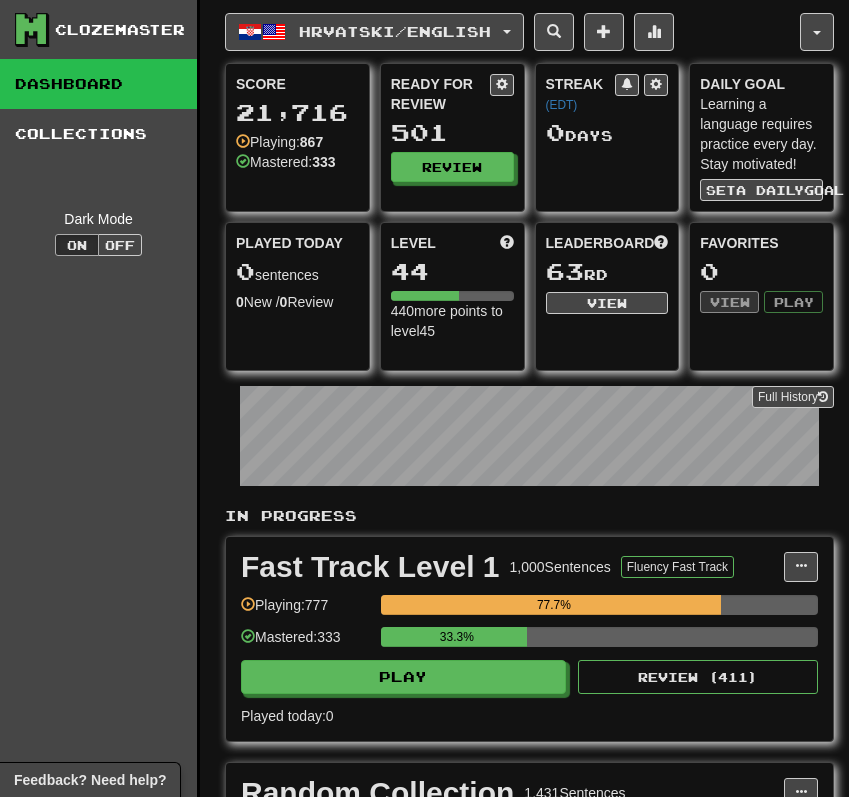 scroll, scrollTop: 0, scrollLeft: 0, axis: both 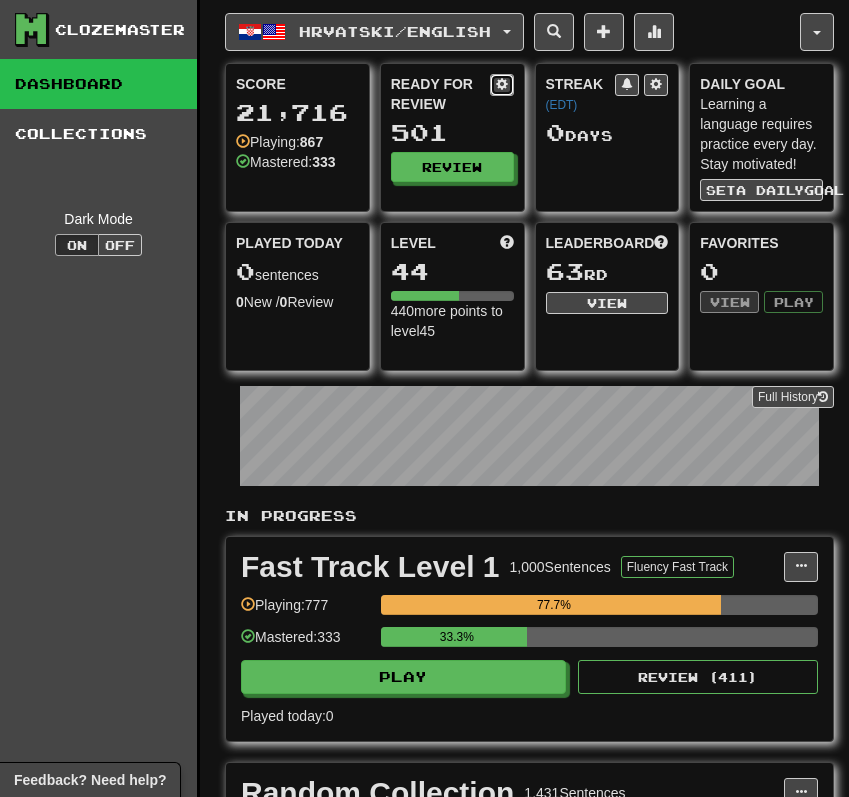 click 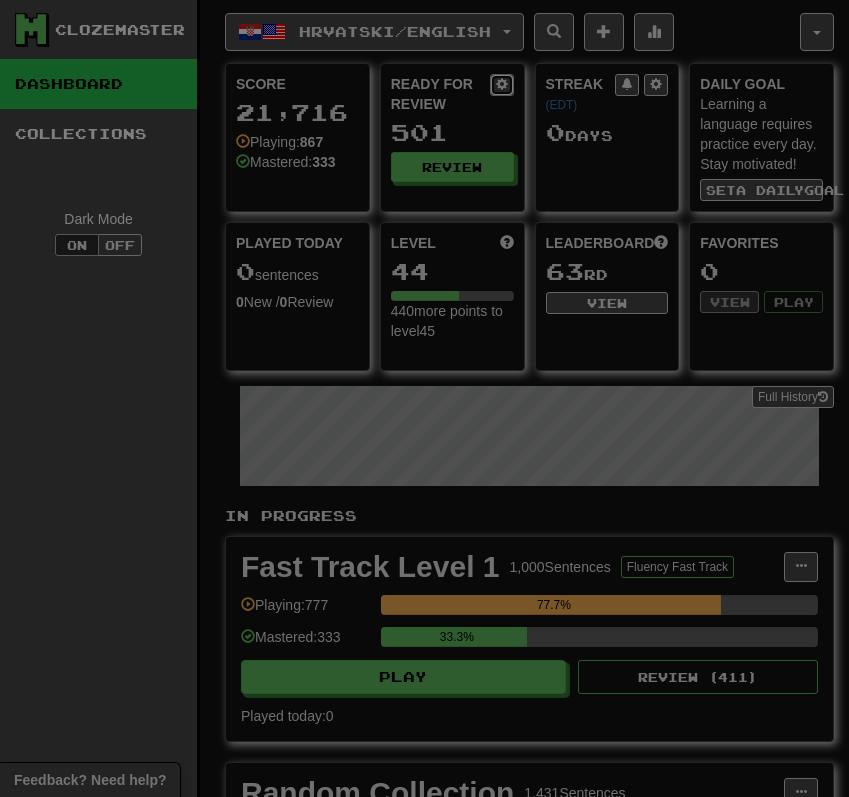 select on "*" 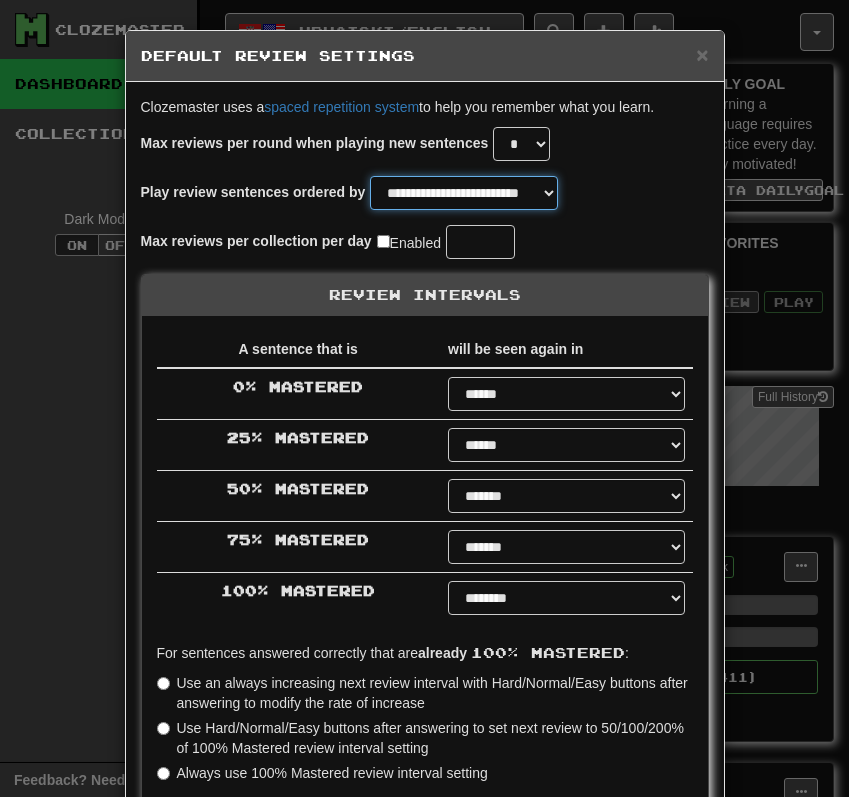 click on "**********" at bounding box center (464, 193) 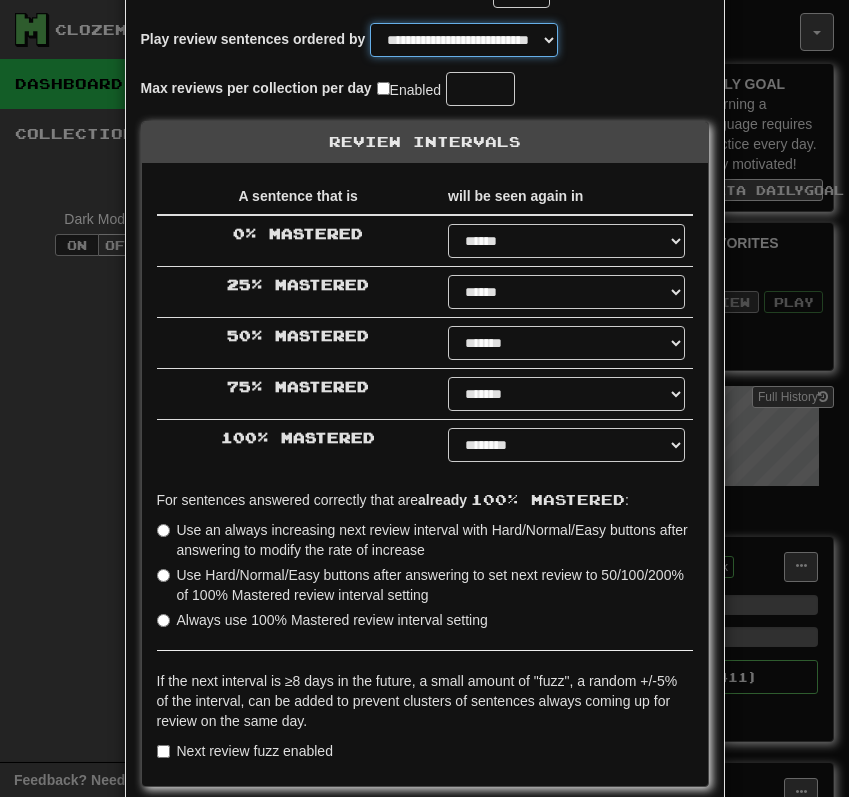 scroll, scrollTop: 308, scrollLeft: 0, axis: vertical 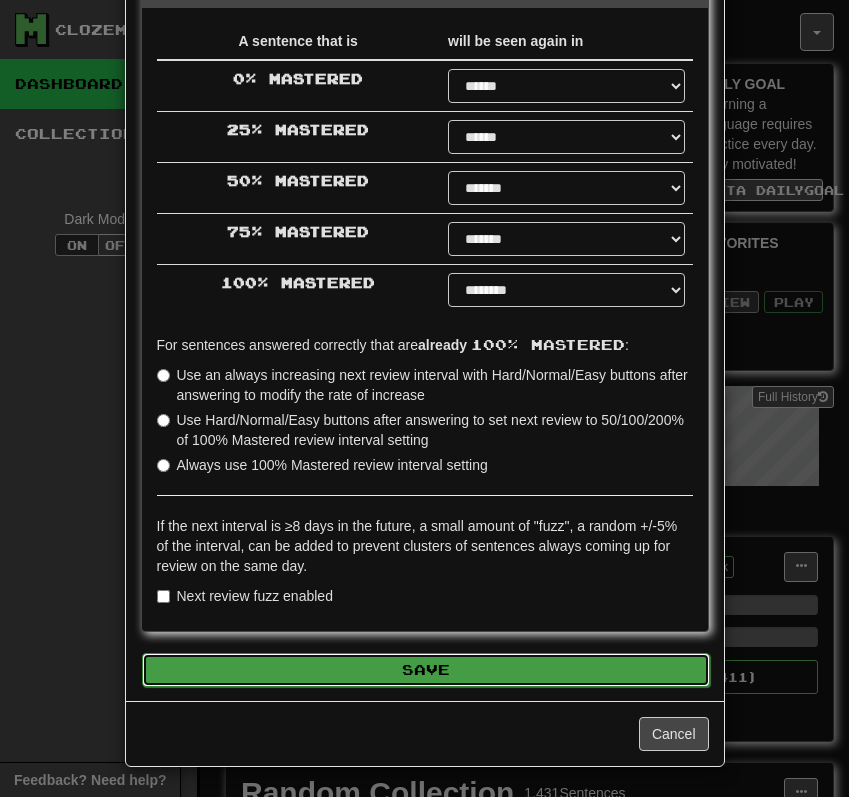 click on "Save" at bounding box center (426, 670) 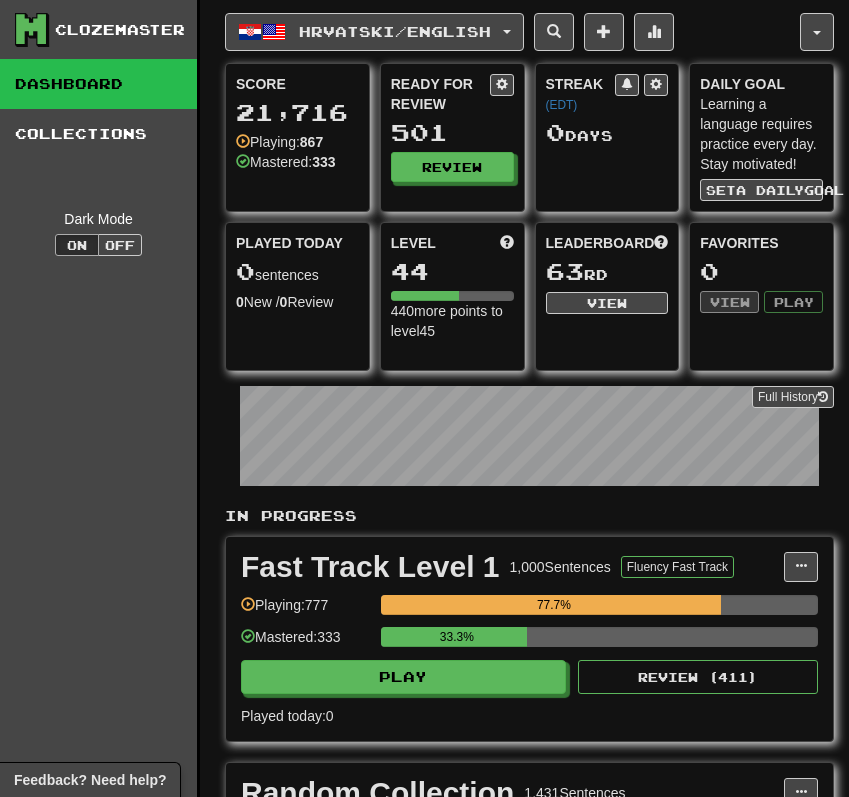 click on "Review" 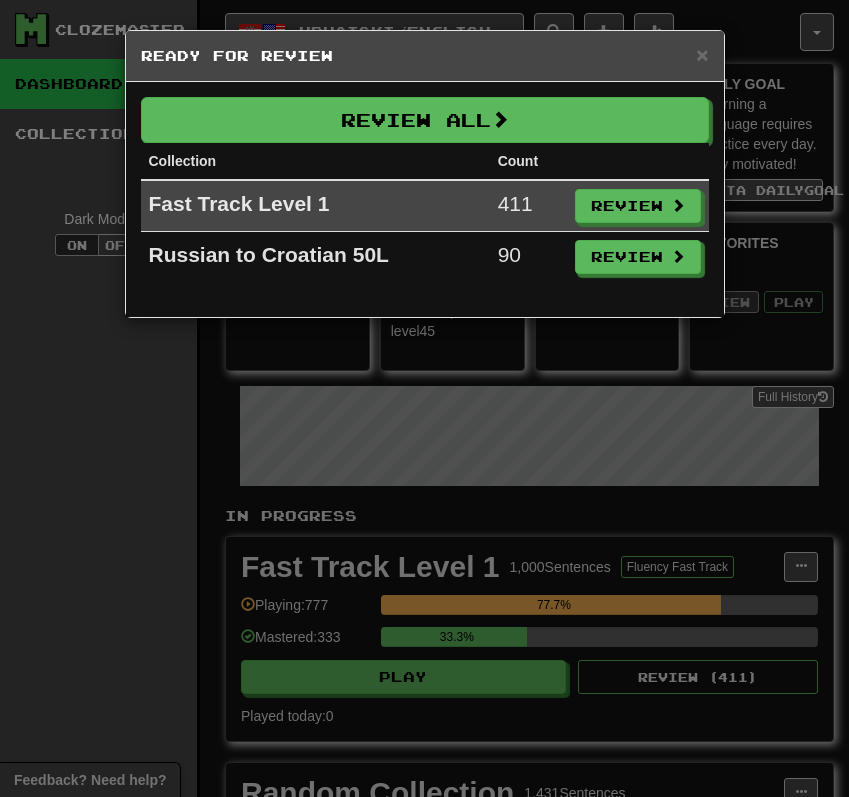 click on "Fast Track Level 1" at bounding box center (315, 206) 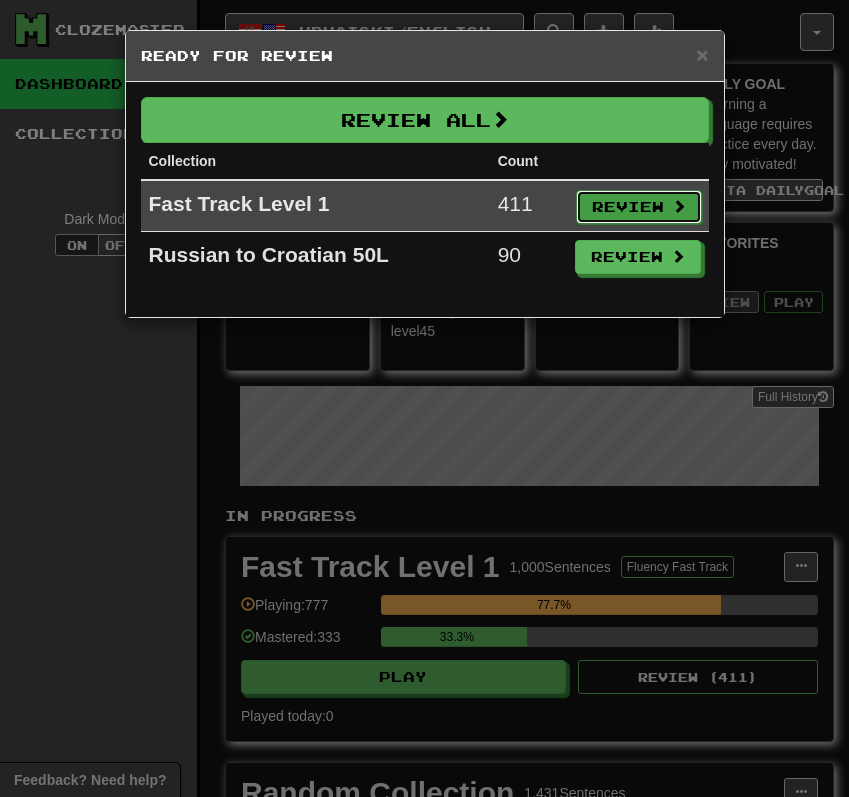click on "Review" at bounding box center (639, 207) 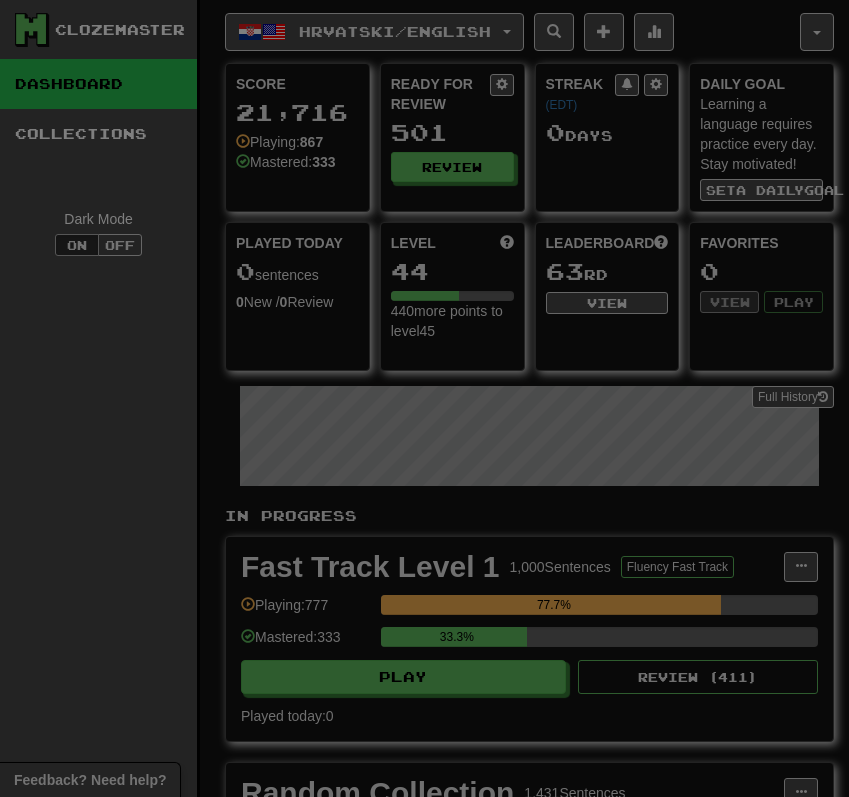 select on "**" 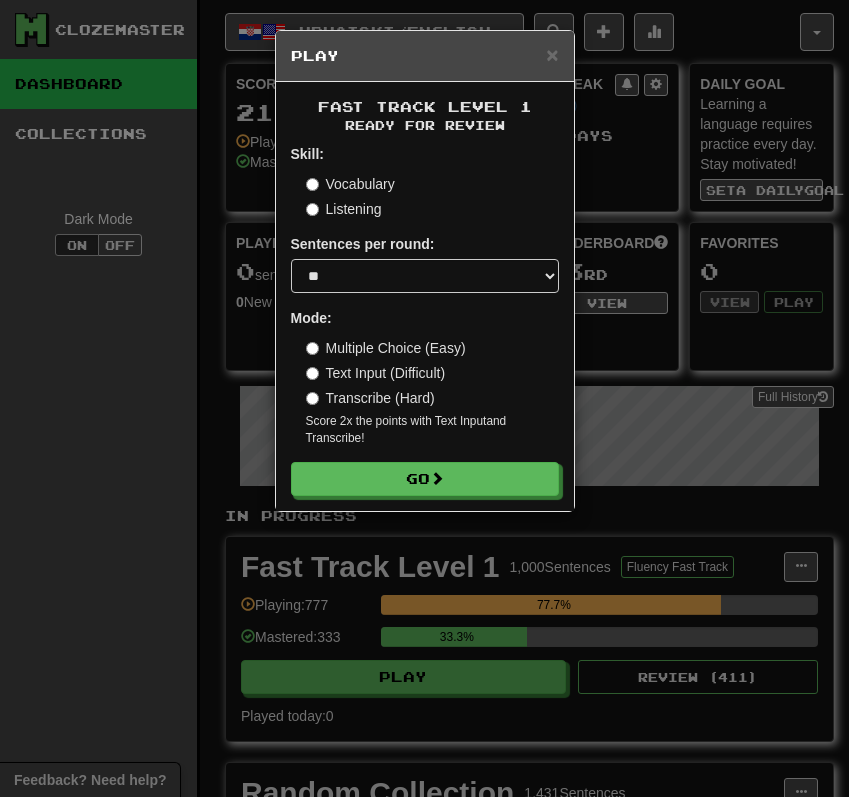 click on "Vocabulary" at bounding box center [350, 184] 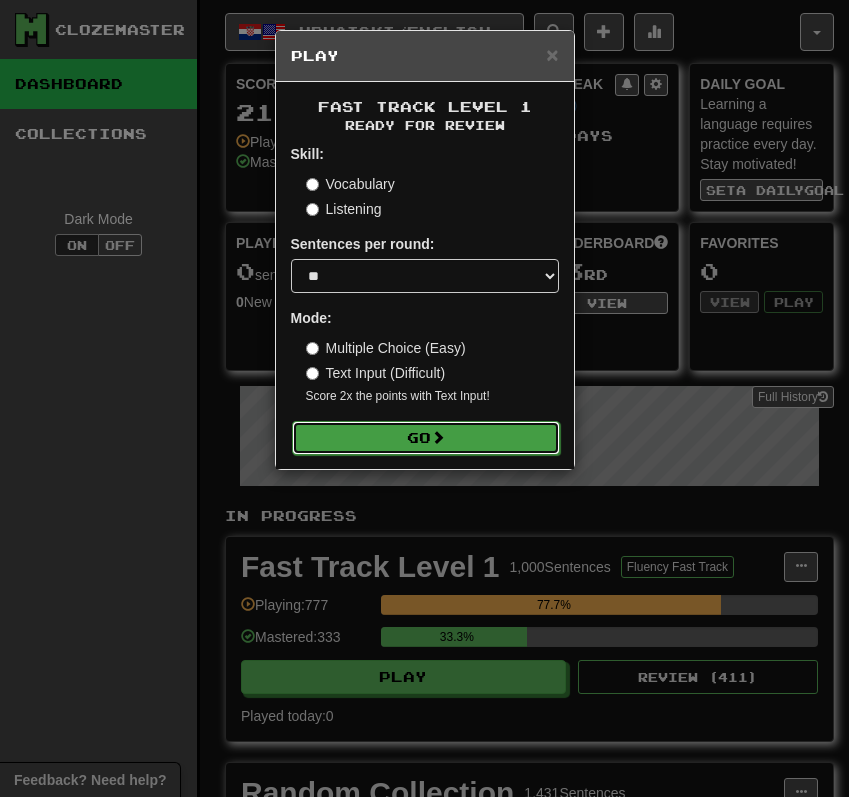 click at bounding box center [438, 437] 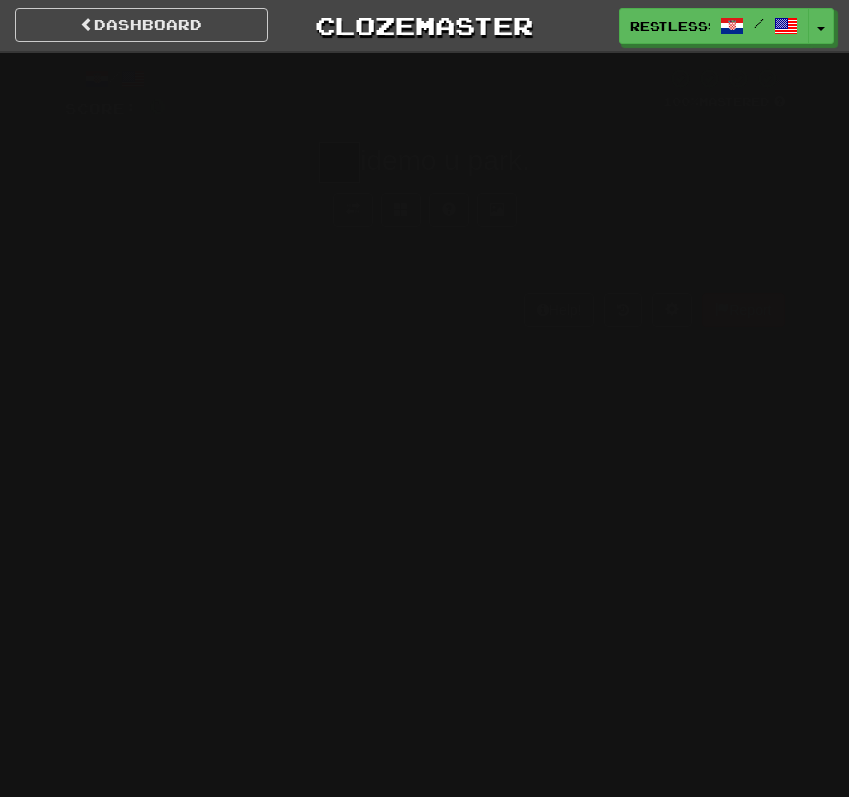 scroll, scrollTop: 0, scrollLeft: 0, axis: both 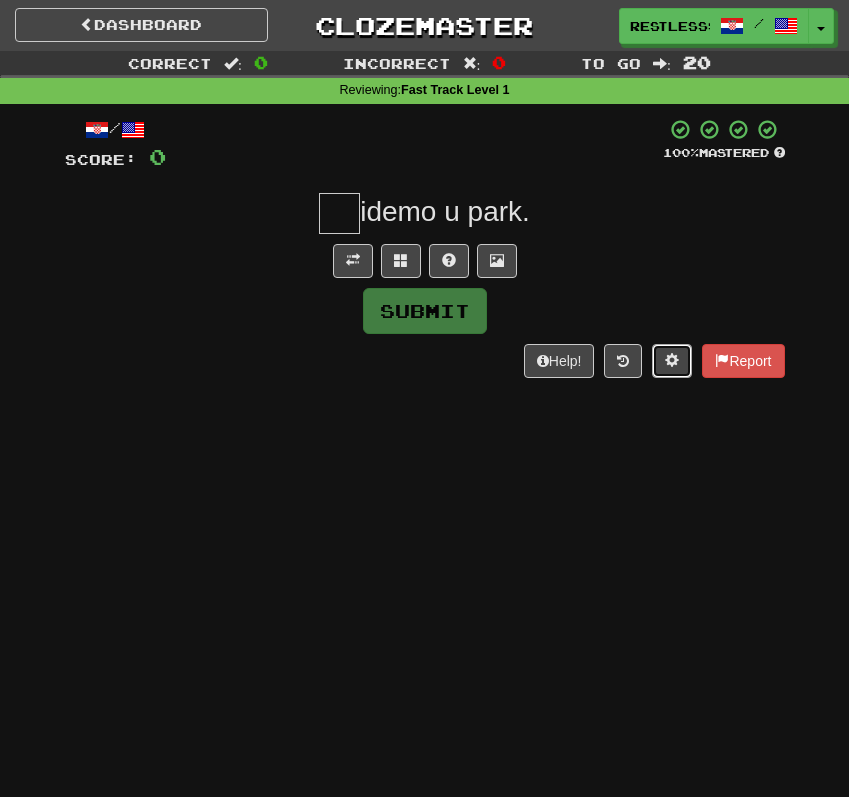 click at bounding box center [672, 361] 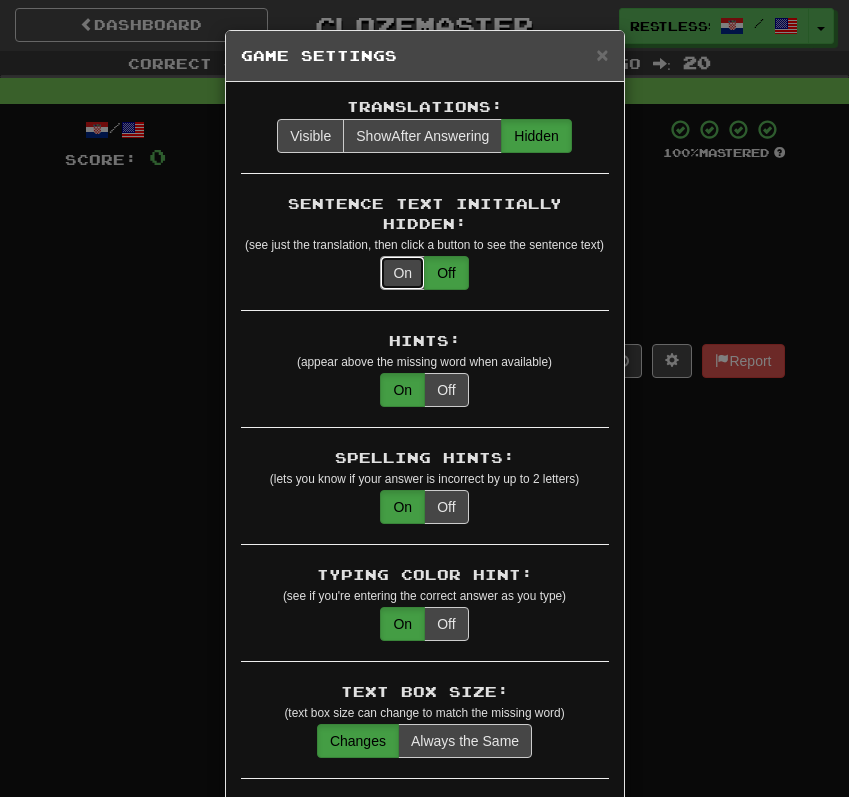 click on "On" at bounding box center (402, 273) 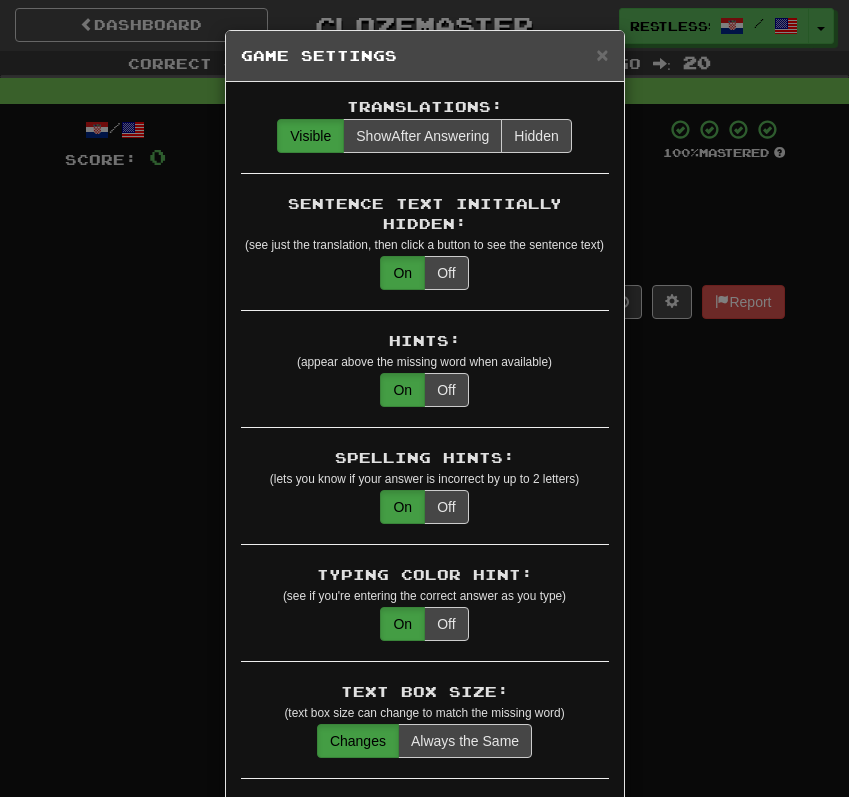 click on "× Game Settings Translations: Visible Show  After Answering Hidden Sentence Text Initially Hidden: (see just the translation, then click a button to see the sentence text) On Off Hints: (appear above the missing word when available) On Off Spelling Hints: (lets you know if your answer is incorrect by up to 2 letters) On Off Typing Color Hint: (see if you're entering the correct answer as you type) On Off Text Box Size: (text box size can change to match the missing word) Changes Always the Same Enter Submits Empty: (pressing Enter when the input is empty will submit a blank answer) On Off Clear After Answering: (keypress clears the text input after answering so you can practice re-typing the answer) On Off Image Toggle: (toggle button, if sentence image available) After Answering Before and After Off Image Background: (use sentence image as background, if available) On Off Pronunciation: (shown after answering when available) On Off Sound Effects: On Off Text-to-Speech Auto-Play: On Off Loop: On Off Speed: 1" at bounding box center (424, 398) 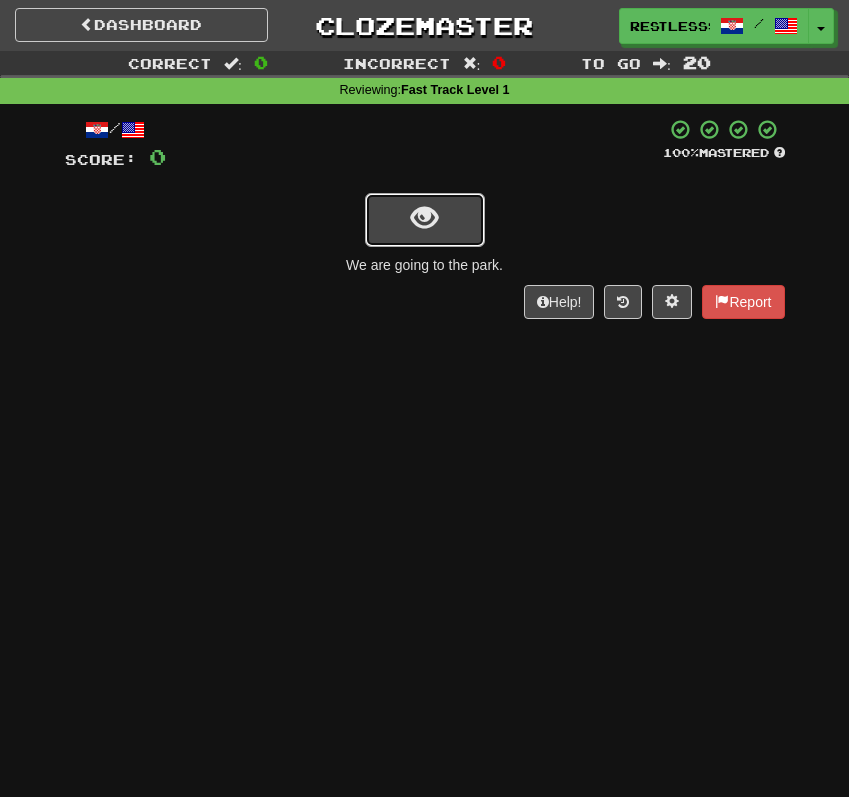 click at bounding box center [425, 220] 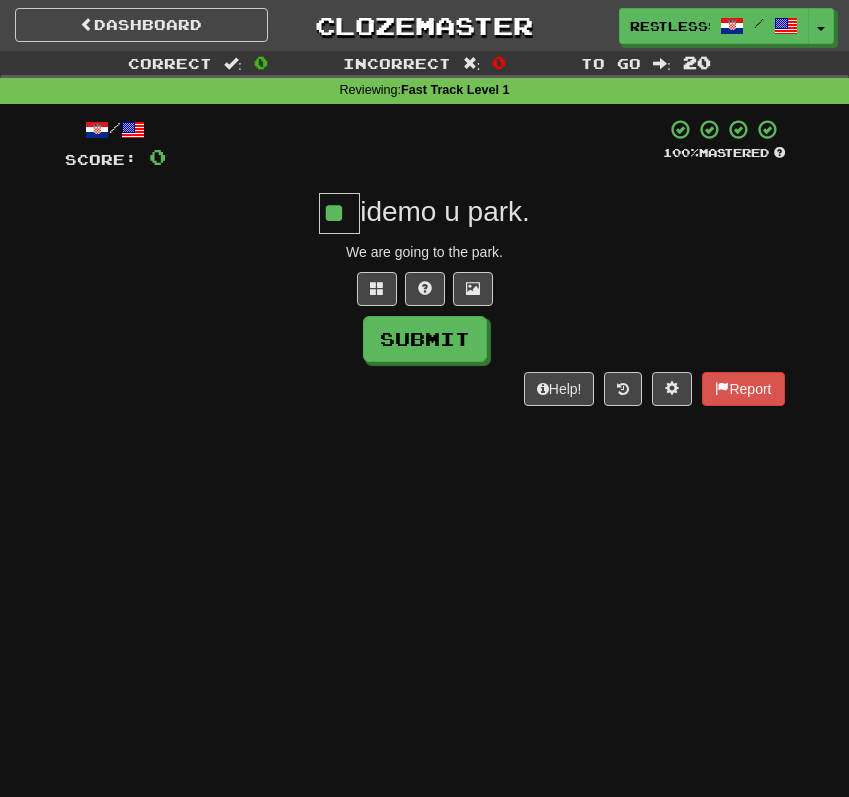 type on "**" 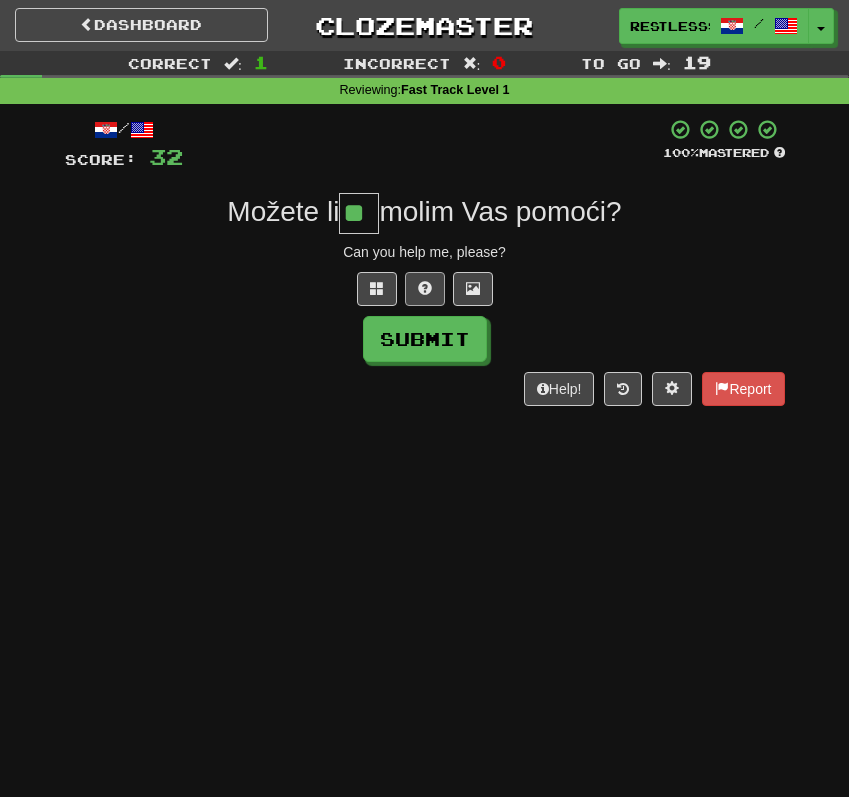 type on "**" 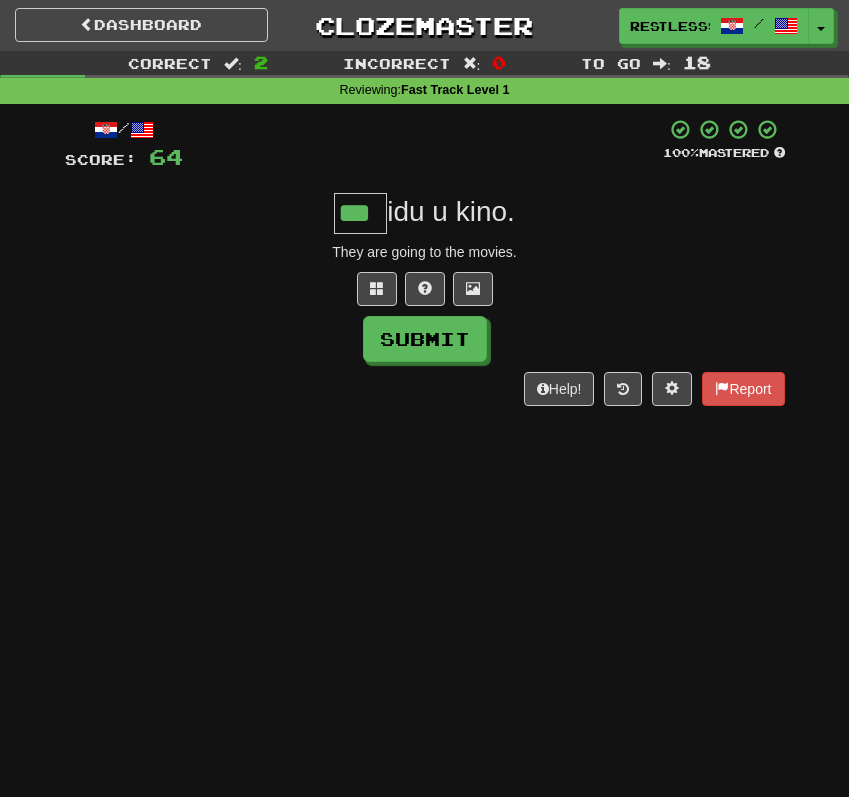 type on "***" 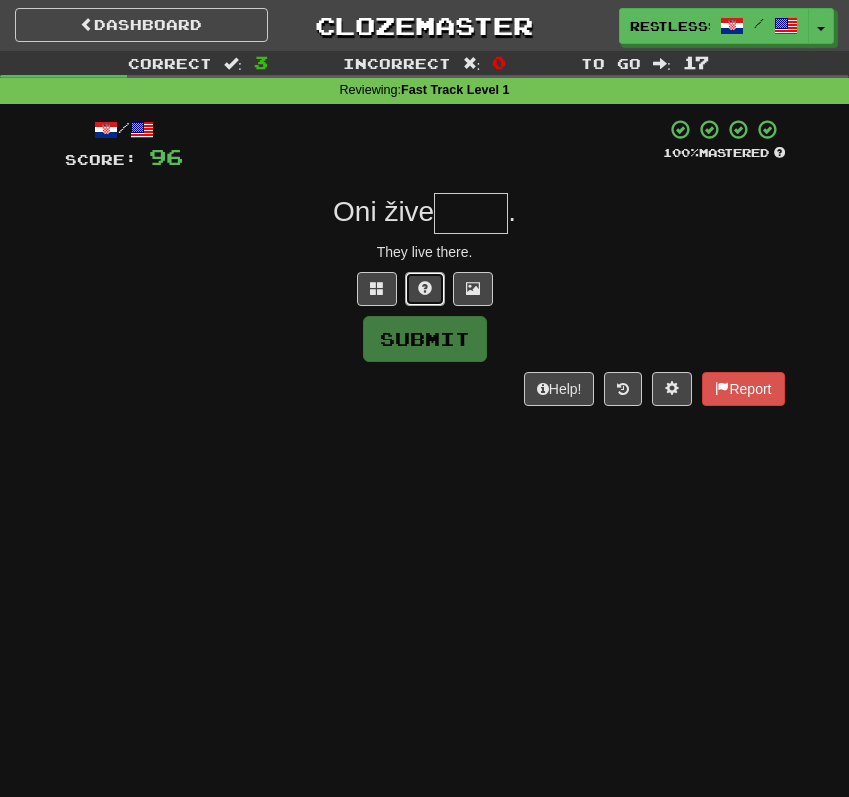 click at bounding box center (425, 288) 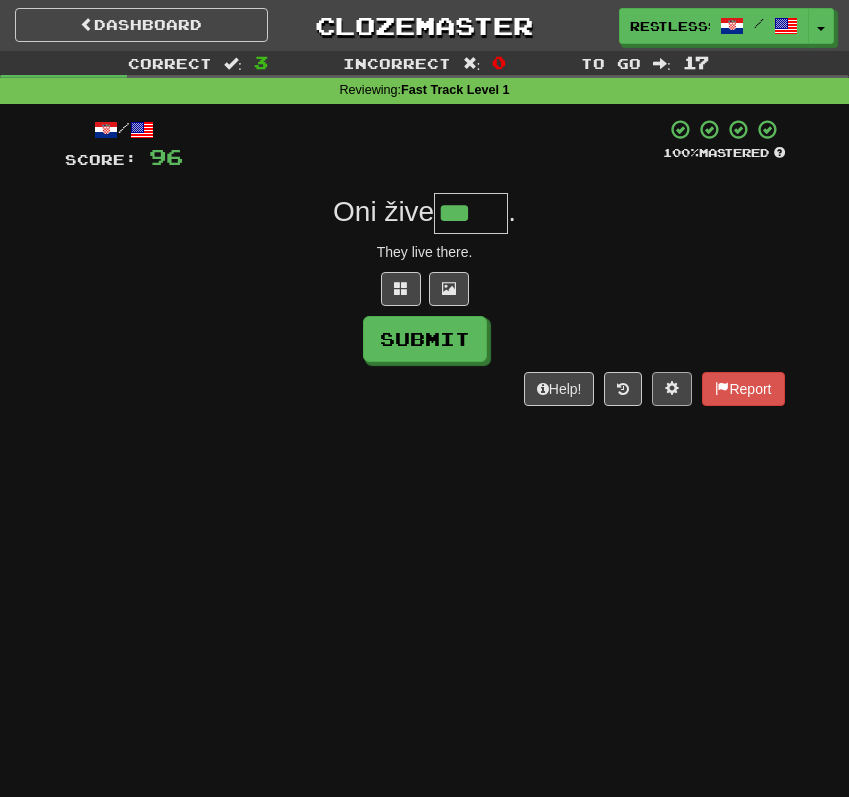 type on "***" 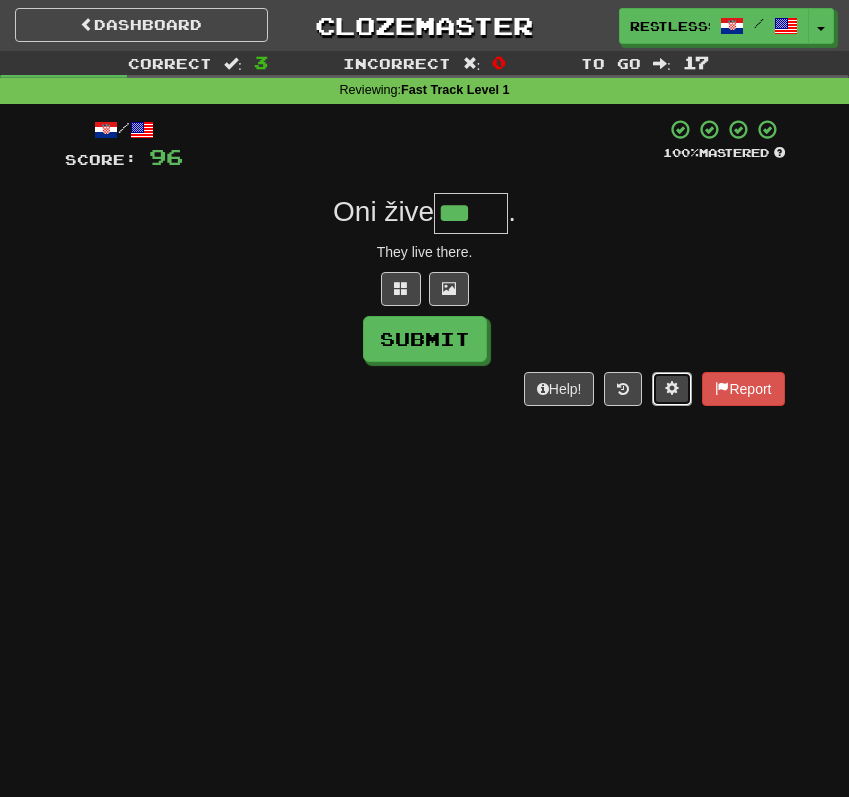 click at bounding box center (672, 389) 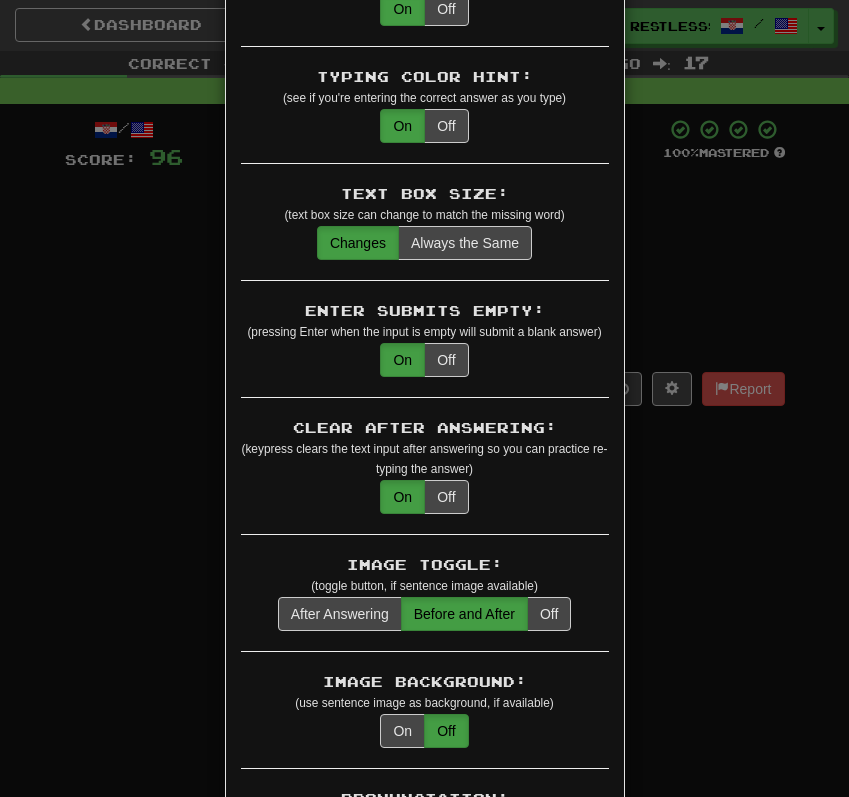 scroll, scrollTop: 592, scrollLeft: 0, axis: vertical 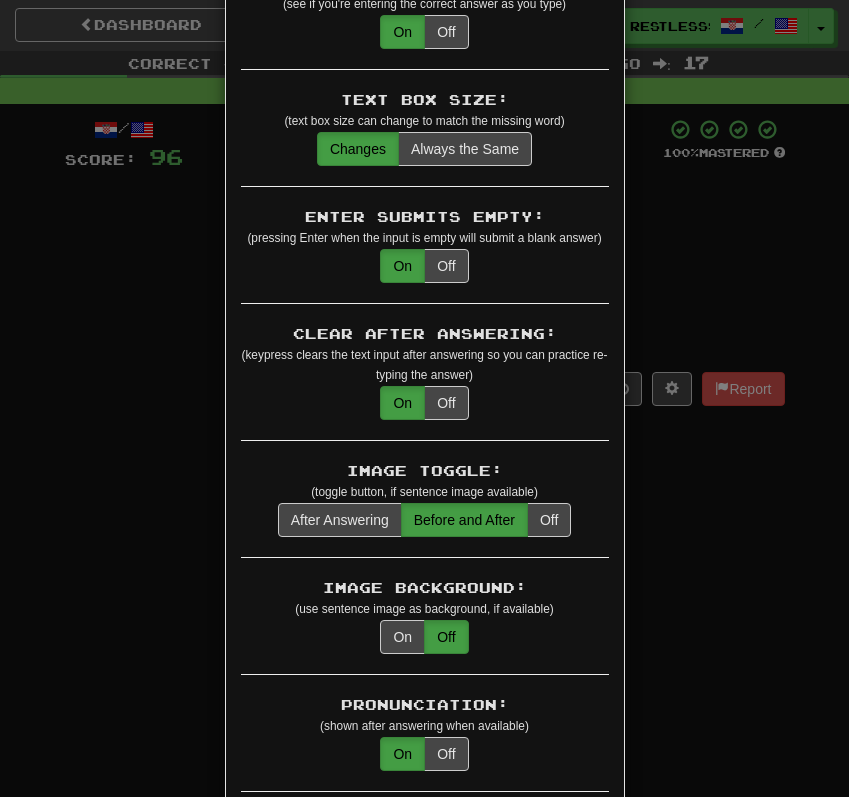 click on "× Game Settings Translations: Visible Show  After Answering Hidden Sentence Text Initially Hidden: (see just the translation, then click a button to see the sentence text) On Off Hints: (appear above the missing word when available) On Off Spelling Hints: (lets you know if your answer is incorrect by up to 2 letters) On Off Typing Color Hint: (see if you're entering the correct answer as you type) On Off Text Box Size: (text box size can change to match the missing word) Changes Always the Same Enter Submits Empty: (pressing Enter when the input is empty will submit a blank answer) On Off Clear After Answering: (keypress clears the text input after answering so you can practice re-typing the answer) On Off Image Toggle: (toggle button, if sentence image available) After Answering Before and After Off Image Background: (use sentence image as background, if available) On Off Pronunciation: (shown after answering when available) On Off Sound Effects: On Off Text-to-Speech Auto-Play: On Off Loop: On Off Speed: 1" at bounding box center [424, 398] 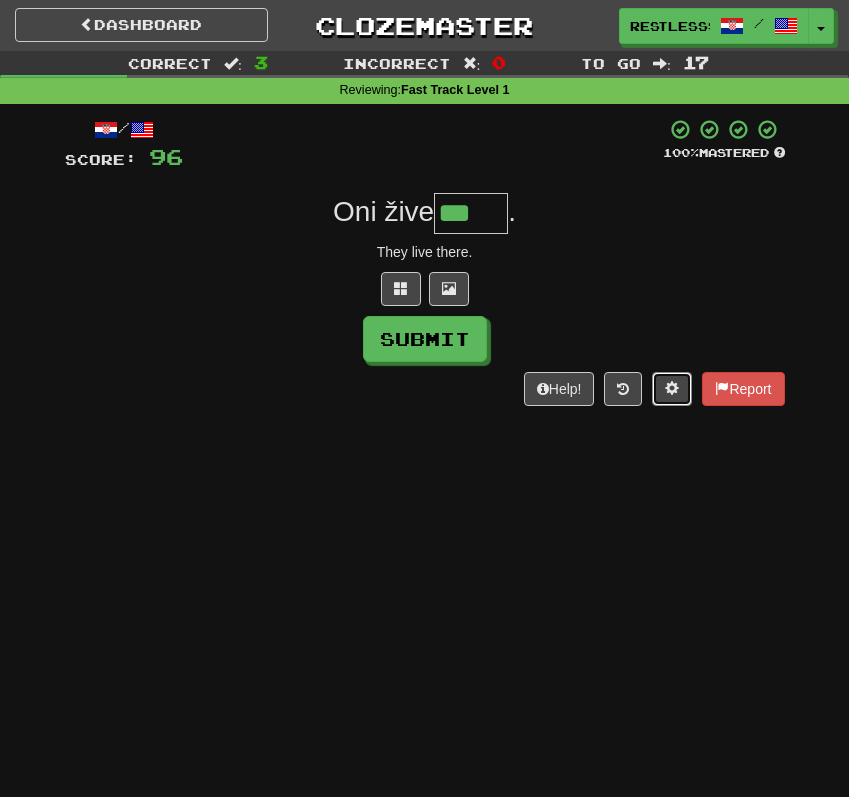 type 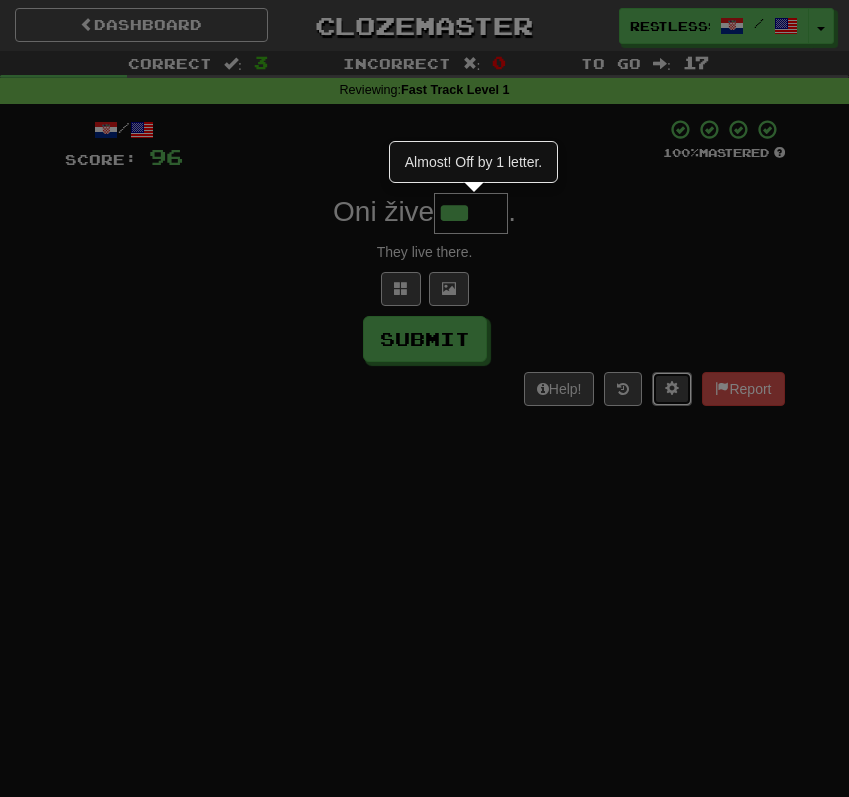 scroll, scrollTop: 0, scrollLeft: 0, axis: both 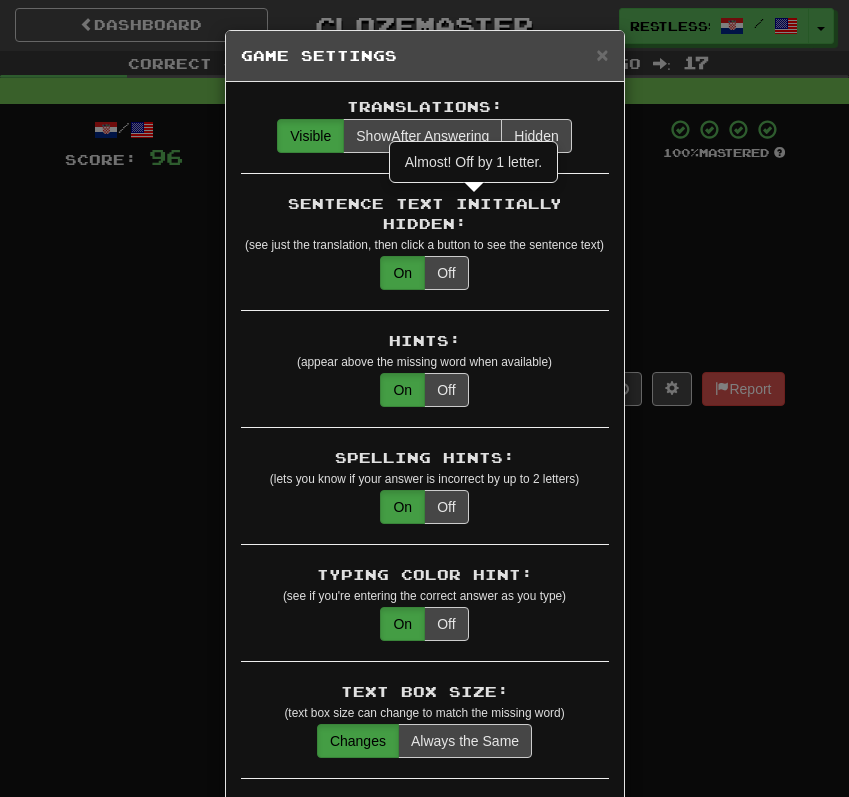 click on "× Game Settings" at bounding box center [425, 56] 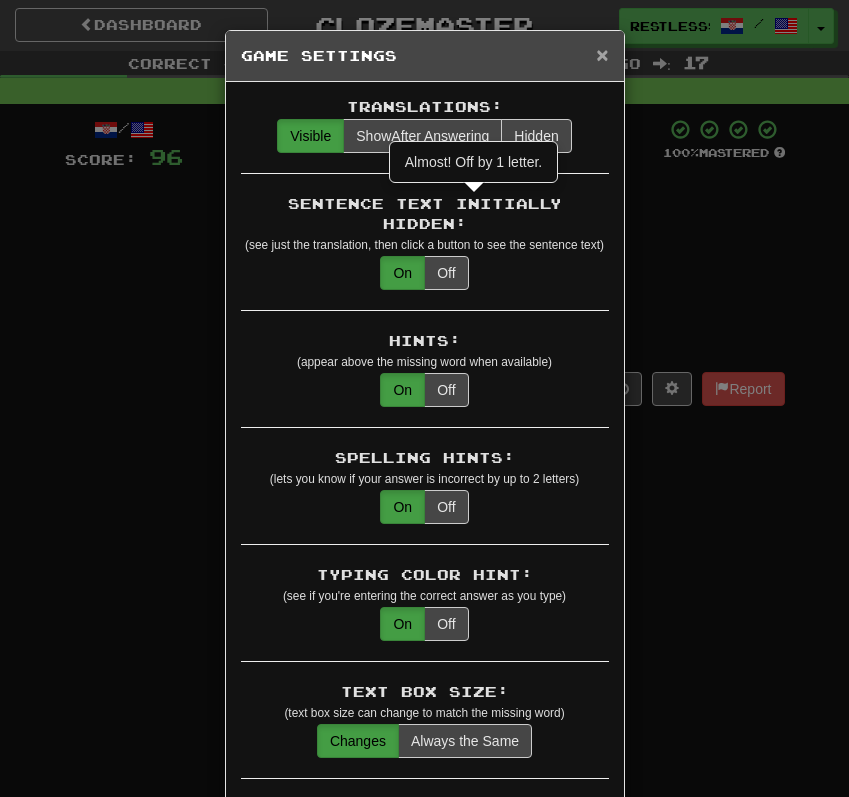 click on "×" at bounding box center (602, 54) 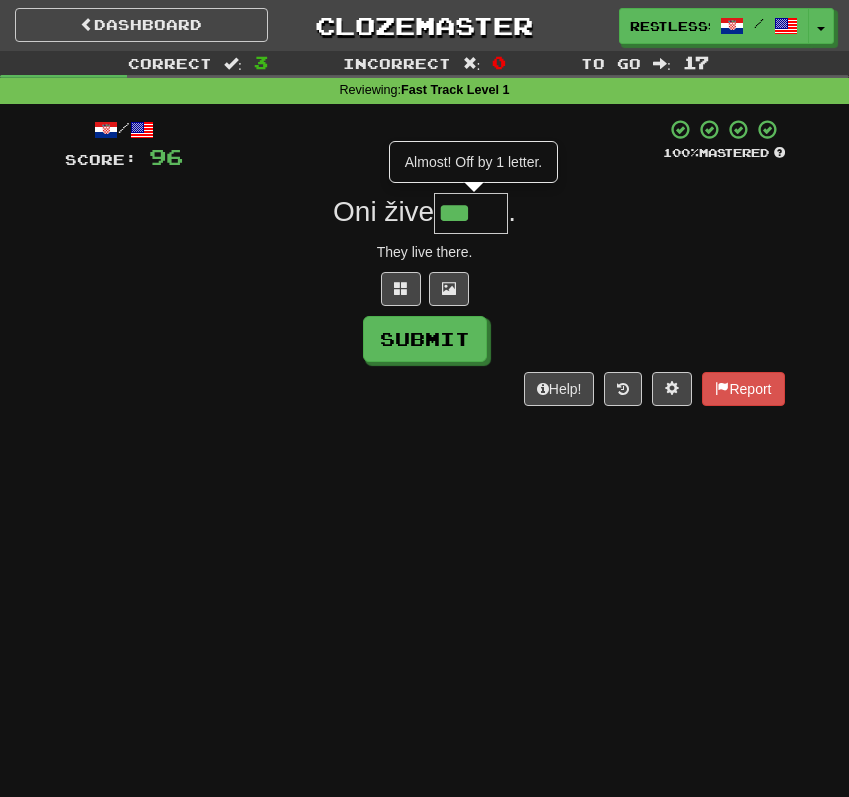 click on "/  Score:   96 100 %  Mastered Oni žive  *** Almost! Off by 1 letter. . They live there. Submit  Help!  Report" at bounding box center (425, 262) 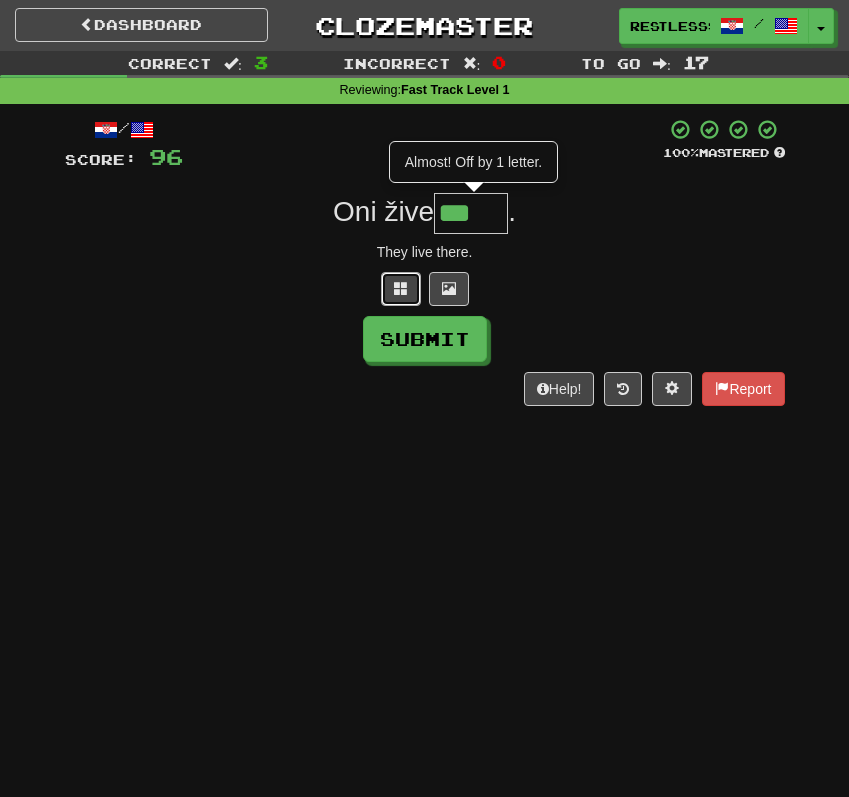 click at bounding box center (401, 289) 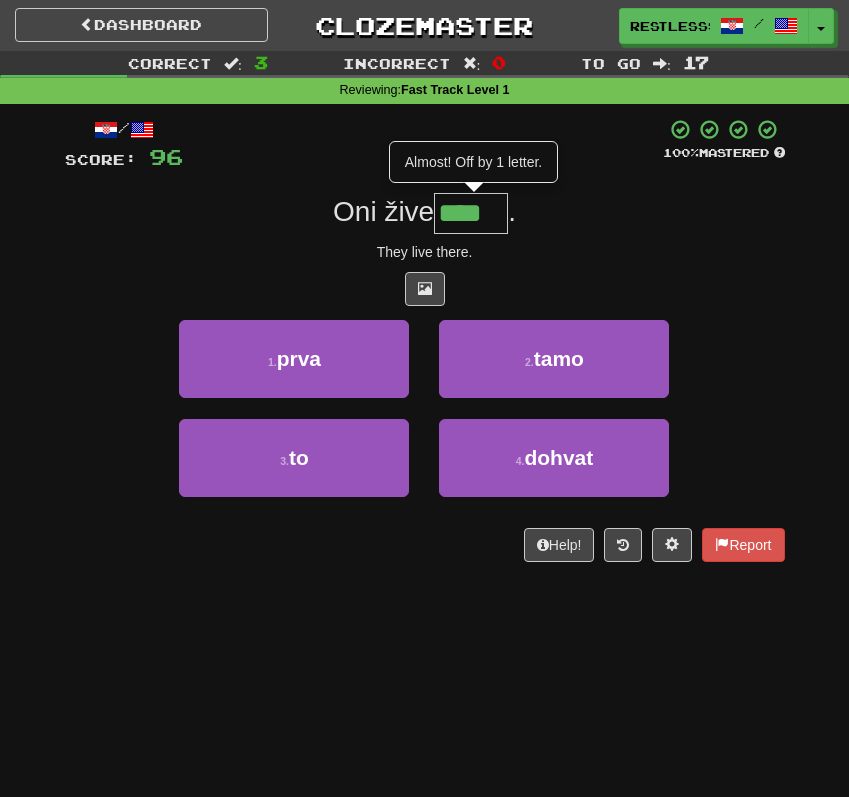 type on "****" 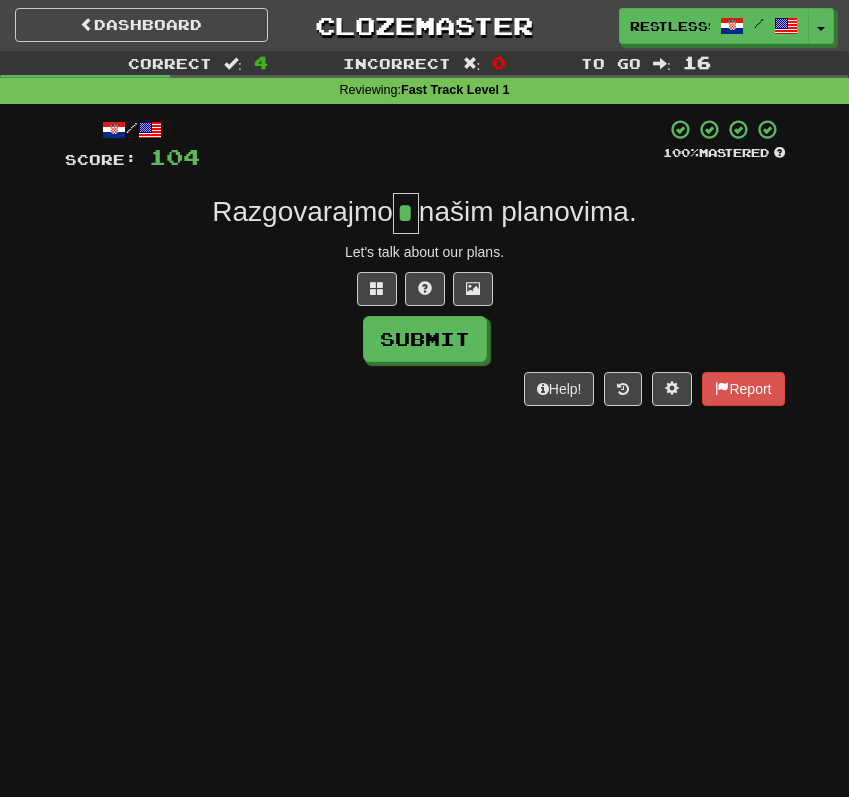 type on "*" 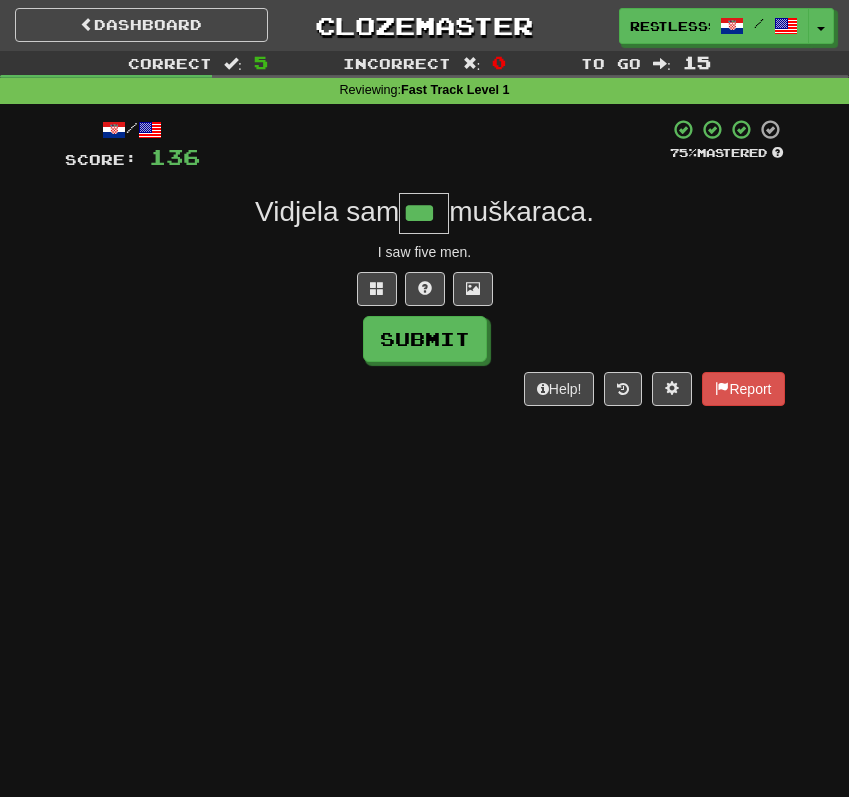 type on "***" 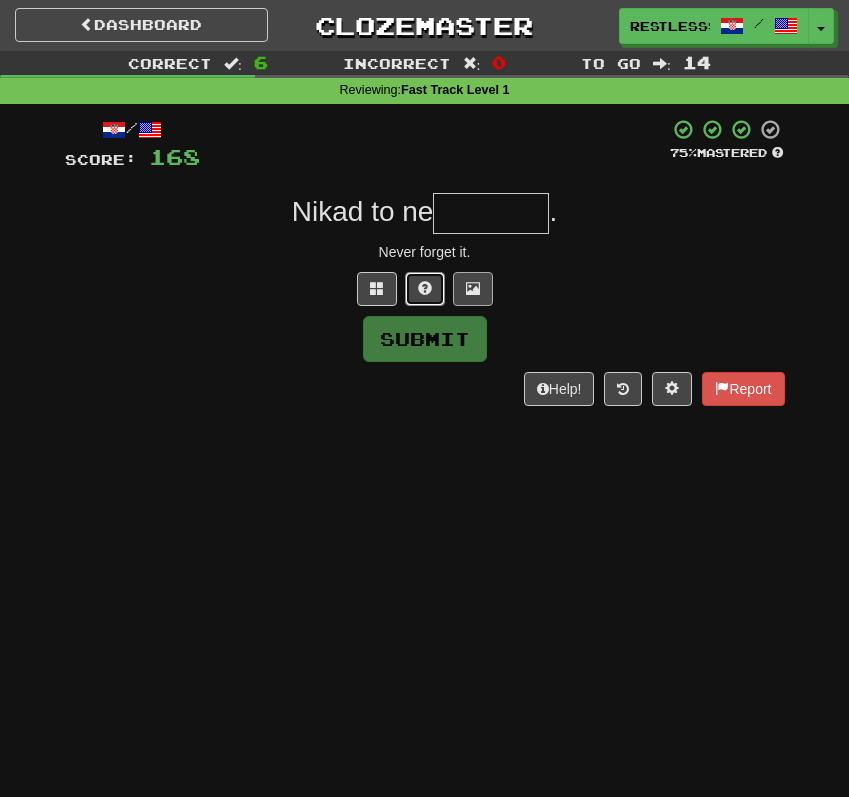 click at bounding box center [425, 289] 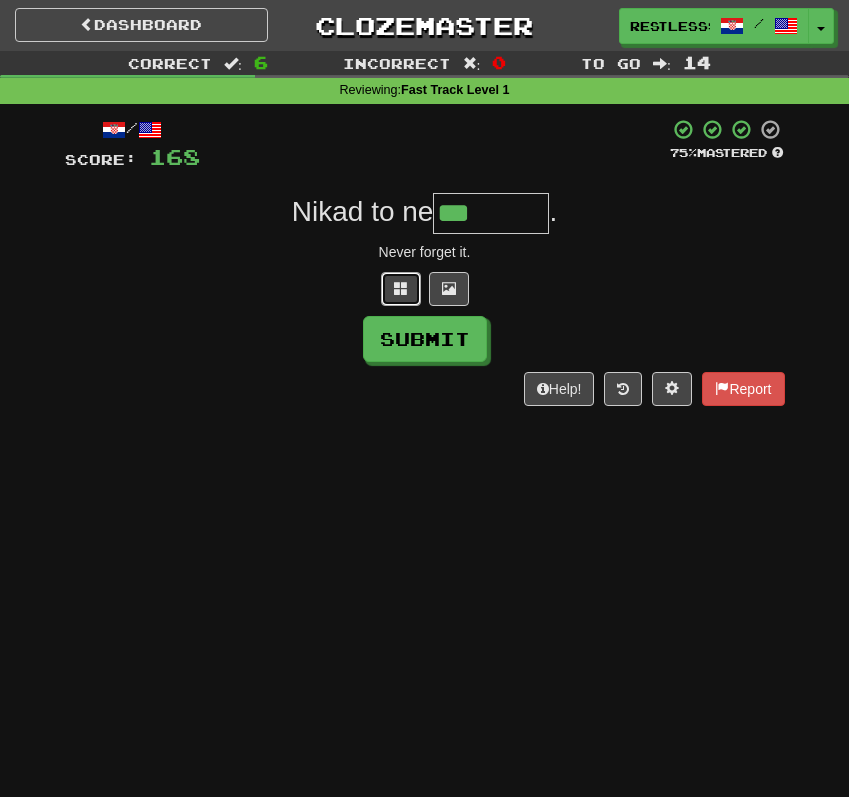 click at bounding box center [401, 288] 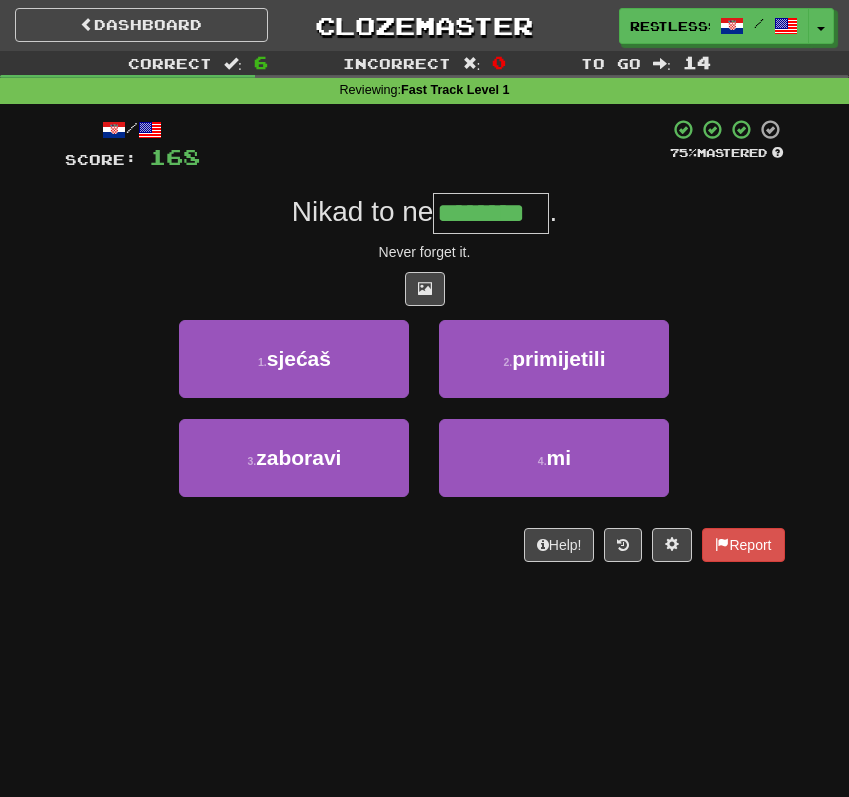 type on "********" 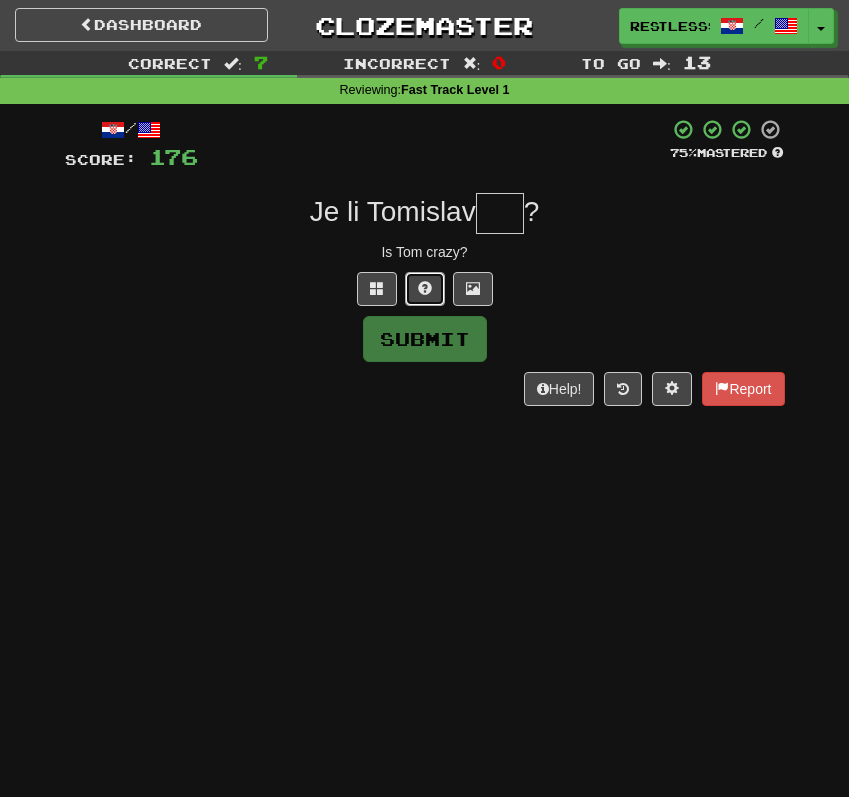 click at bounding box center [425, 288] 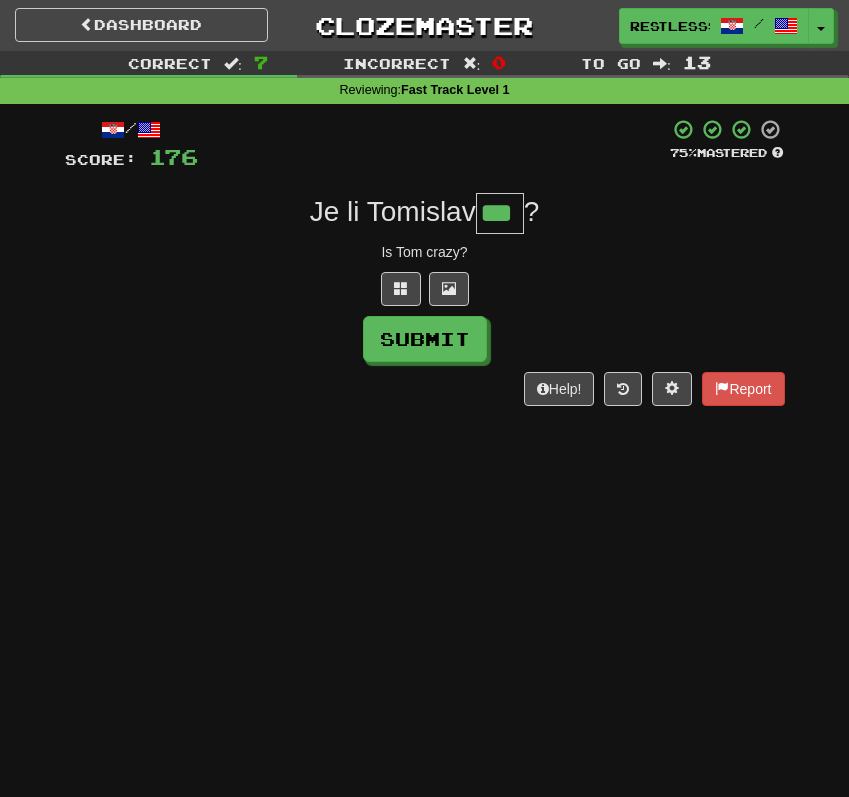 type on "***" 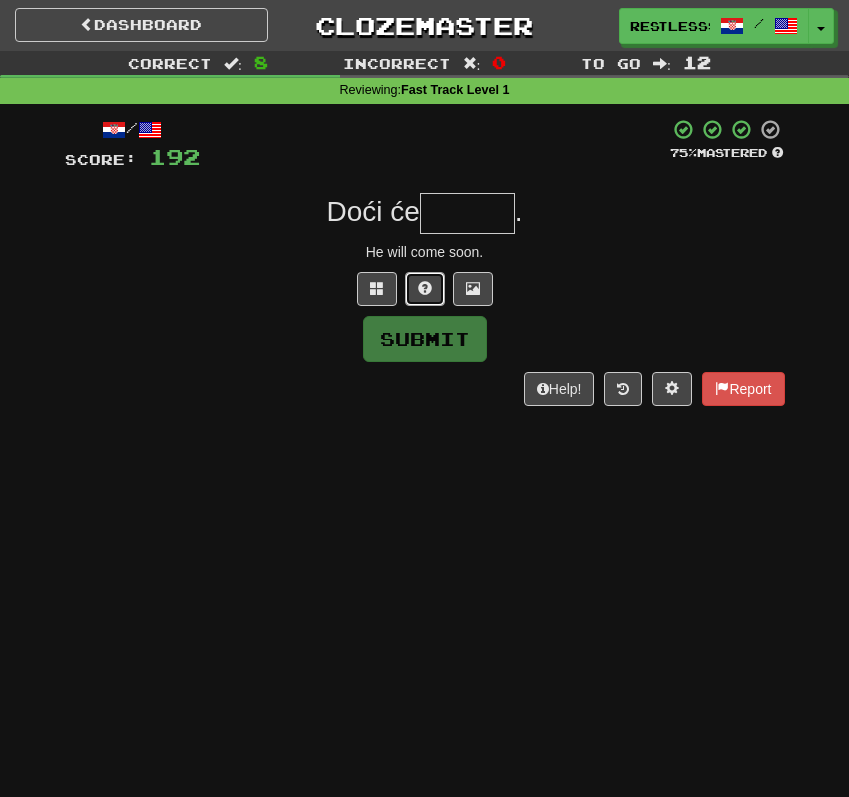 click at bounding box center (425, 288) 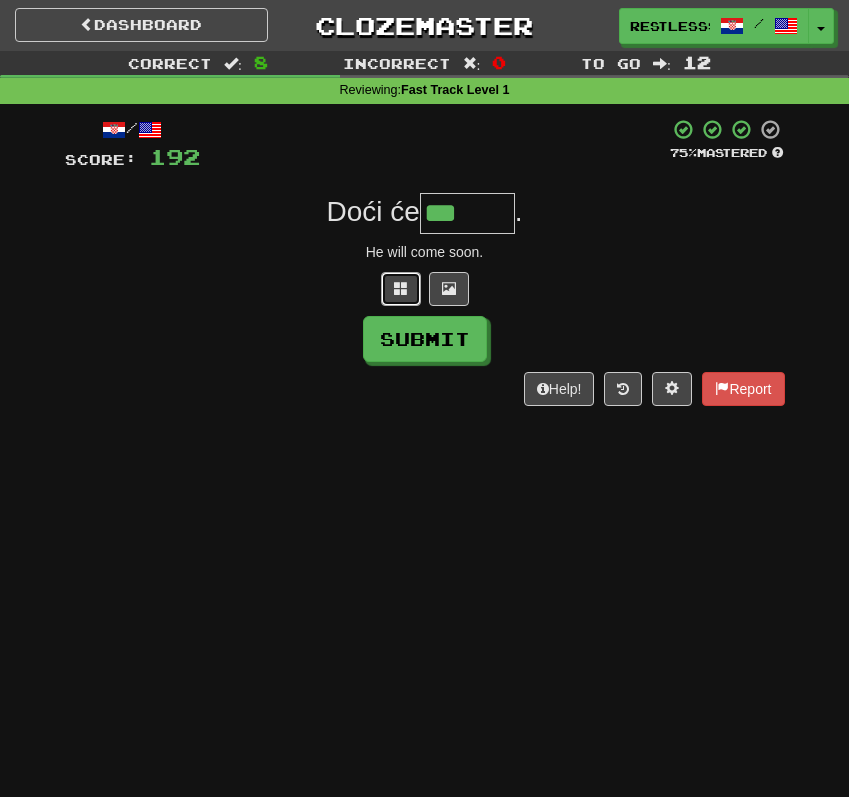 click at bounding box center [401, 288] 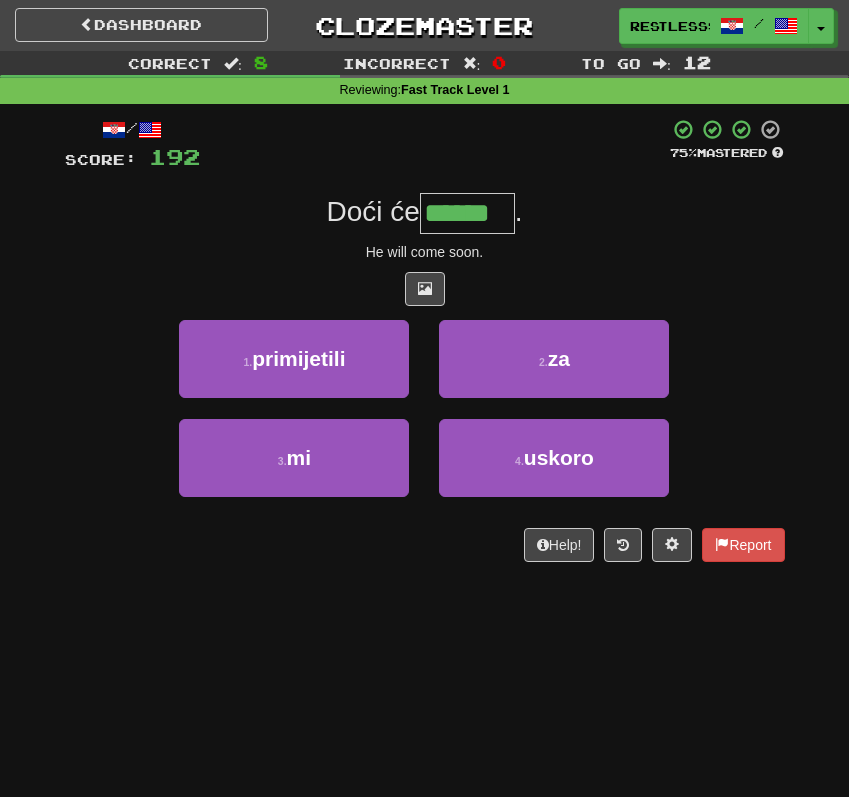 type on "******" 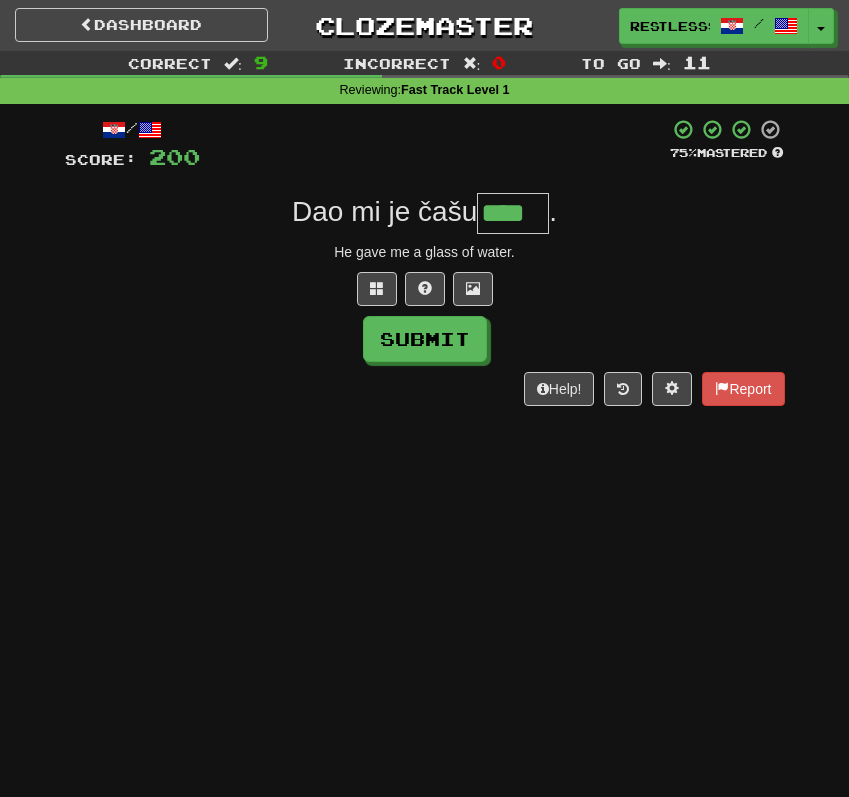 type on "****" 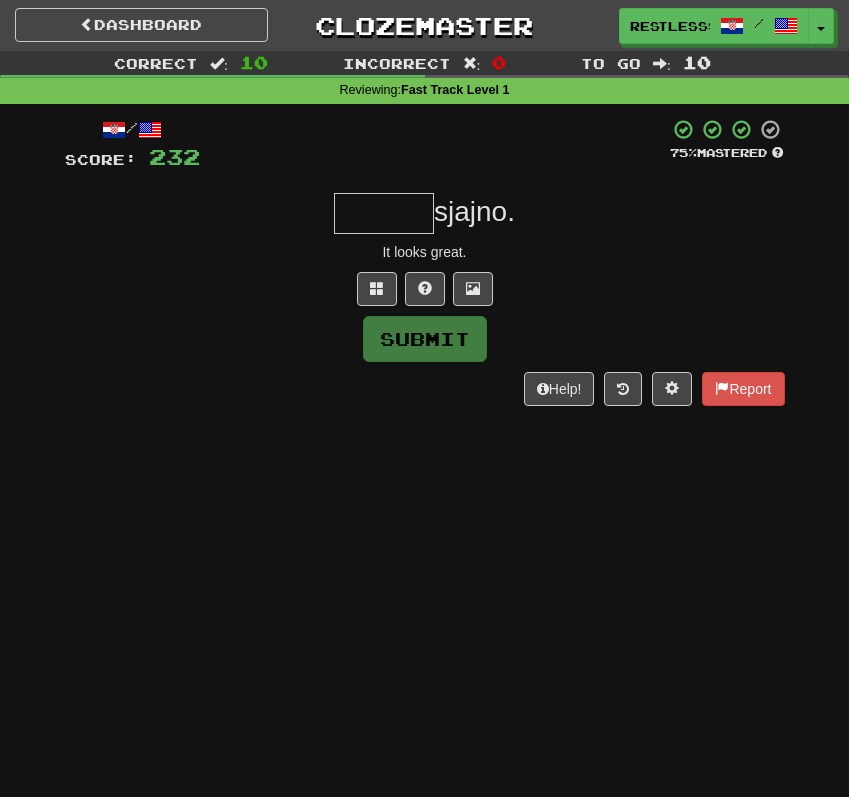type on "*" 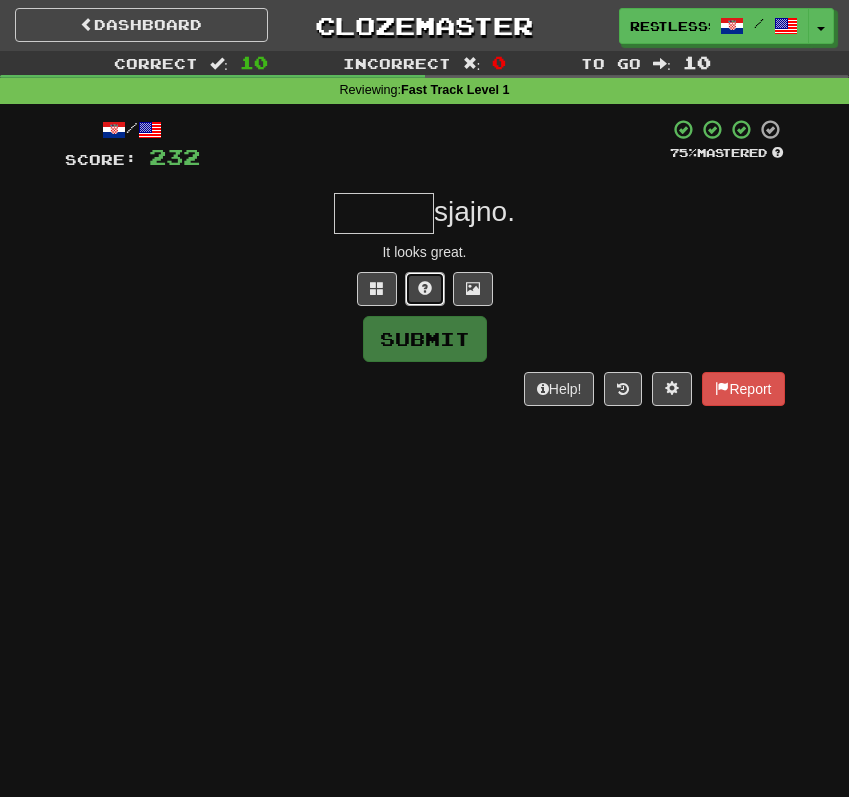 click at bounding box center (425, 289) 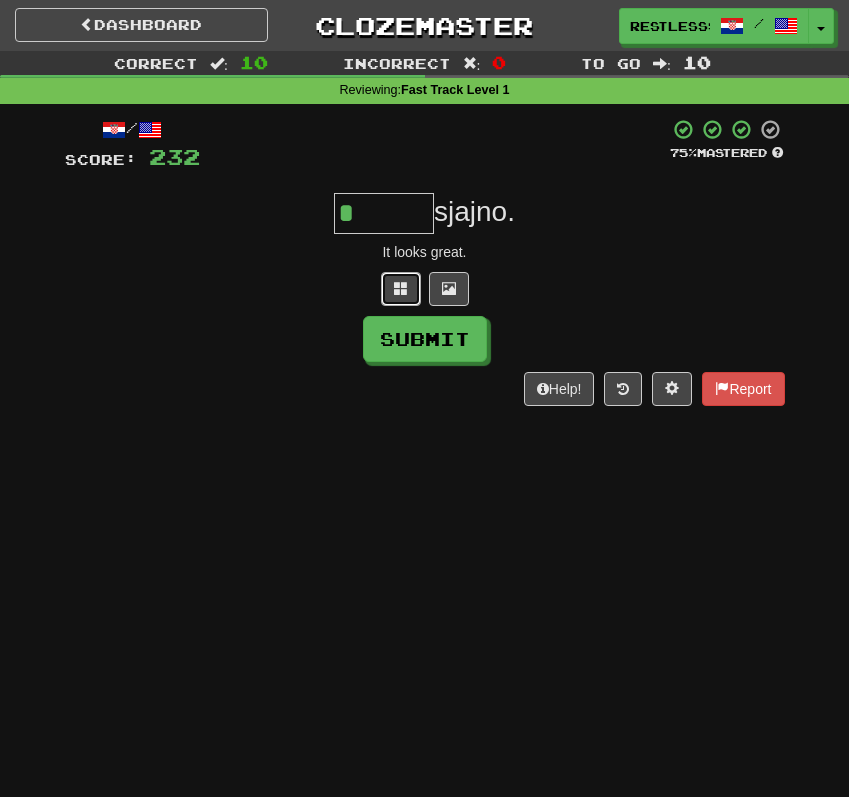 click at bounding box center (401, 288) 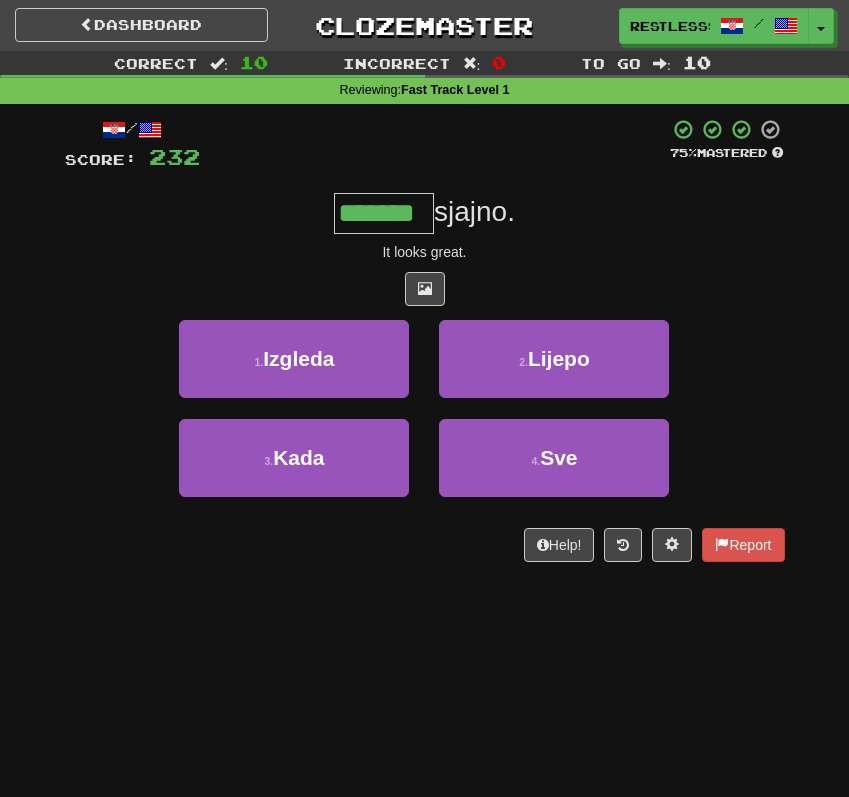 type on "*******" 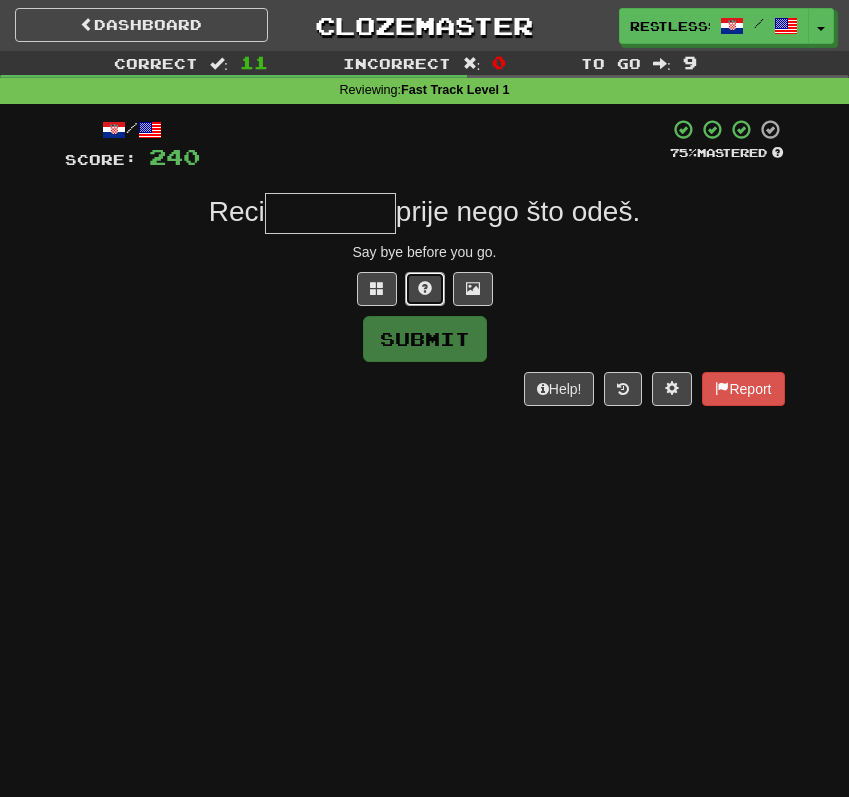 click at bounding box center (425, 288) 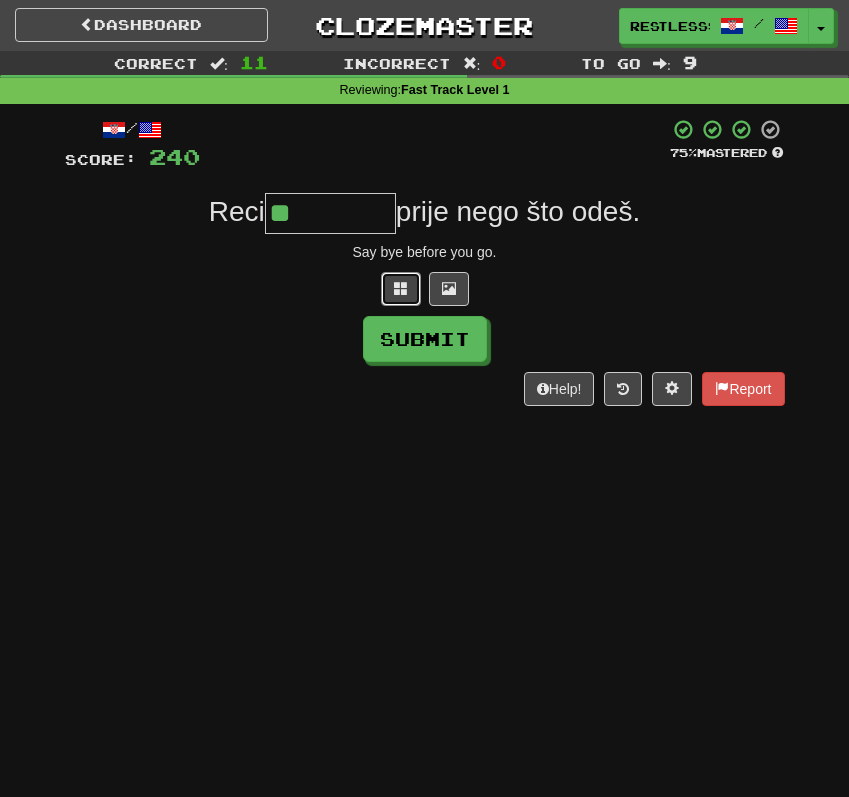 click at bounding box center (401, 289) 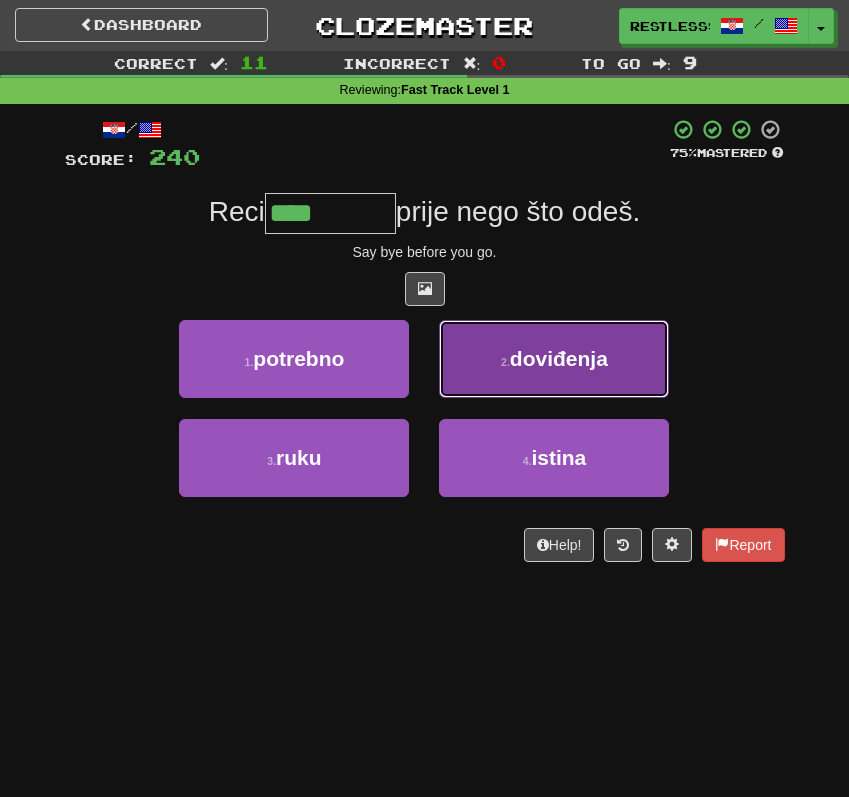 click on "2 .  doviđenja" at bounding box center [554, 359] 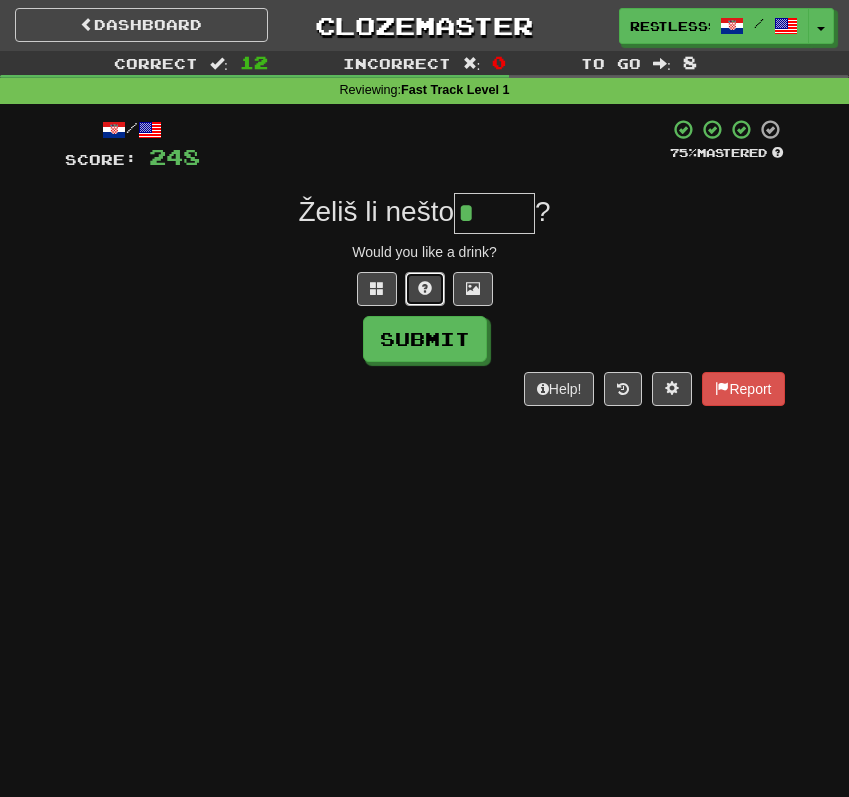 click at bounding box center (425, 288) 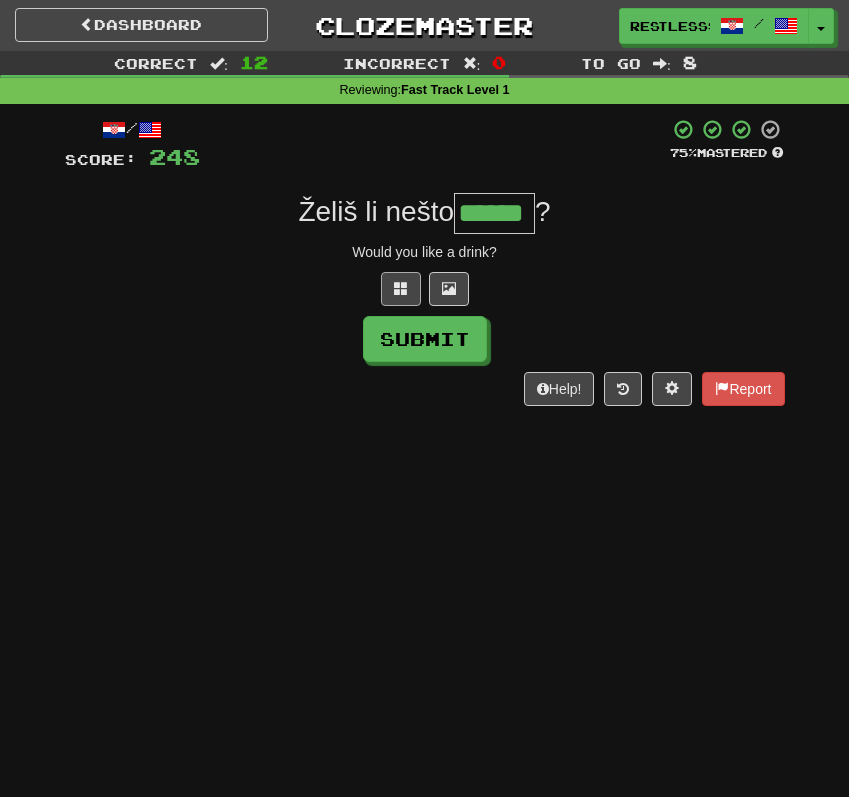 type on "******" 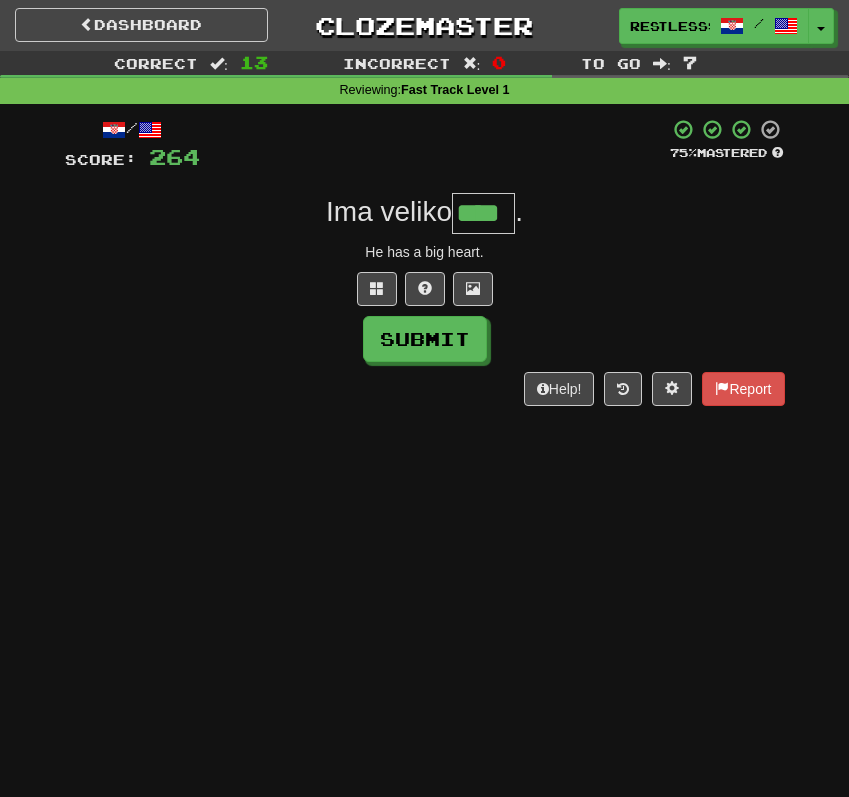 type on "****" 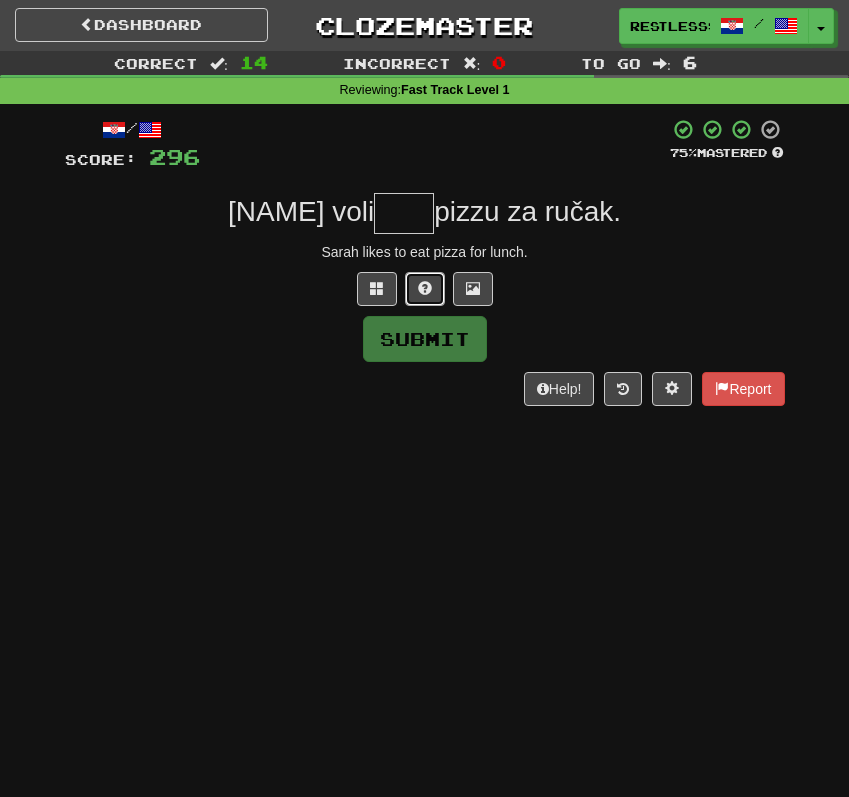 click at bounding box center [425, 289] 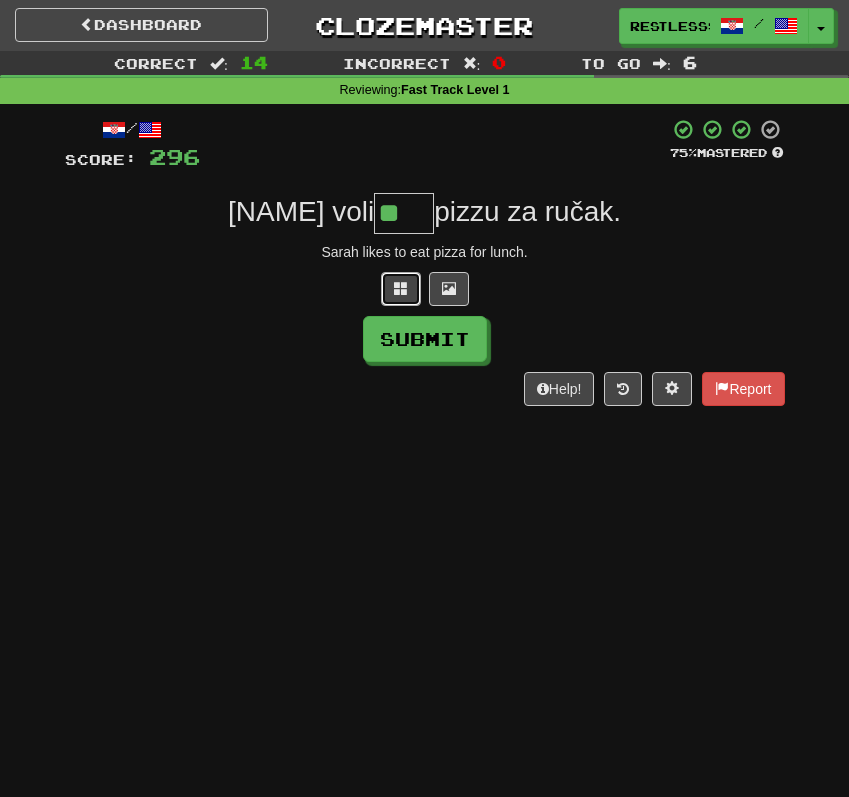 click at bounding box center (401, 288) 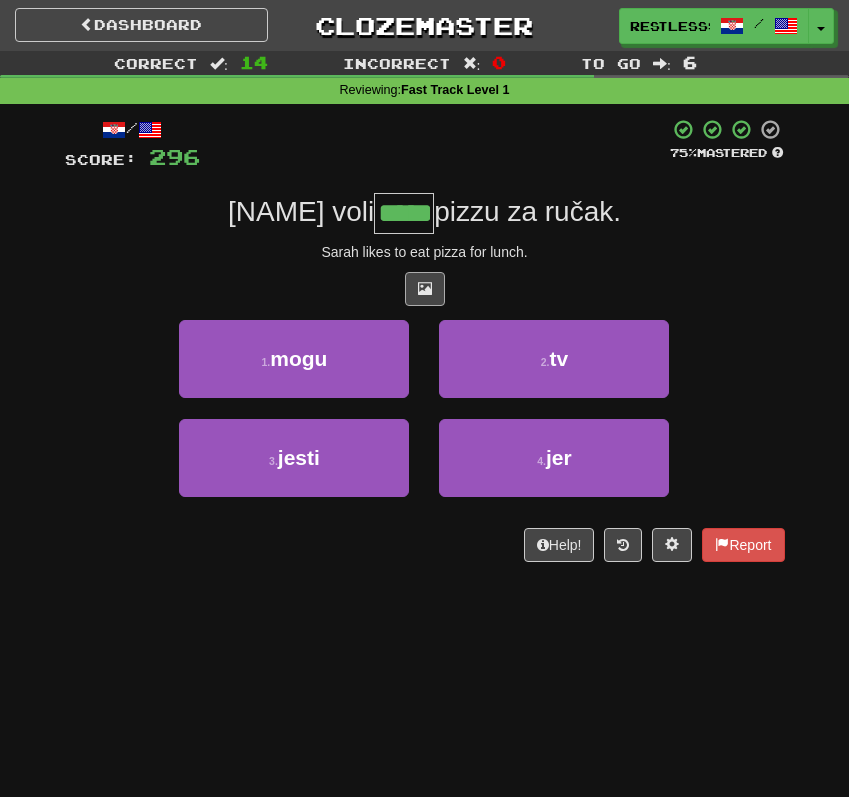type on "*****" 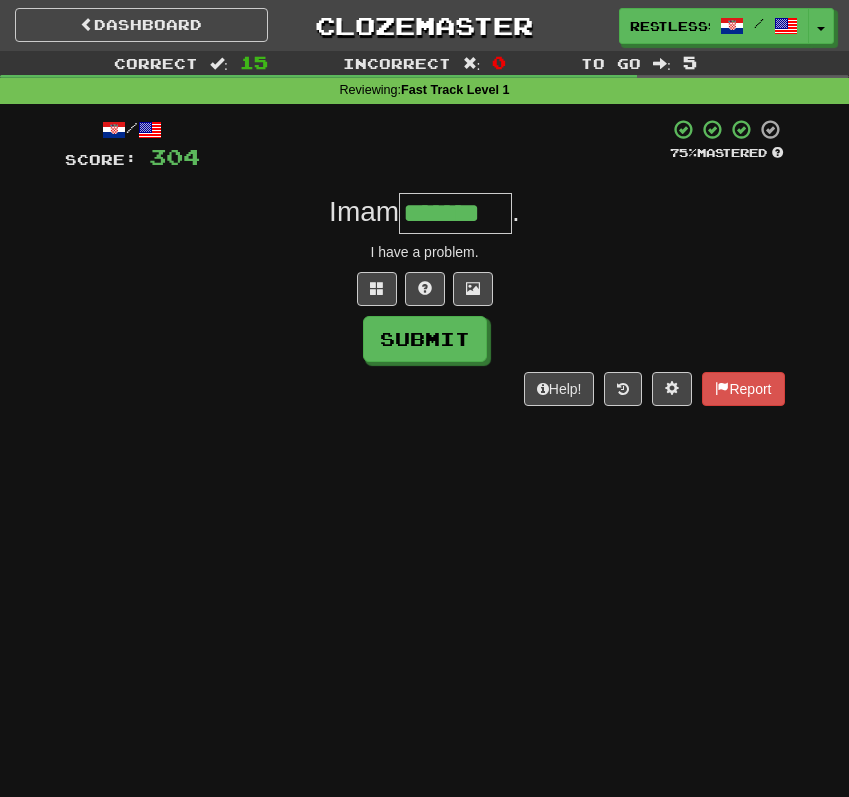 scroll, scrollTop: 0, scrollLeft: 0, axis: both 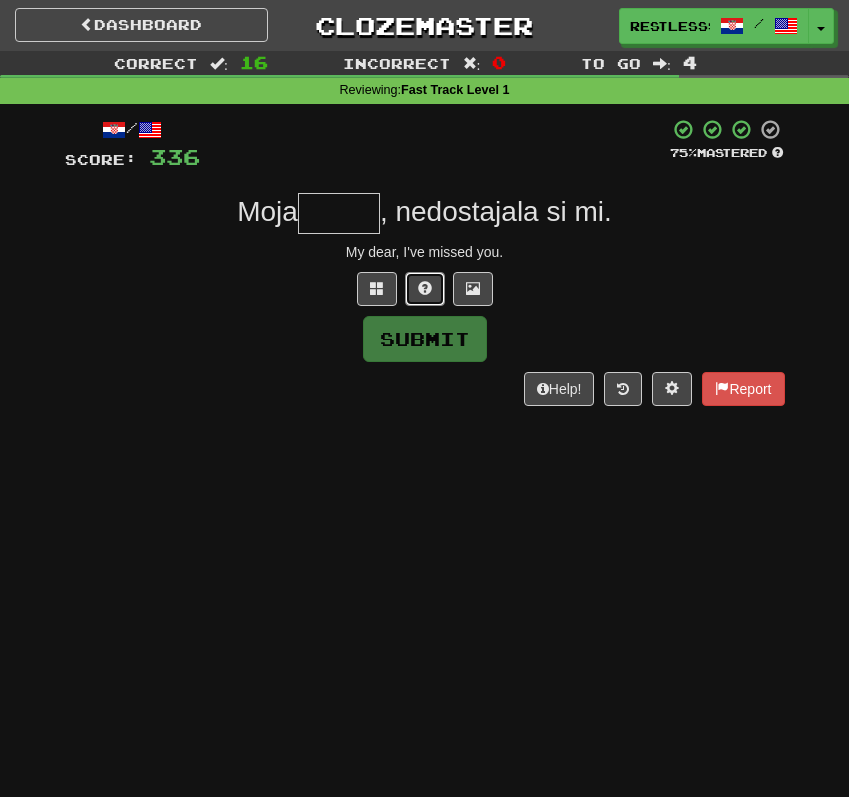 click at bounding box center [425, 288] 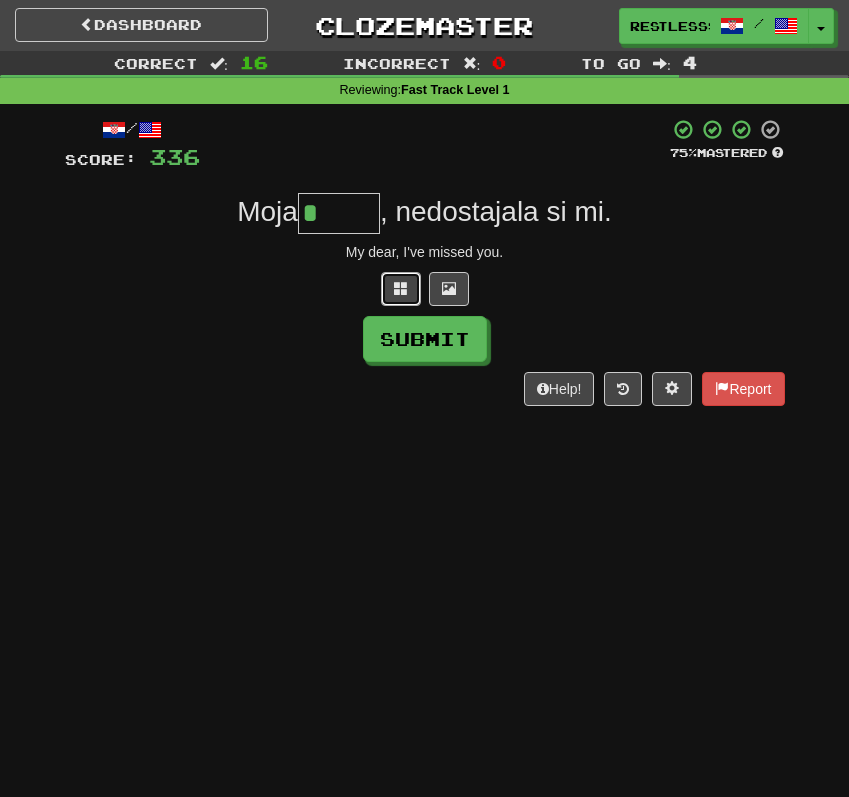 click at bounding box center (401, 289) 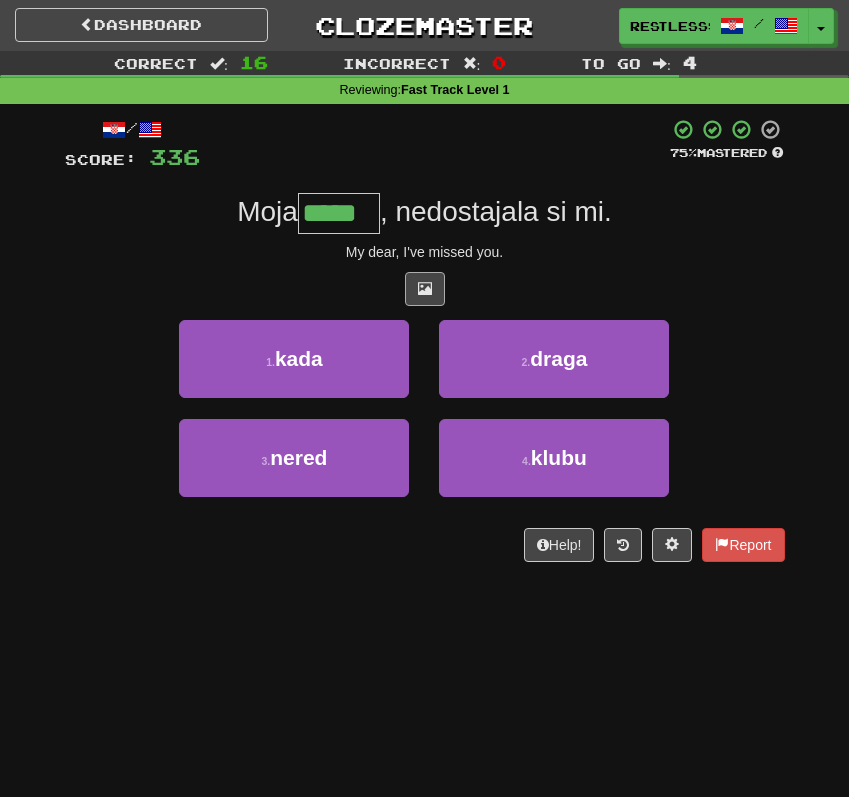 type on "*****" 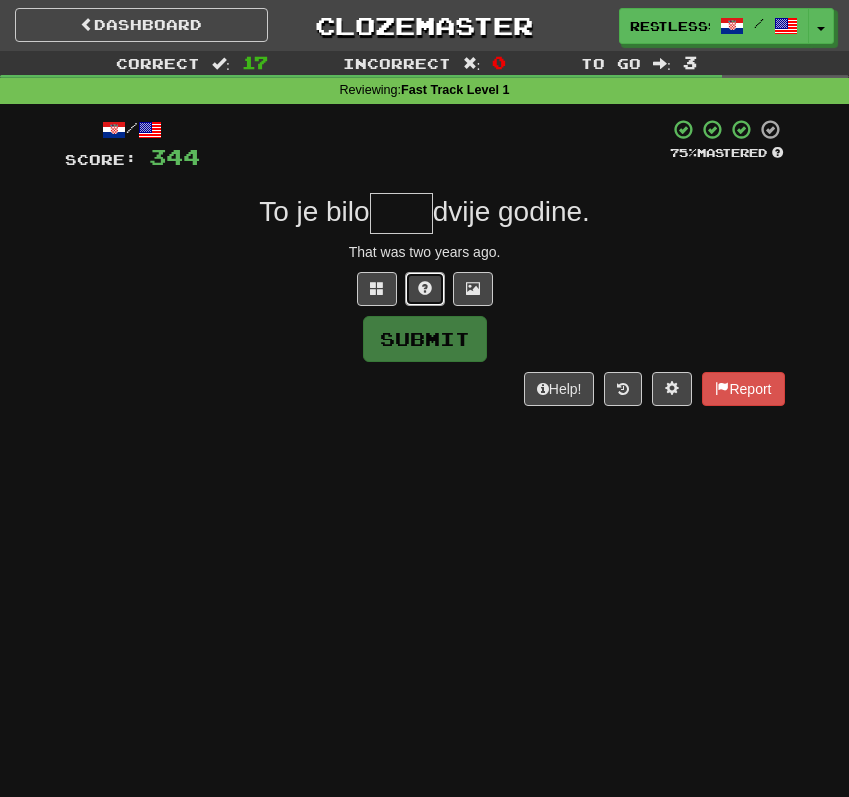 click at bounding box center (425, 289) 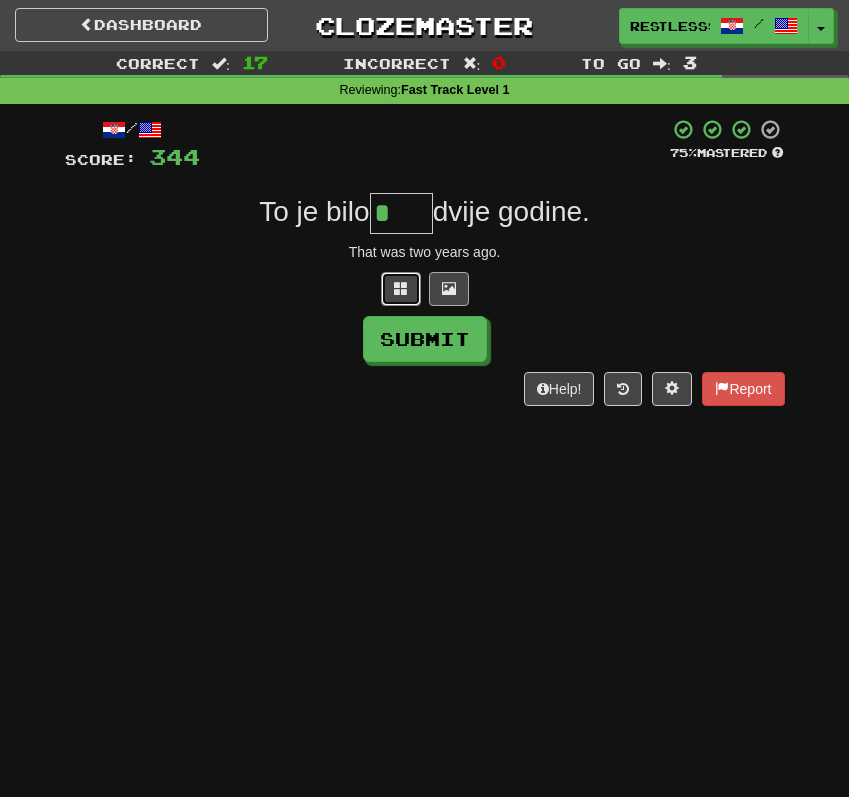 click at bounding box center (401, 289) 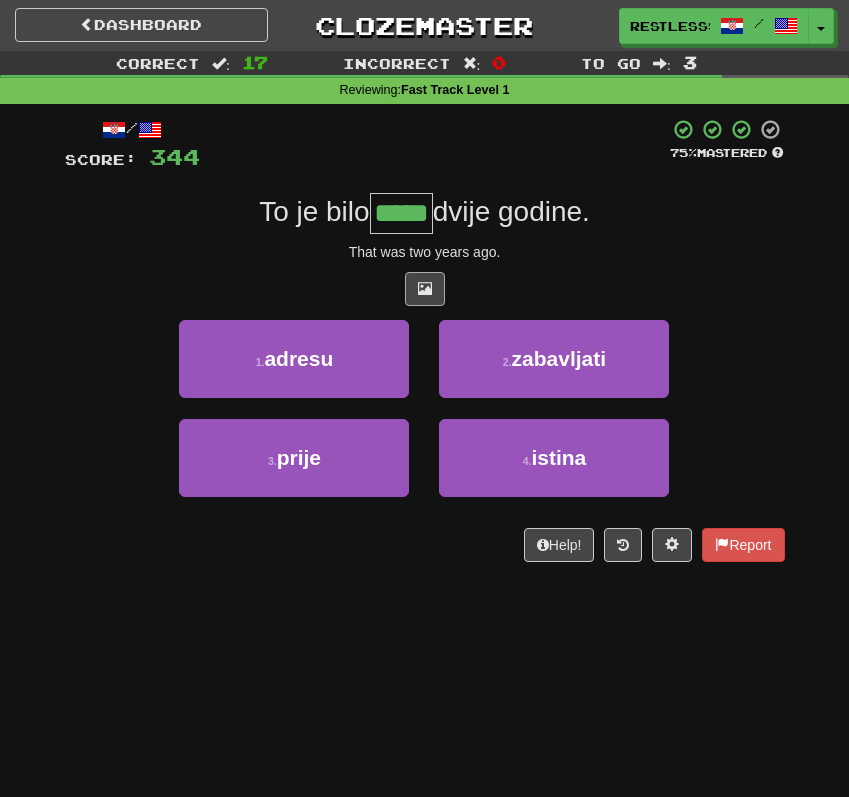 type on "*****" 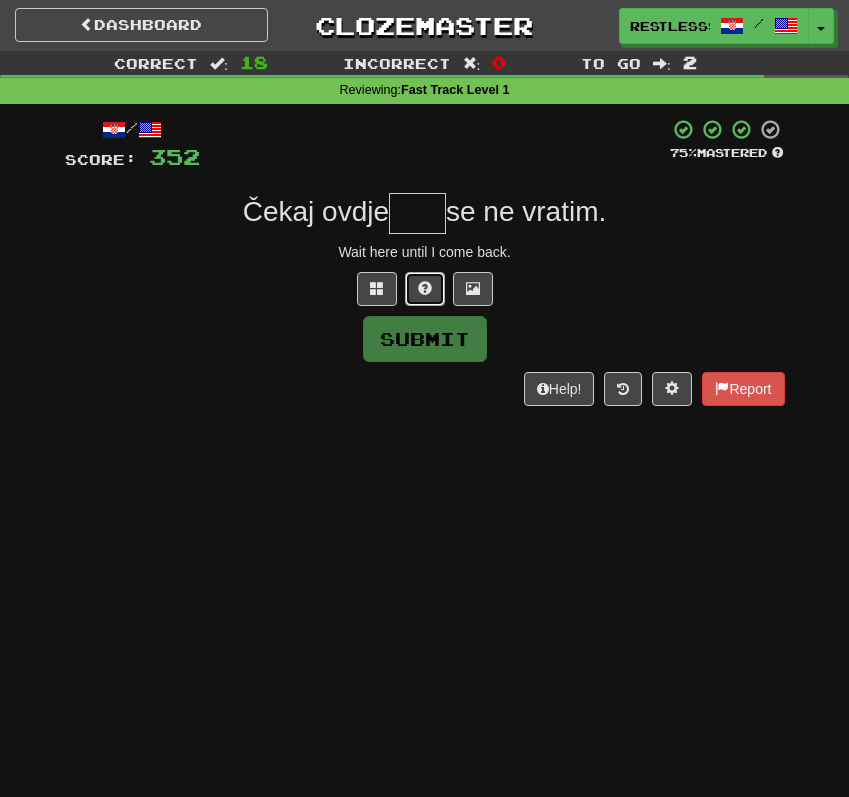 click at bounding box center (425, 289) 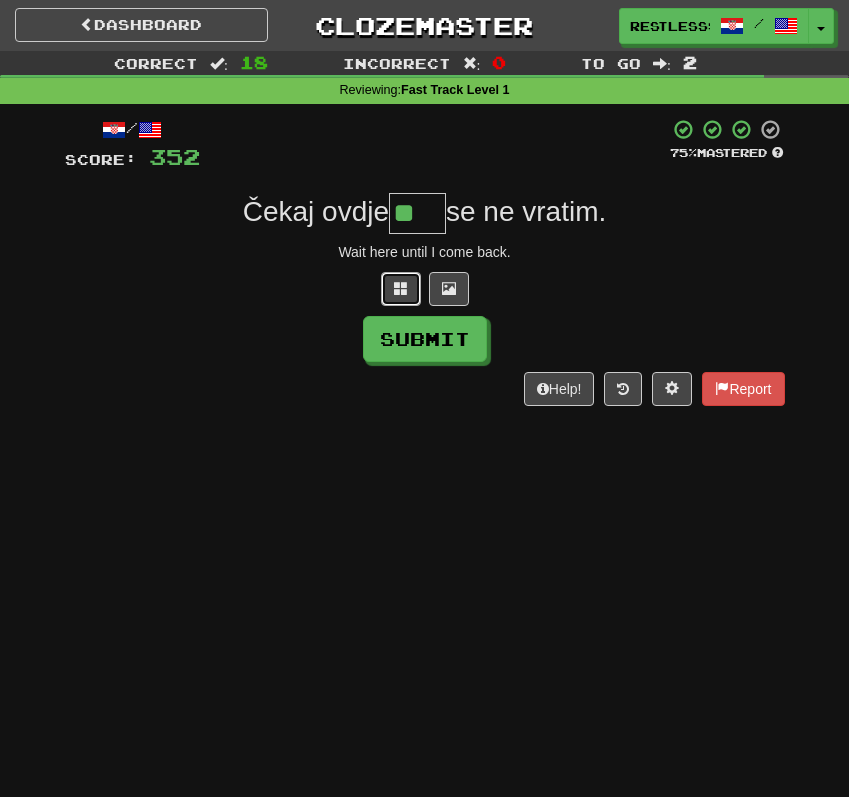 click at bounding box center (401, 289) 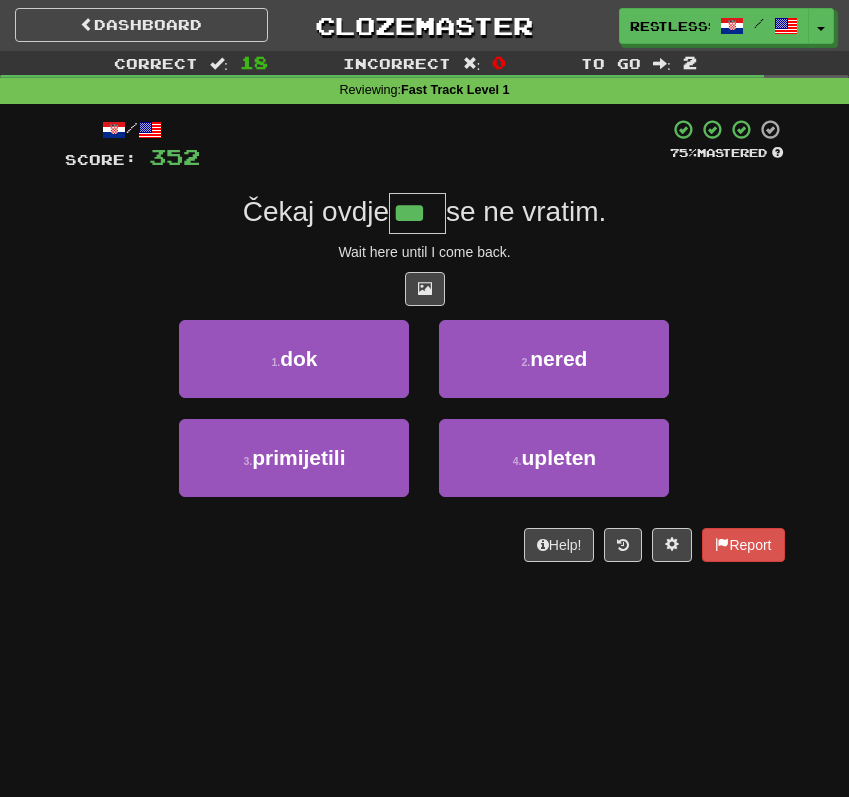 type on "***" 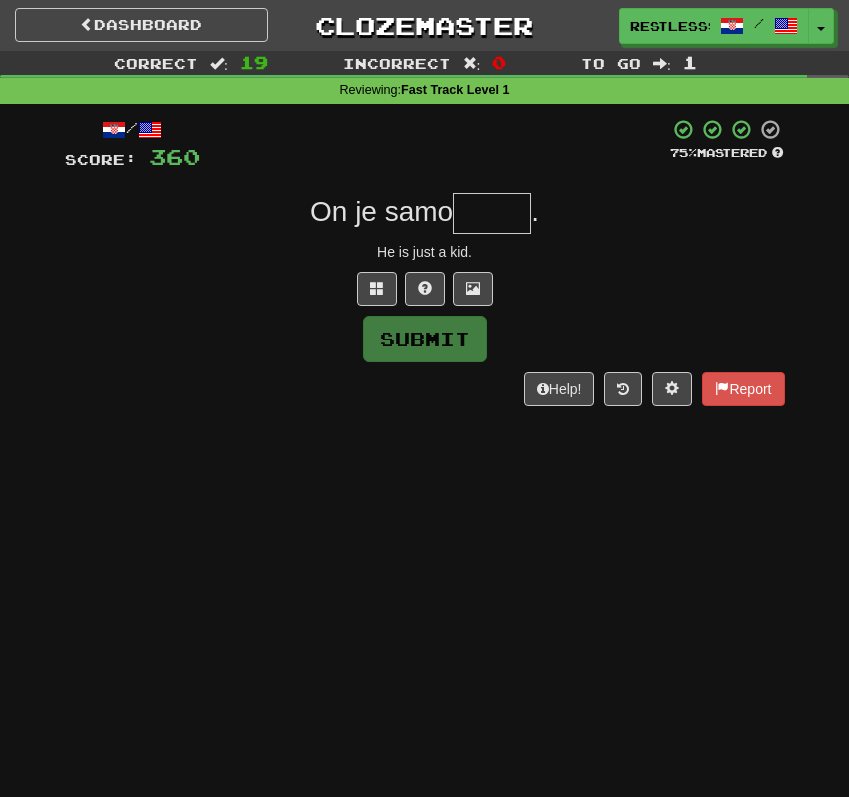 type on "*" 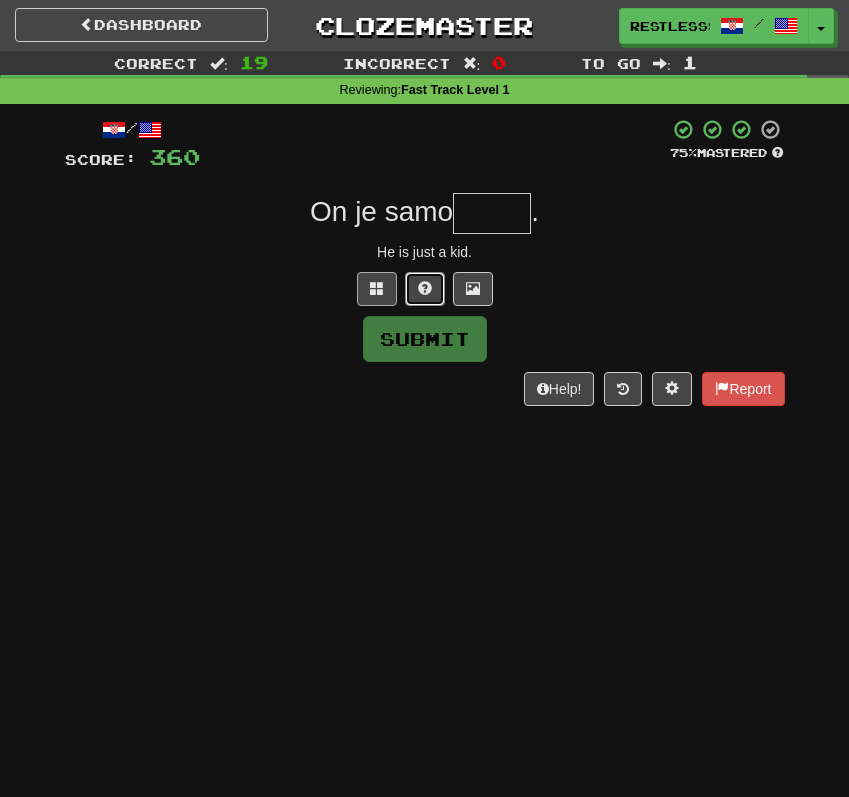 click at bounding box center (425, 289) 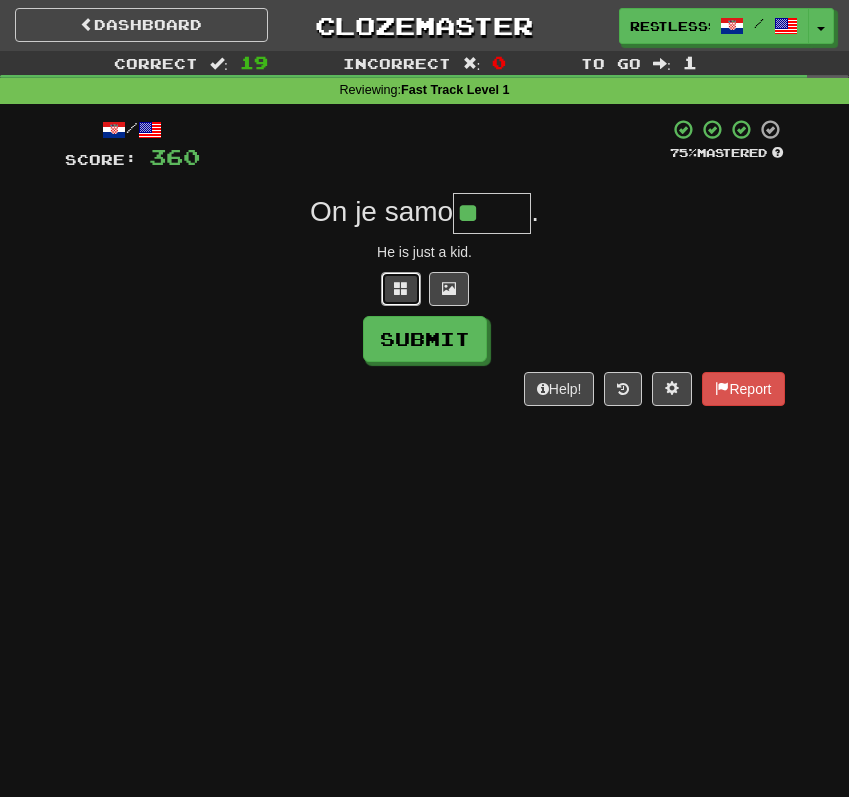 click at bounding box center [401, 288] 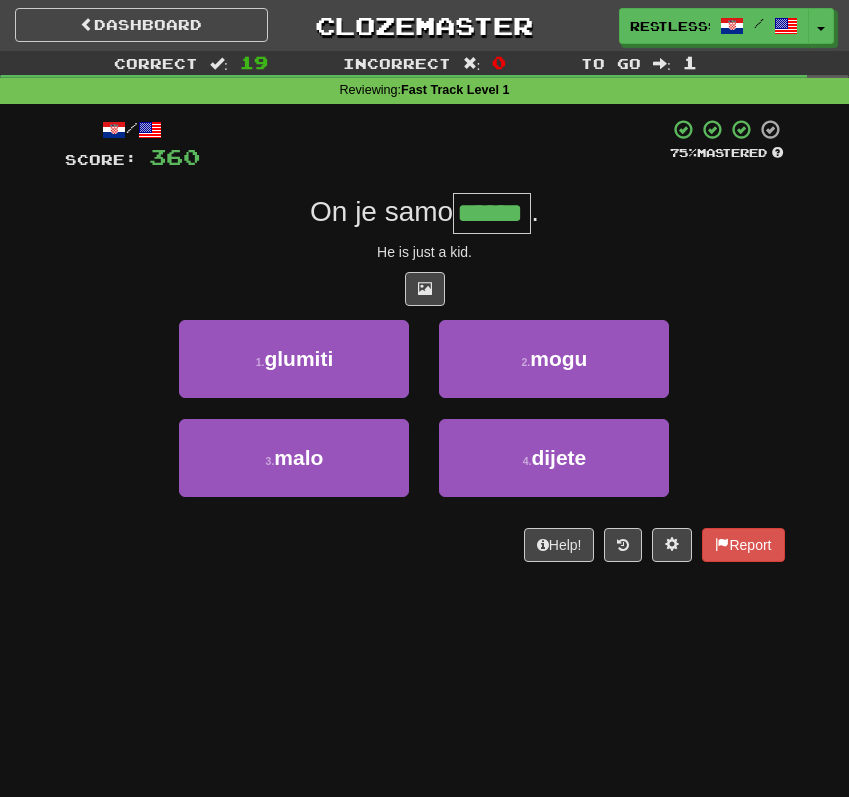 type on "******" 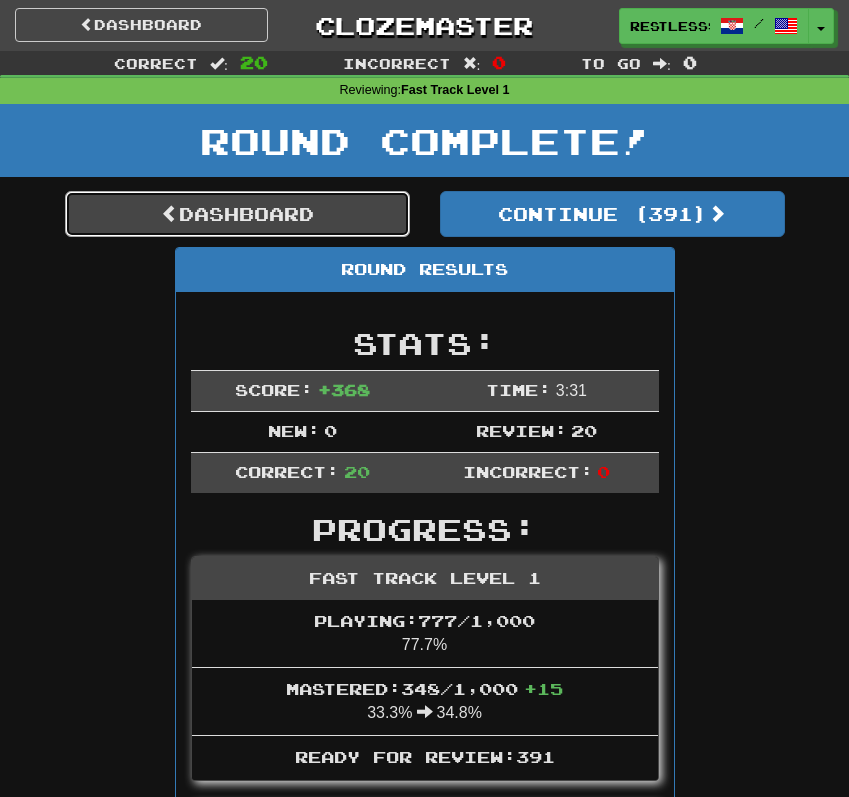 click on "Dashboard" at bounding box center (237, 214) 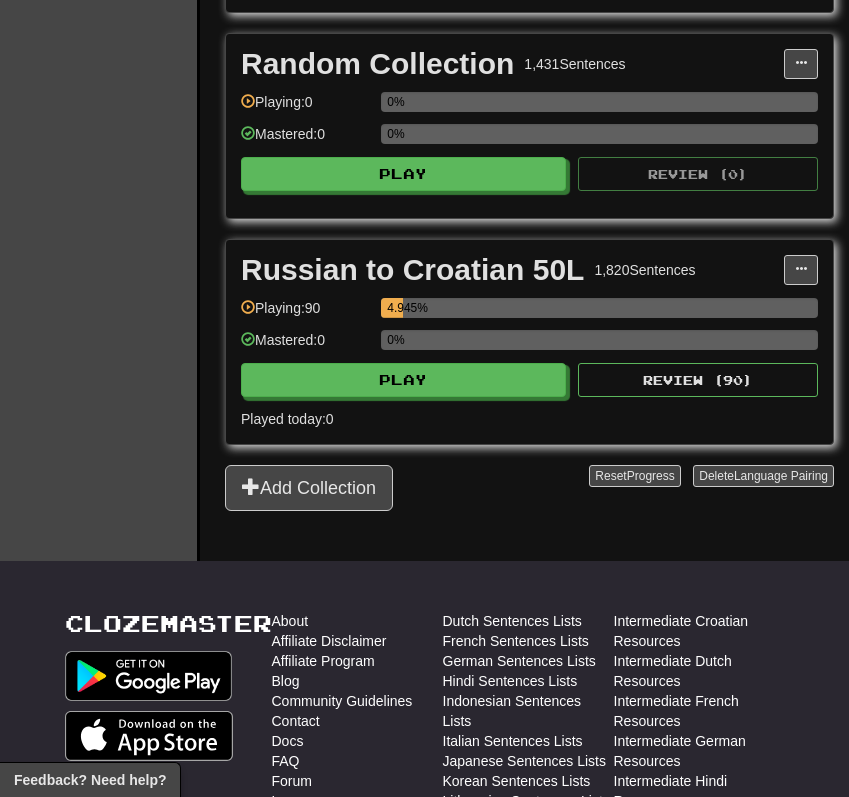 scroll, scrollTop: 1293, scrollLeft: 0, axis: vertical 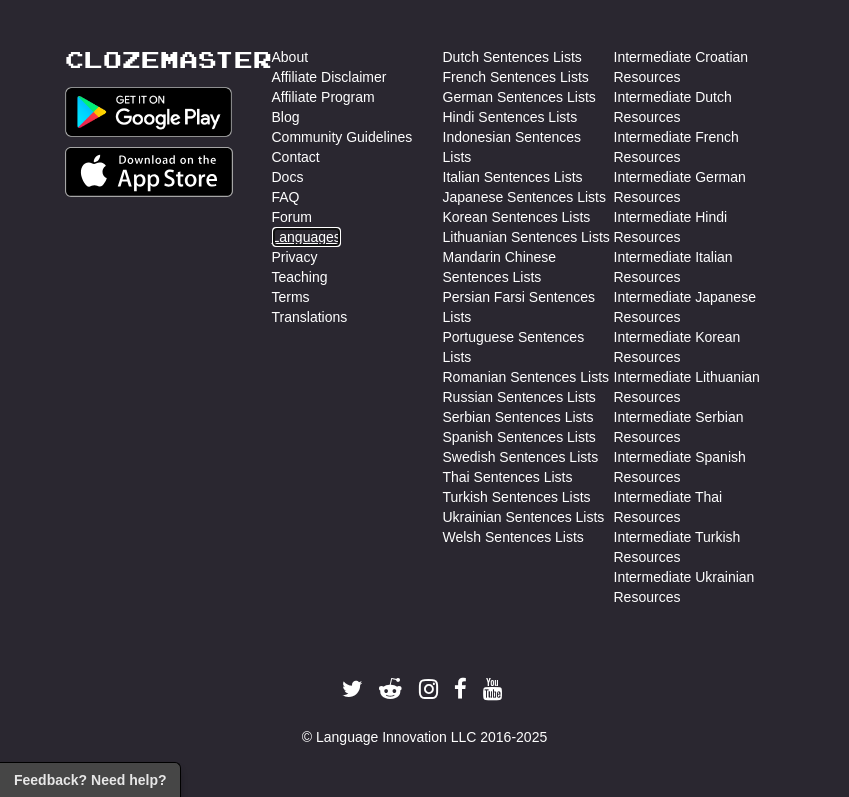 click on "Languages" at bounding box center [306, 237] 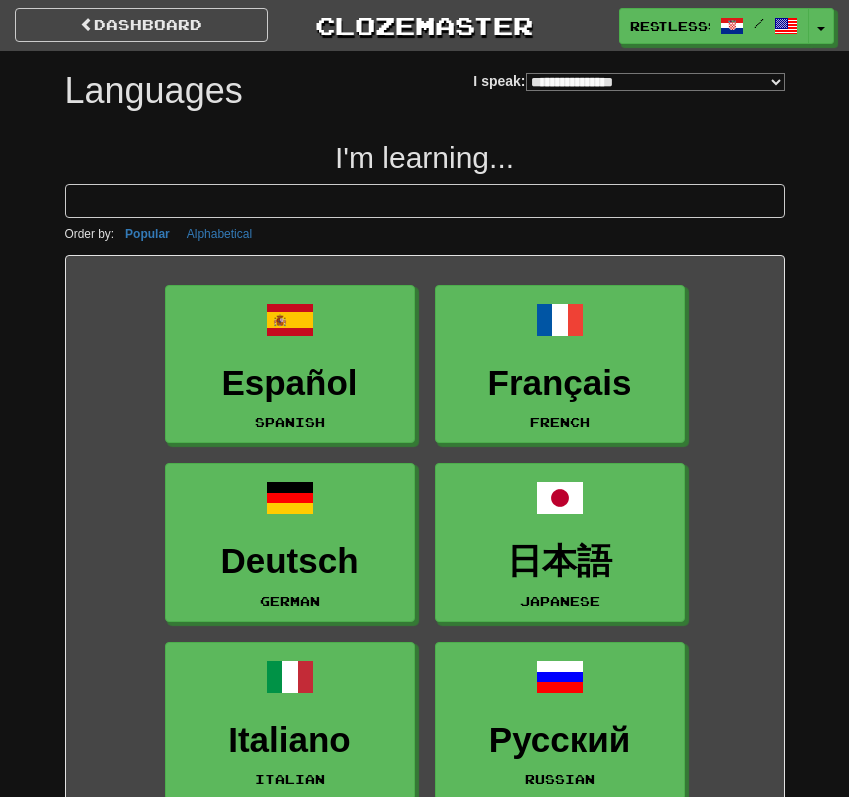 select on "*******" 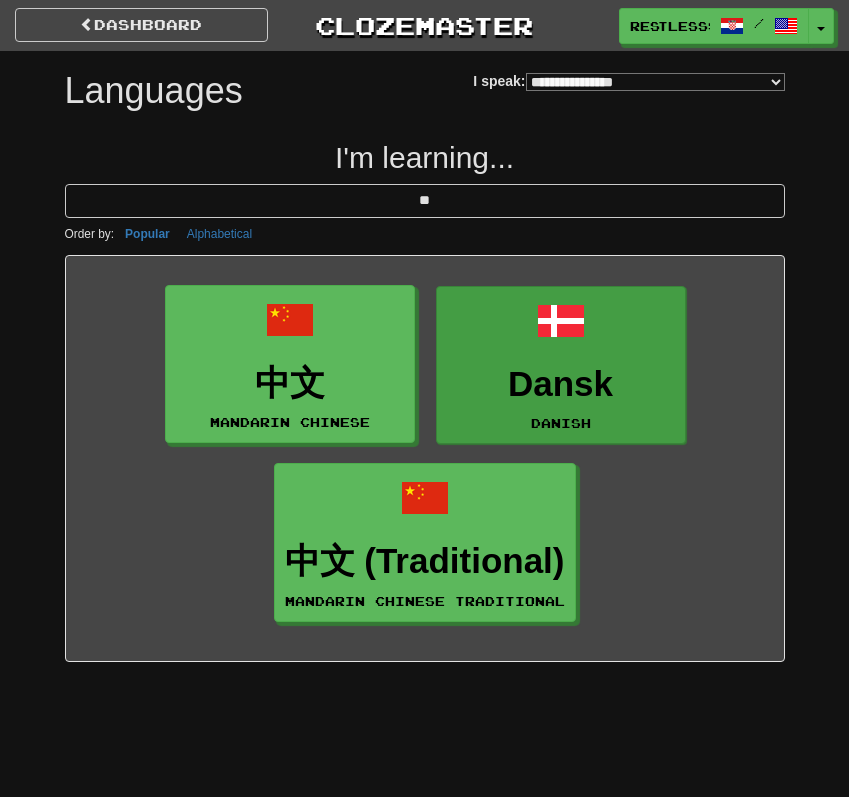 type on "**" 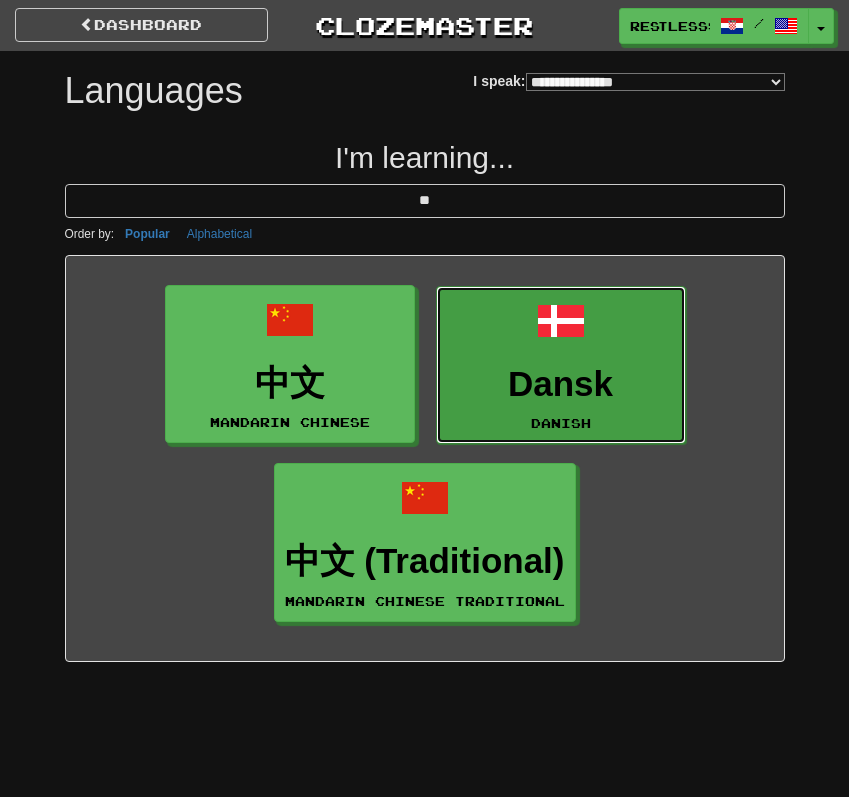 click at bounding box center [561, 321] 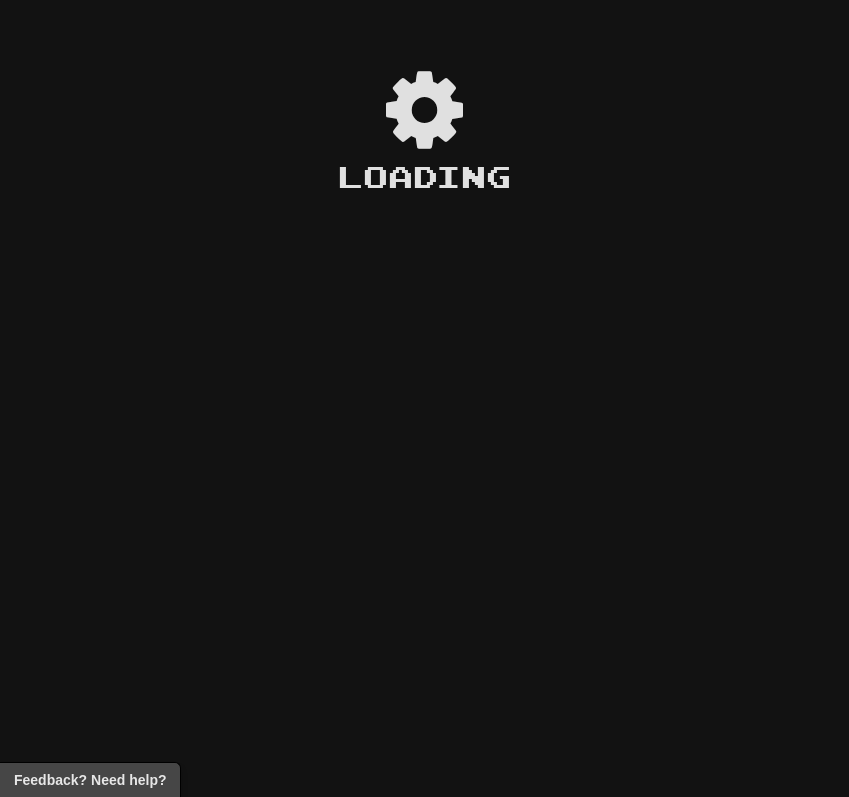 scroll, scrollTop: 0, scrollLeft: 0, axis: both 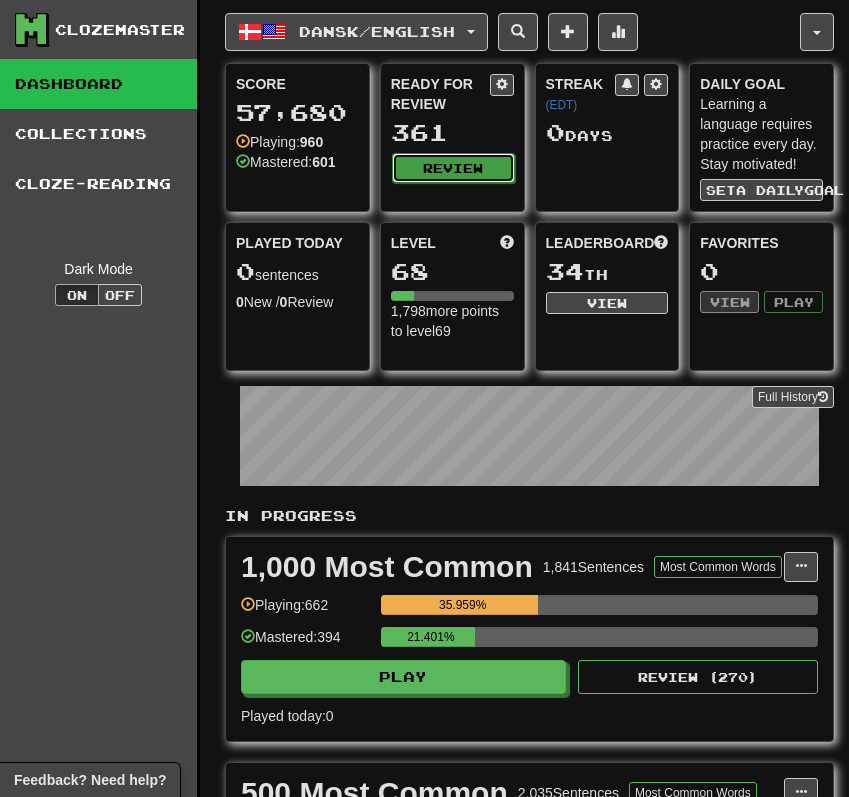 click on "Review" at bounding box center [453, 168] 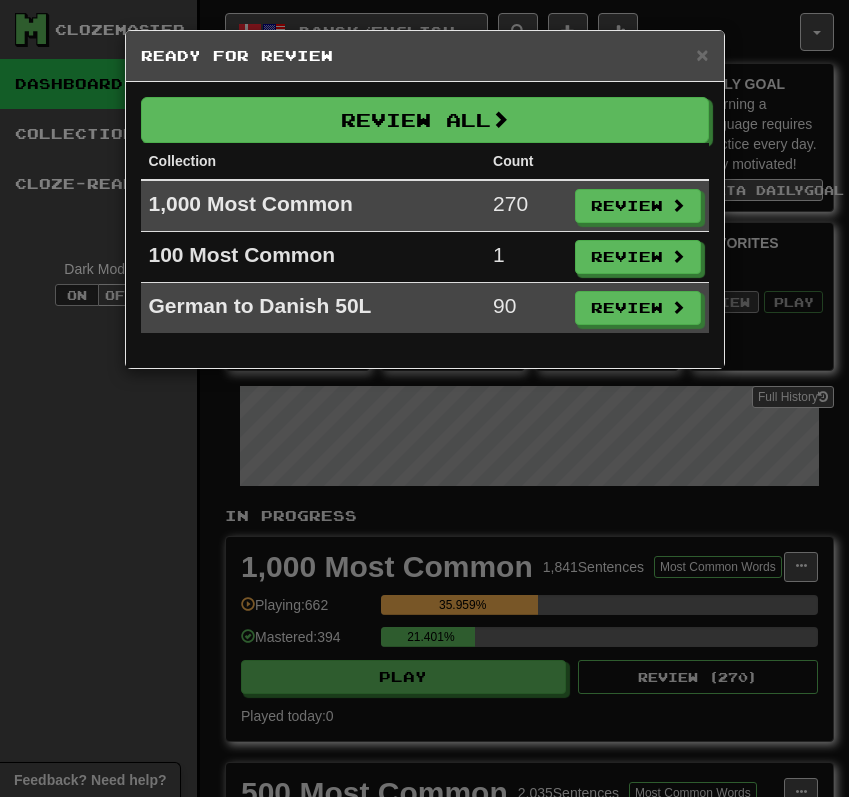 click on "× Ready for Review Review All  Collection Count 1,000 Most Common 270 Review 100 Most Common 1 Review German to Danish 50L 90 Review" at bounding box center [424, 398] 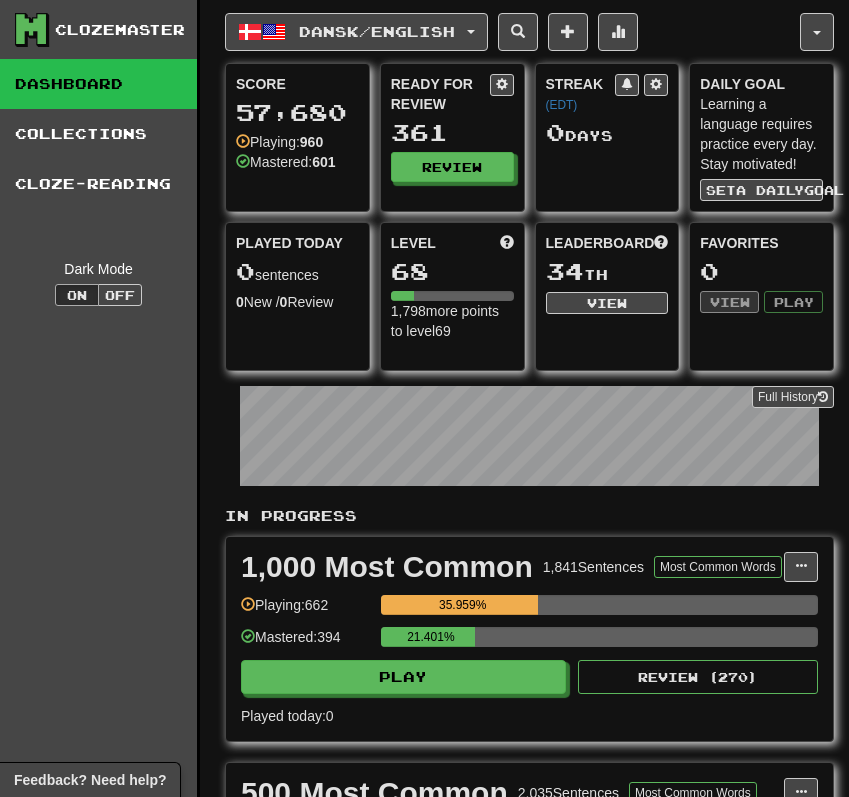 click on "Ready for Review" at bounding box center [452, 94] 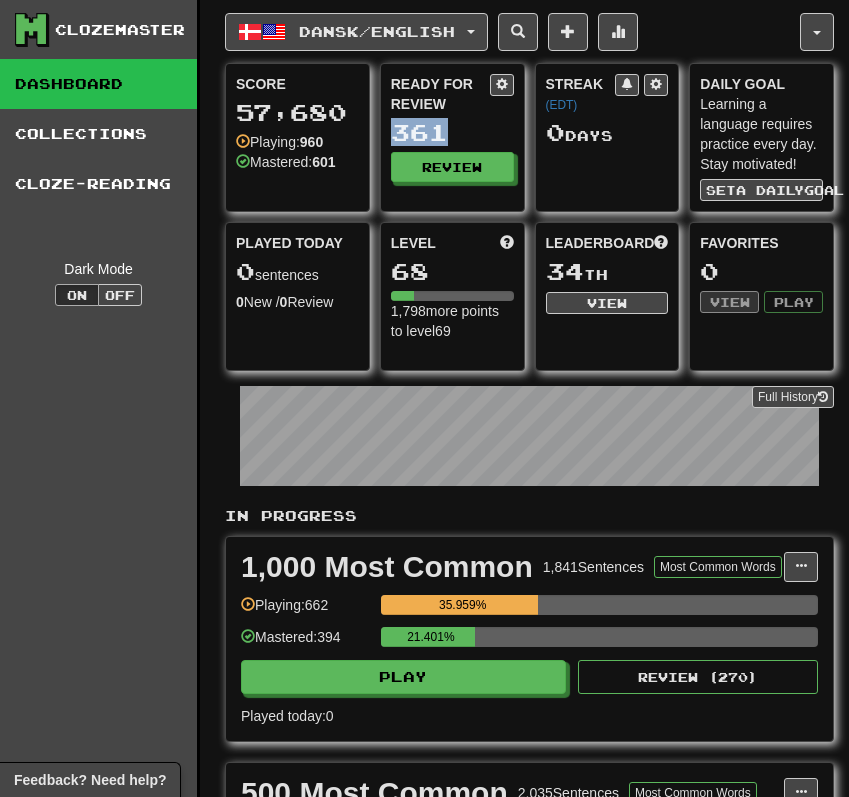 click on "Ready for Review" at bounding box center [452, 94] 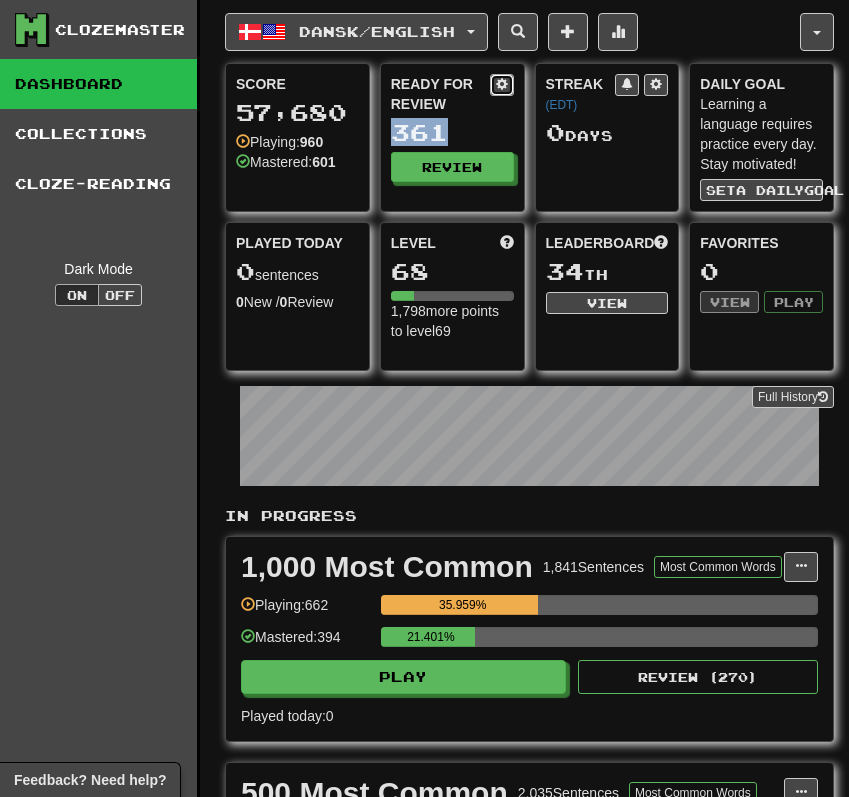 click at bounding box center [502, 84] 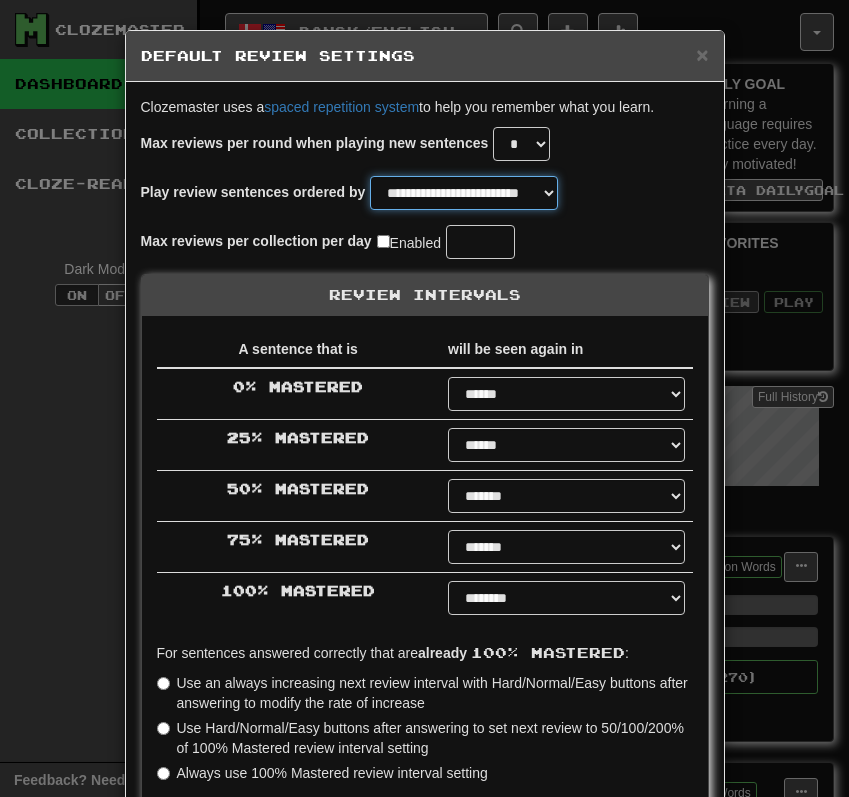 click on "**********" at bounding box center (464, 193) 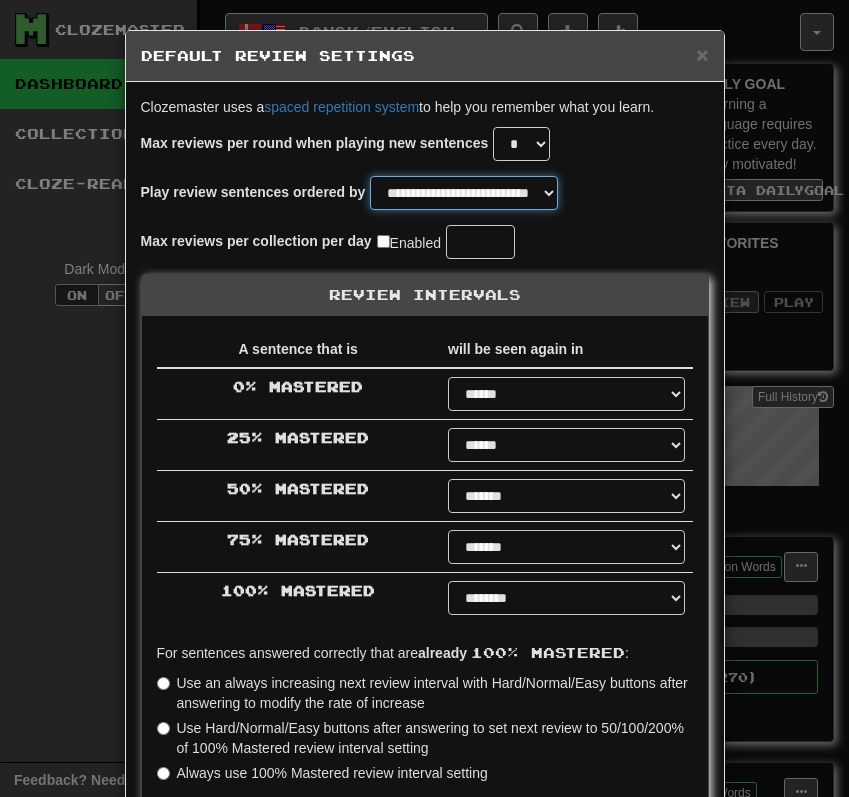 scroll, scrollTop: 308, scrollLeft: 0, axis: vertical 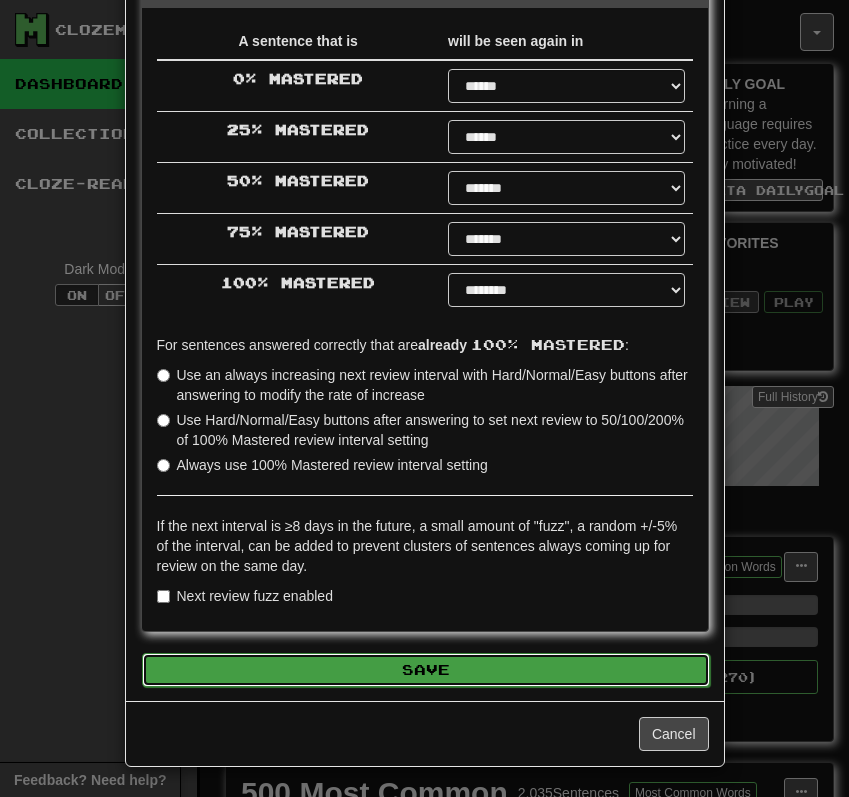 click on "Save" at bounding box center (426, 670) 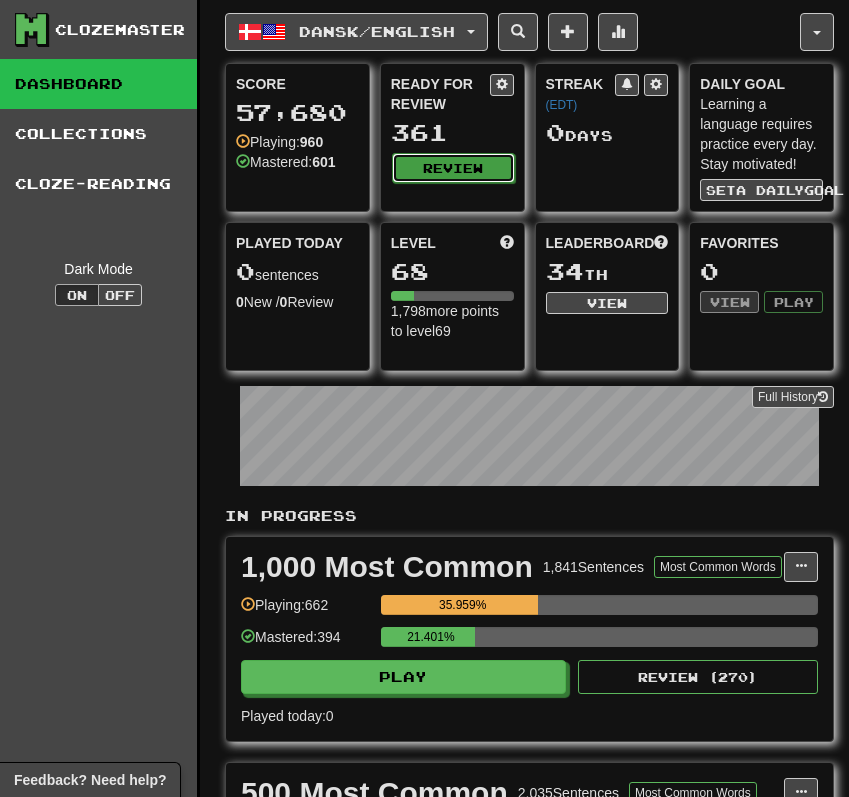 click on "Review" at bounding box center [453, 168] 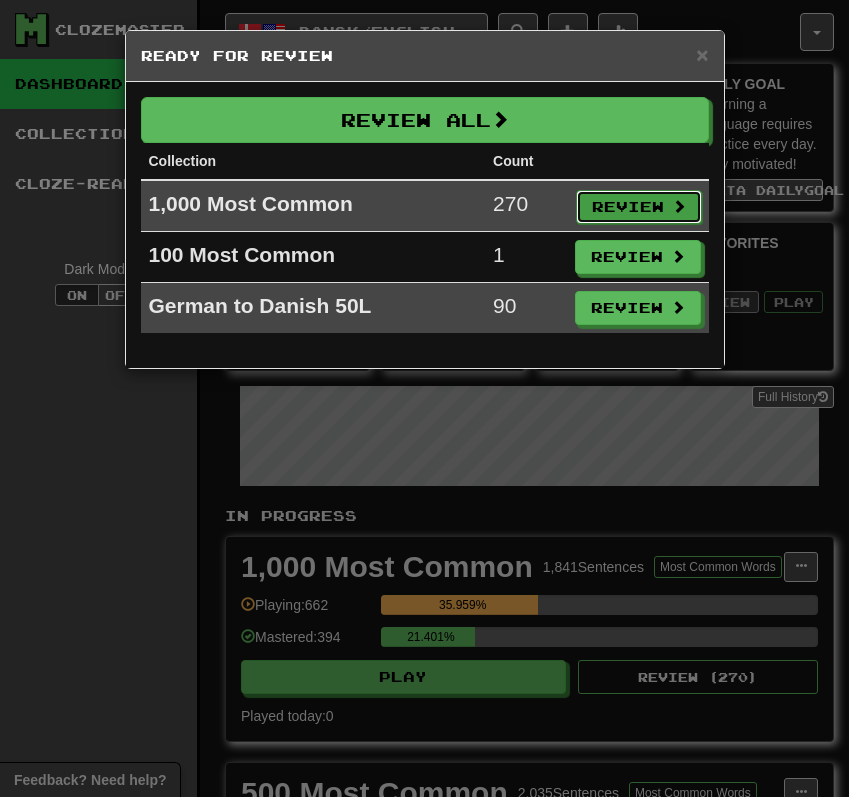 click on "Review" at bounding box center [639, 207] 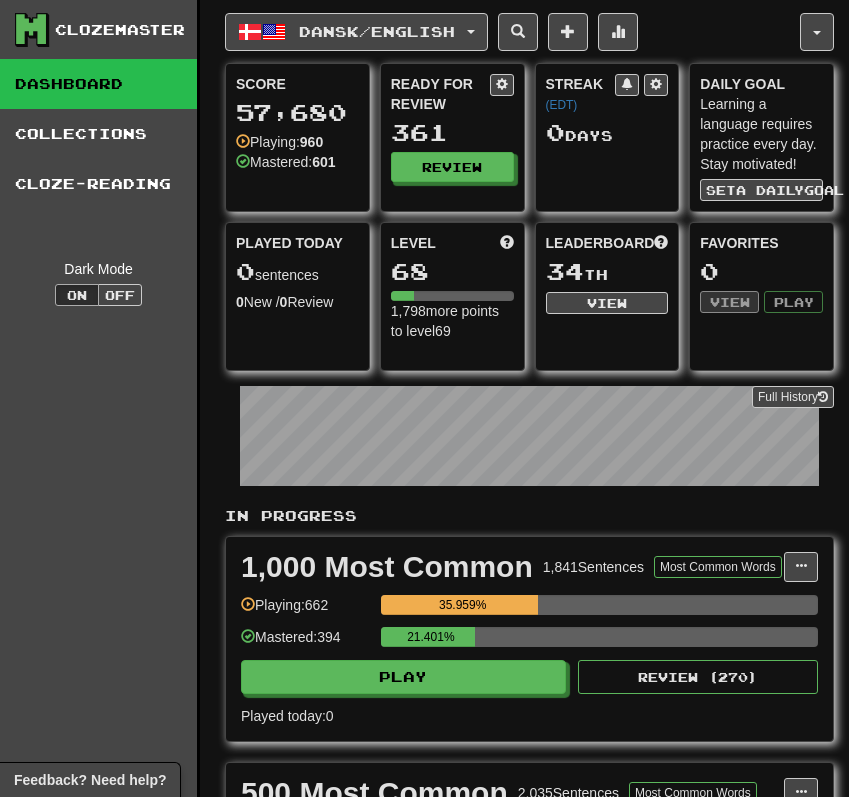 select on "**" 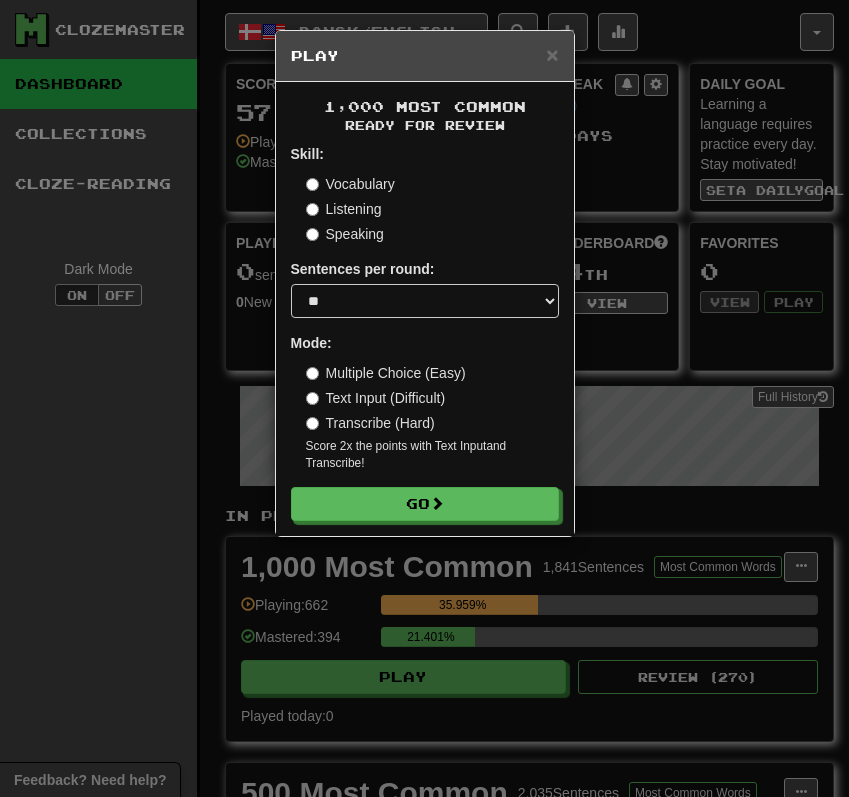 click on "Vocabulary" at bounding box center [350, 184] 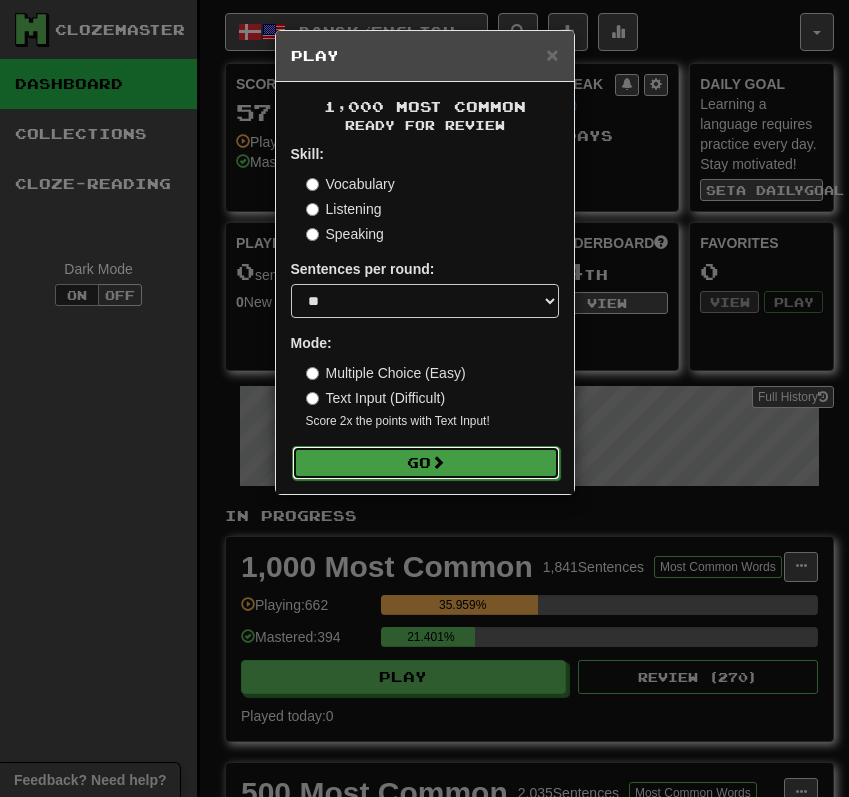 click on "Go" at bounding box center [426, 463] 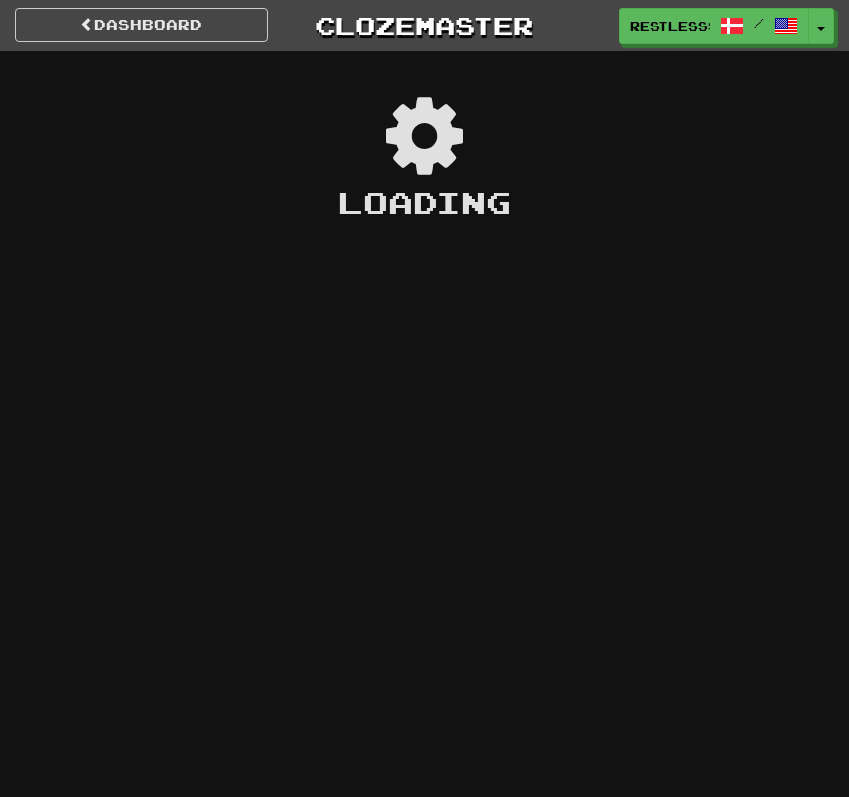 scroll, scrollTop: 0, scrollLeft: 0, axis: both 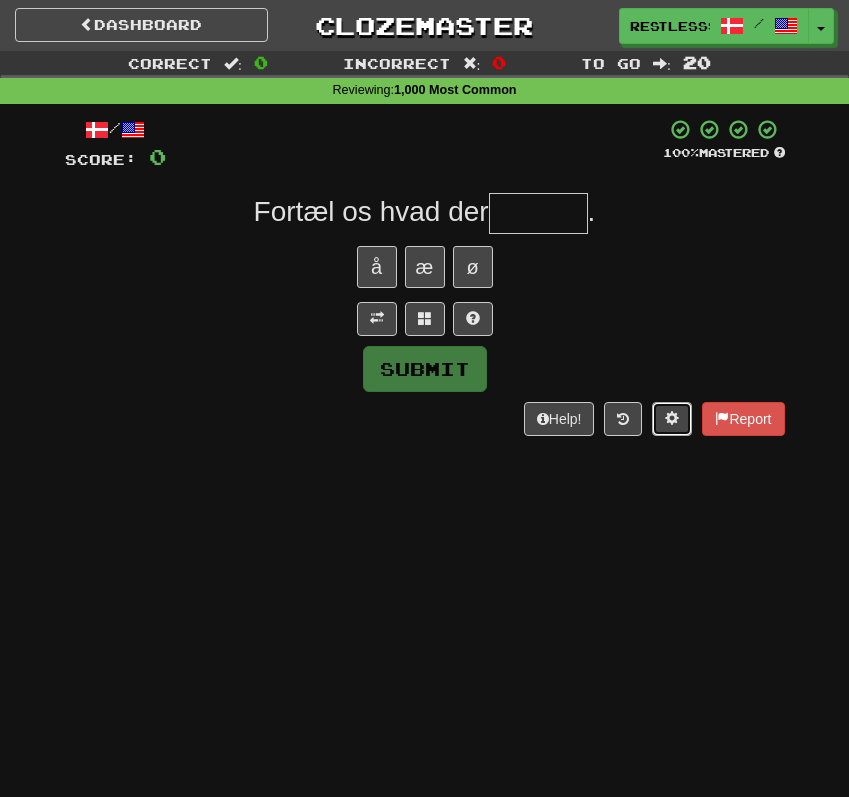 click at bounding box center [672, 419] 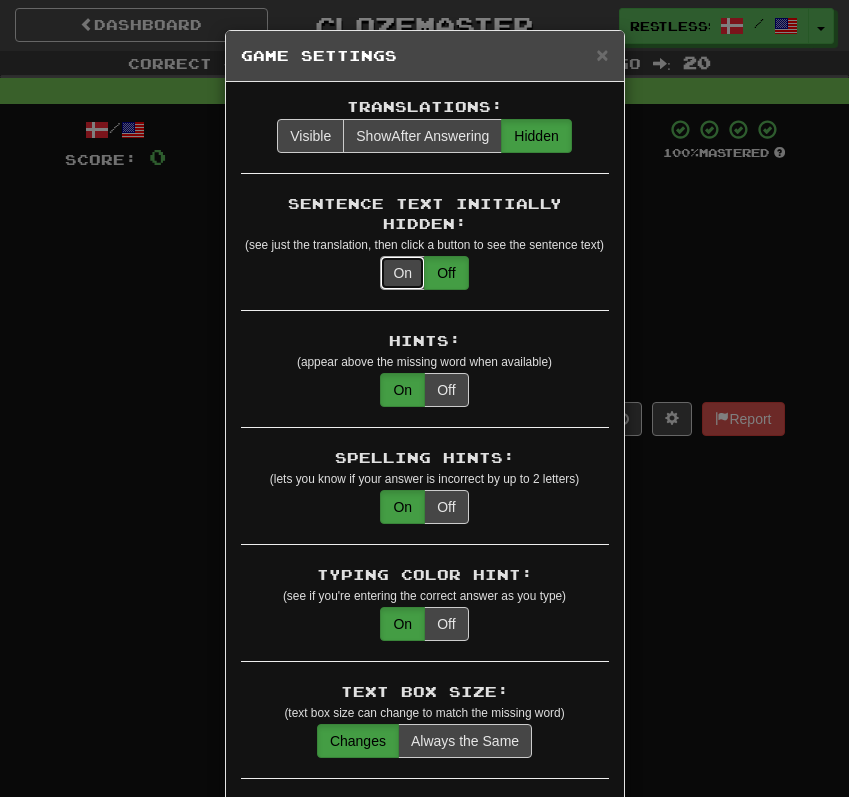 click on "On" at bounding box center (402, 273) 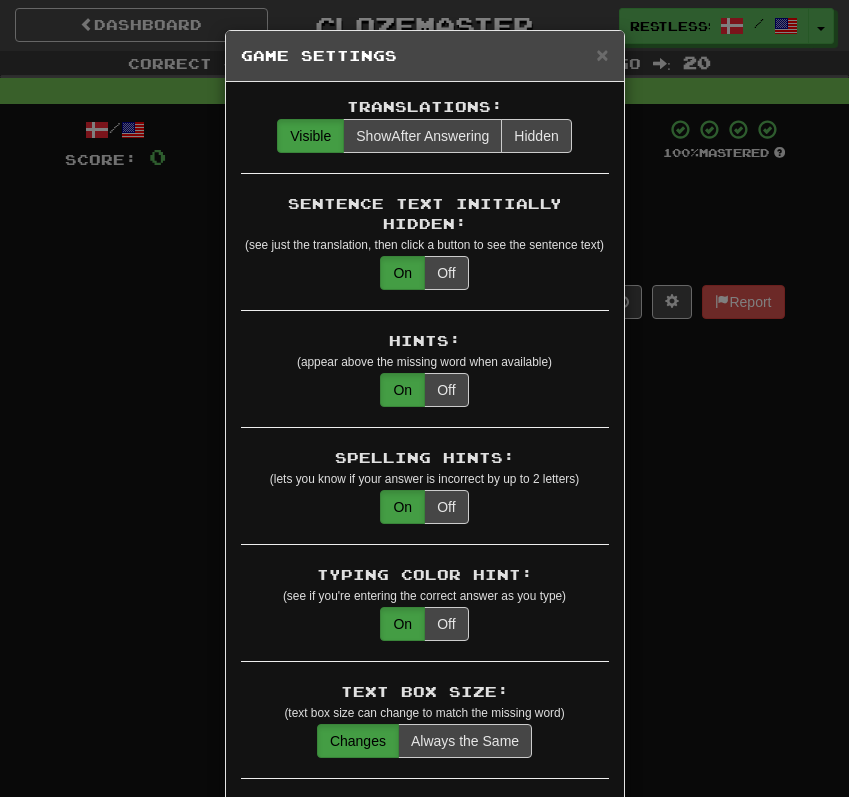 click on "× Game Settings Translations: Visible Show  After Answering Hidden Sentence Text Initially Hidden: (see just the translation, then click a button to see the sentence text) On Off Hints: (appear above the missing word when available) On Off Spelling Hints: (lets you know if your answer is incorrect by up to 2 letters) On Off Typing Color Hint: (see if you're entering the correct answer as you type) On Off Text Box Size: (text box size can change to match the missing word) Changes Always the Same Enter Submits Empty: (pressing Enter when the input is empty will submit a blank answer) On Off Clear After Answering: (keypress clears the text input after answering so you can practice re-typing the answer) On Off Image Toggle: (toggle button, if sentence image available) After Answering Before and After Off Image Background: (use sentence image as background, if available) On Off Pronunciation: (shown after answering when available) On Off Sound Effects: On Off Text-to-Speech Auto-Play: On Off Loop: On Off On Off 1" at bounding box center (424, 398) 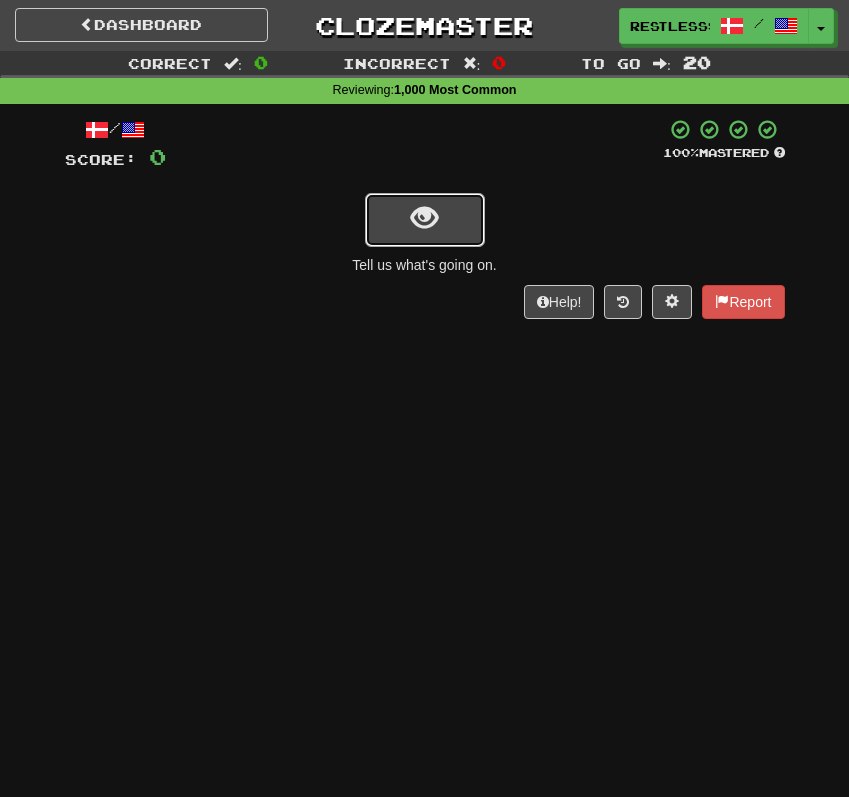 click at bounding box center [425, 220] 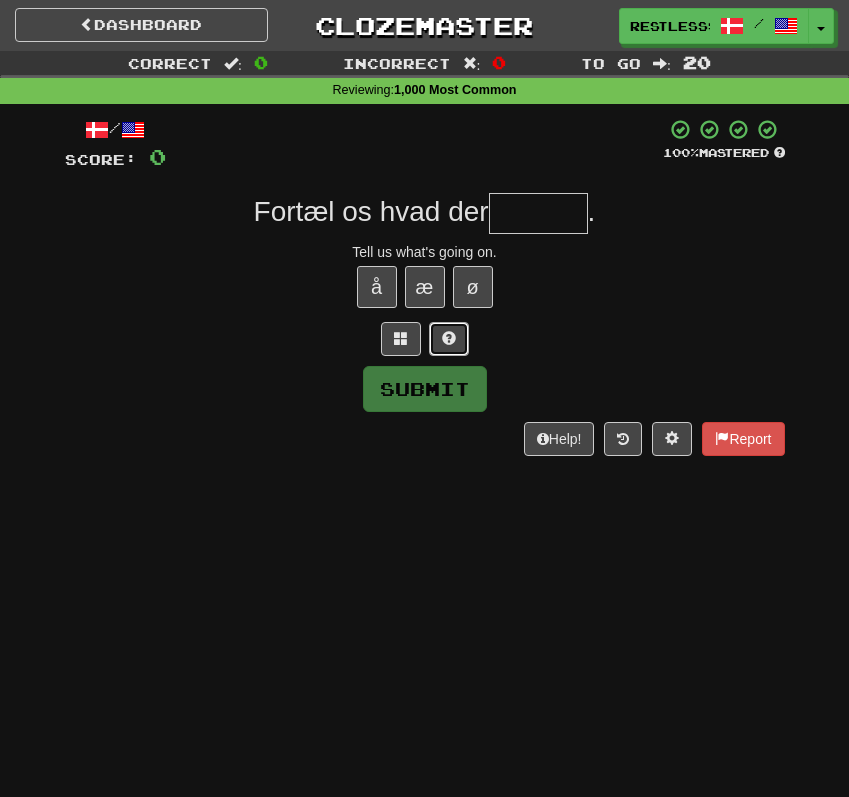 click at bounding box center (449, 339) 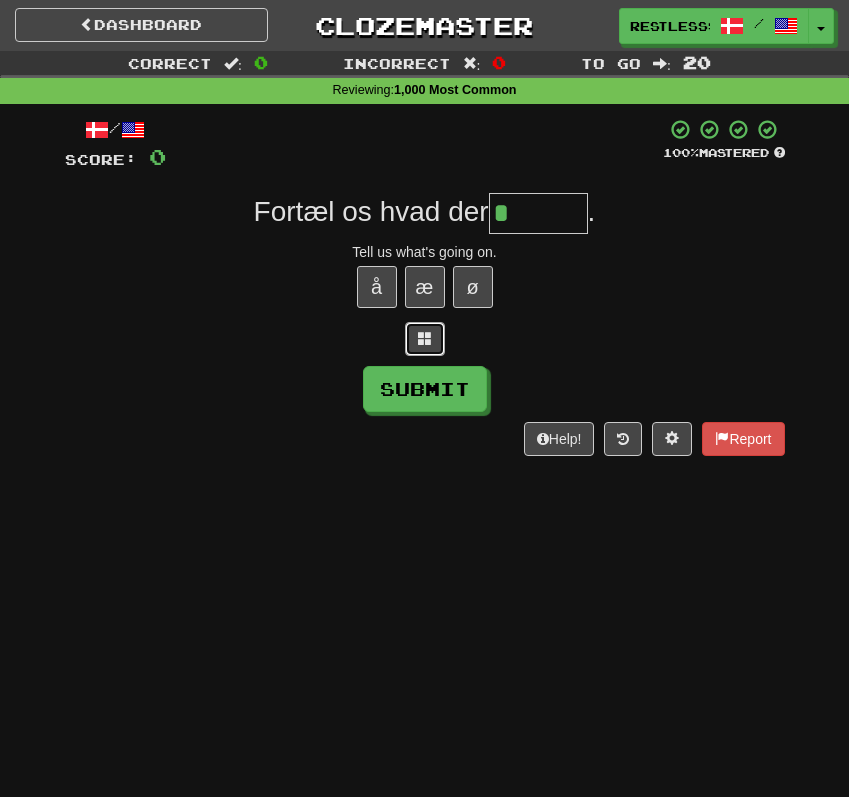 click at bounding box center (425, 338) 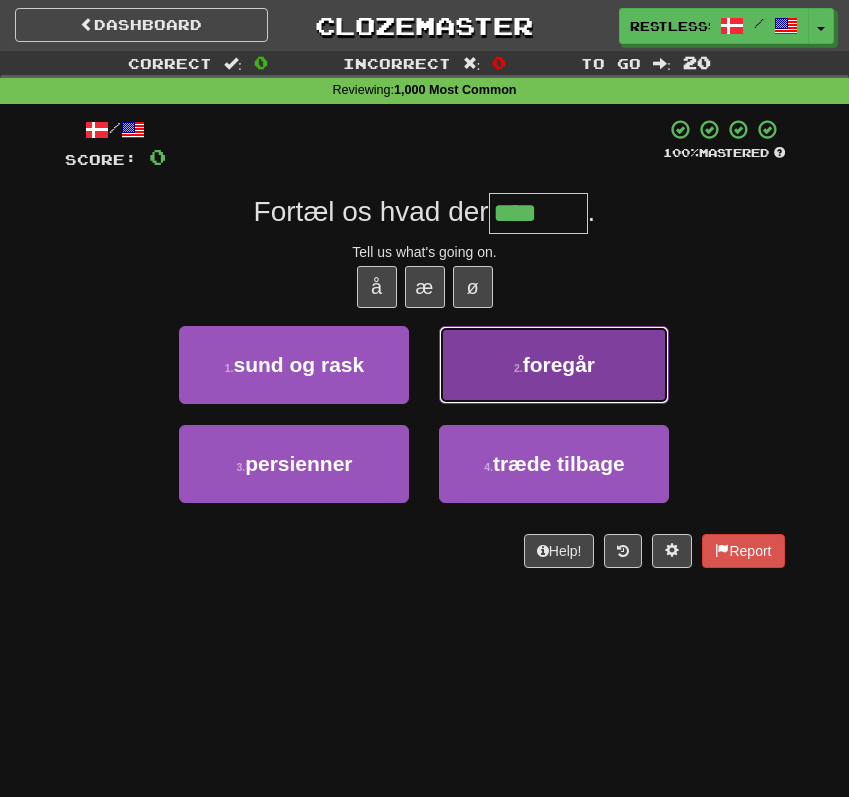 click on "2 .  foregår" at bounding box center (554, 365) 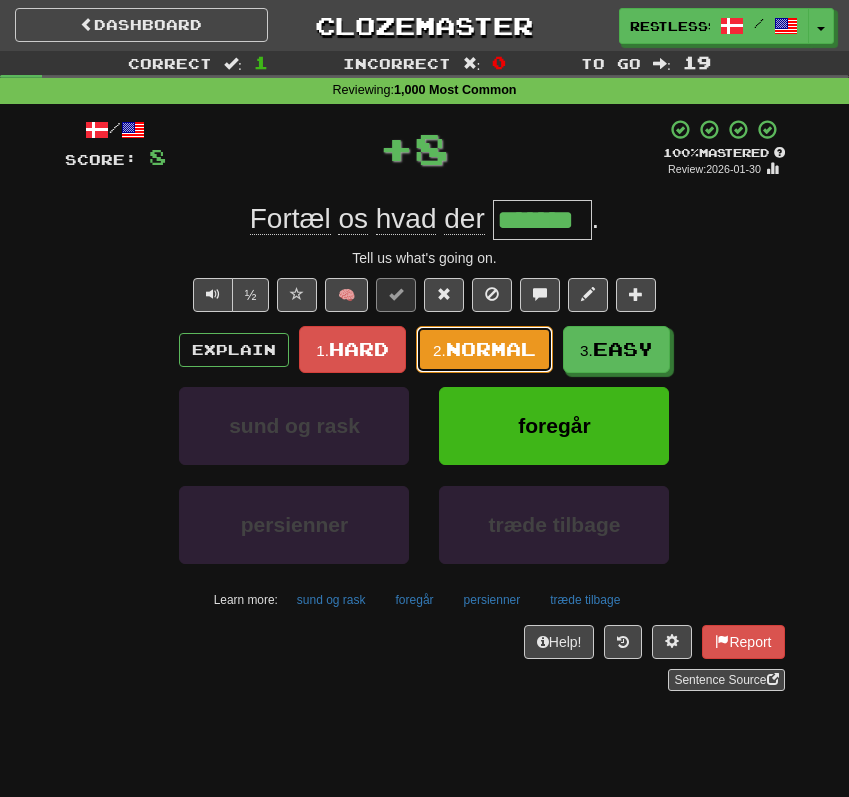 click on "2.  Normal" at bounding box center (484, 349) 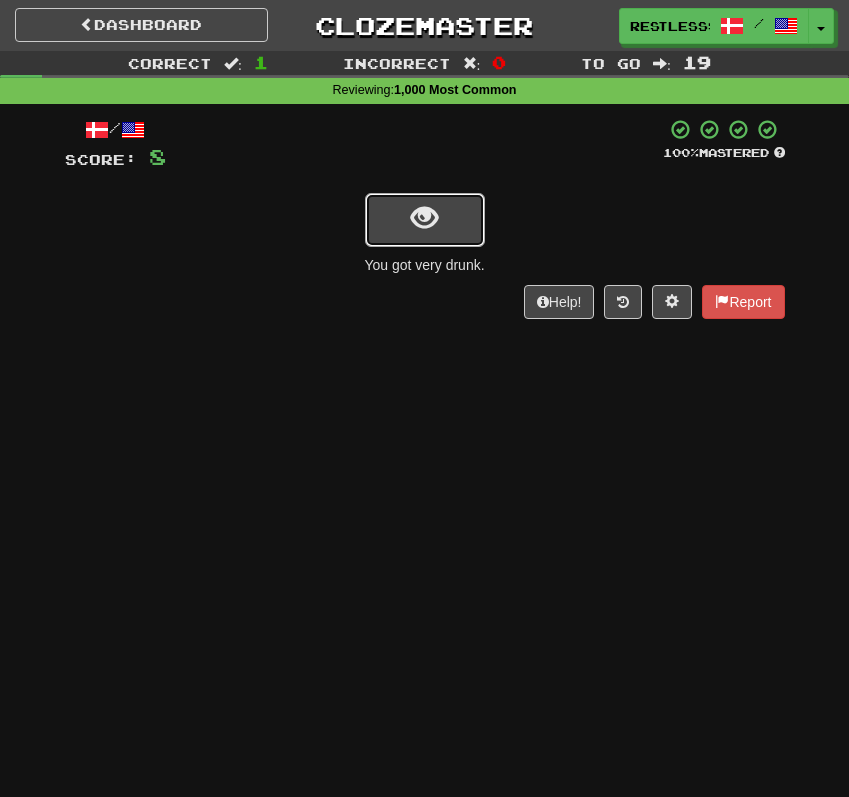 click at bounding box center (425, 220) 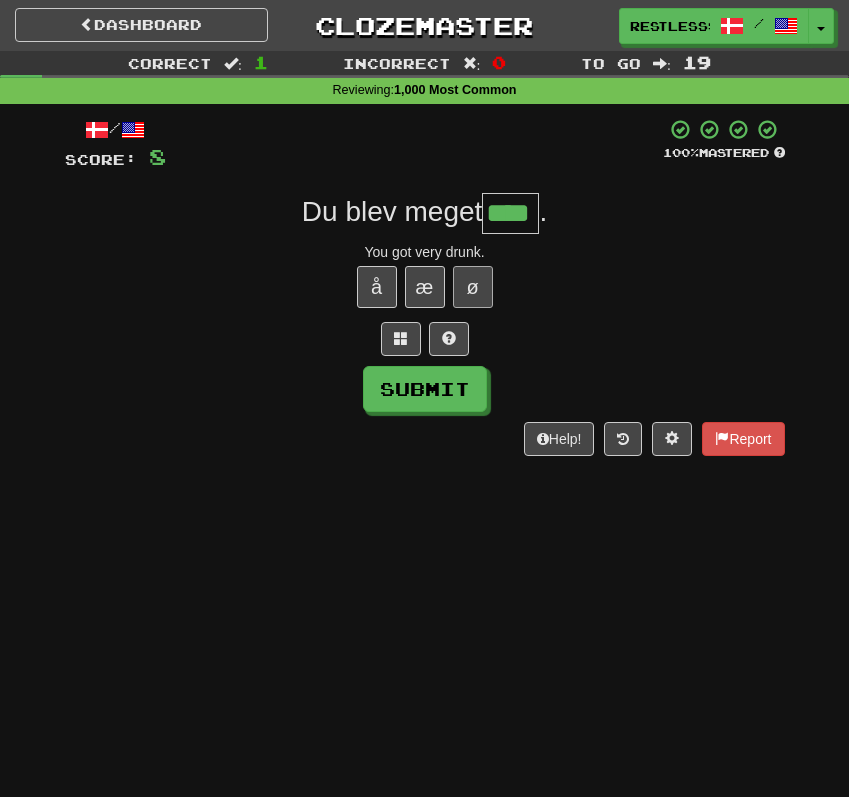 type on "****" 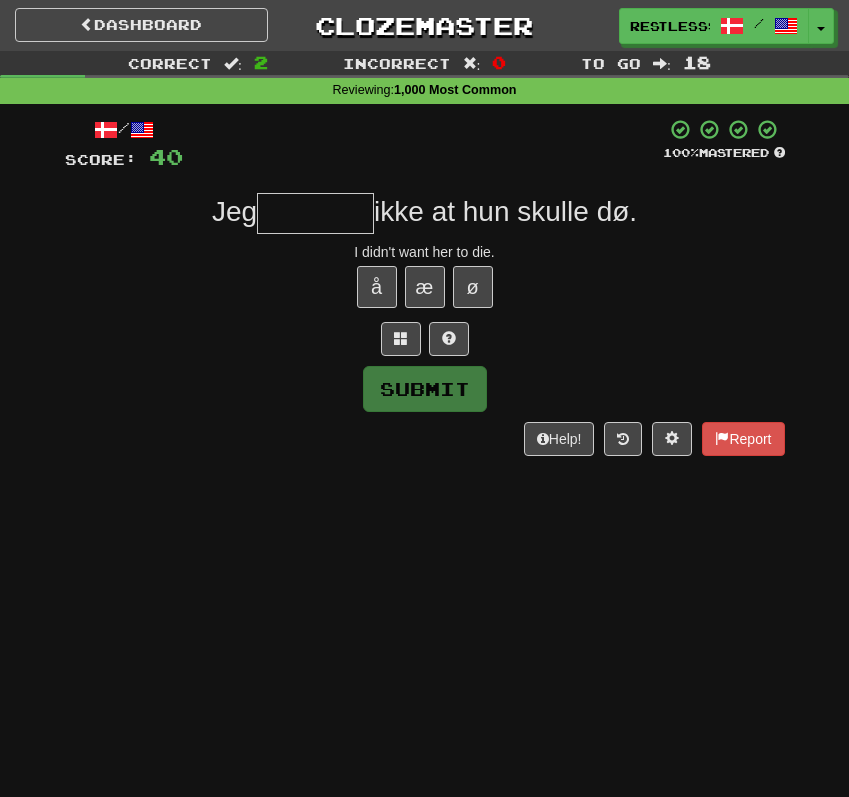 type on "*" 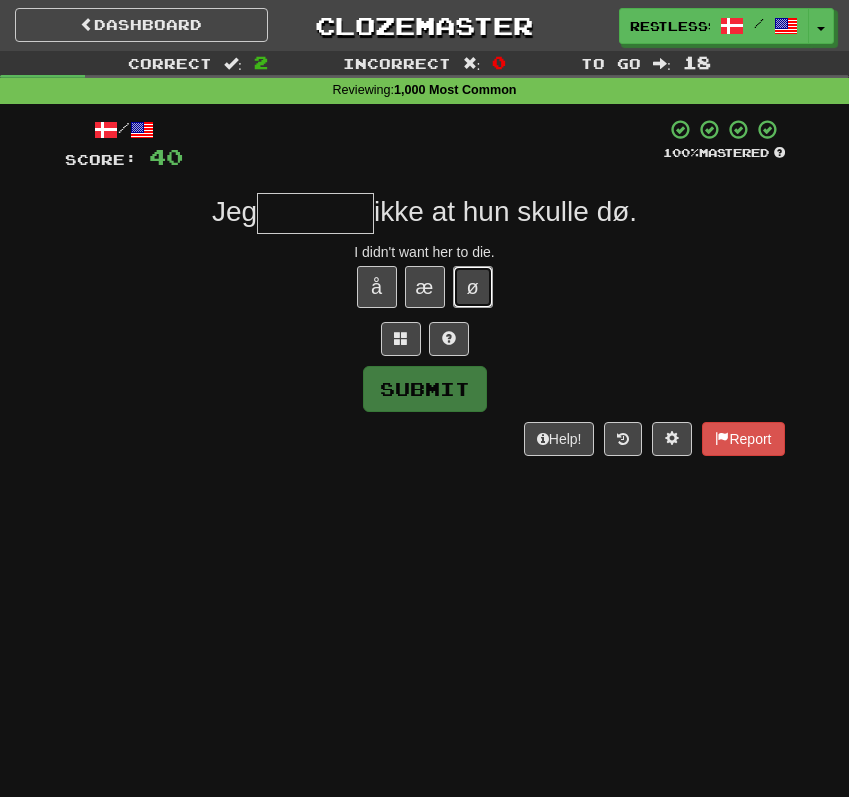 click on "ø" at bounding box center (473, 287) 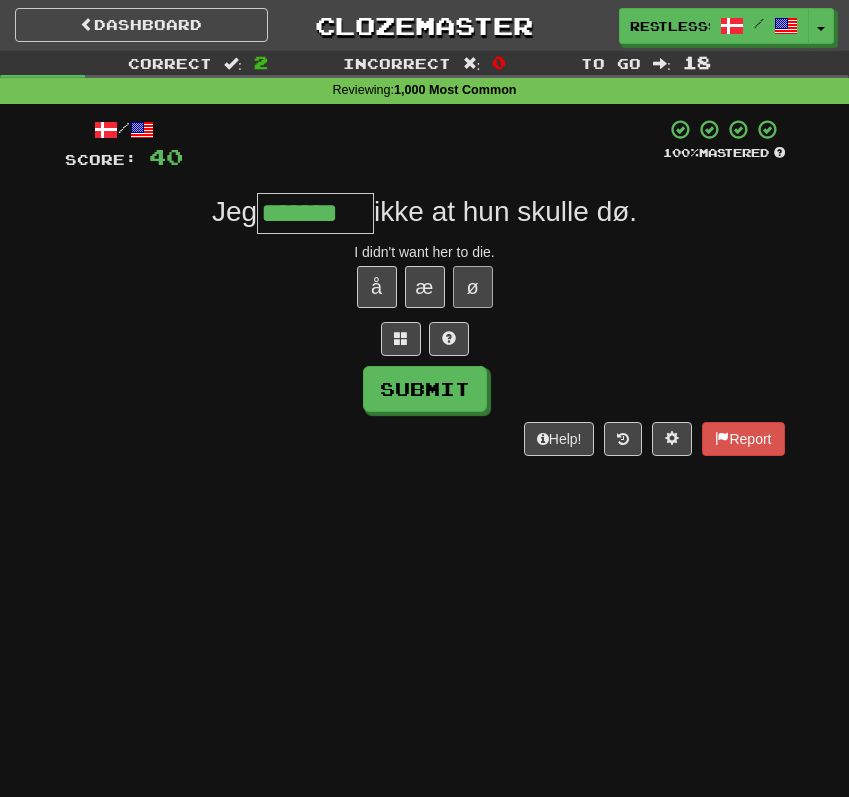 type on "*******" 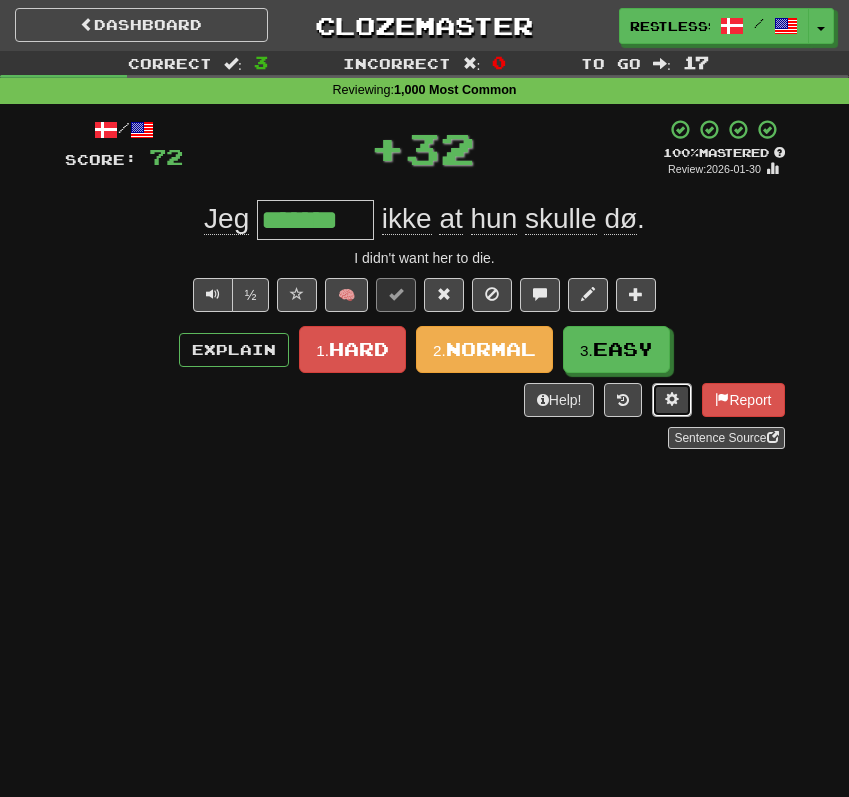 click at bounding box center (672, 400) 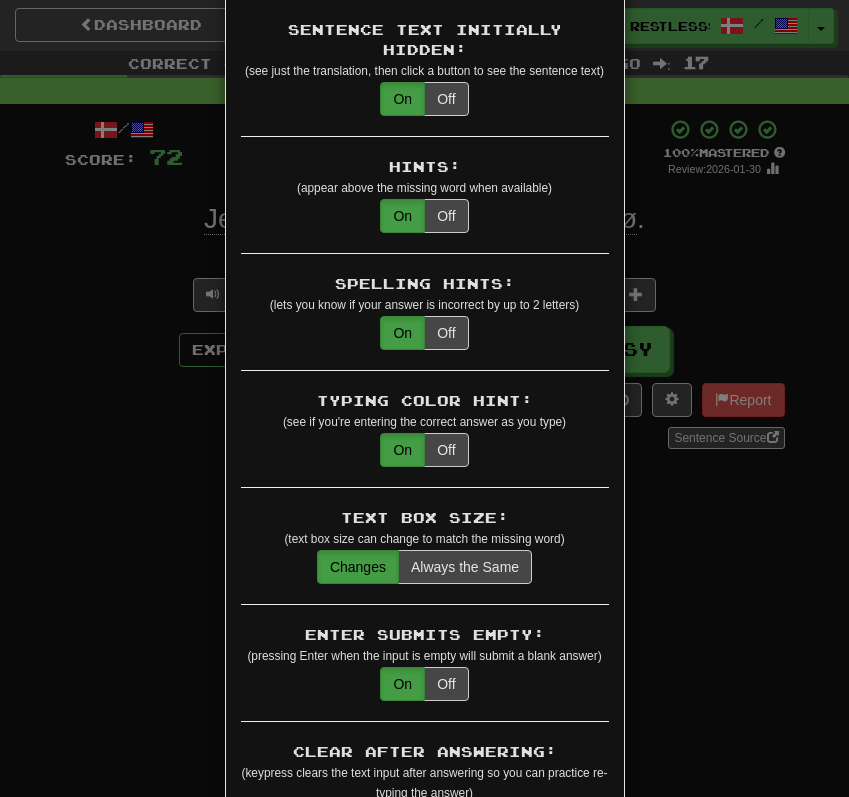 scroll, scrollTop: 186, scrollLeft: 0, axis: vertical 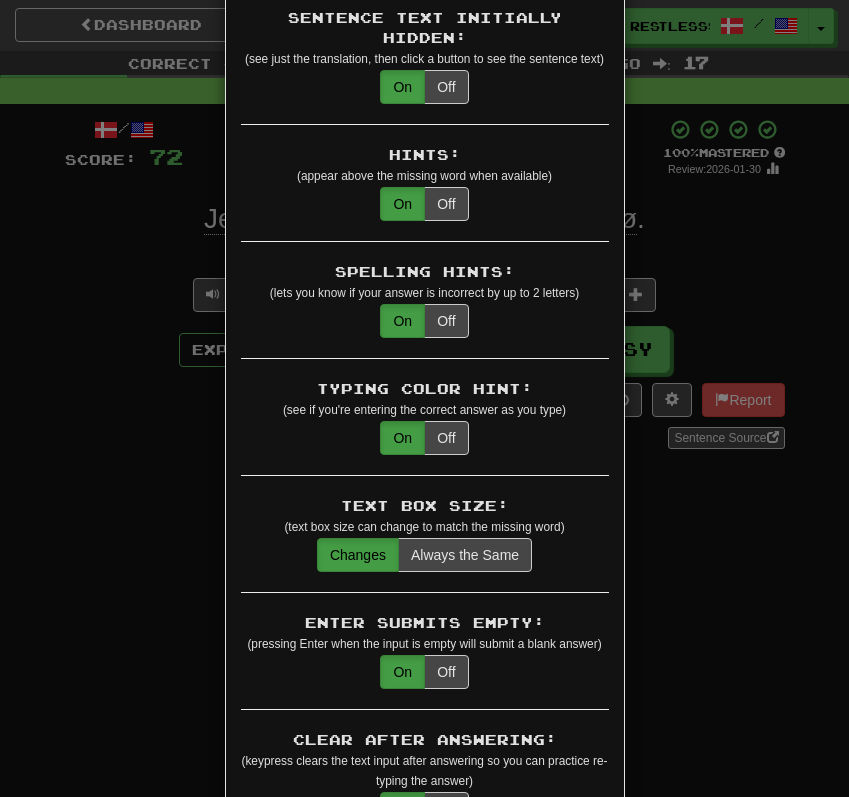 click on "× Game Settings Translations: Visible Show  After Answering Hidden Sentence Text Initially Hidden: (see just the translation, then click a button to see the sentence text) On Off Hints: (appear above the missing word when available) On Off Spelling Hints: (lets you know if your answer is incorrect by up to 2 letters) On Off Typing Color Hint: (see if you're entering the correct answer as you type) On Off Text Box Size: (text box size can change to match the missing word) Changes Always the Same Enter Submits Empty: (pressing Enter when the input is empty will submit a blank answer) On Off Clear After Answering: (keypress clears the text input after answering so you can practice re-typing the answer) On Off Image Toggle: (toggle button, if sentence image available) After Answering Before and After Off Image Background: (use sentence image as background, if available) On Off Pronunciation: (shown after answering when available) On Off Sound Effects: On Off Text-to-Speech Auto-Play: On Off Loop: On Off On Off 1" at bounding box center [424, 398] 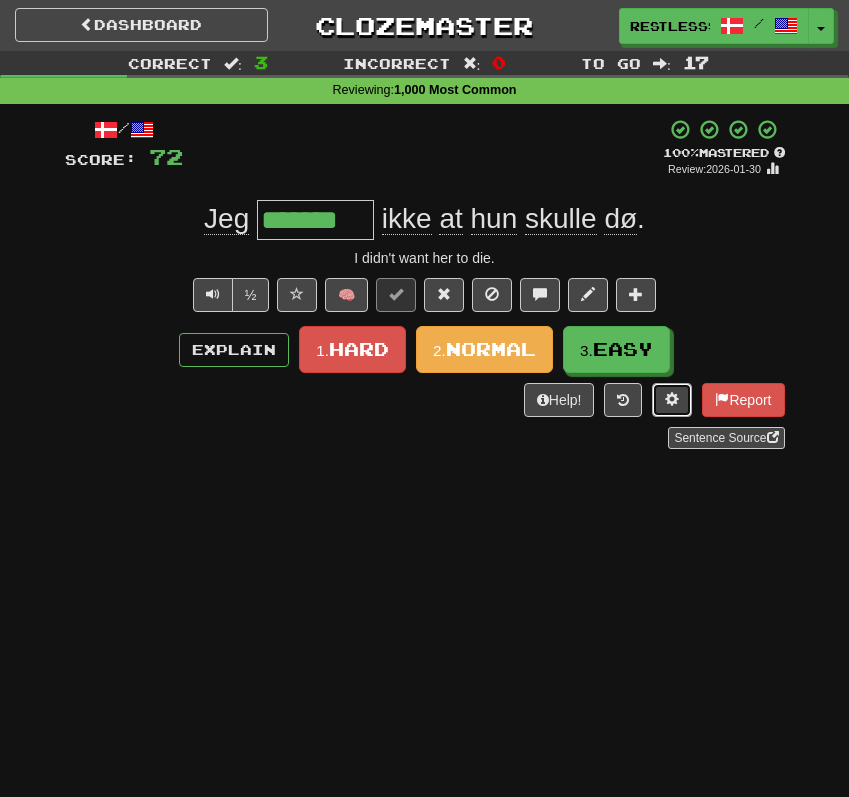 click at bounding box center (672, 399) 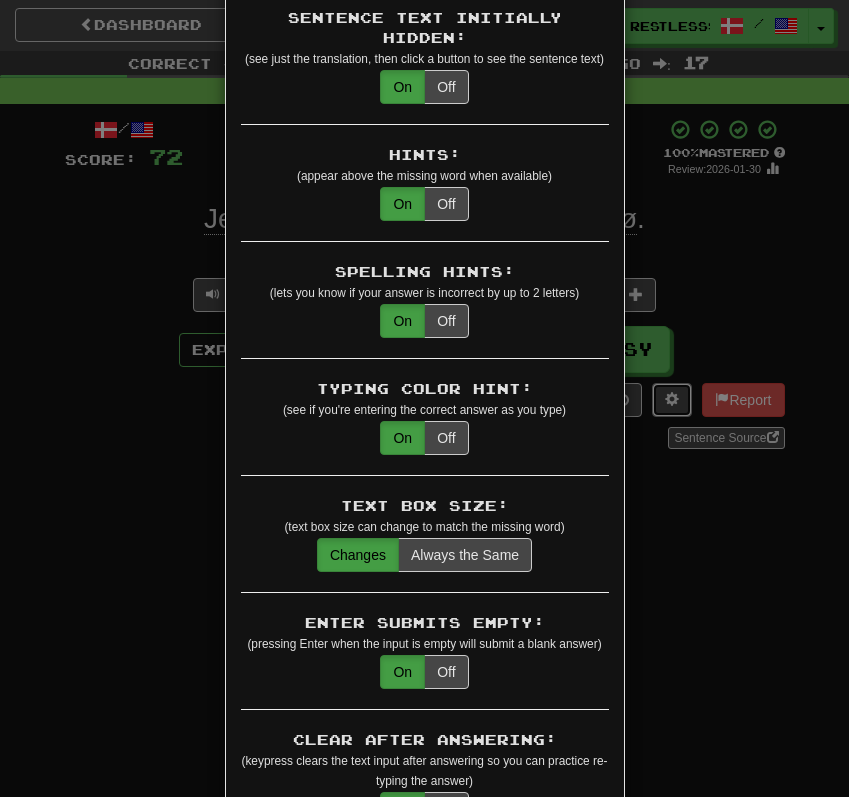 scroll, scrollTop: 0, scrollLeft: 0, axis: both 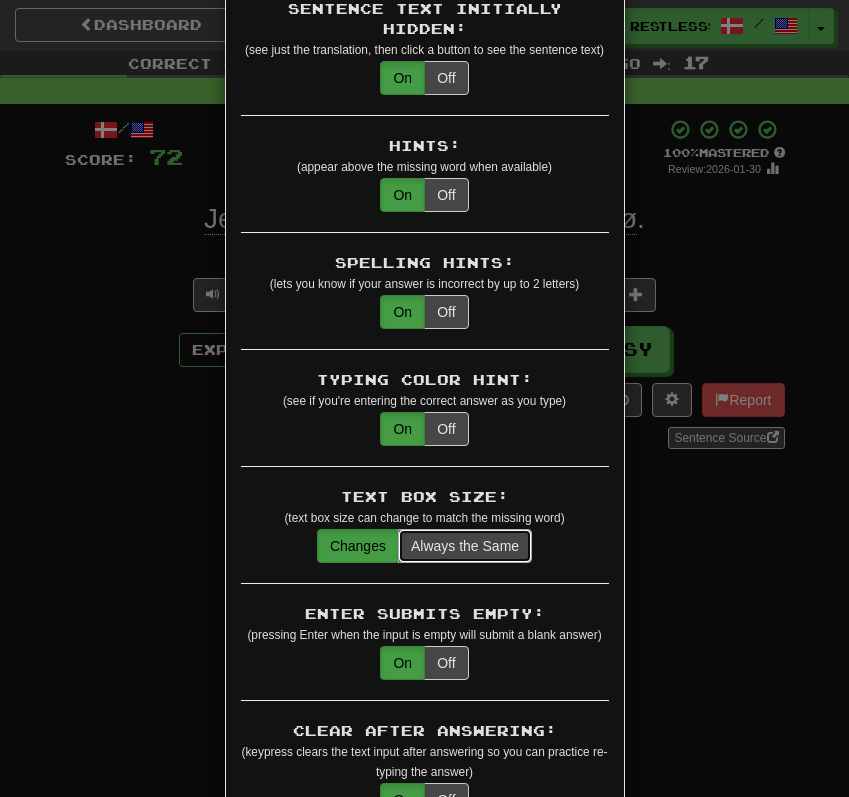 click on "Always the Same" at bounding box center (465, 546) 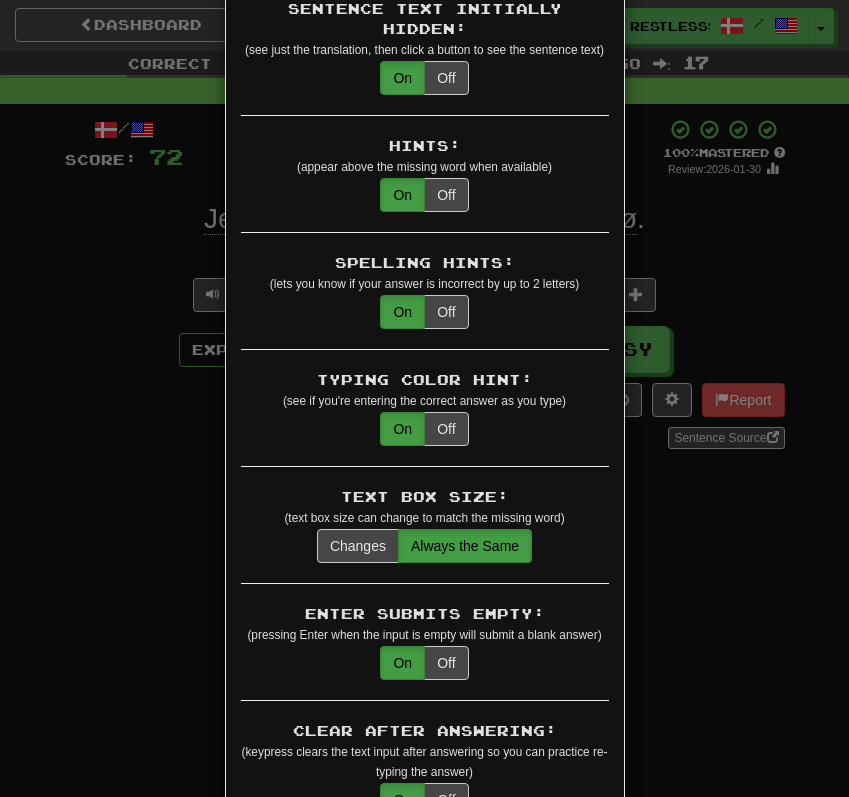 click on "× Game Settings Translations: Visible Show  After Answering Hidden Sentence Text Initially Hidden: (see just the translation, then click a button to see the sentence text) On Off Hints: (appear above the missing word when available) On Off Spelling Hints: (lets you know if your answer is incorrect by up to 2 letters) On Off Typing Color Hint: (see if you're entering the correct answer as you type) On Off Text Box Size: (text box size can change to match the missing word) Changes Always the Same Enter Submits Empty: (pressing Enter when the input is empty will submit a blank answer) On Off Clear After Answering: (keypress clears the text input after answering so you can practice re-typing the answer) On Off Image Toggle: (toggle button, if sentence image available) After Answering Before and After Off Image Background: (use sentence image as background, if available) On Off Pronunciation: (shown after answering when available) On Off Sound Effects: On Off Text-to-Speech Auto-Play: On Off Loop: On Off On Off 1" at bounding box center [424, 398] 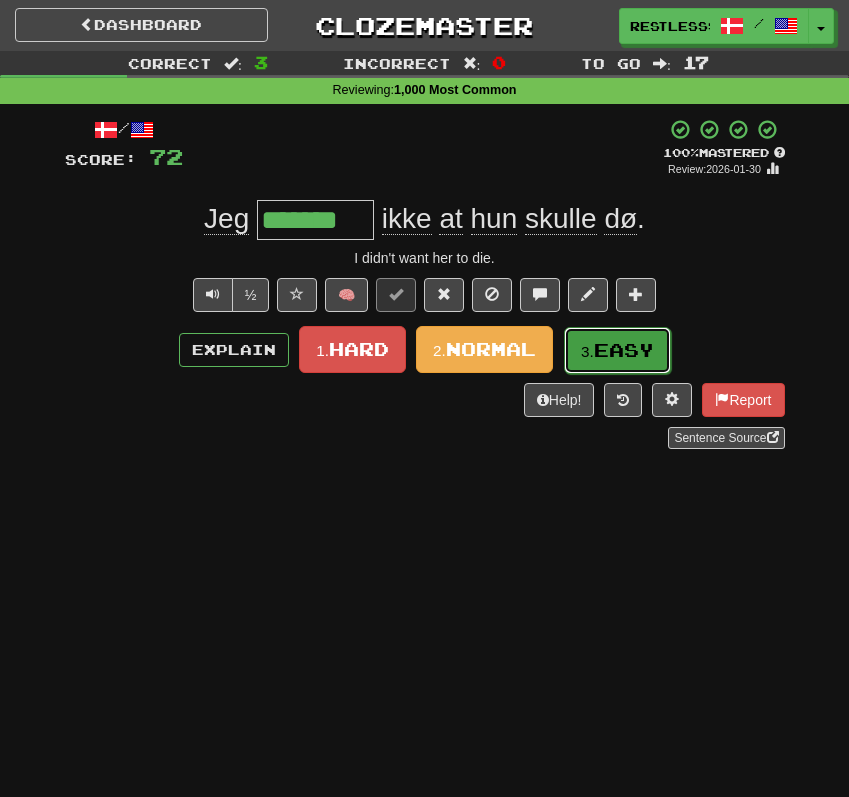 click on "3.  Easy" at bounding box center (617, 350) 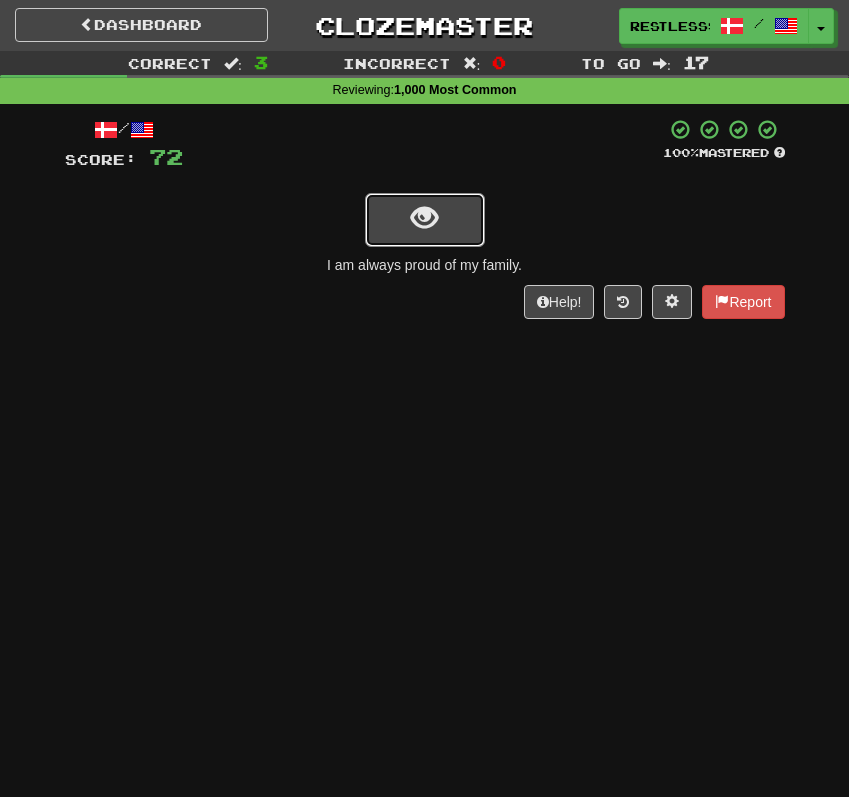 click at bounding box center [425, 220] 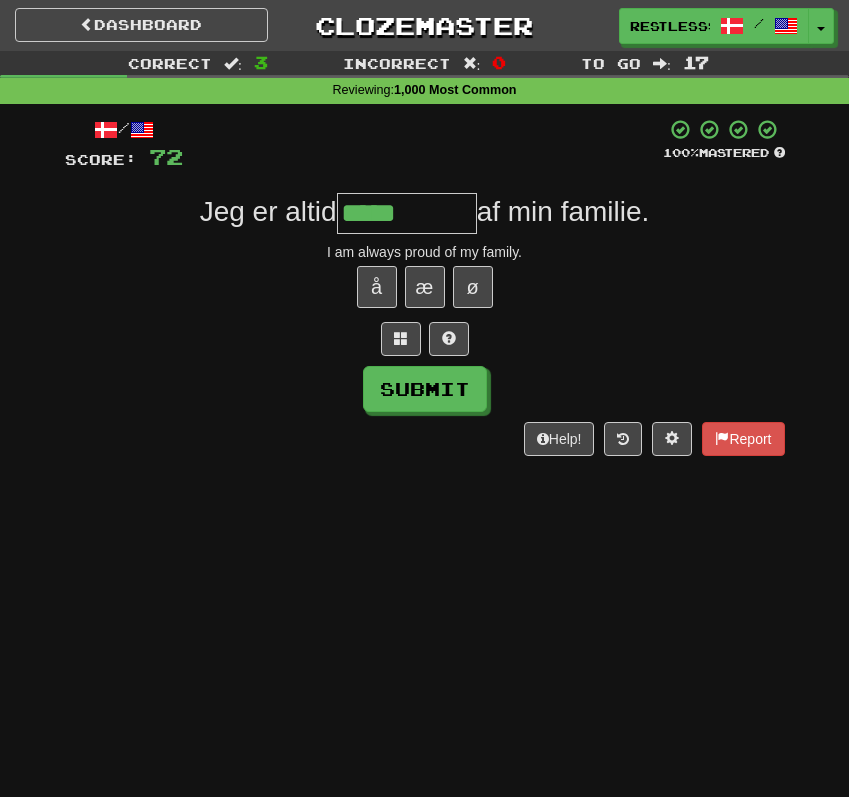 type on "*****" 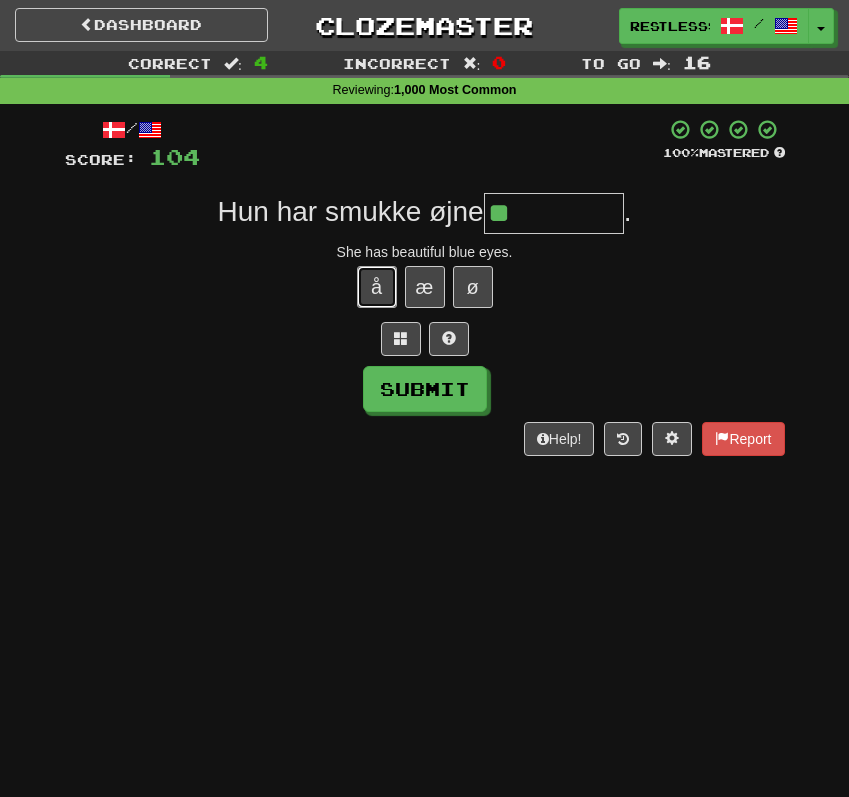 click on "å" at bounding box center [377, 287] 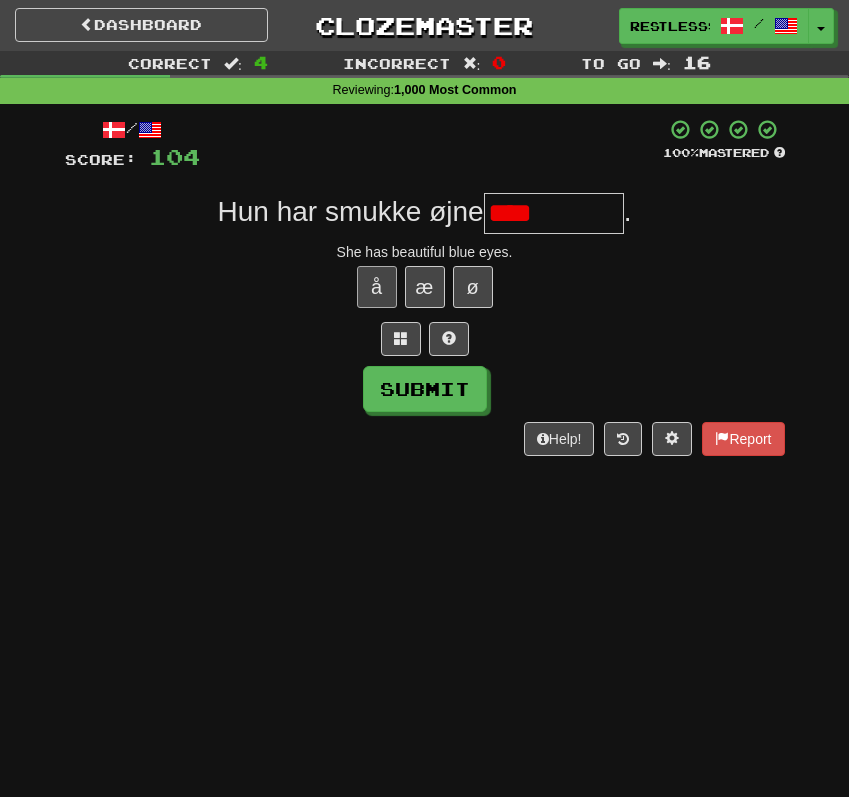 type on "***" 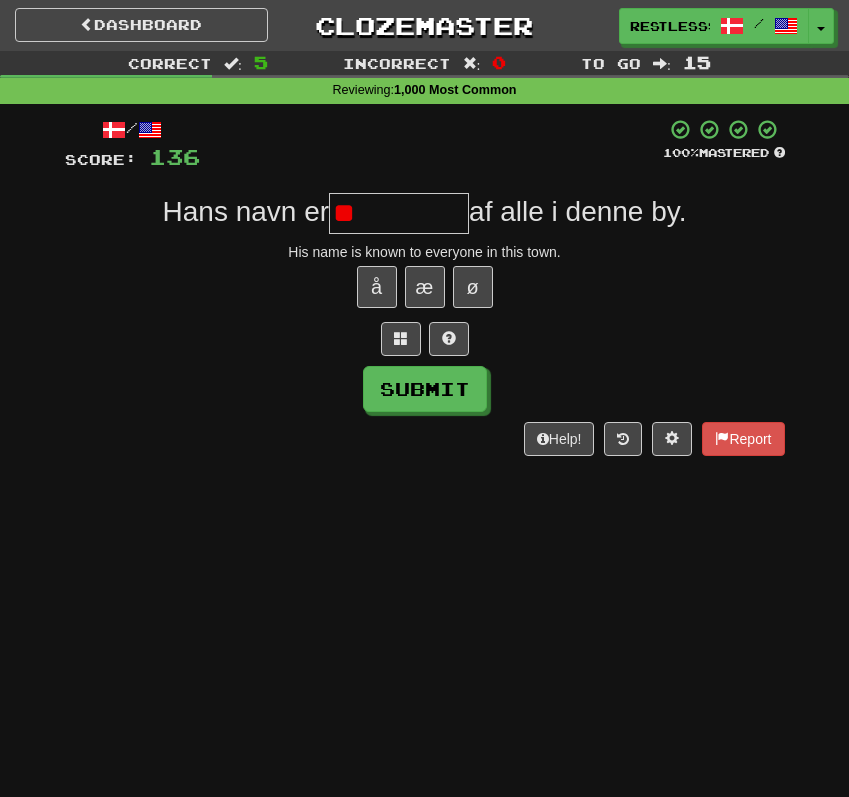 type on "*" 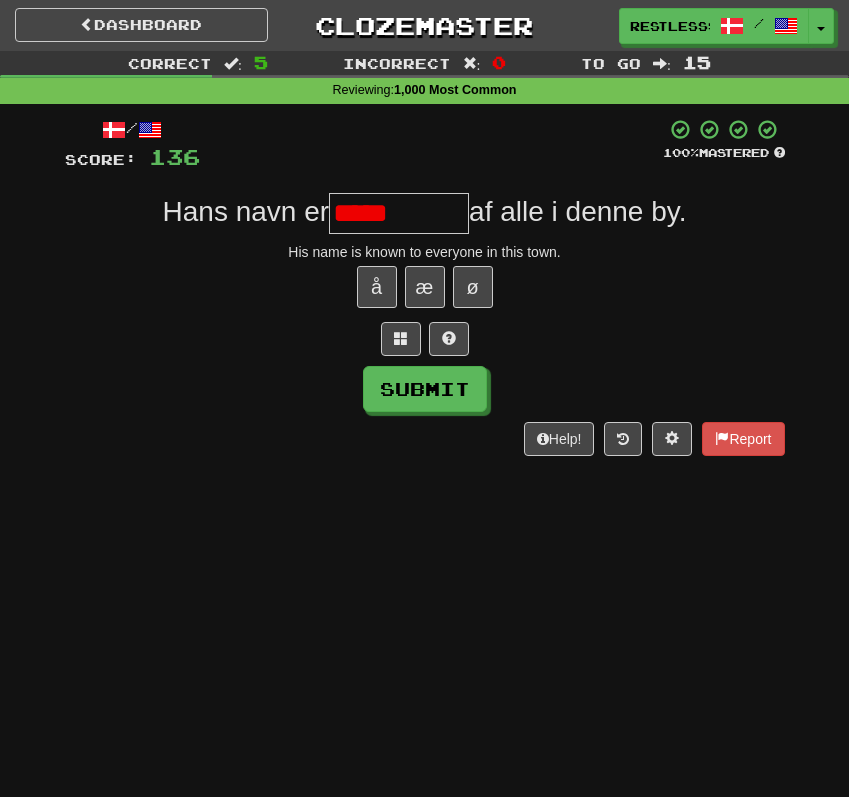 type on "*****" 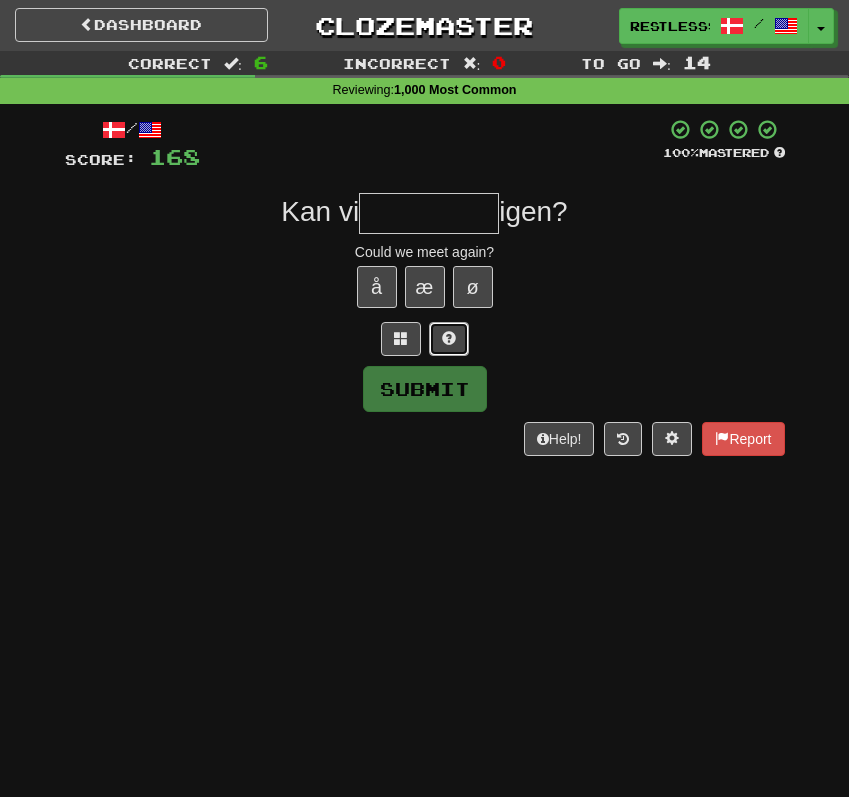 click at bounding box center [449, 338] 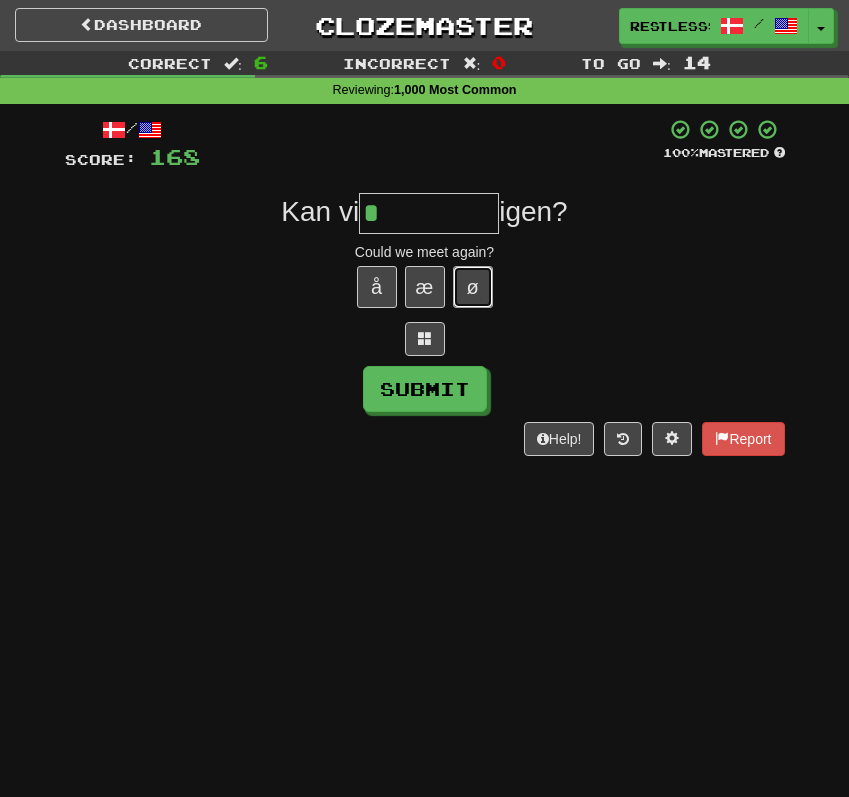 click on "ø" at bounding box center (473, 287) 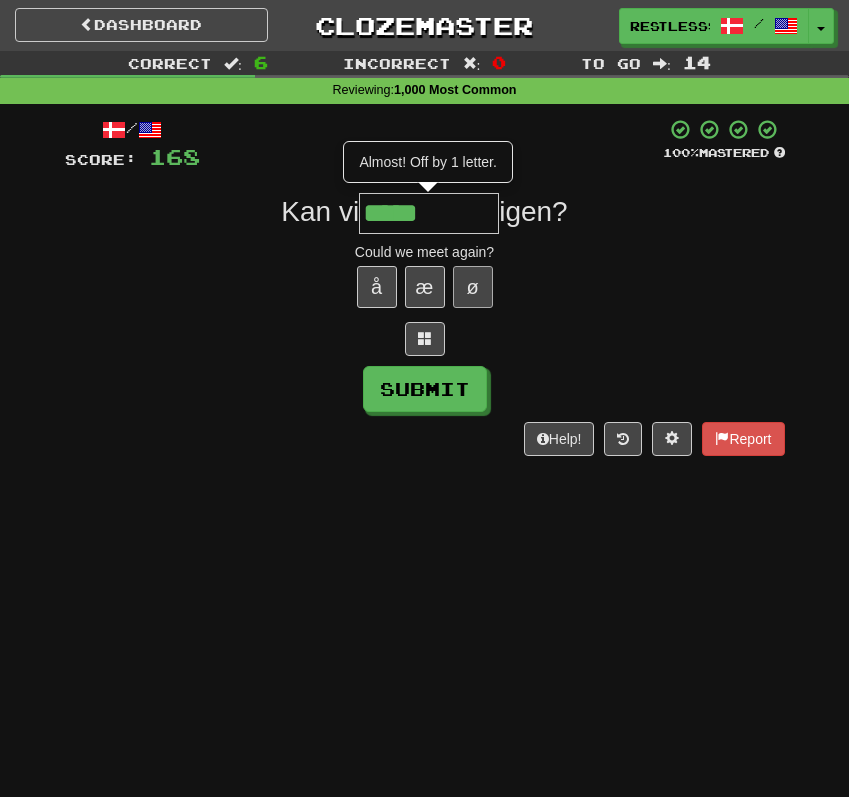 type on "*****" 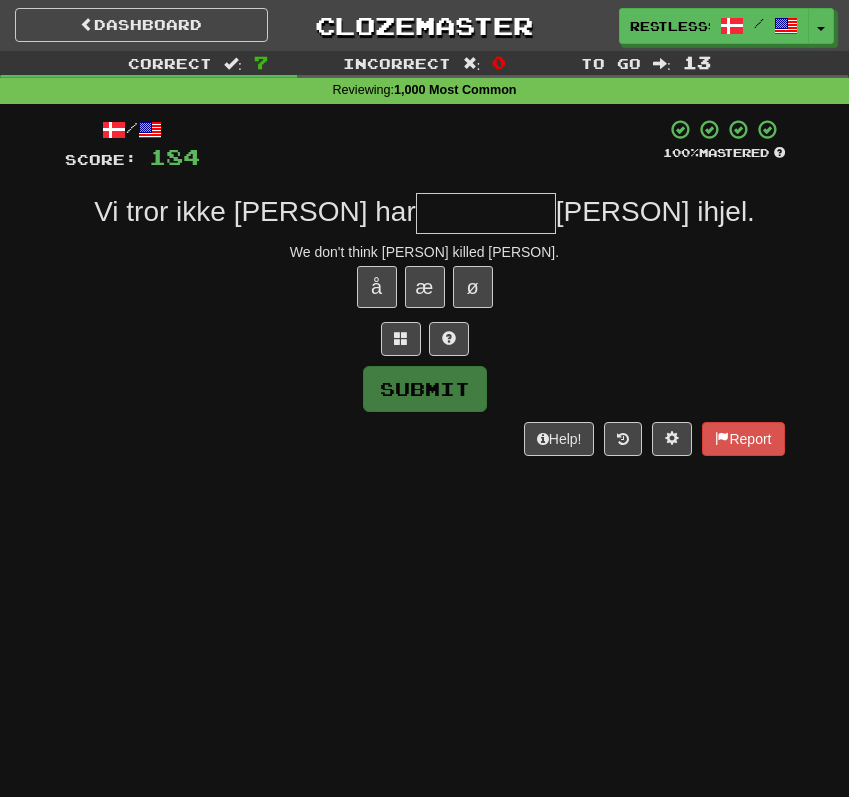 type on "*" 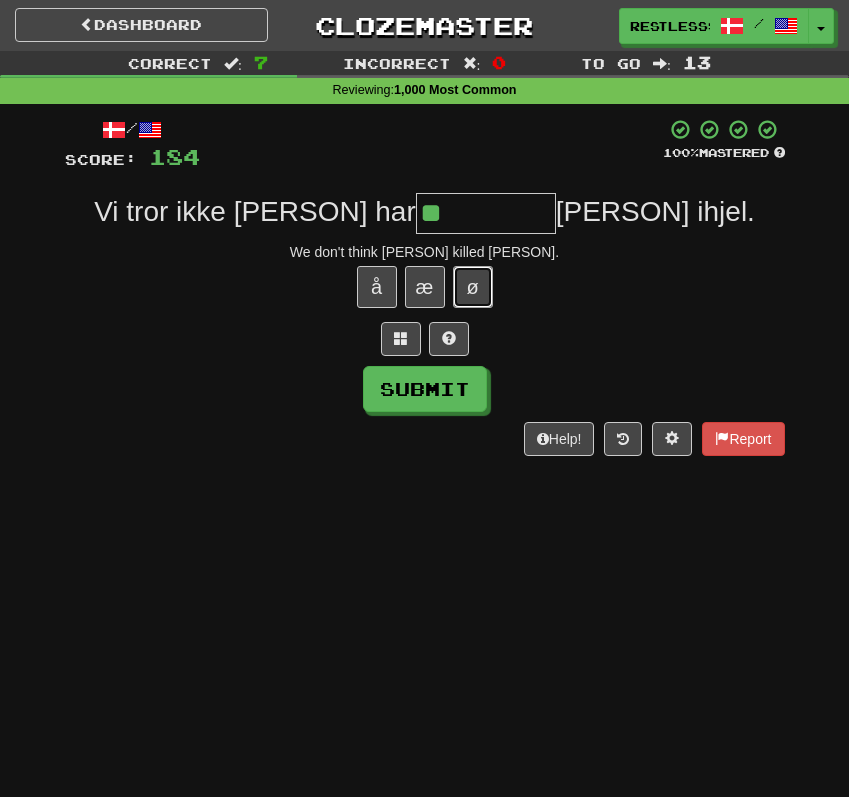 click on "ø" at bounding box center (473, 287) 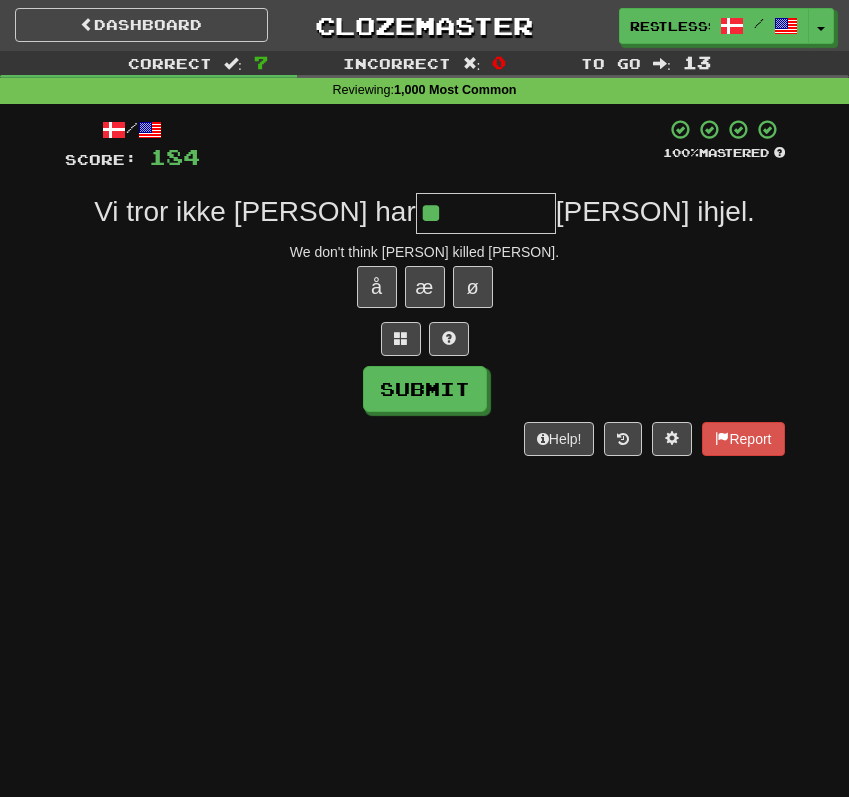 click on "/  Score:   184 100 %  Mastered Vi tror ikke Tom har  **  Mary ihjel. We don't think Tom killed Mary. å æ ø Submit  Help!  Report" at bounding box center [425, 287] 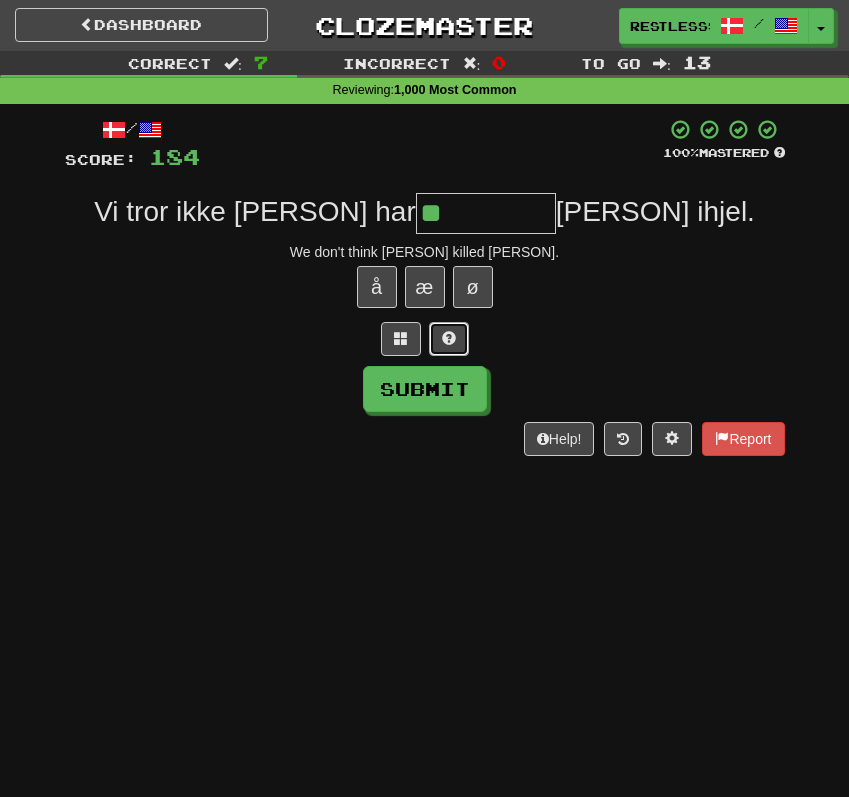click at bounding box center (449, 338) 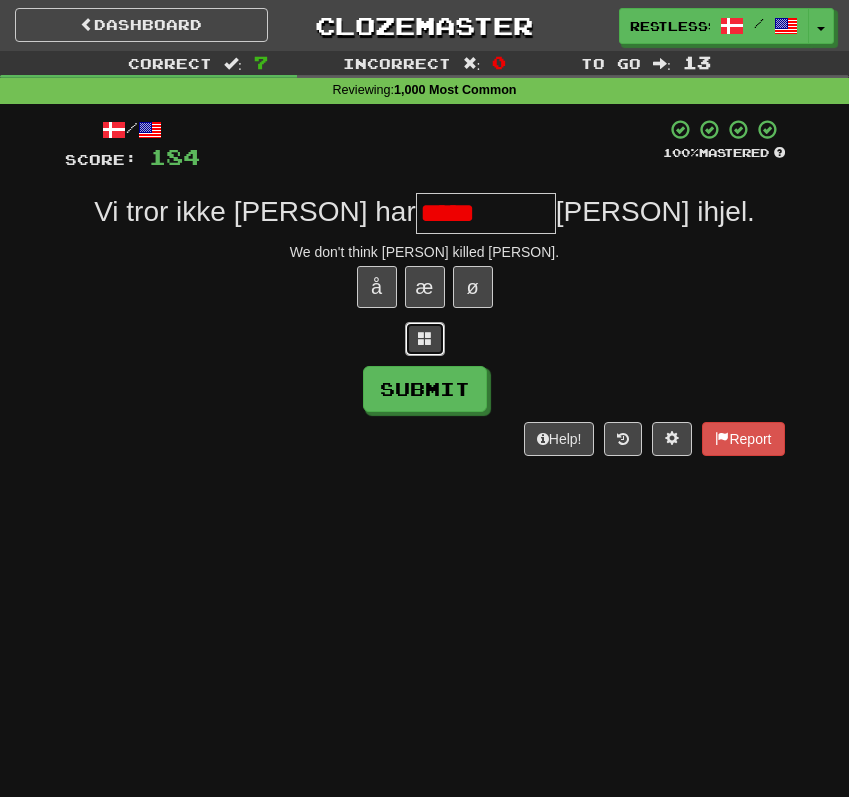click at bounding box center (425, 338) 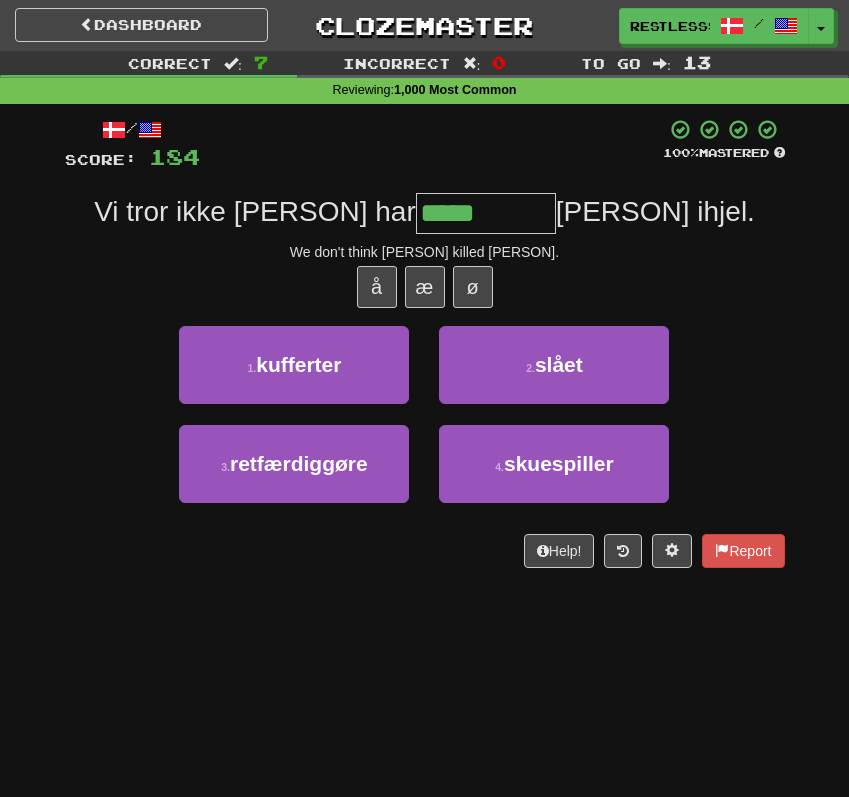 type on "*****" 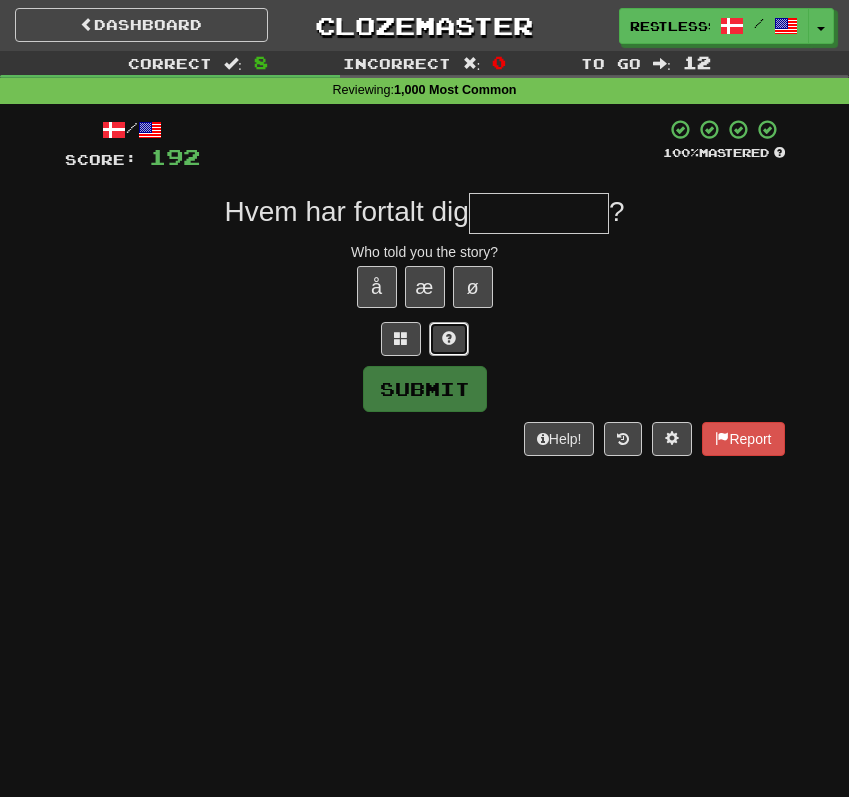 click at bounding box center [449, 339] 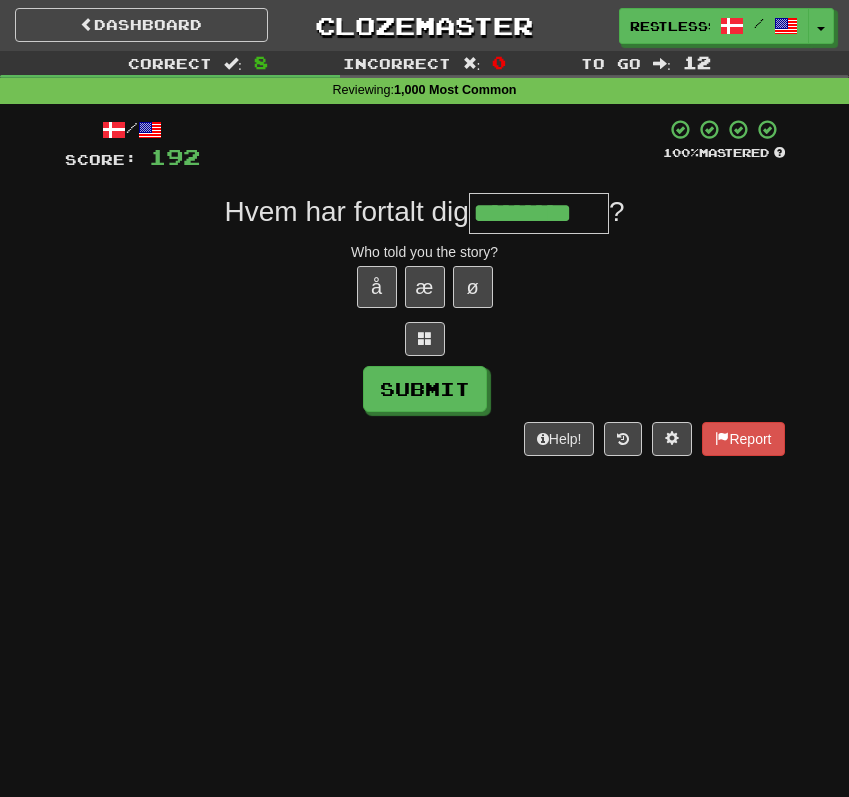 type on "*********" 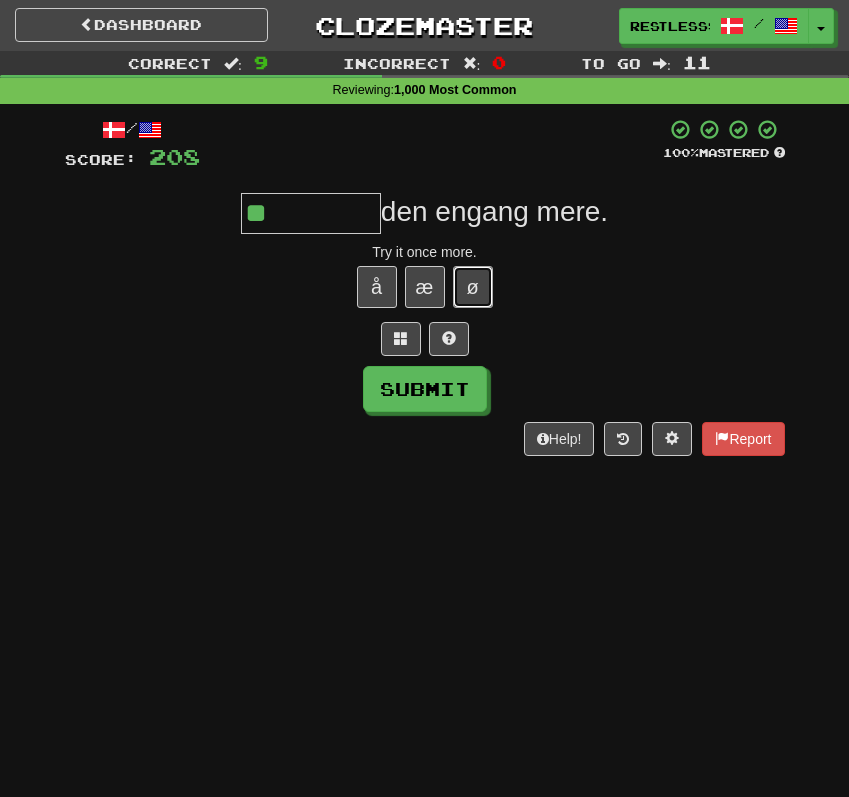 click on "ø" at bounding box center (473, 287) 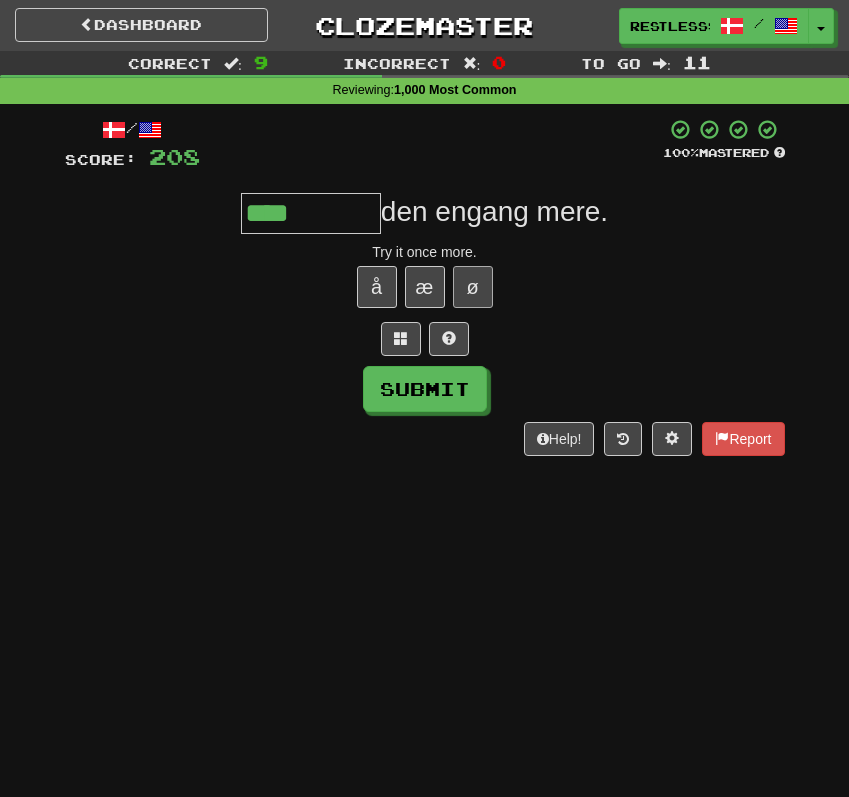type on "****" 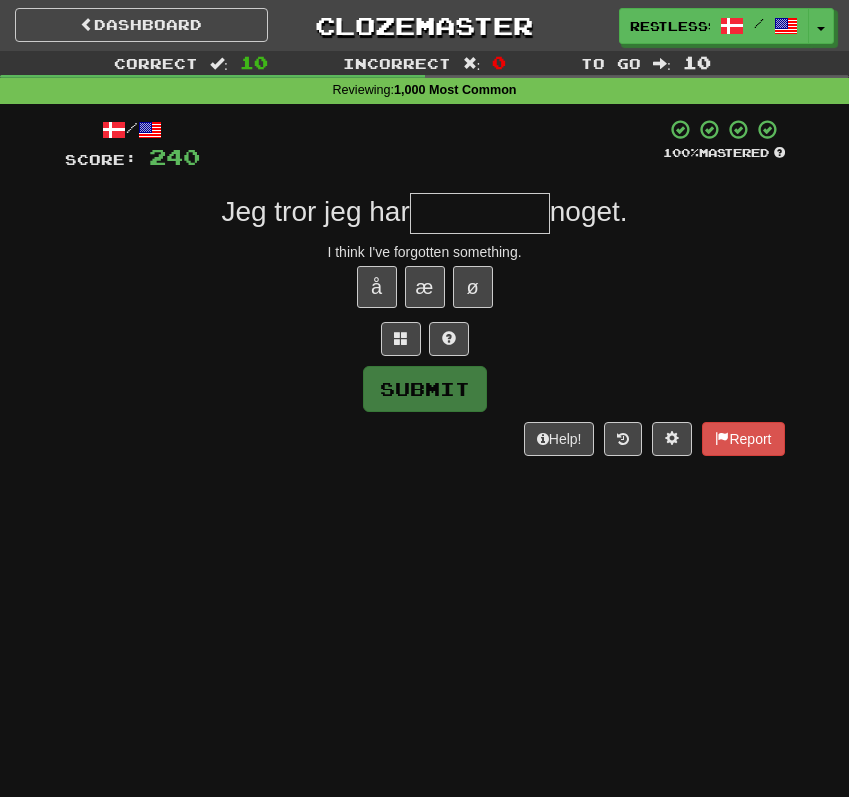 click on "/  Score:   240 100 %  Mastered Jeg tror jeg har   noget. I think I've forgotten something. å æ ø Submit  Help!  Report" at bounding box center (425, 287) 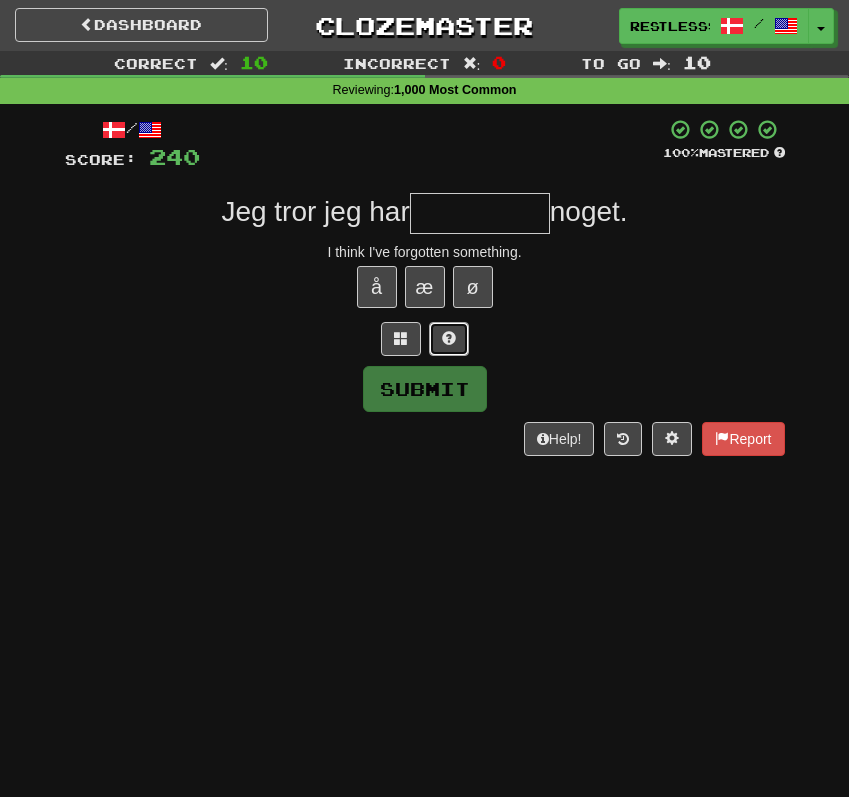 click at bounding box center [449, 338] 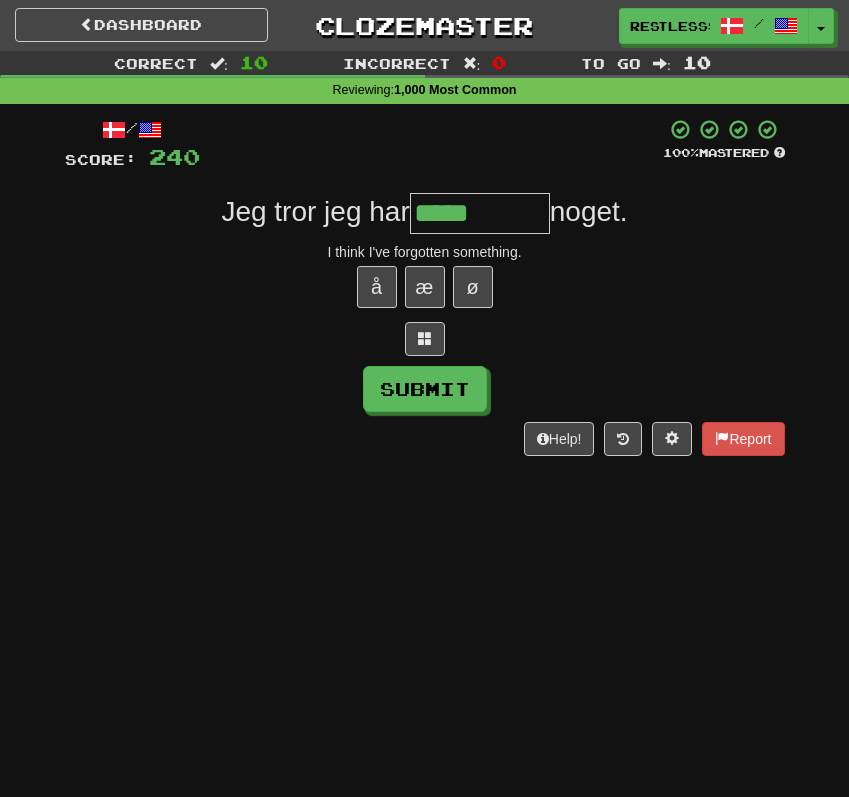 type on "*****" 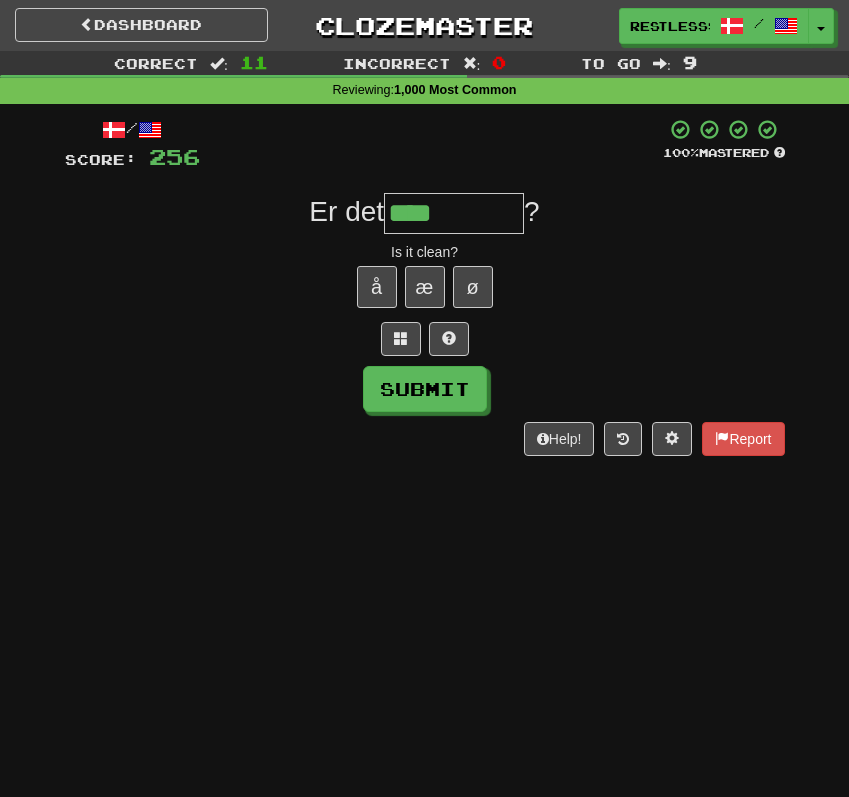 type on "****" 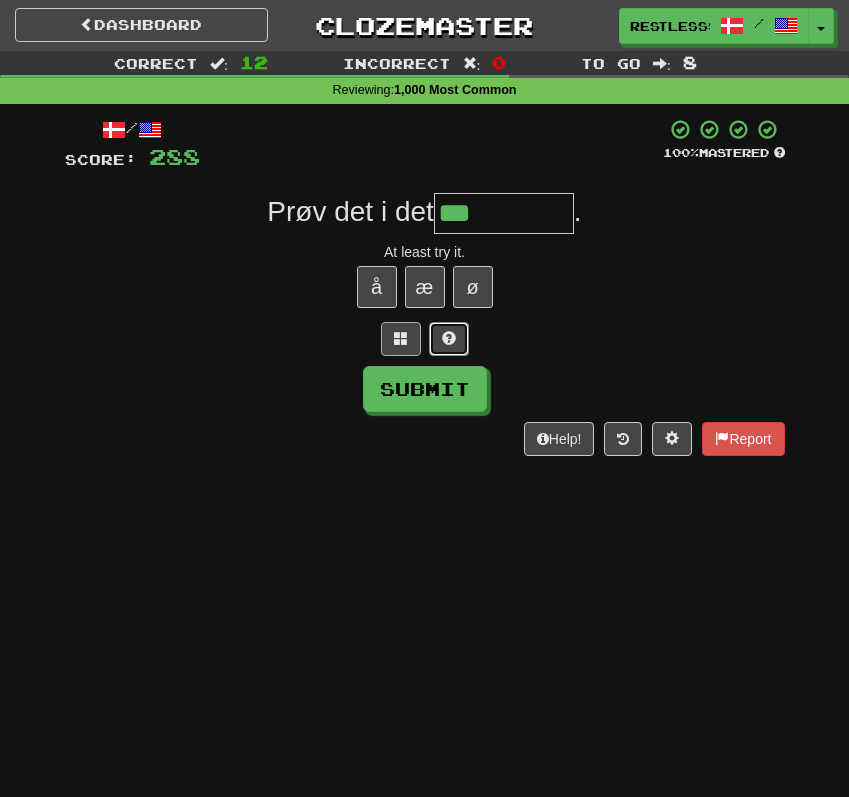 click at bounding box center (449, 339) 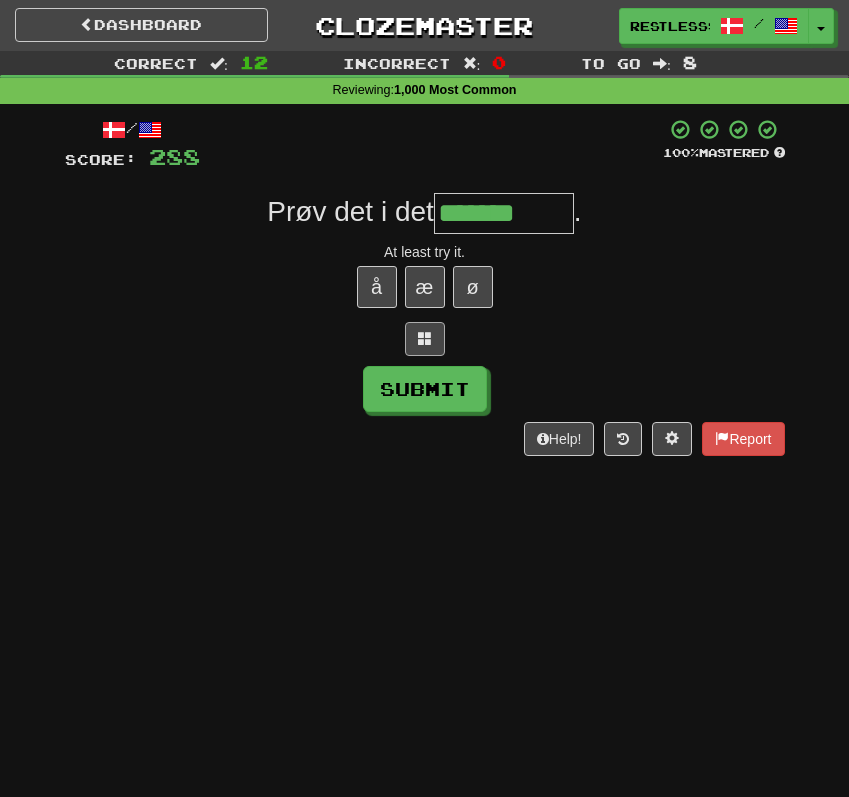 type on "*******" 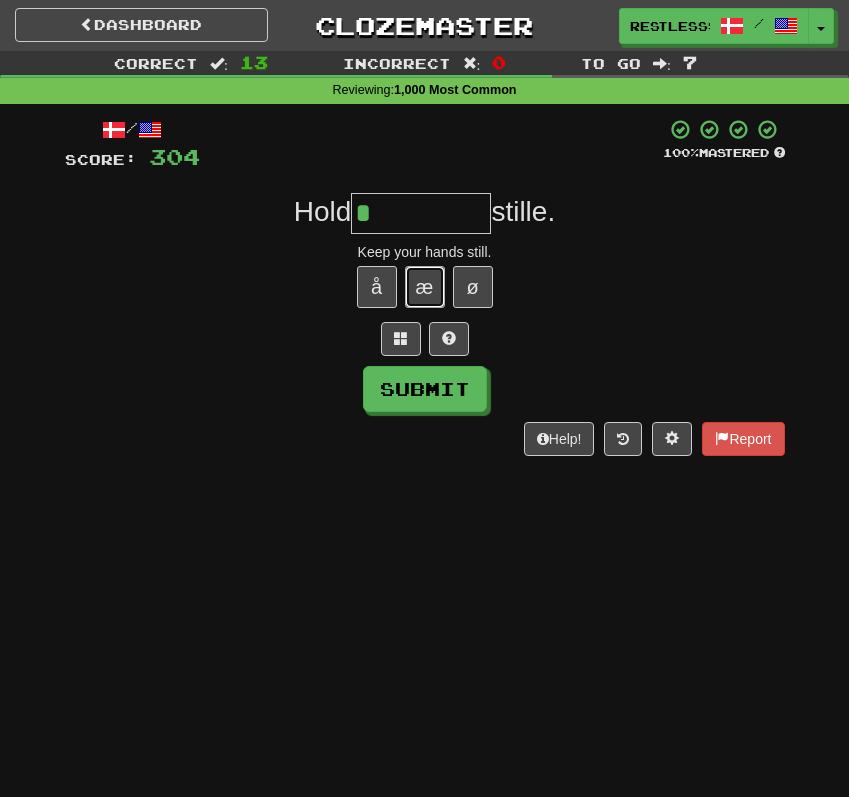 click on "æ" at bounding box center [425, 287] 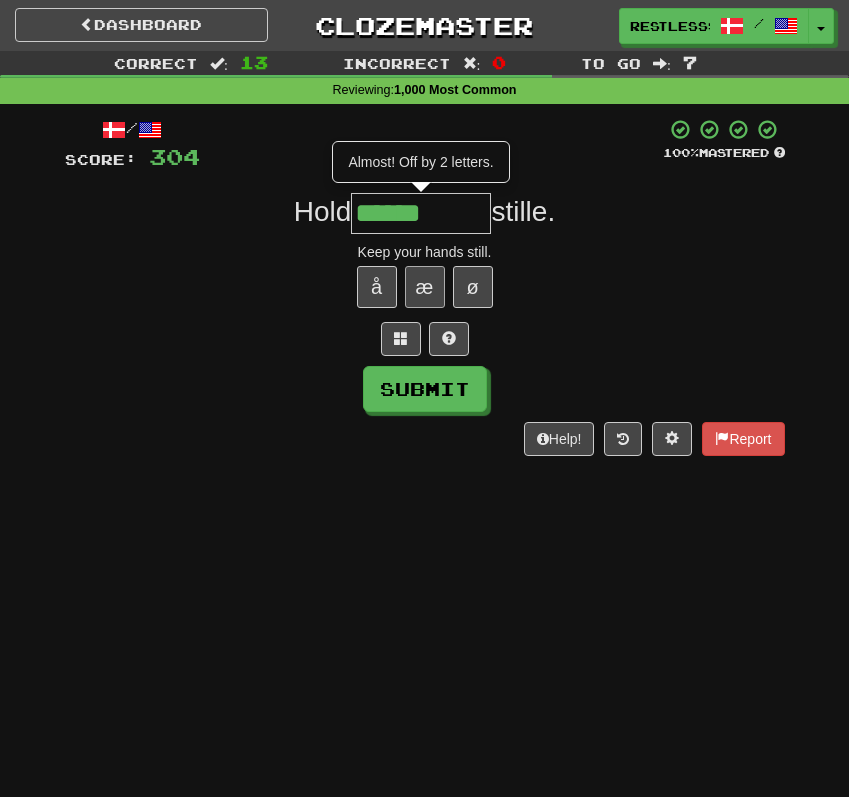 type on "********" 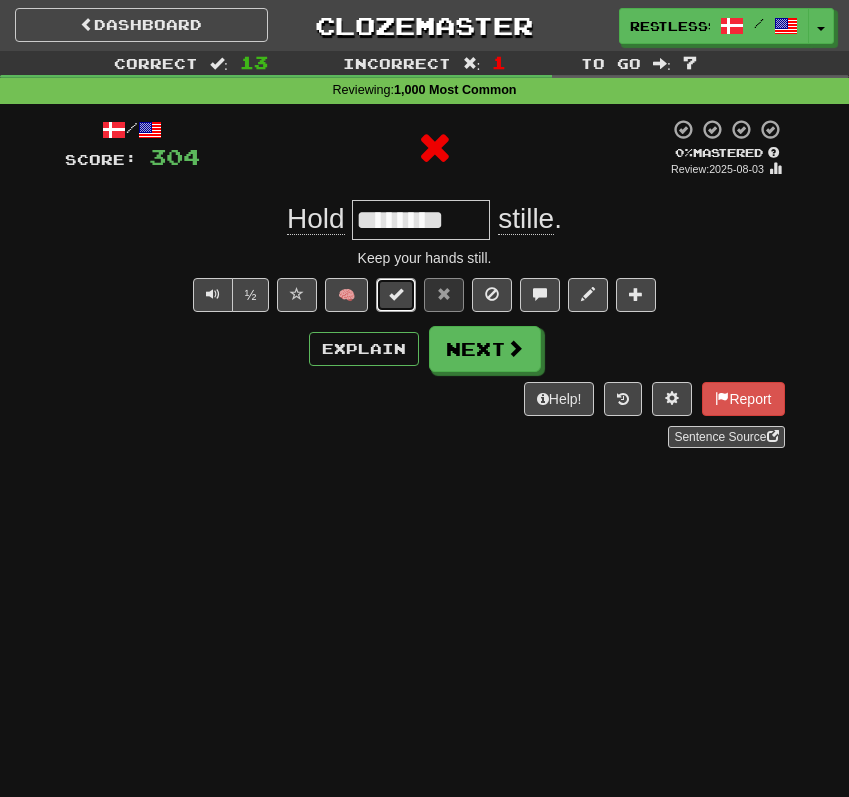 click at bounding box center [396, 295] 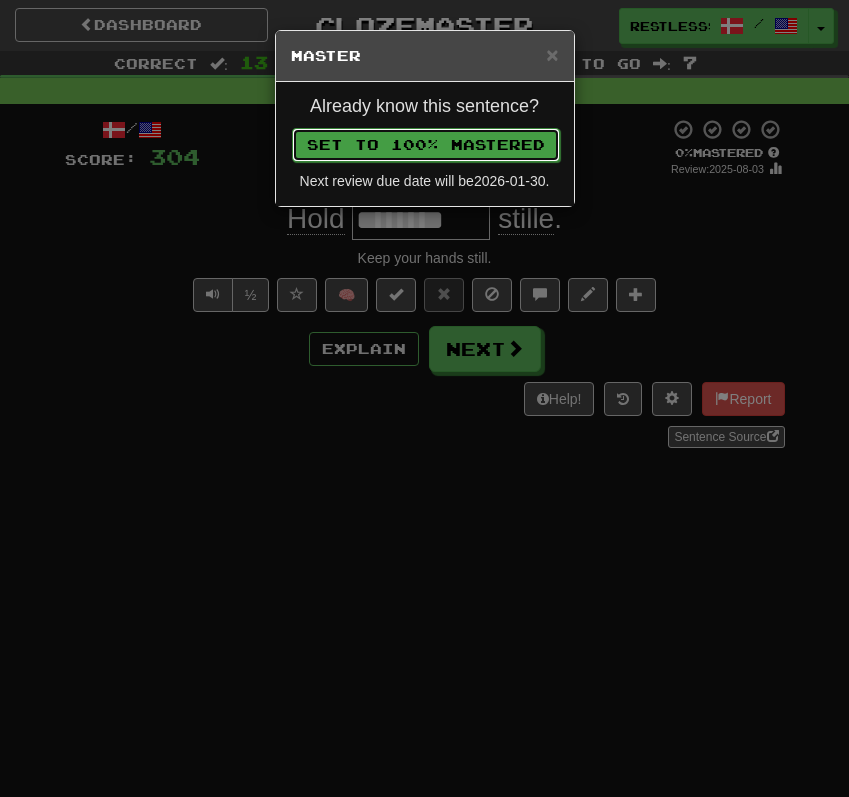 click on "Set to 100% Mastered" at bounding box center [426, 145] 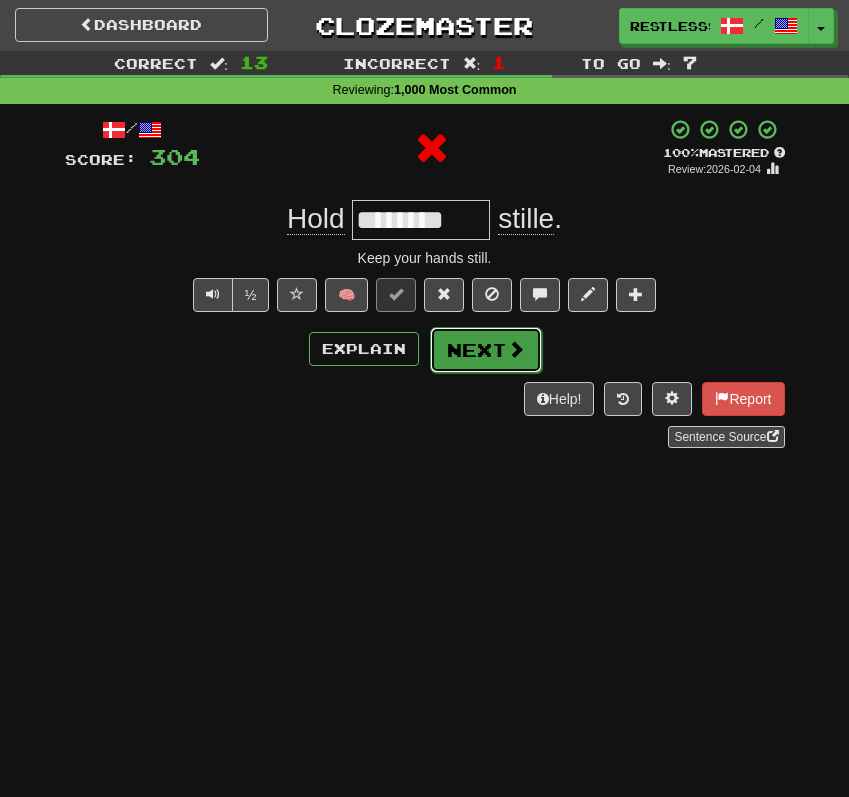click on "Next" at bounding box center (486, 350) 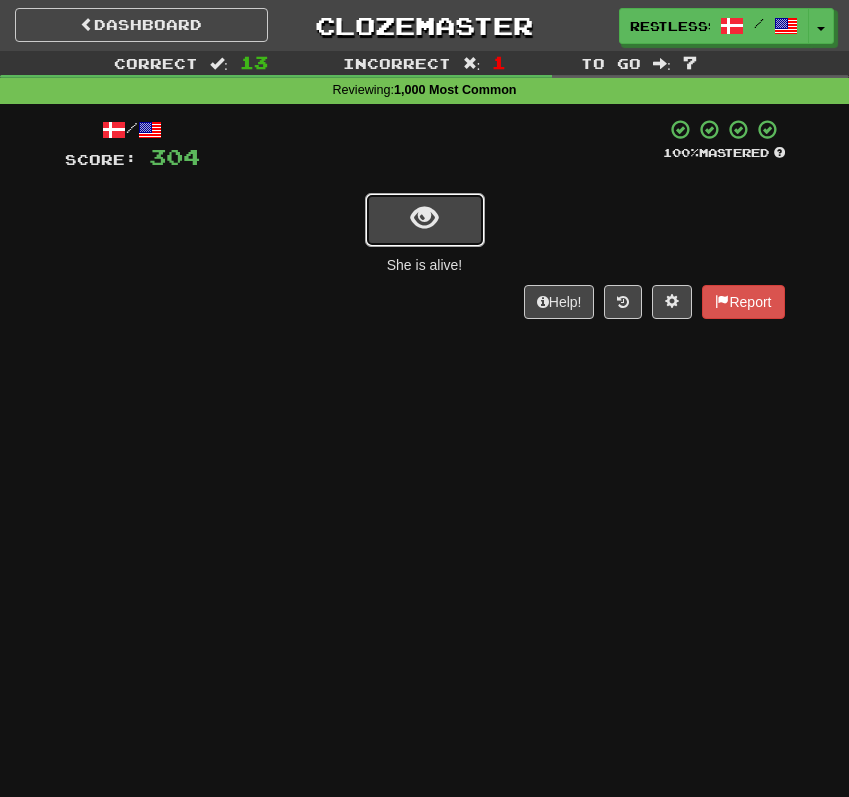 click at bounding box center [425, 220] 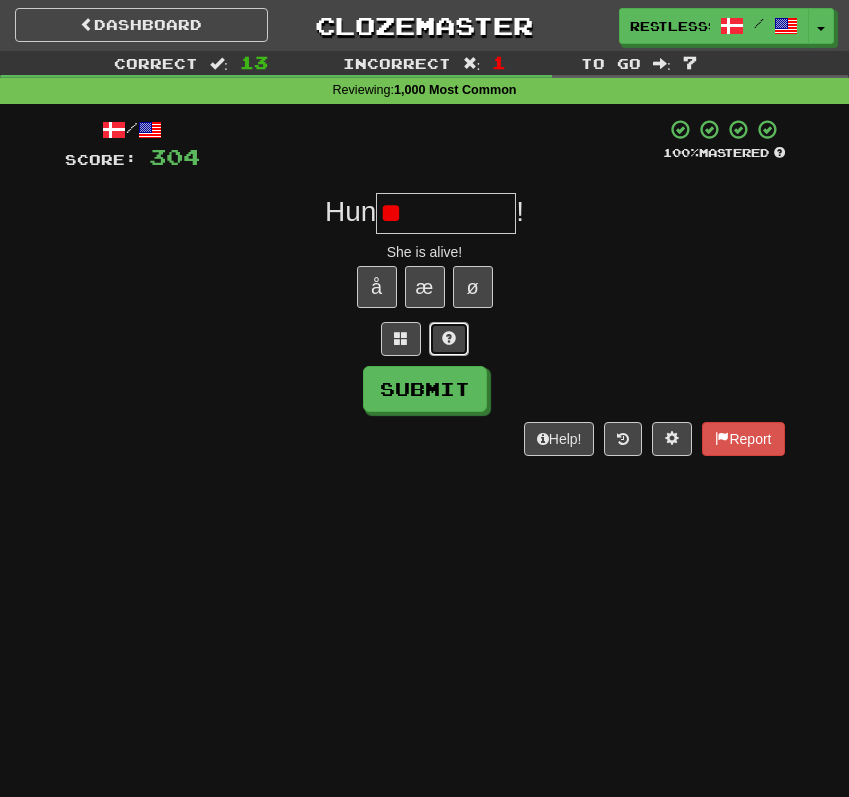 click at bounding box center (449, 338) 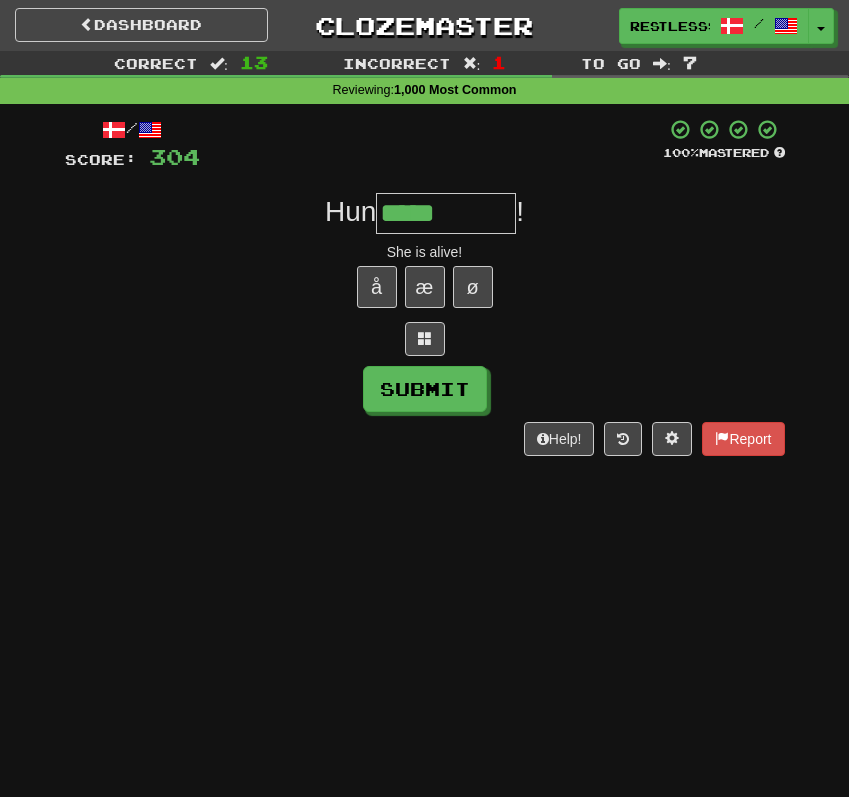 type on "*****" 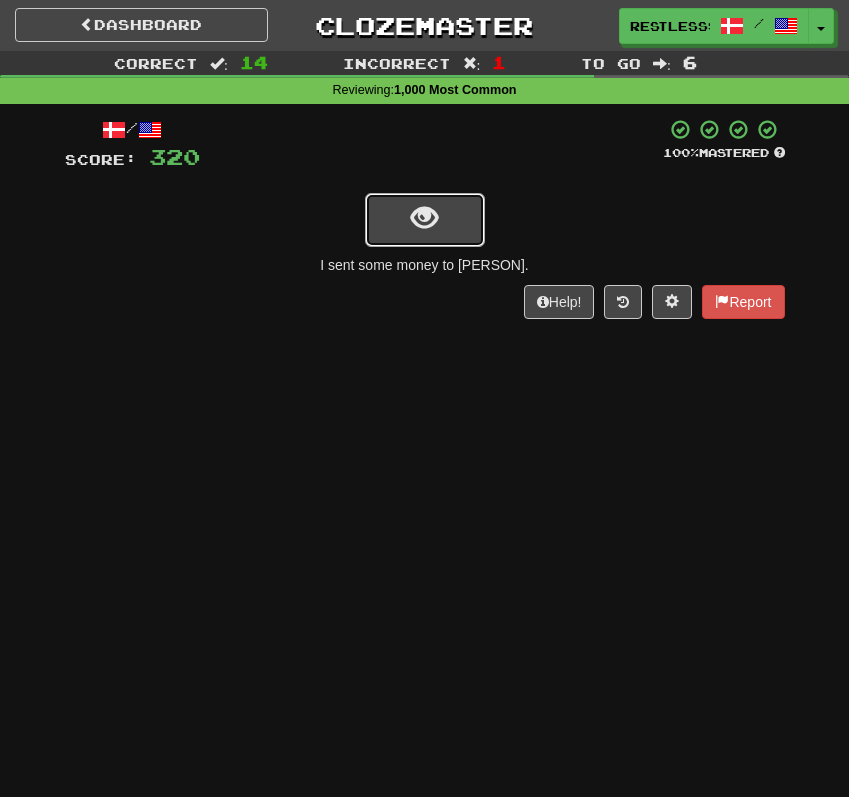 click at bounding box center [425, 220] 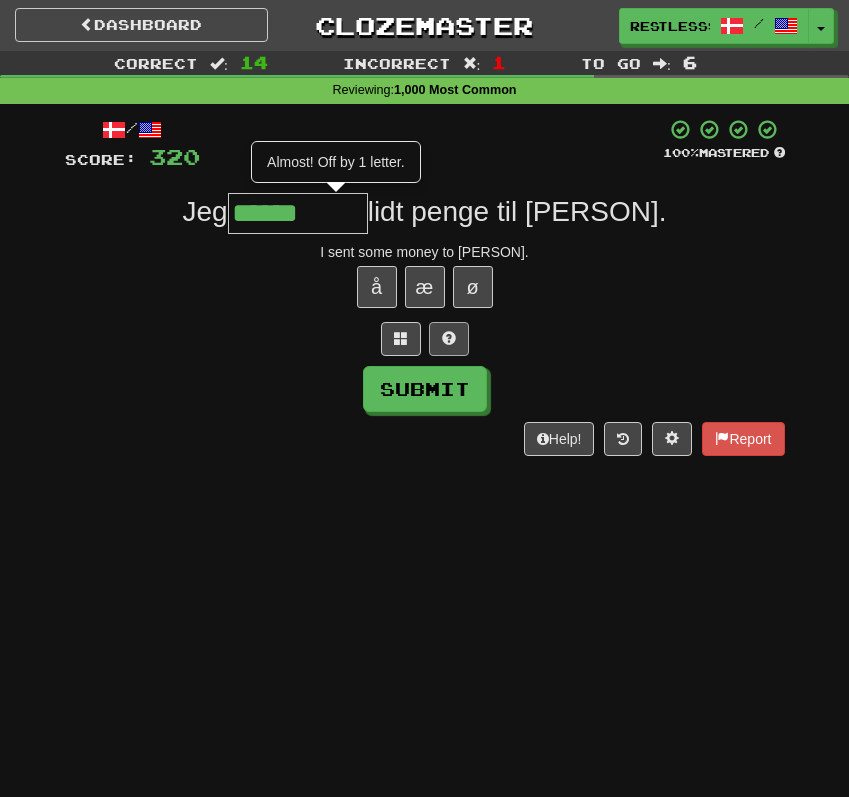 type on "******" 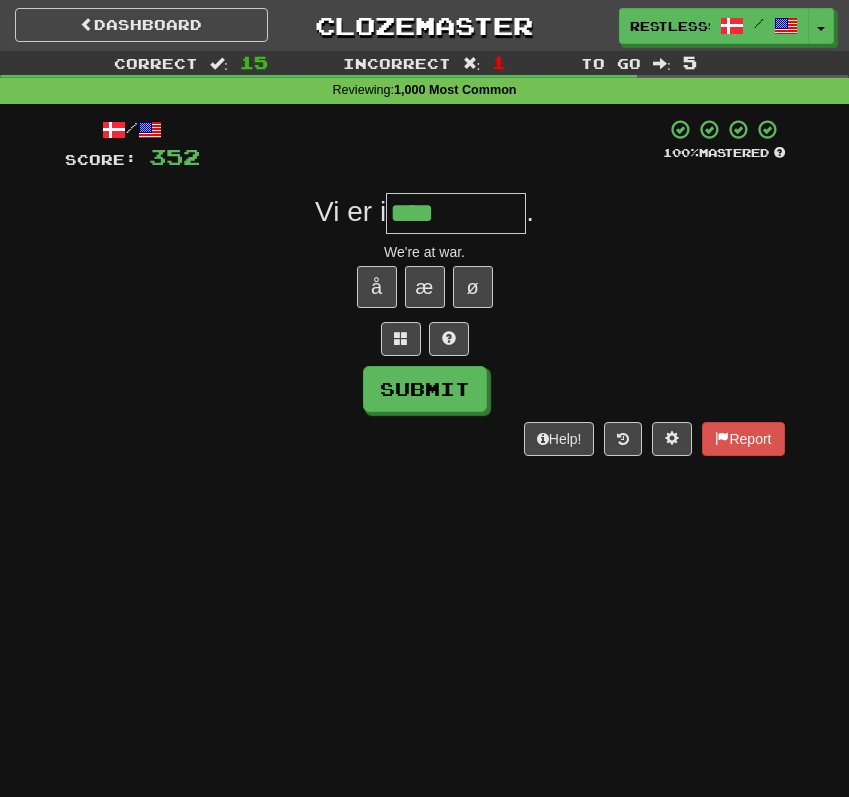 type on "****" 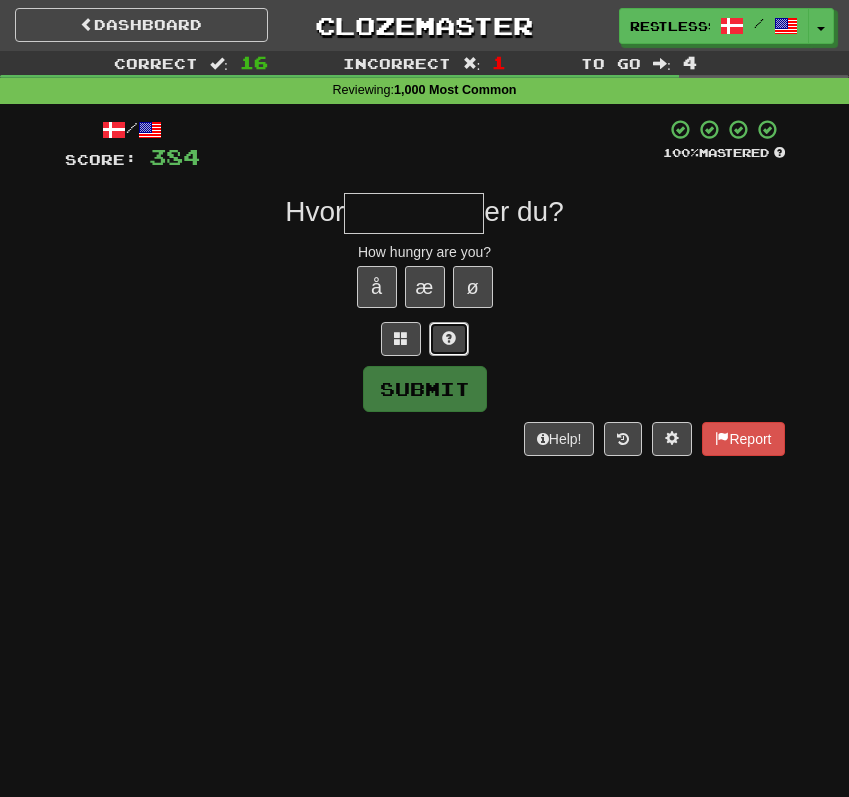 click at bounding box center (449, 339) 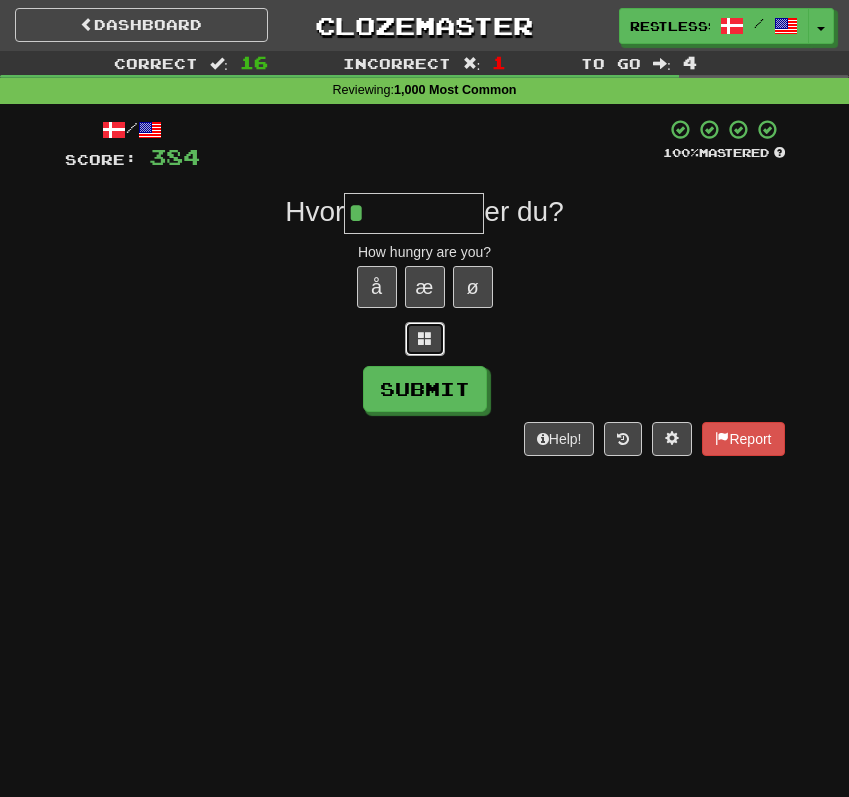 click at bounding box center [425, 338] 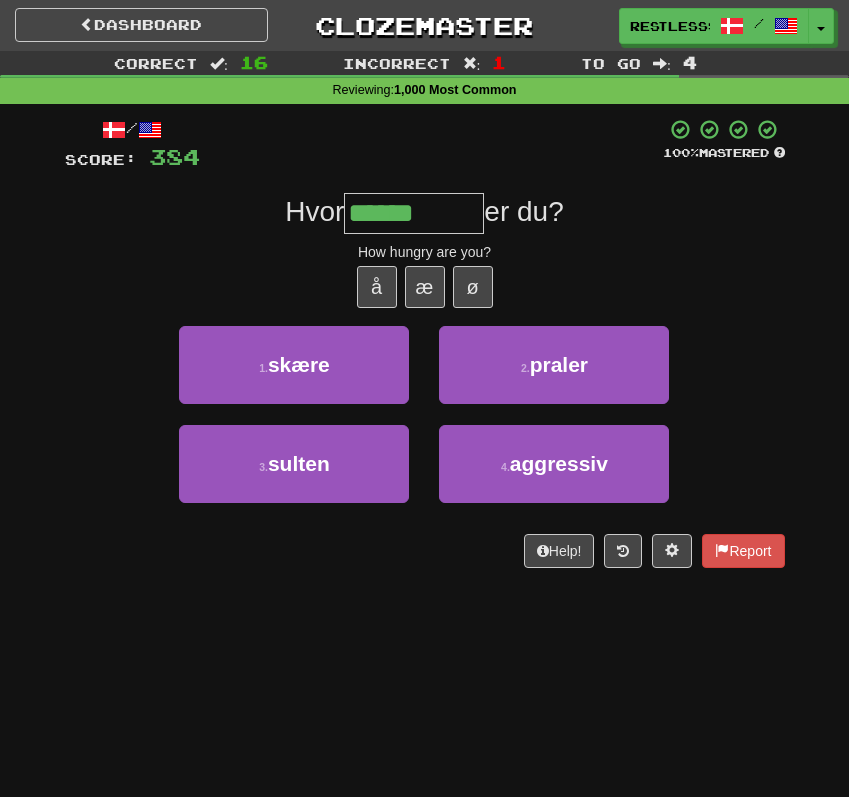 type on "******" 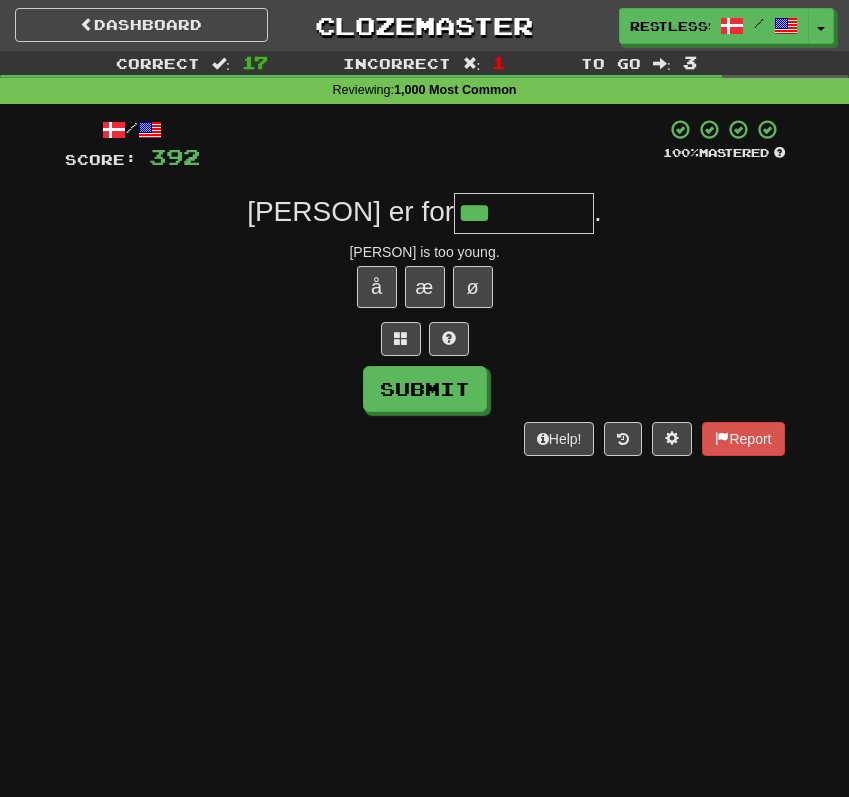 type on "***" 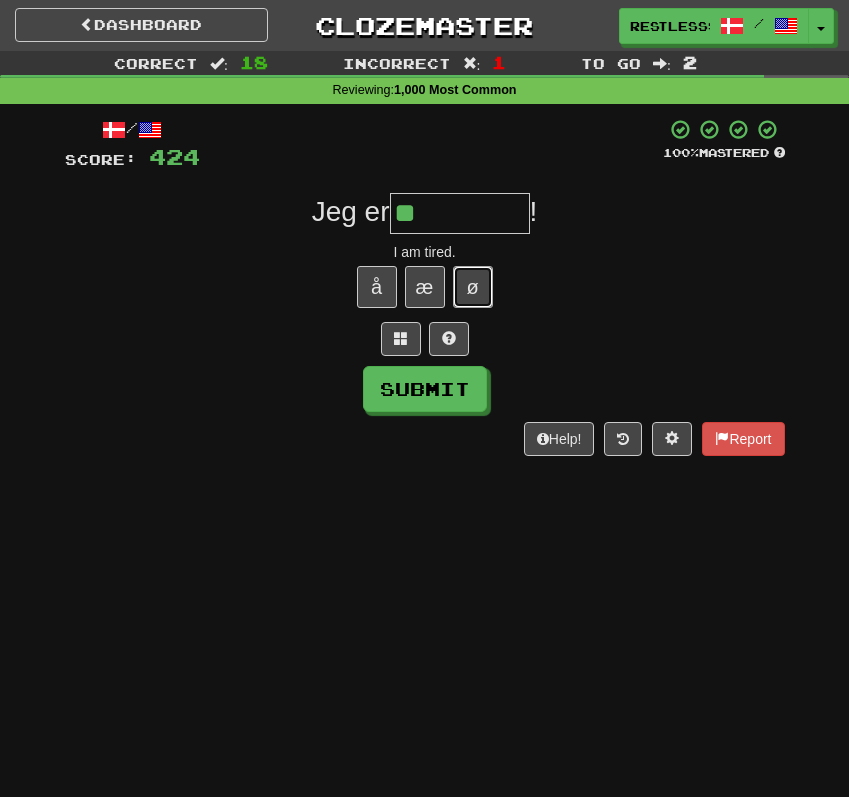 click on "ø" at bounding box center [473, 287] 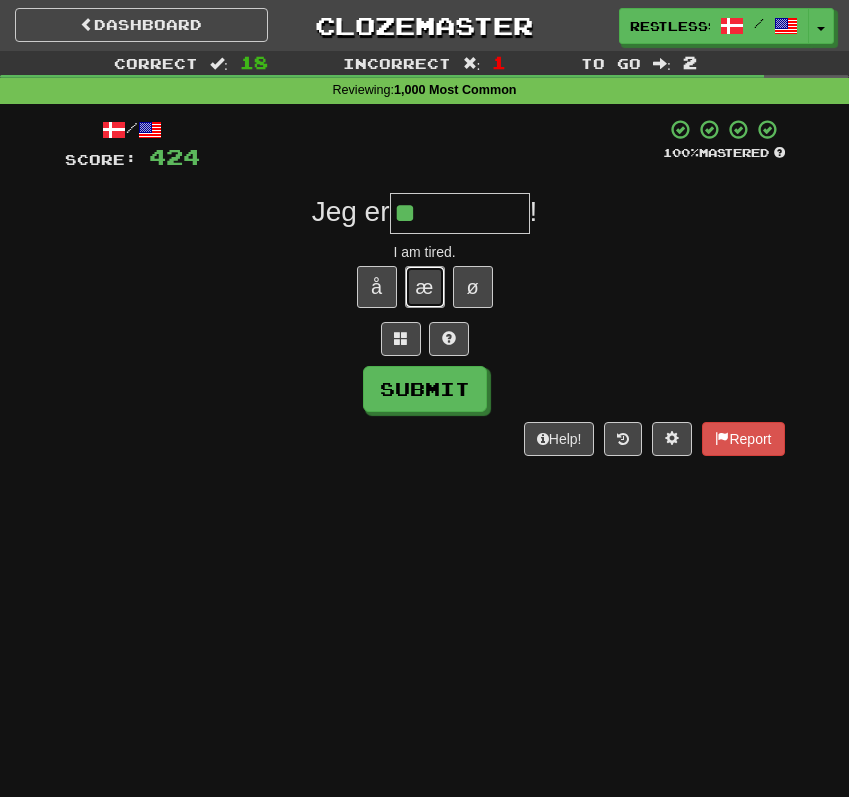 click on "æ" at bounding box center [425, 287] 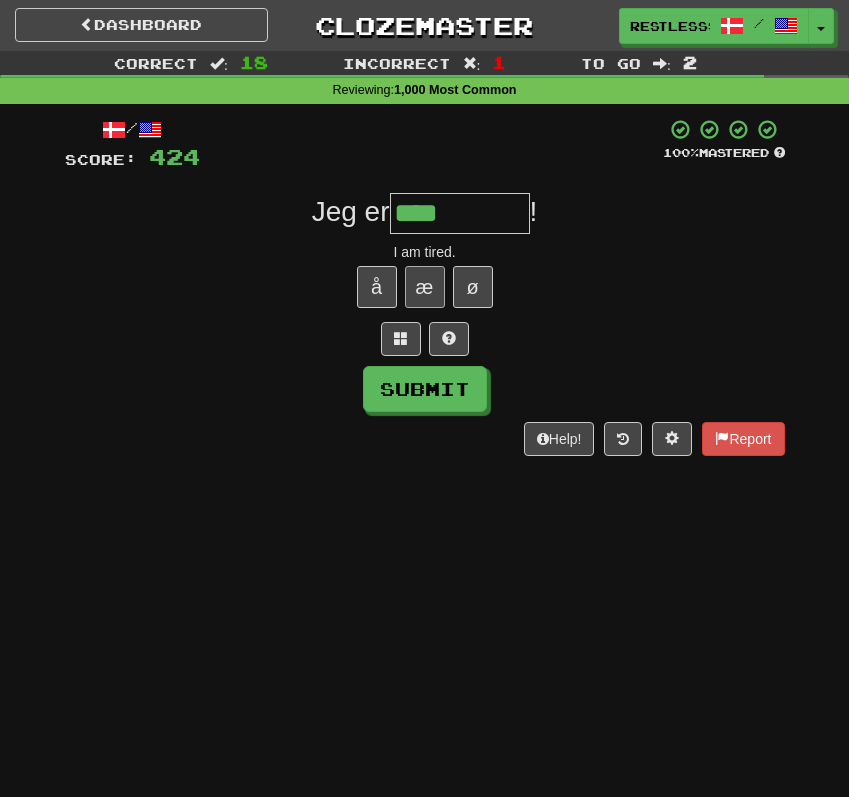 type on "****" 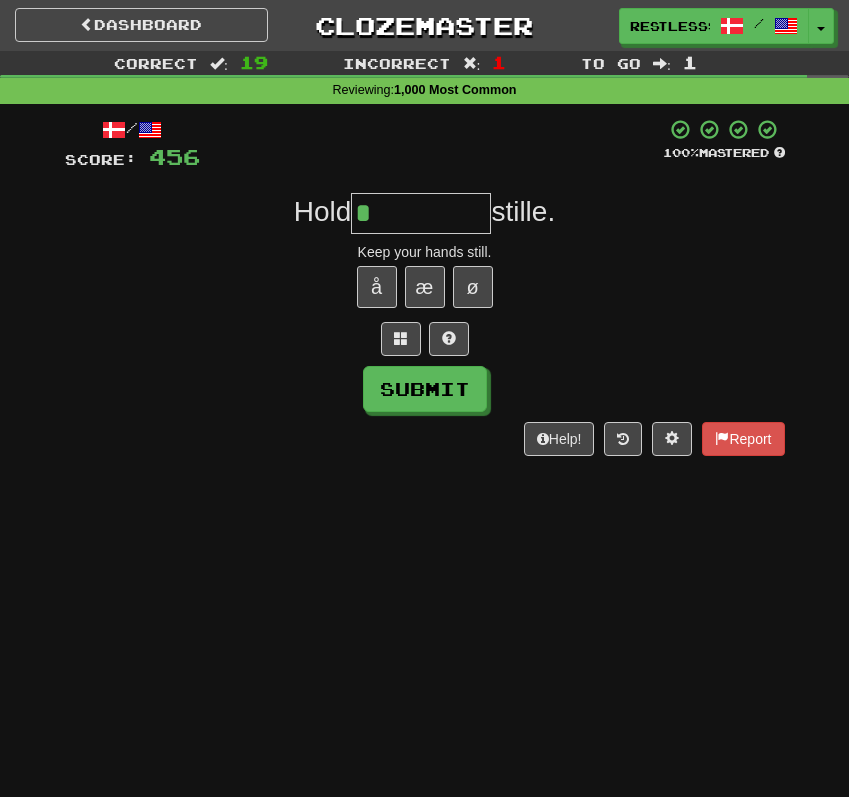 click on "å æ ø" at bounding box center (425, 287) 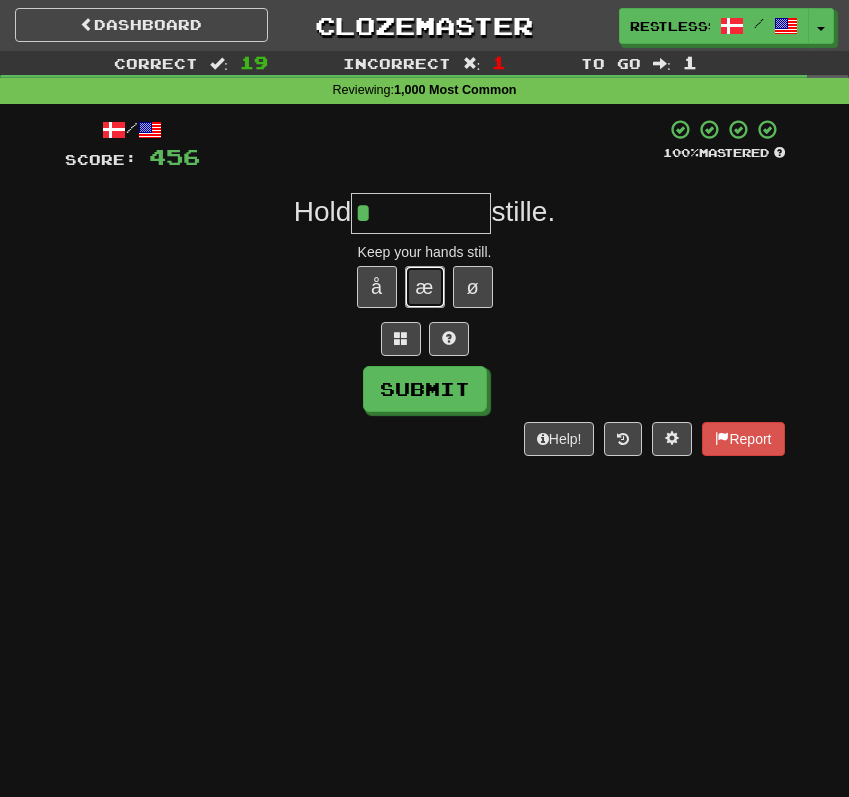 click on "æ" at bounding box center (425, 287) 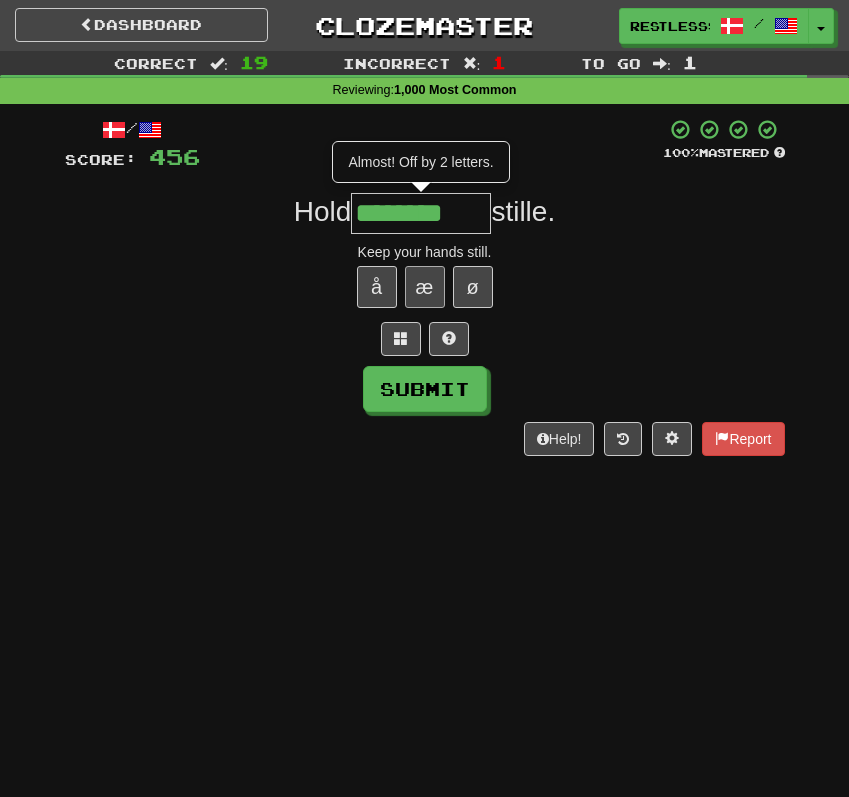 type on "********" 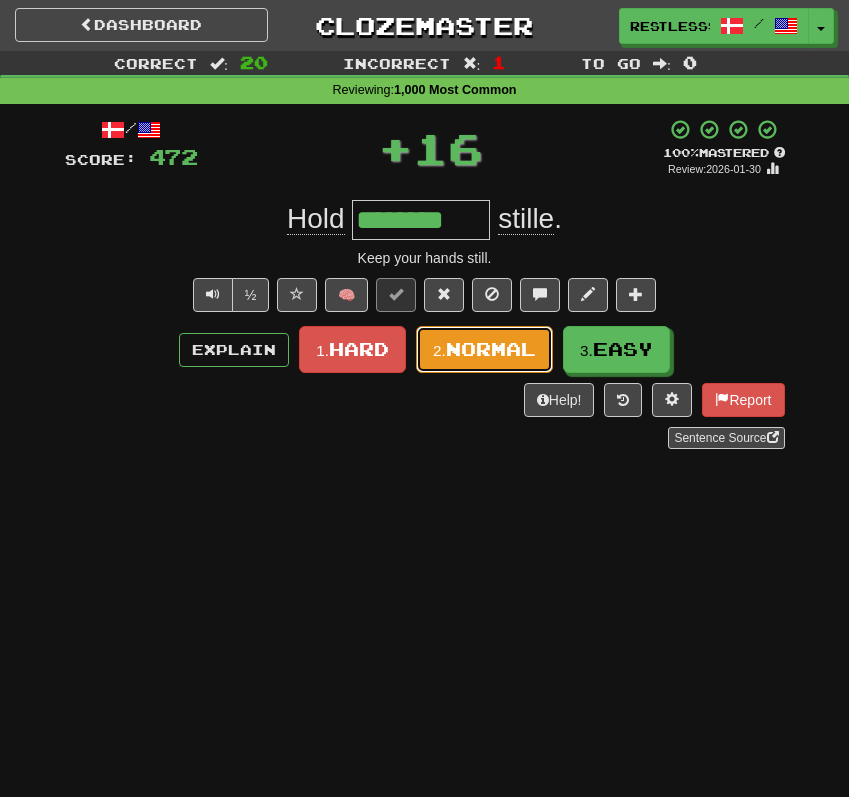 click on "Normal" at bounding box center [491, 349] 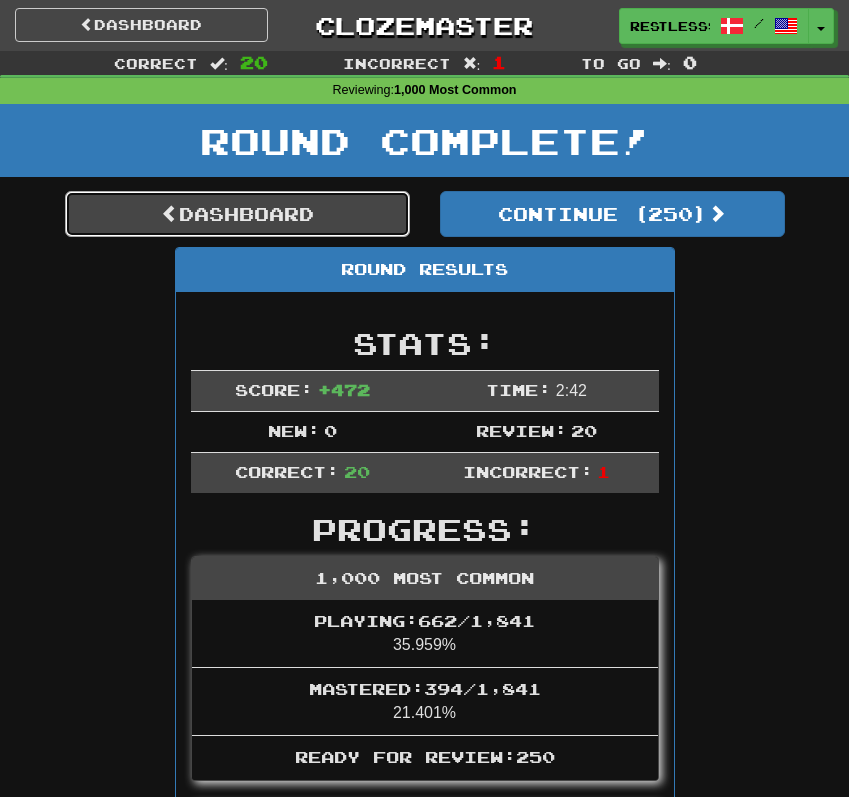 click on "Dashboard" at bounding box center (237, 214) 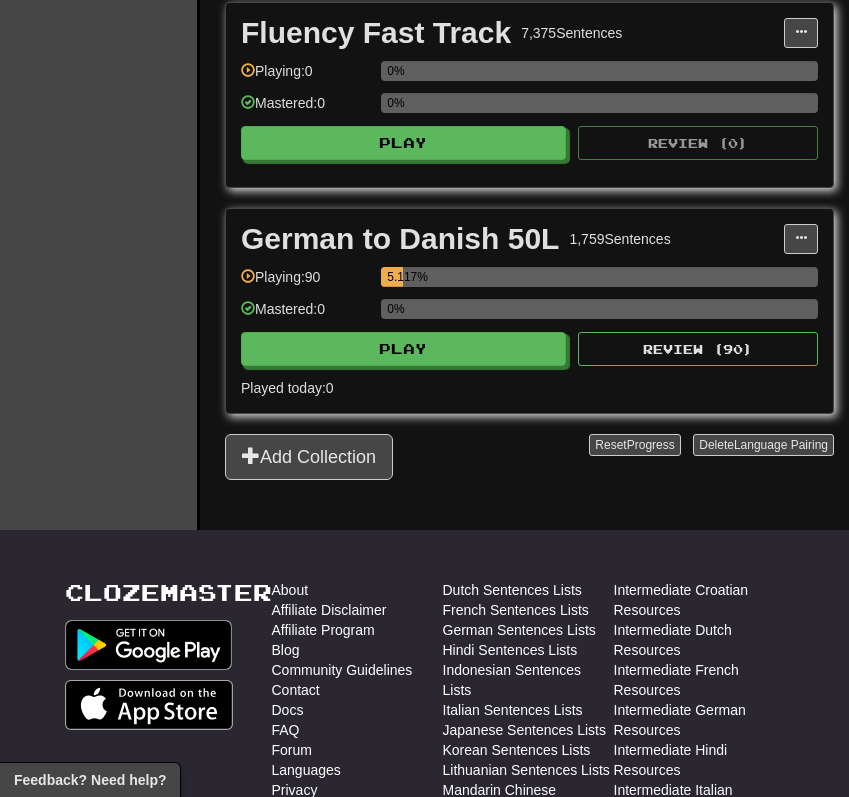 scroll, scrollTop: 1755, scrollLeft: 0, axis: vertical 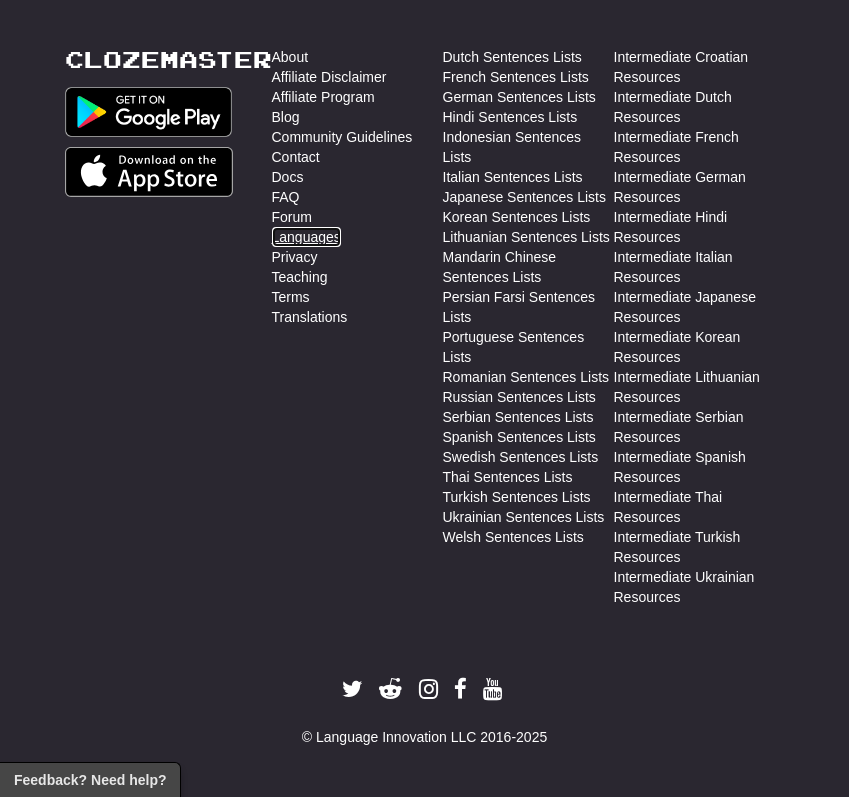 click on "Languages" at bounding box center [306, 237] 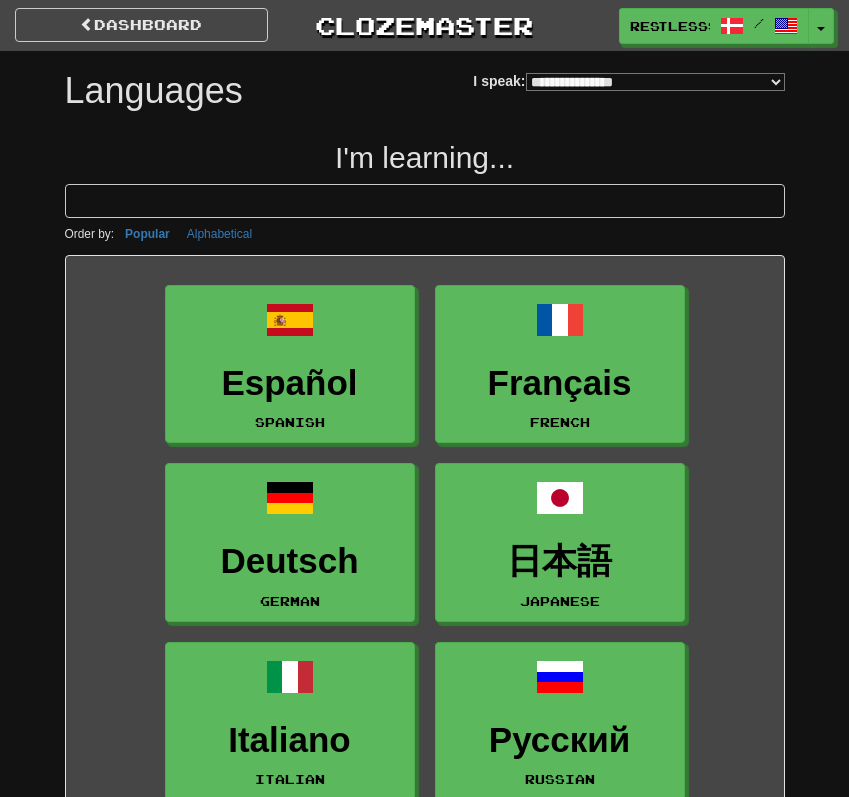 select on "*******" 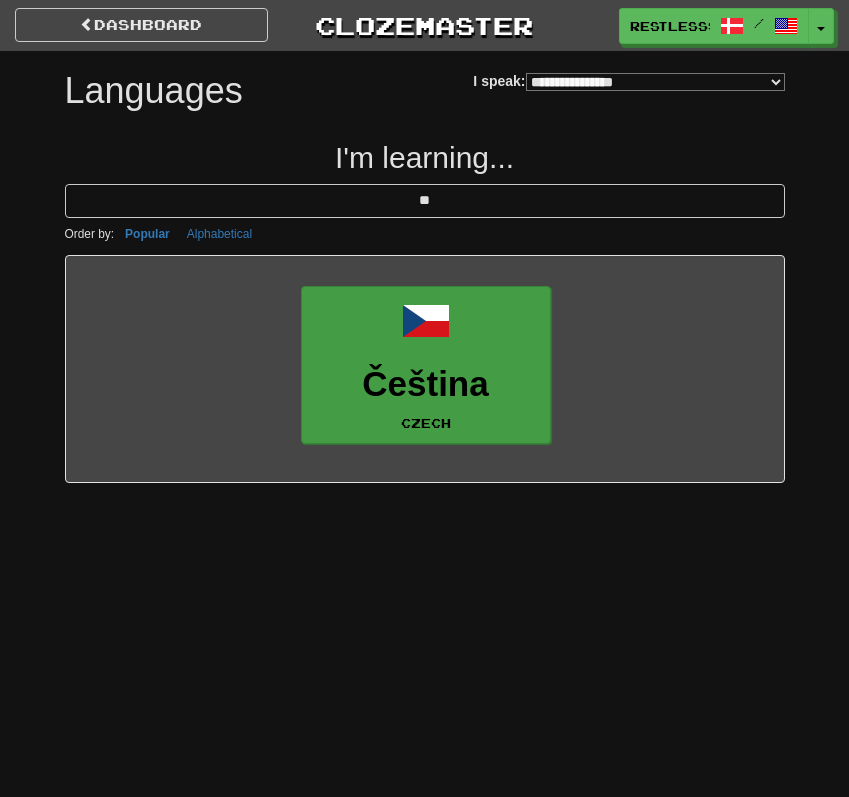 type on "**" 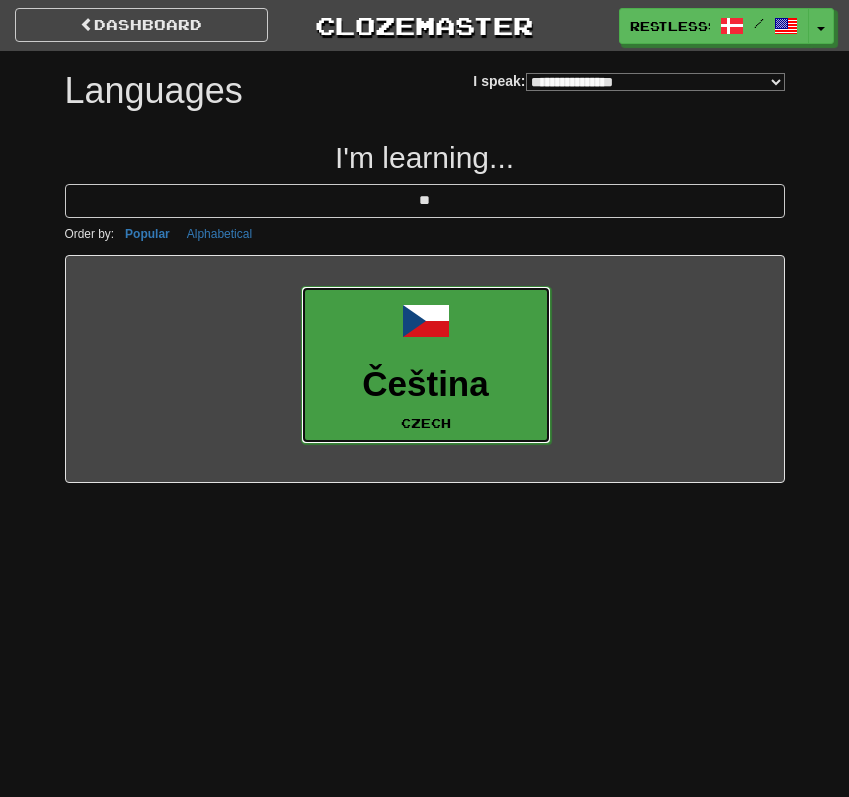 click on "Čeština" at bounding box center (426, 384) 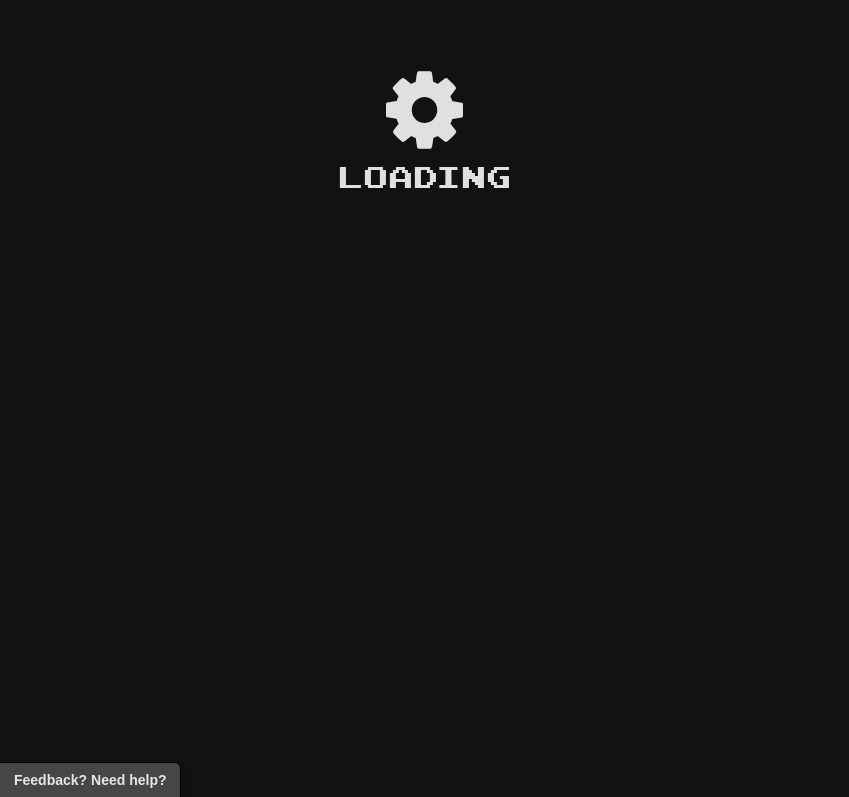 scroll, scrollTop: 0, scrollLeft: 0, axis: both 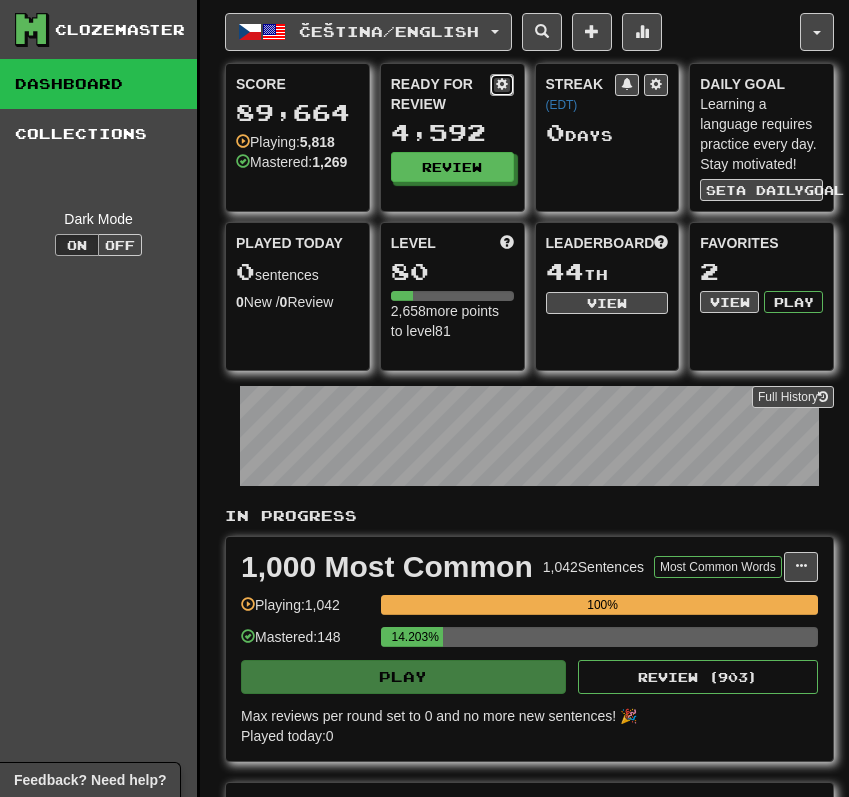 click 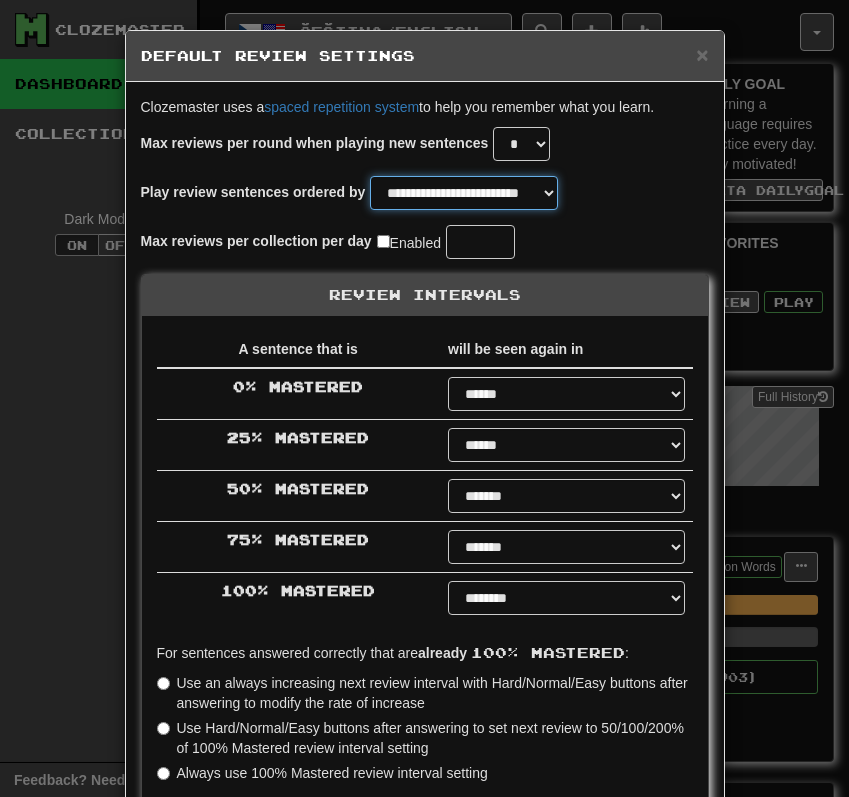 click on "**********" at bounding box center (464, 193) 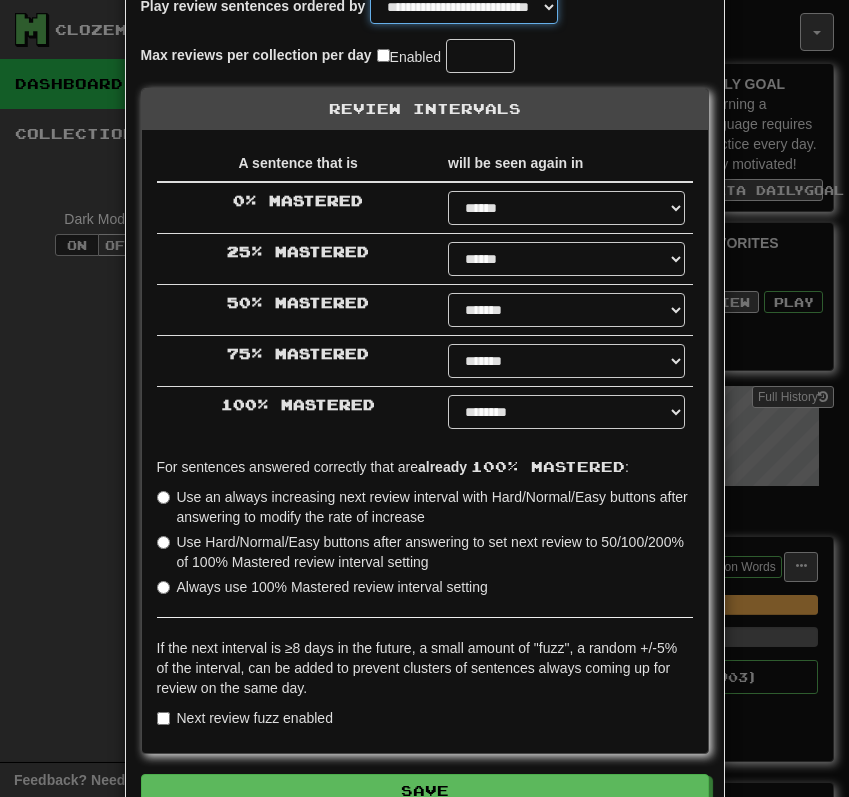 scroll, scrollTop: 308, scrollLeft: 0, axis: vertical 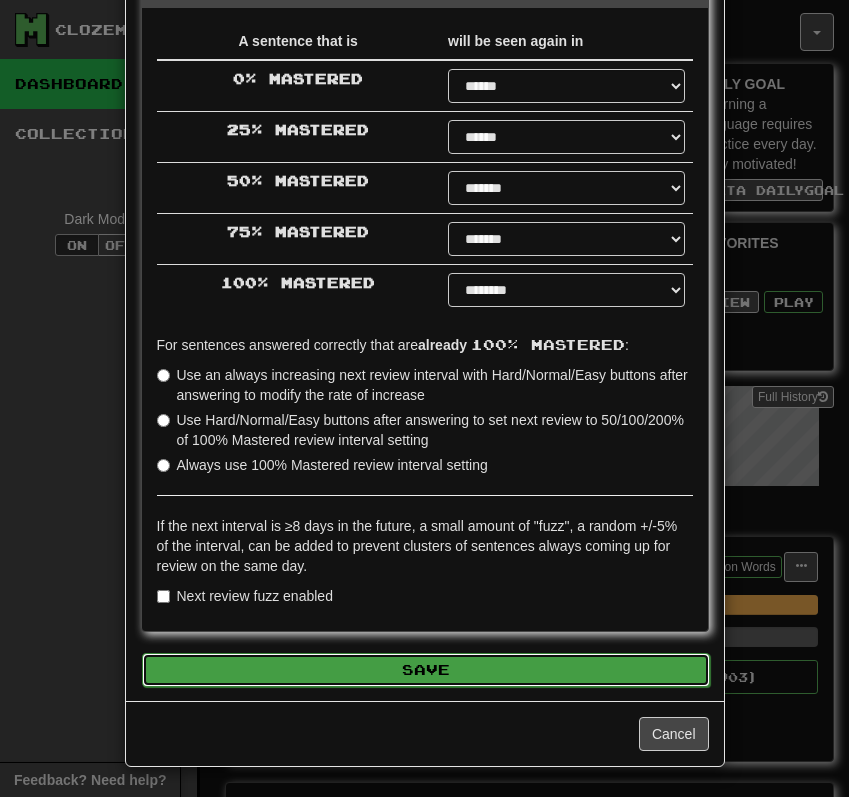 click on "Save" at bounding box center [426, 670] 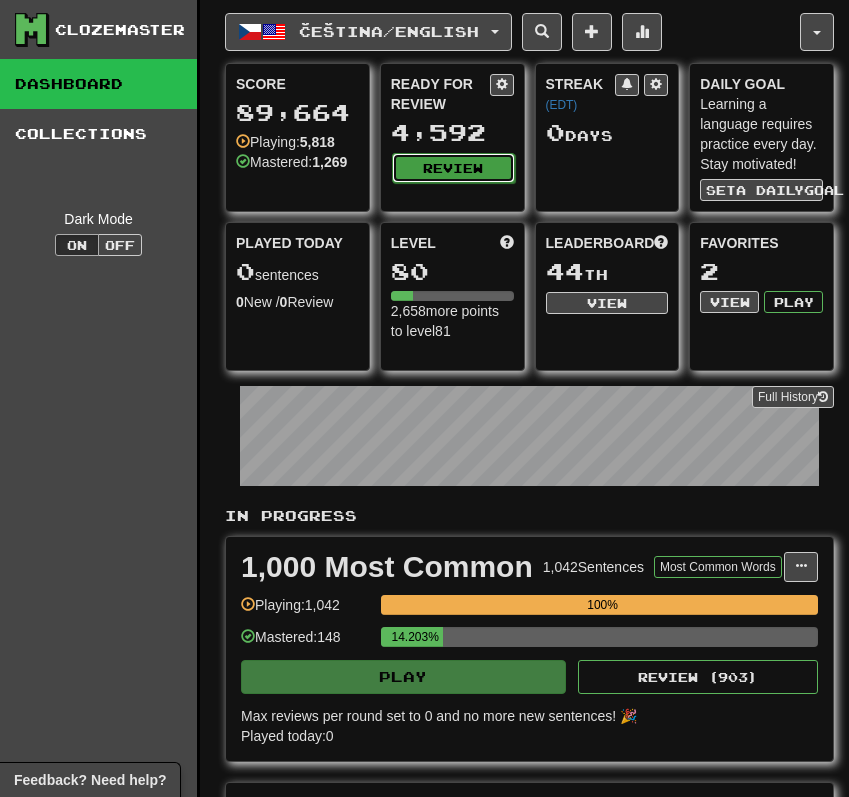click on "Review" 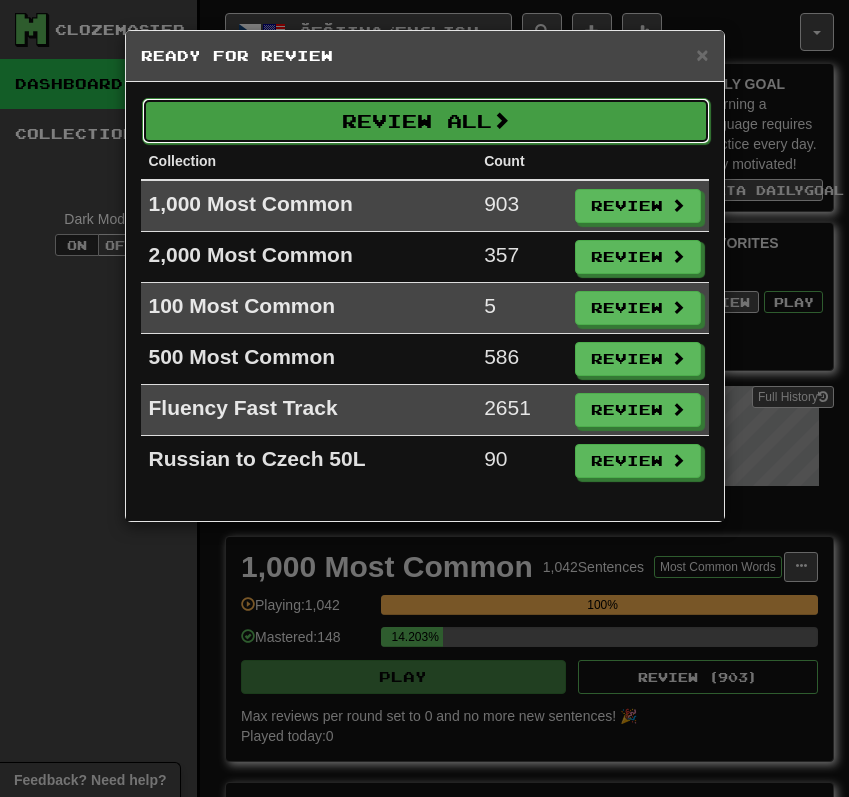 click on "Review All" at bounding box center (426, 121) 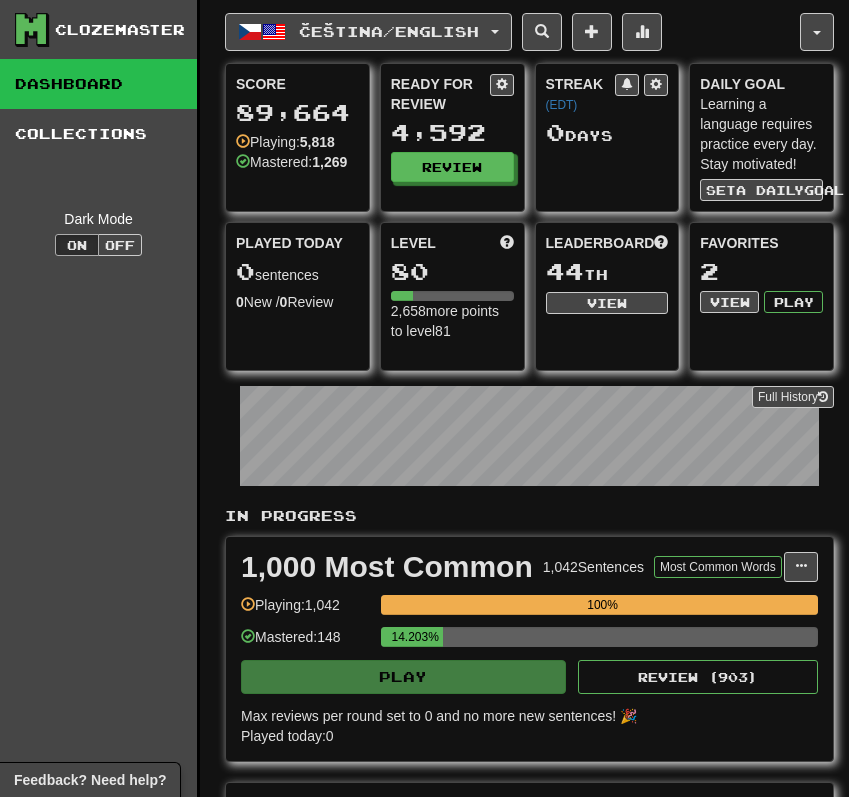 select on "**" 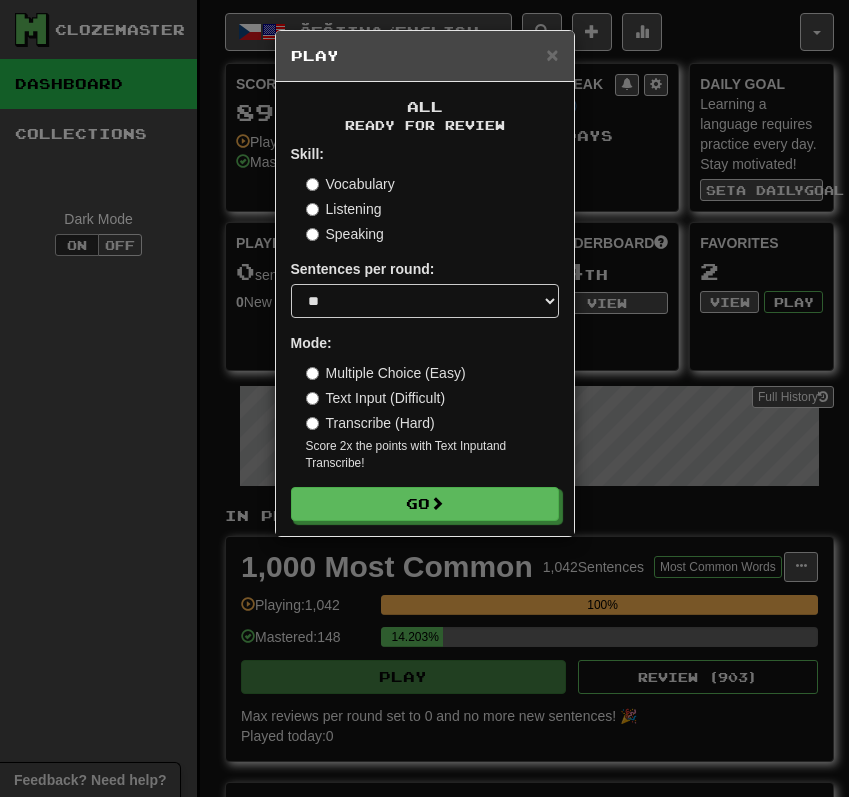 click on "Vocabulary" at bounding box center (350, 184) 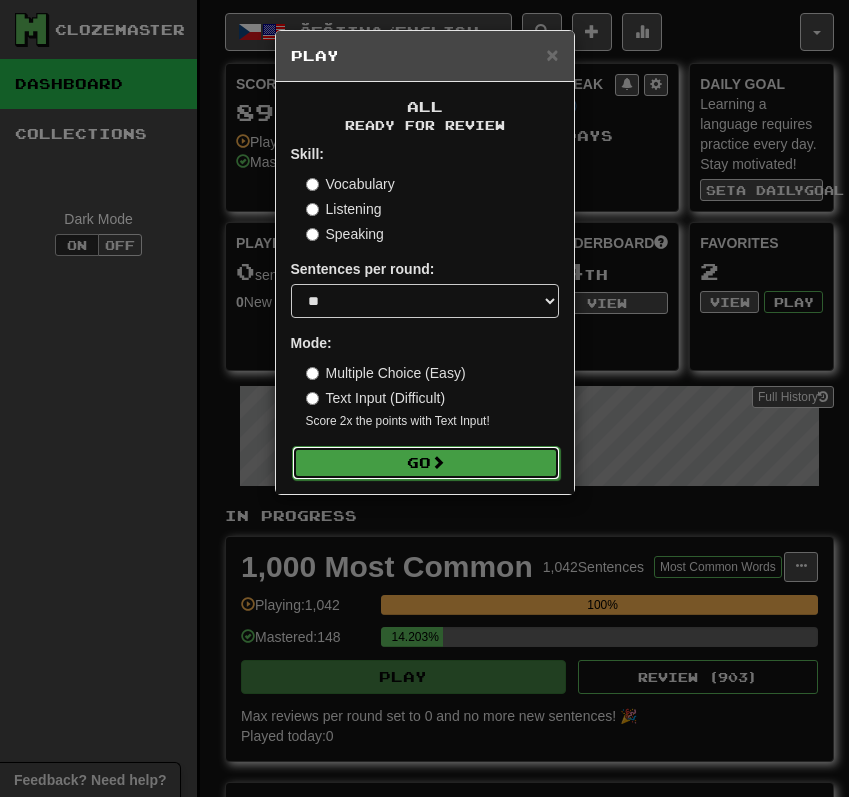 click on "Go" at bounding box center [426, 463] 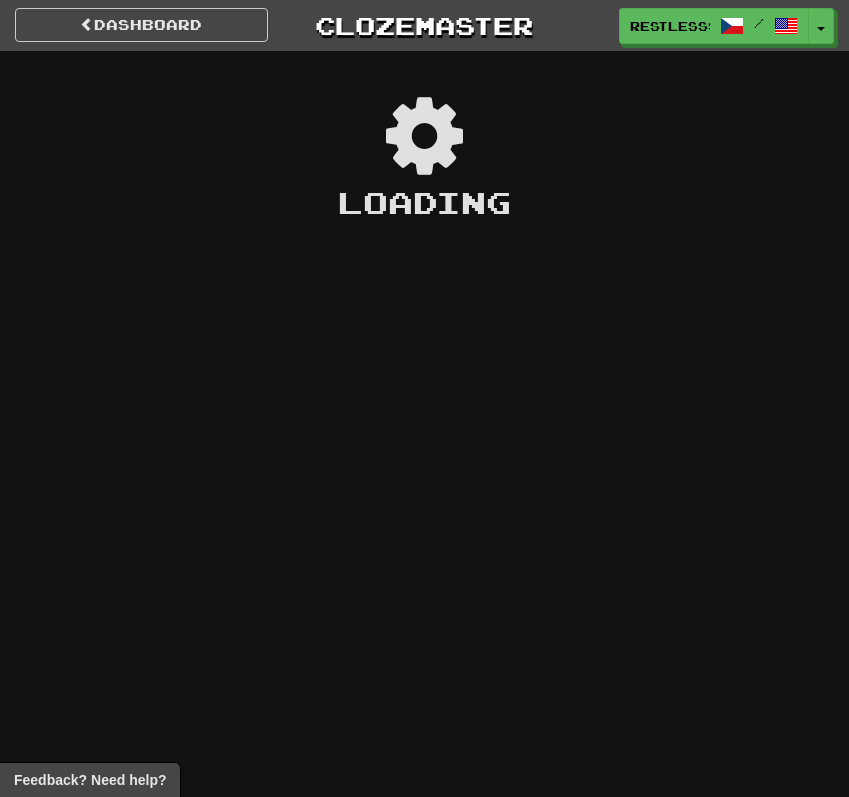 scroll, scrollTop: 0, scrollLeft: 0, axis: both 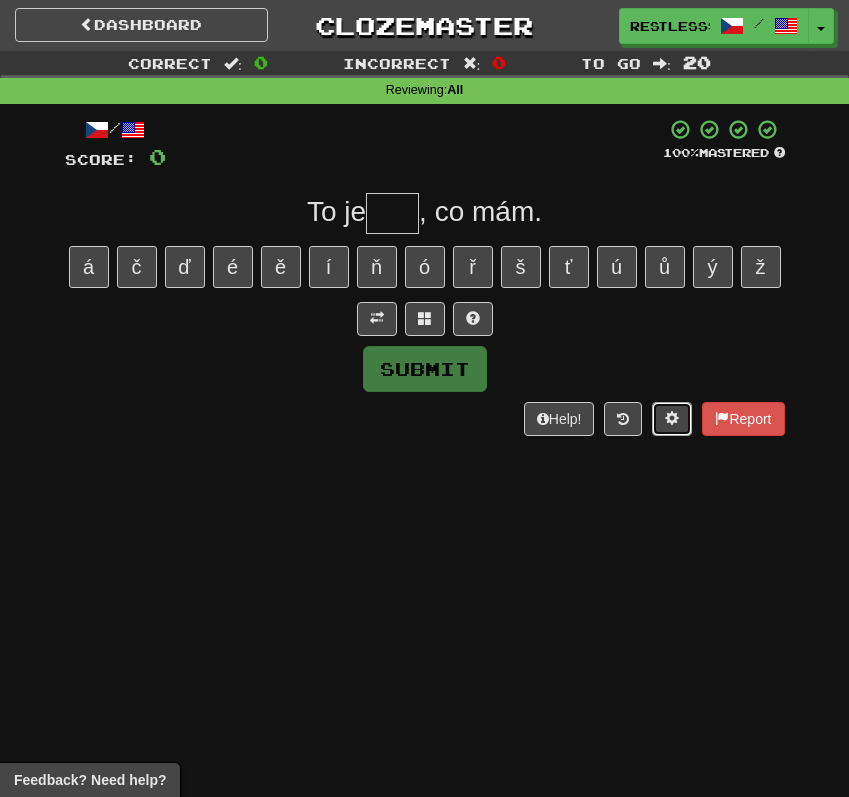 click at bounding box center [672, 418] 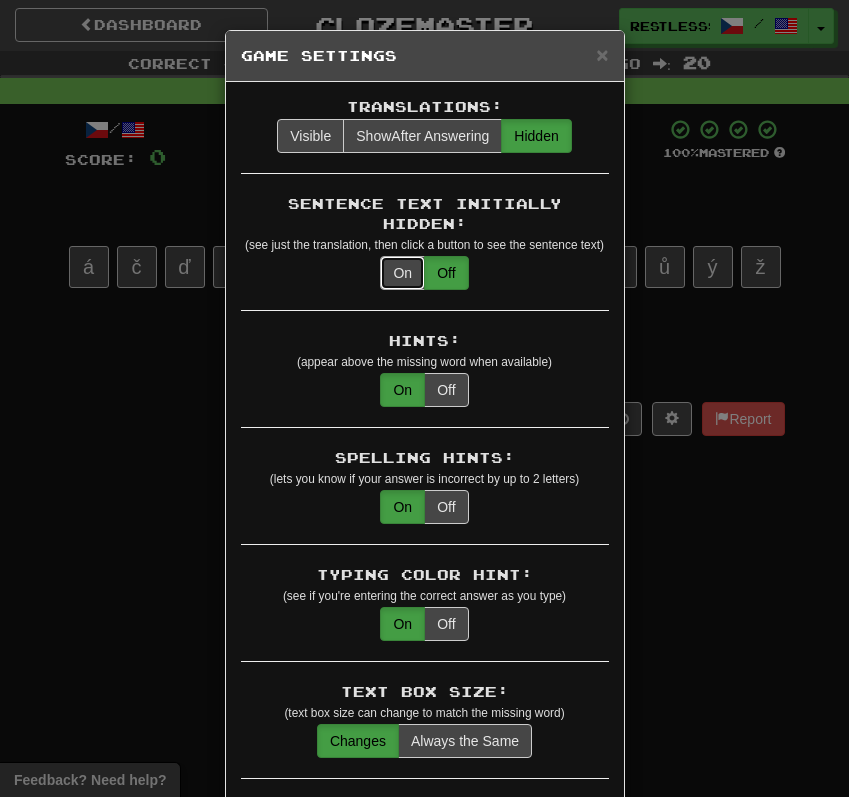 click on "On" at bounding box center (402, 273) 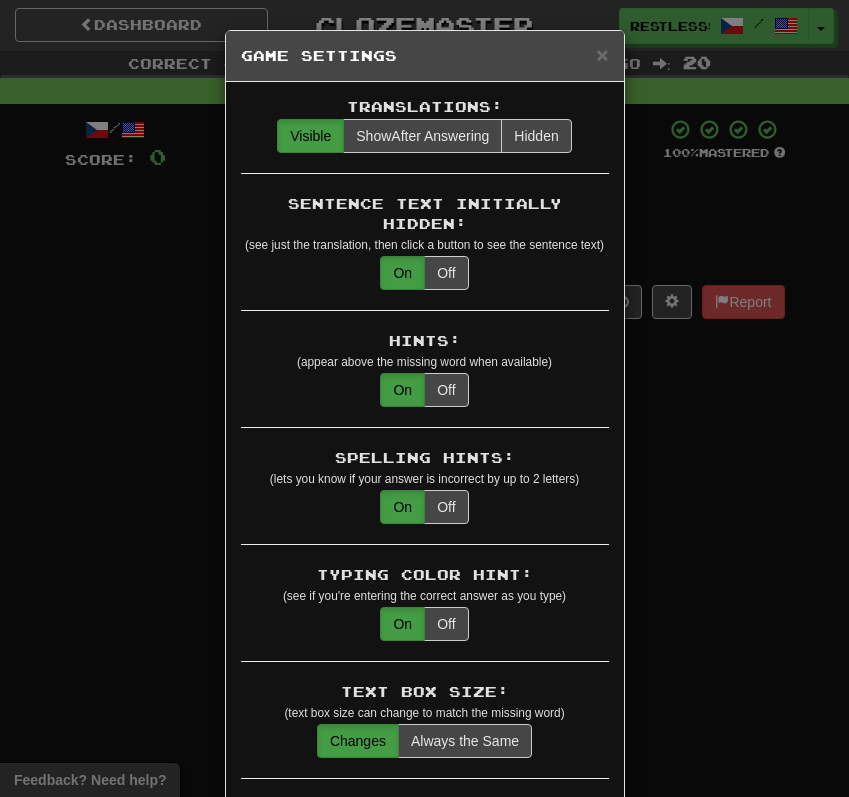 click on "× Game Settings Translations: Visible Show  After Answering Hidden Sentence Text Initially Hidden: (see just the translation, then click a button to see the sentence text) On Off Hints: (appear above the missing word when available) On Off Spelling Hints: (lets you know if your answer is incorrect by up to 2 letters) On Off Typing Color Hint: (see if you're entering the correct answer as you type) On Off Text Box Size: (text box size can change to match the missing word) Changes Always the Same Enter Submits Empty: (pressing Enter when the input is empty will submit a blank answer) On Off Clear After Answering: (keypress clears the text input after answering so you can practice re-typing the answer) On Off Image Toggle: (toggle button, if sentence image available) After Answering Before and After Off Image Background: (use sentence image as background, if available) On Off Pronunciation: (shown after answering when available) On Off Sound Effects: On Off Text-to-Speech Auto-Play: On Off Loop: On Off On Off 1" at bounding box center (424, 398) 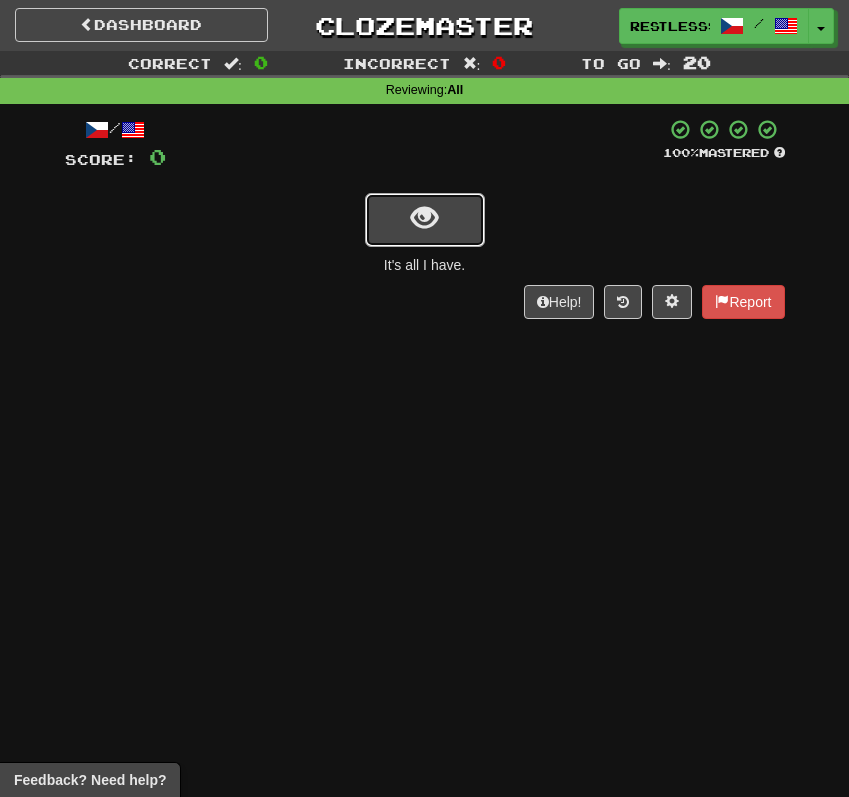 click at bounding box center [425, 220] 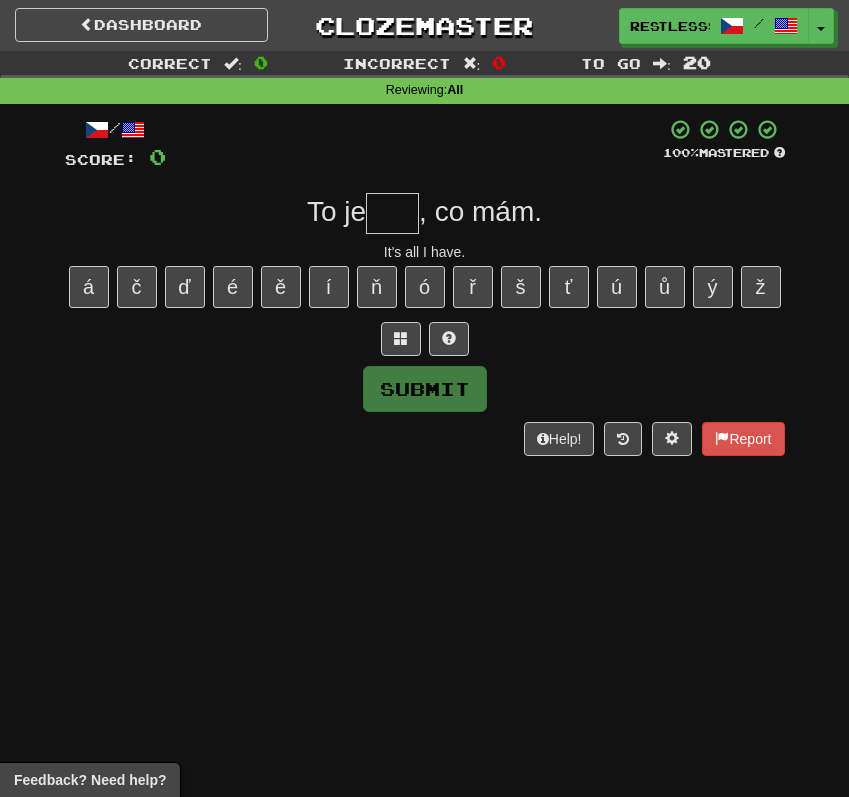 type on "*" 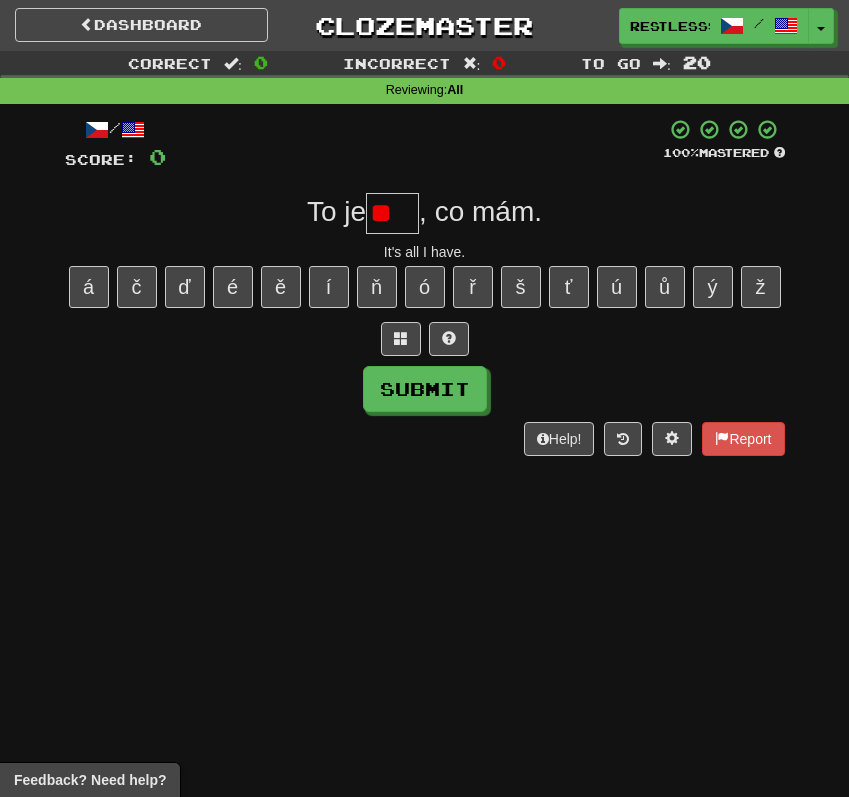 type on "*" 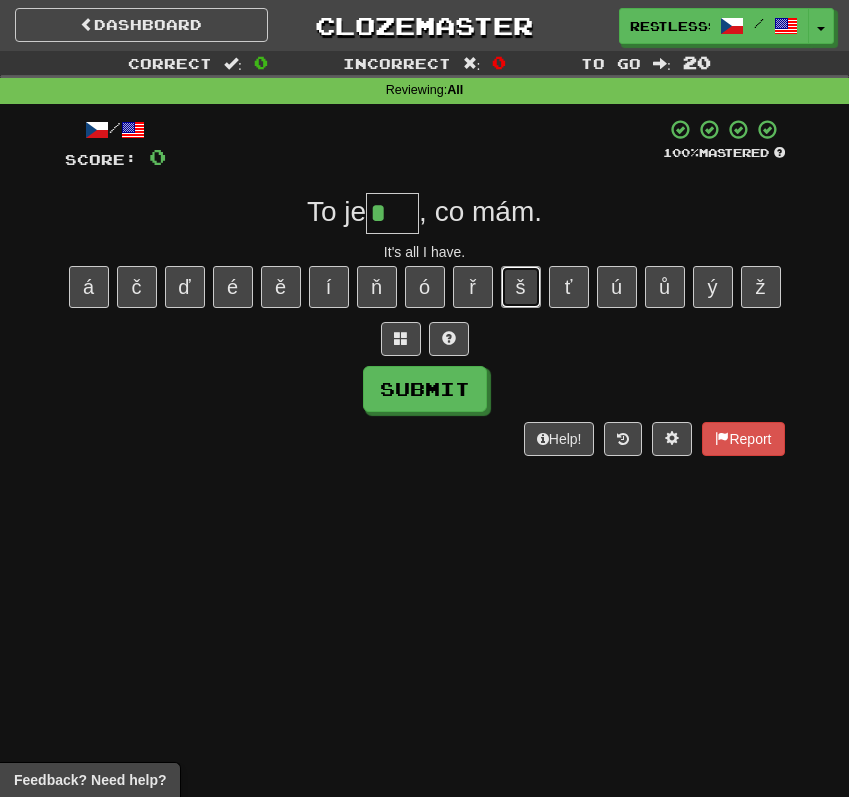 click on "š" at bounding box center (521, 287) 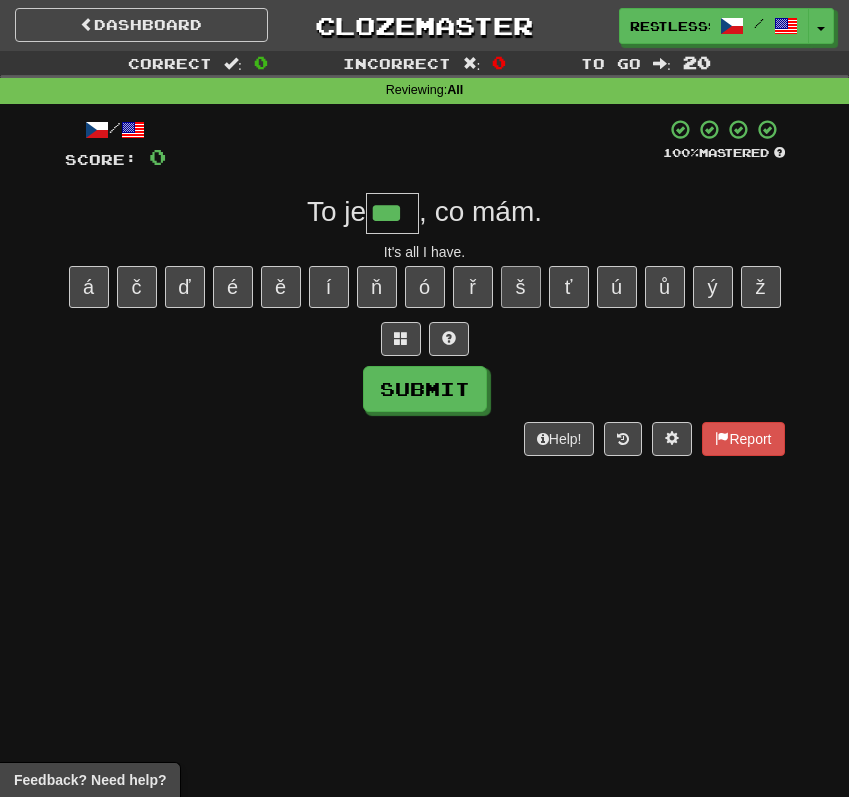 type on "***" 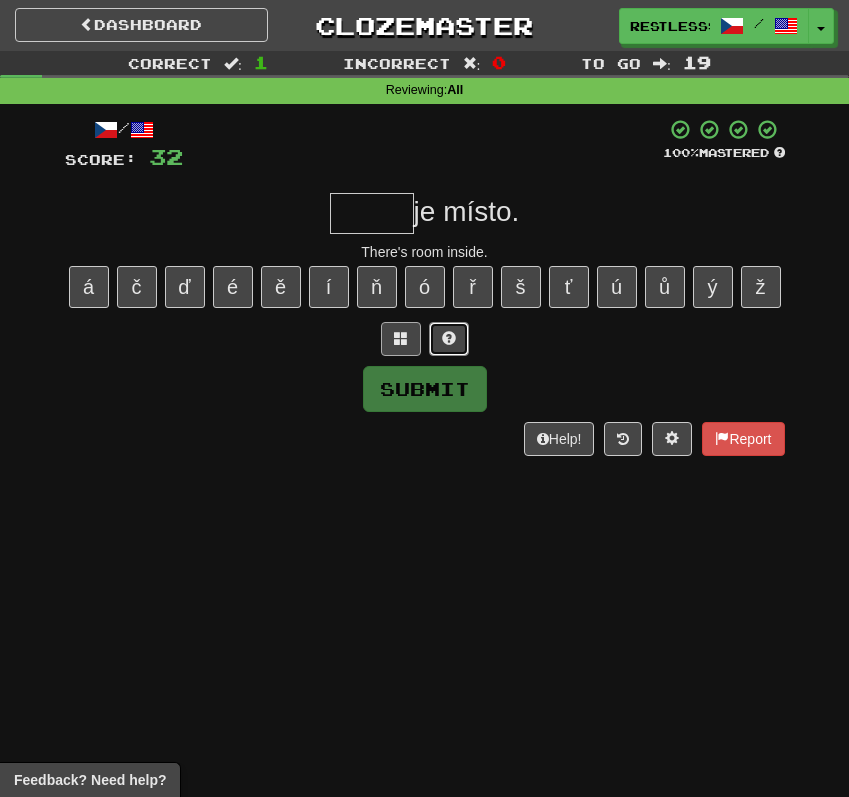 click at bounding box center (449, 339) 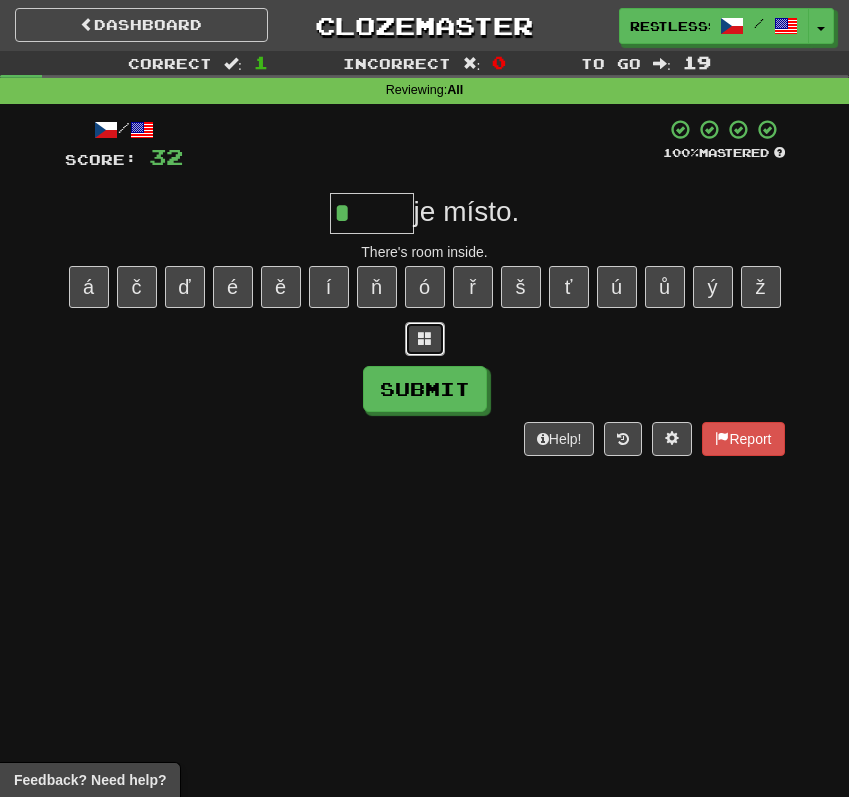 click at bounding box center (425, 338) 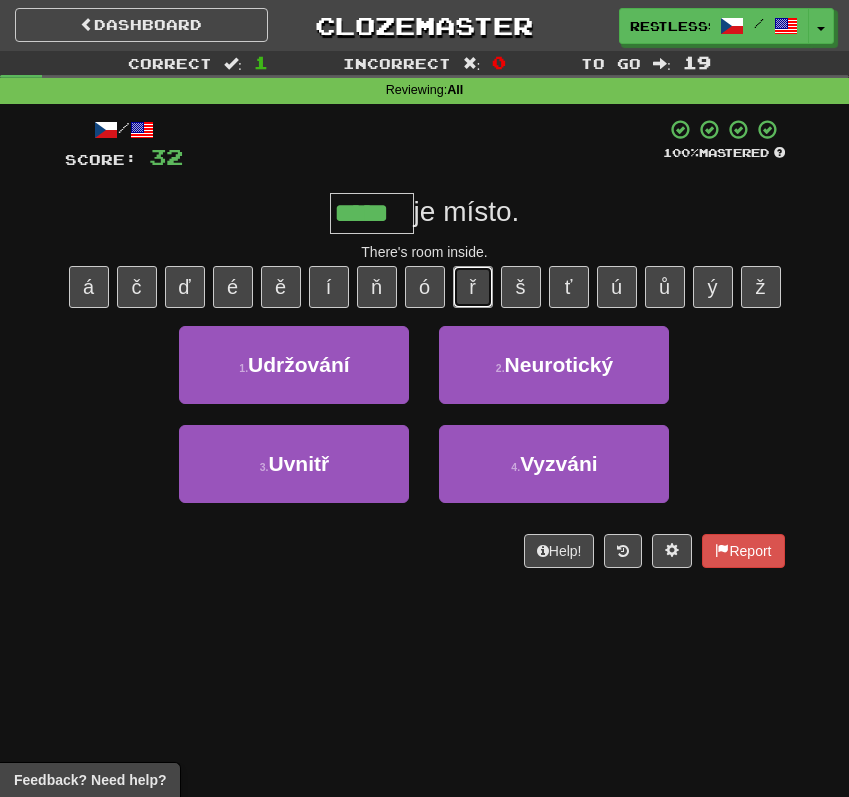 click on "ř" at bounding box center [473, 287] 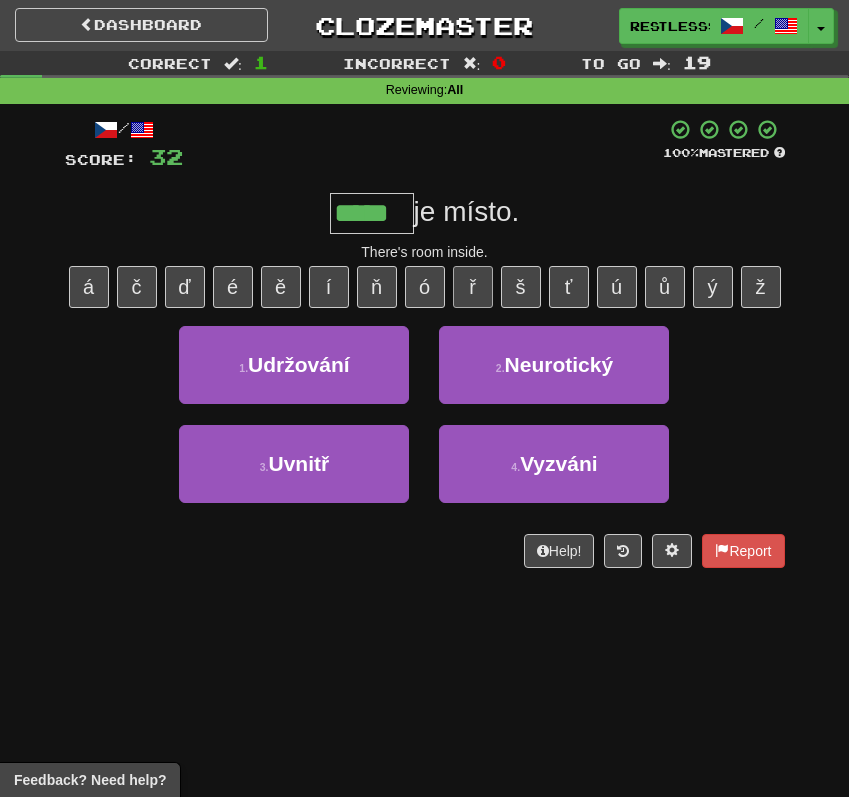 type on "******" 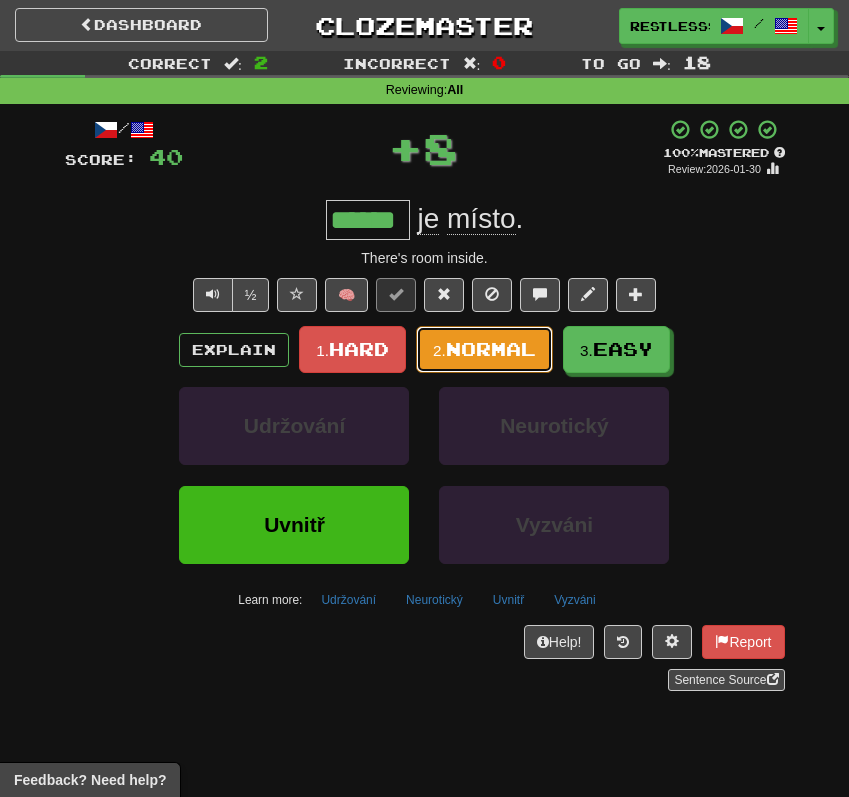 click on "Normal" at bounding box center [491, 349] 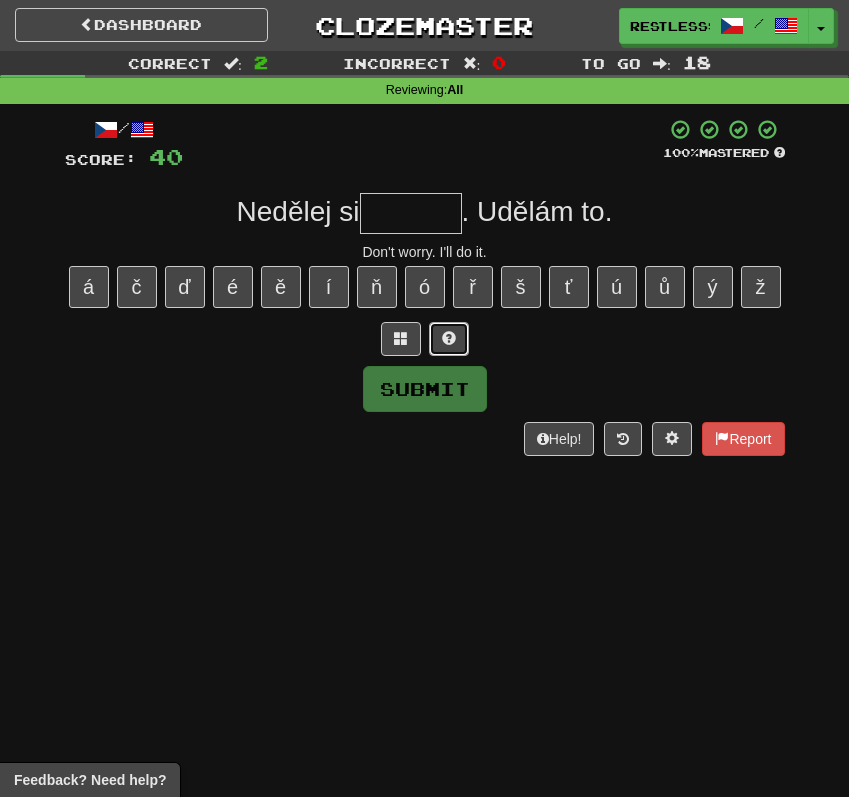 click at bounding box center [449, 339] 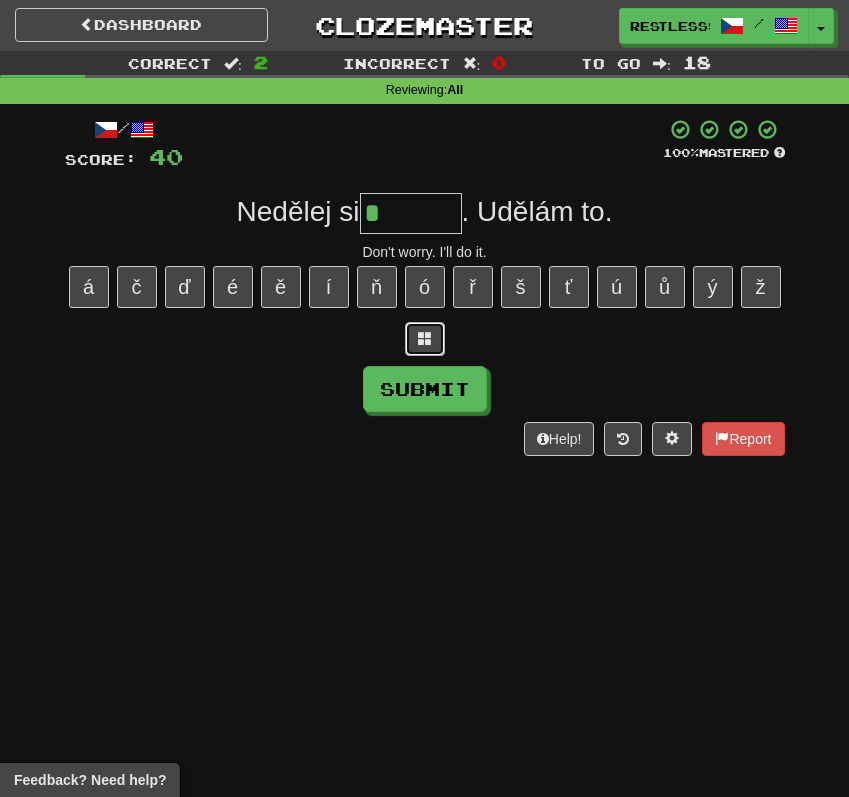 click at bounding box center [425, 338] 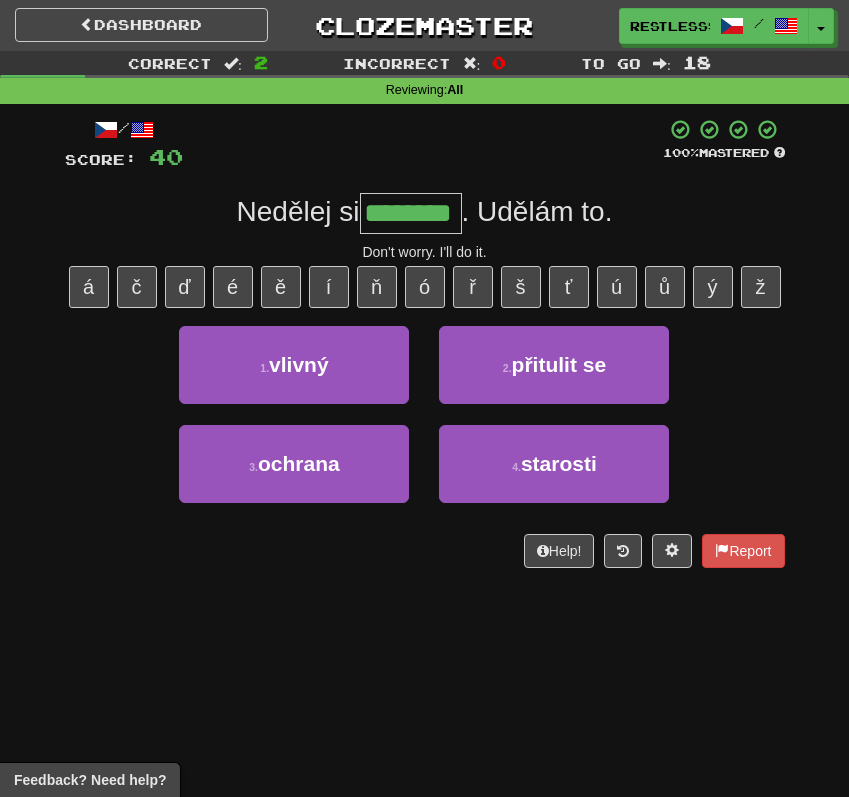 type on "********" 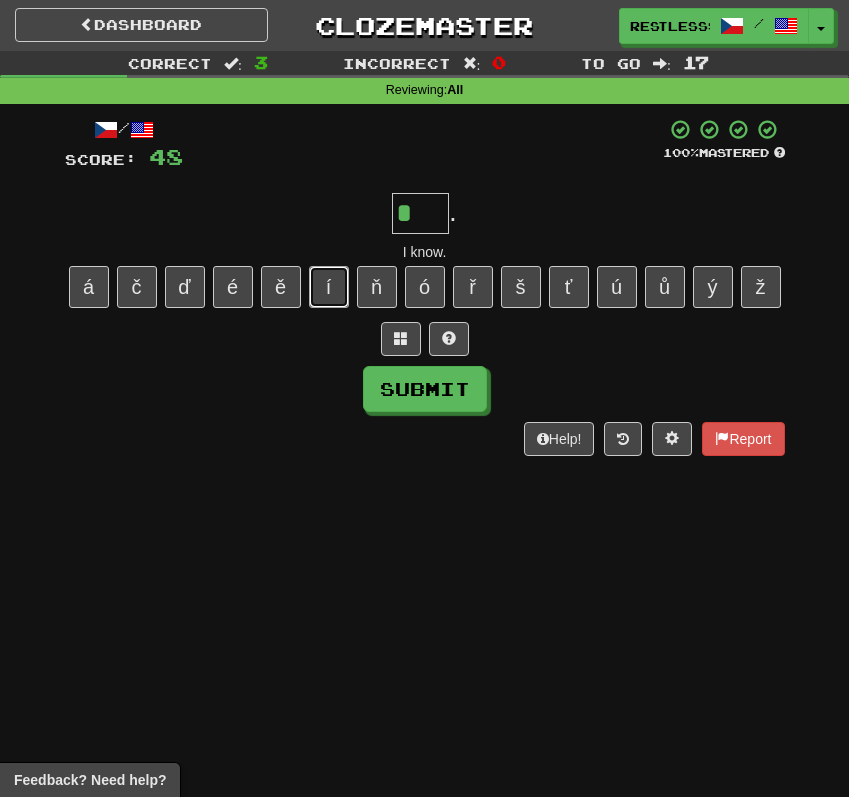 click on "í" at bounding box center [329, 287] 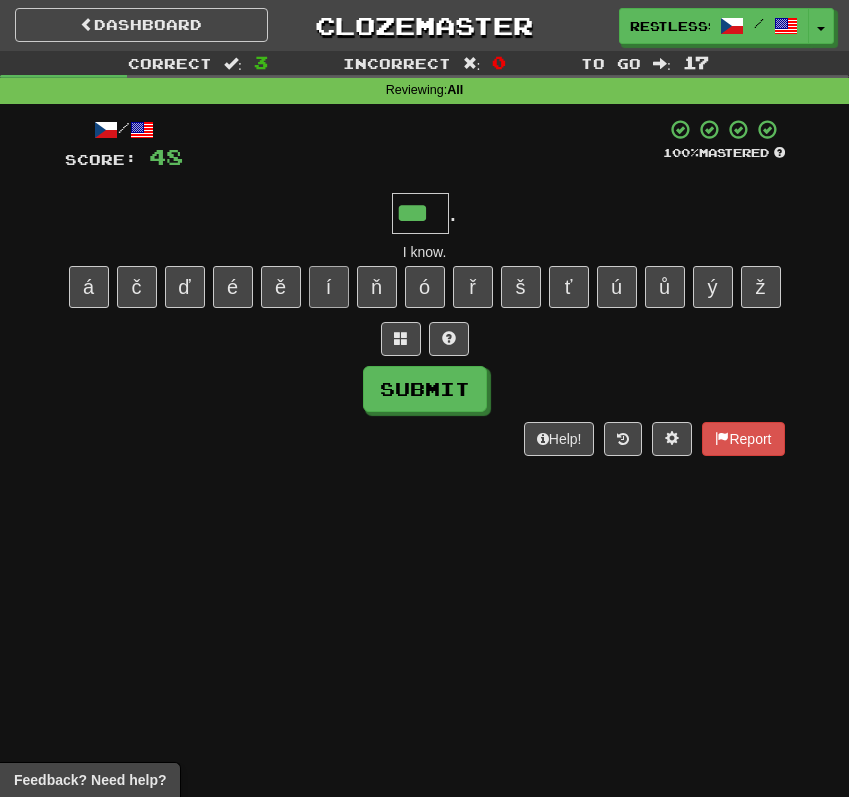 type on "***" 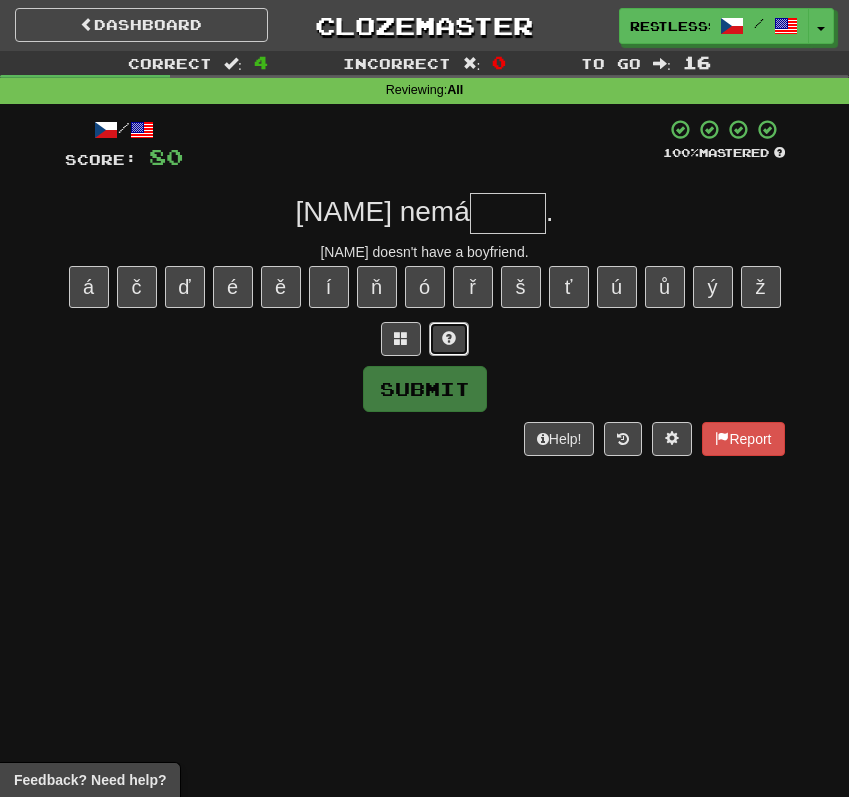 click at bounding box center [449, 339] 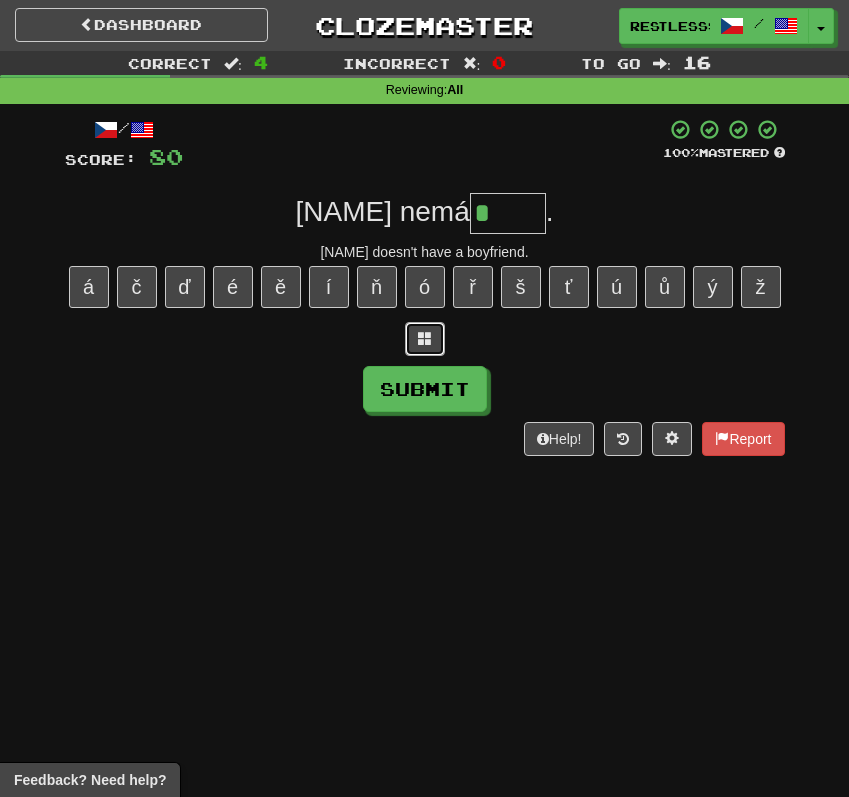 click at bounding box center [425, 339] 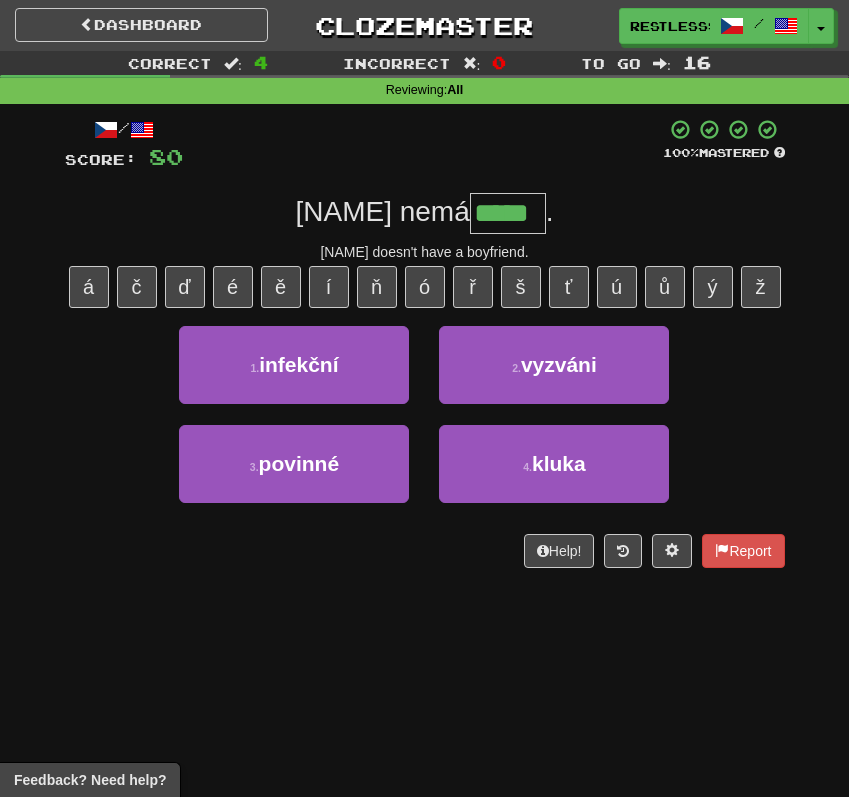 type on "*****" 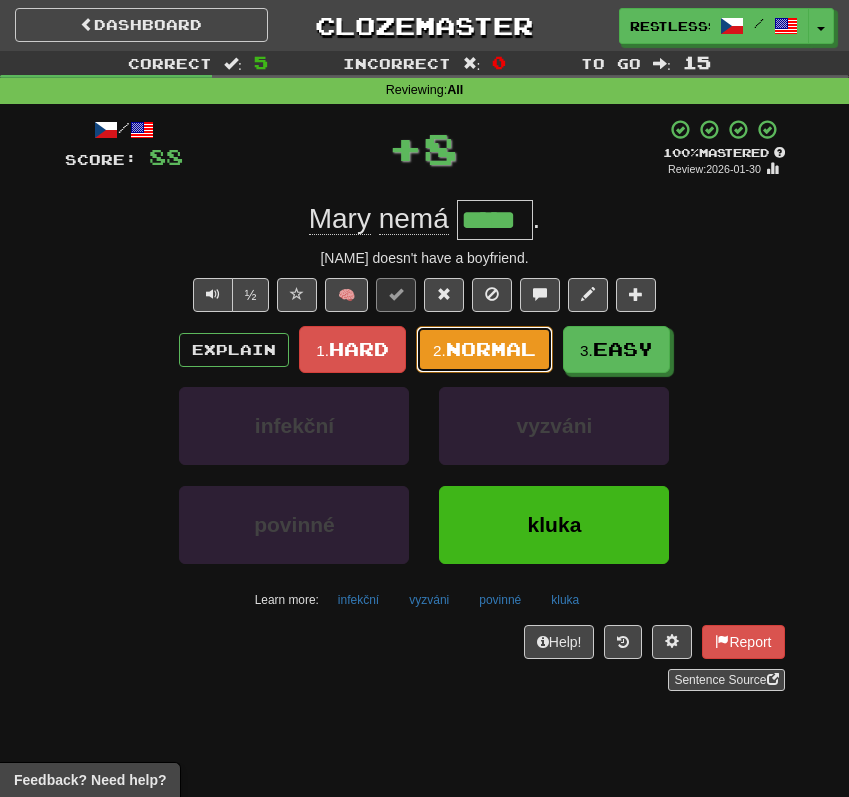 click on "Normal" at bounding box center [491, 349] 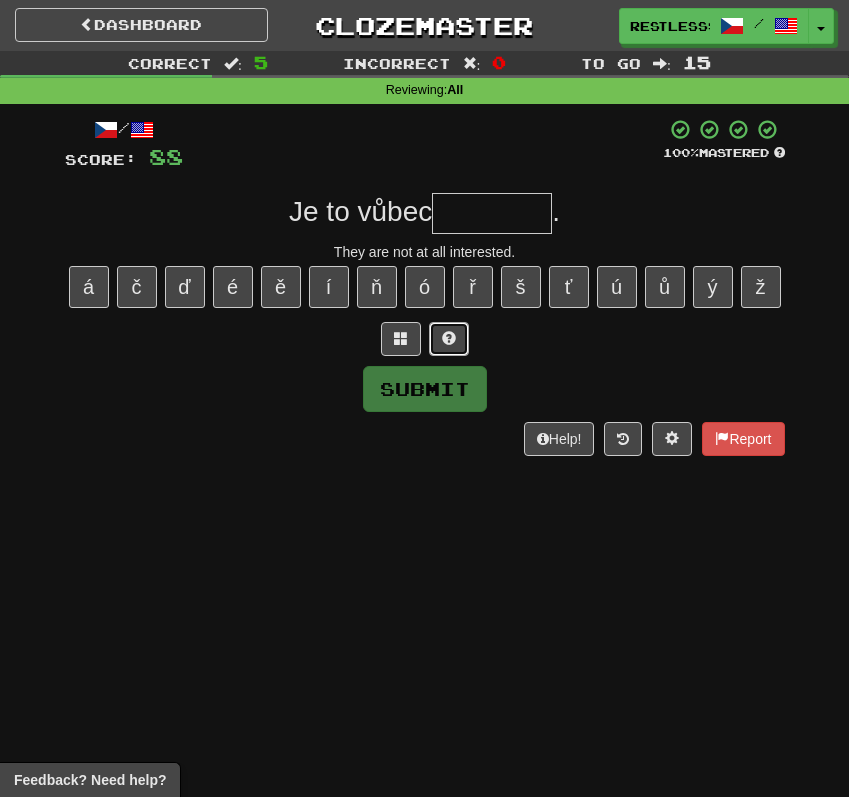 click at bounding box center [449, 338] 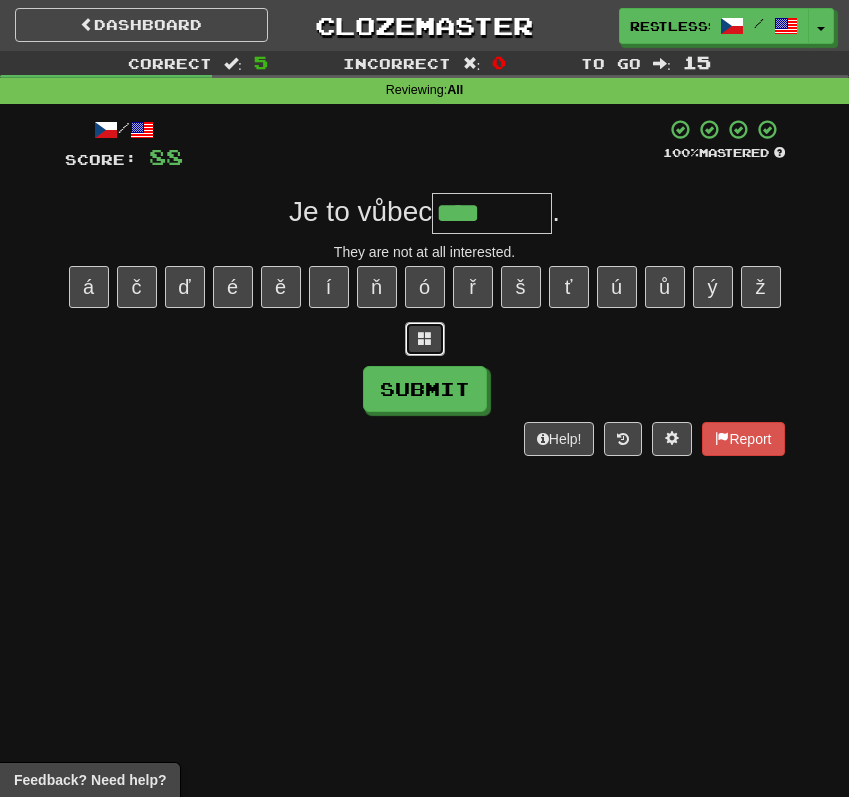 click at bounding box center [425, 339] 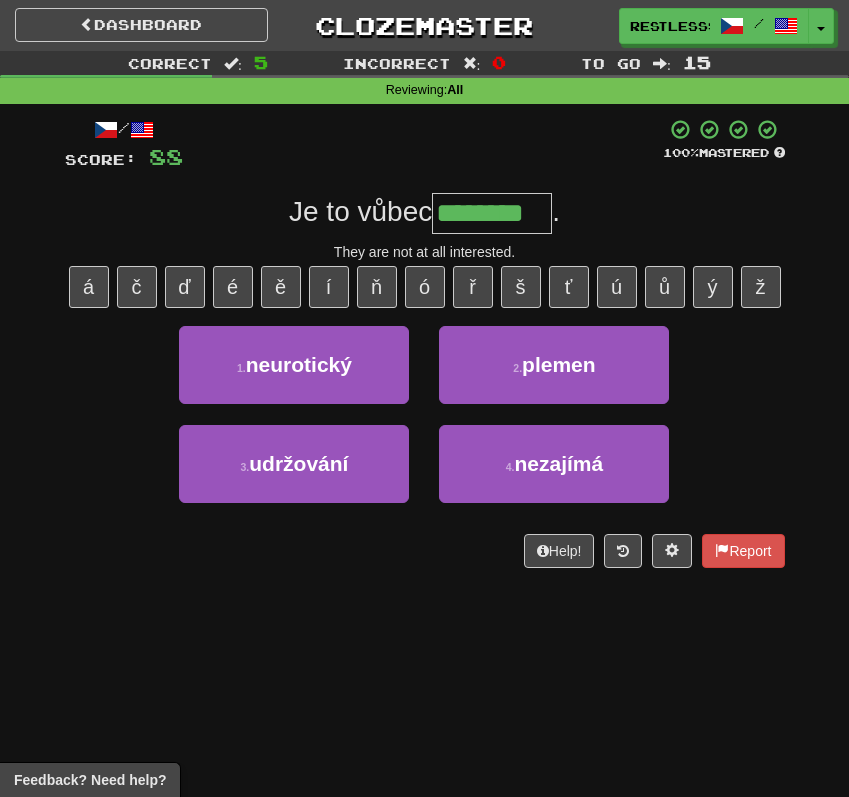 type on "********" 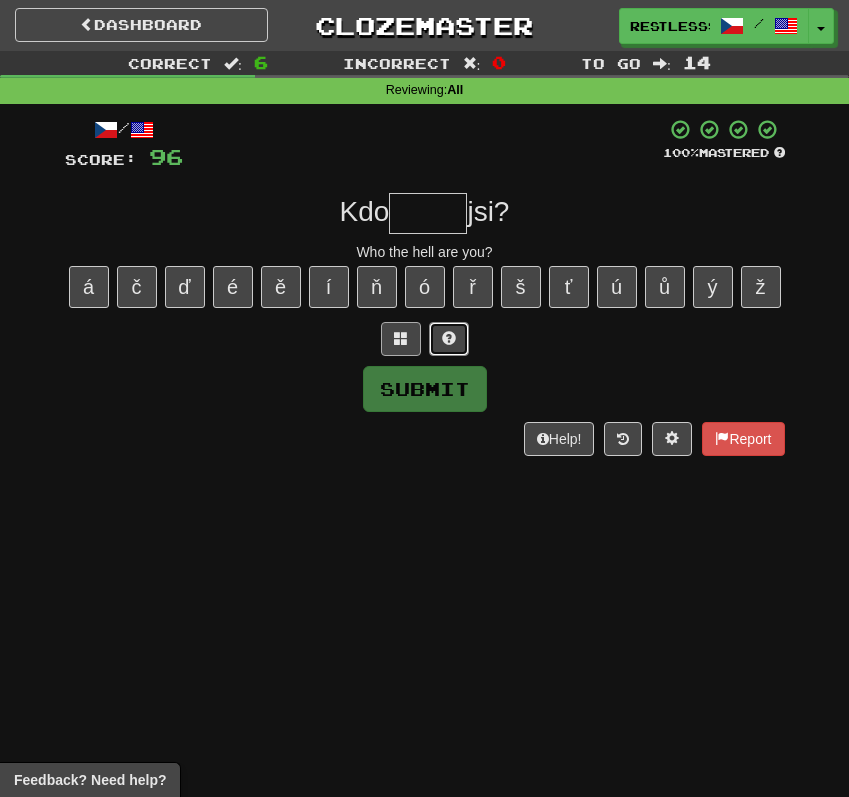 click at bounding box center (449, 339) 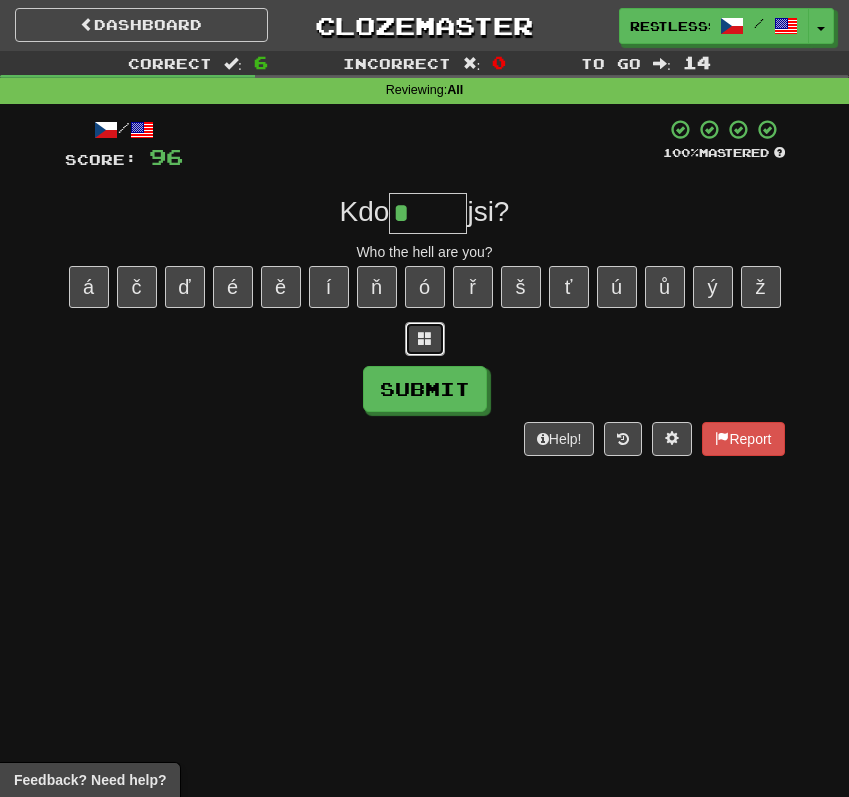 click at bounding box center (425, 339) 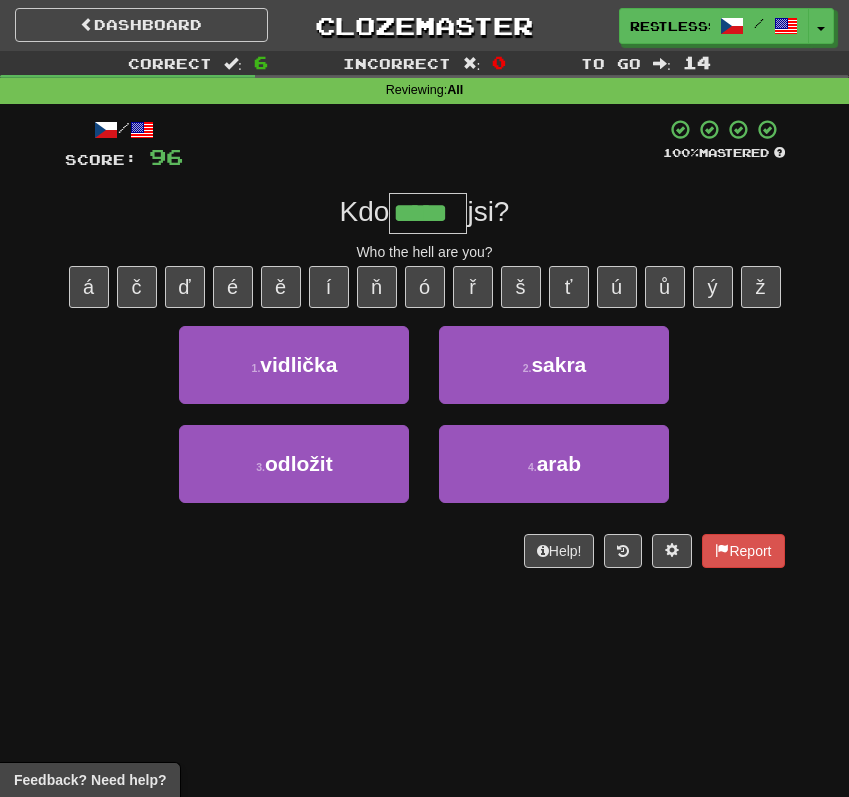 type on "*****" 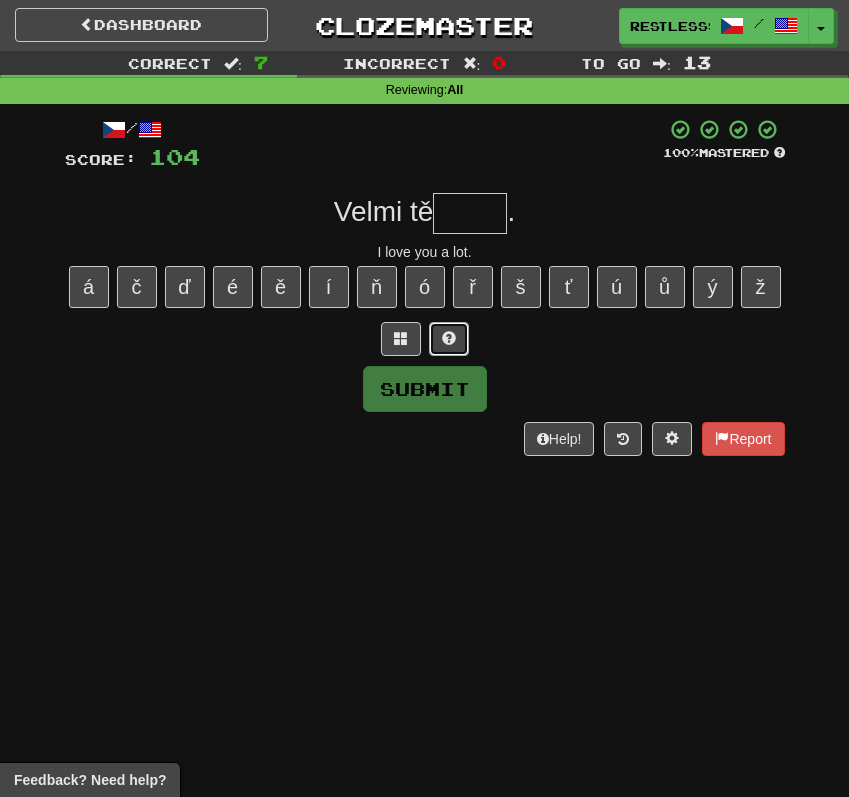click at bounding box center (449, 338) 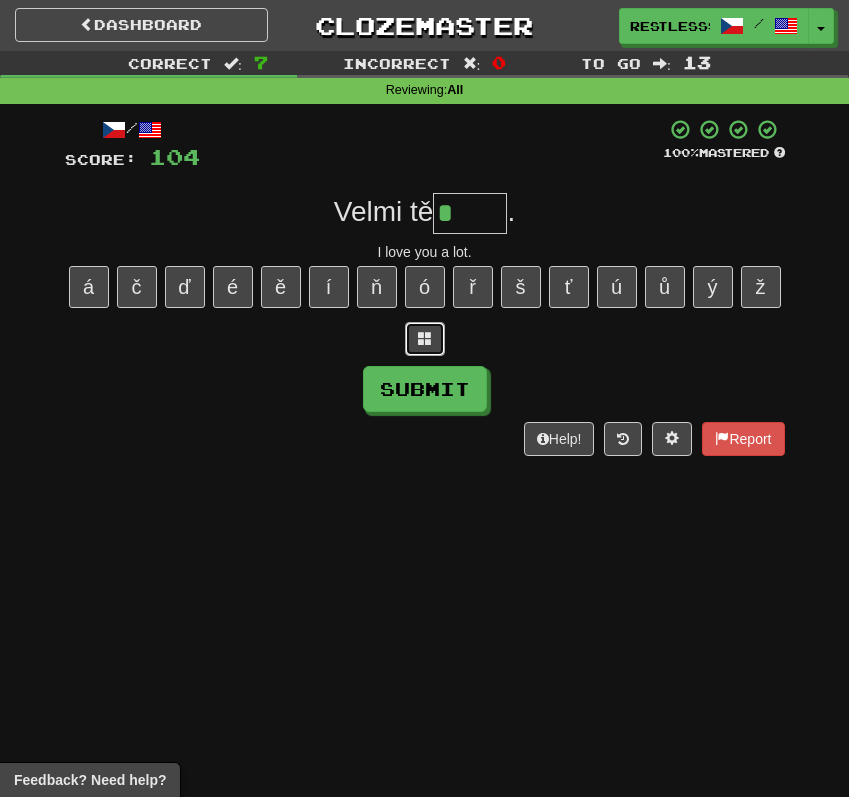 click at bounding box center [425, 339] 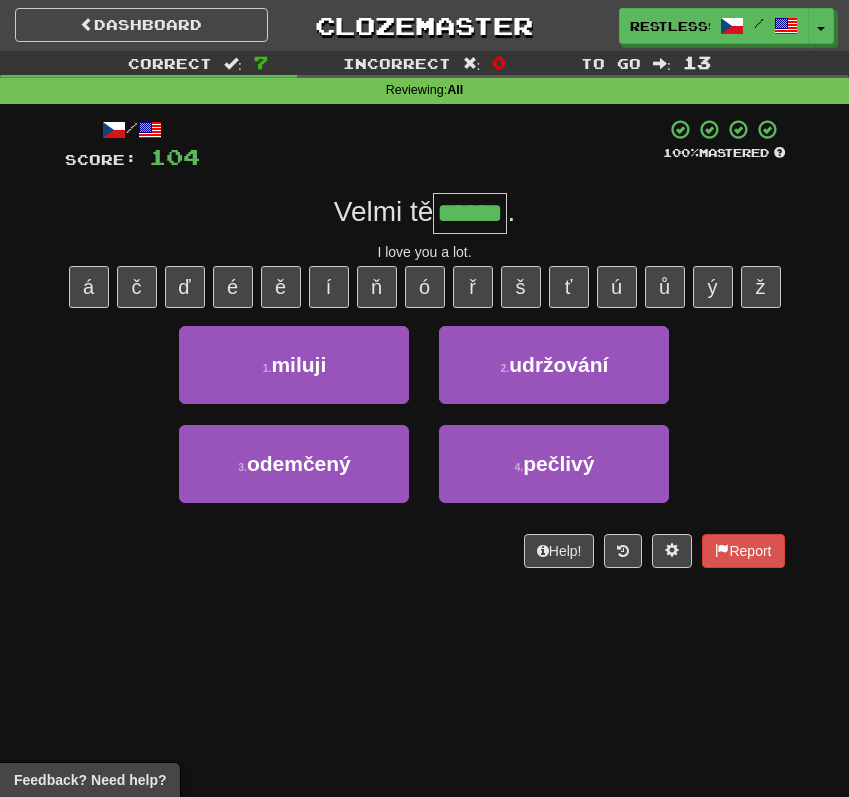 type on "******" 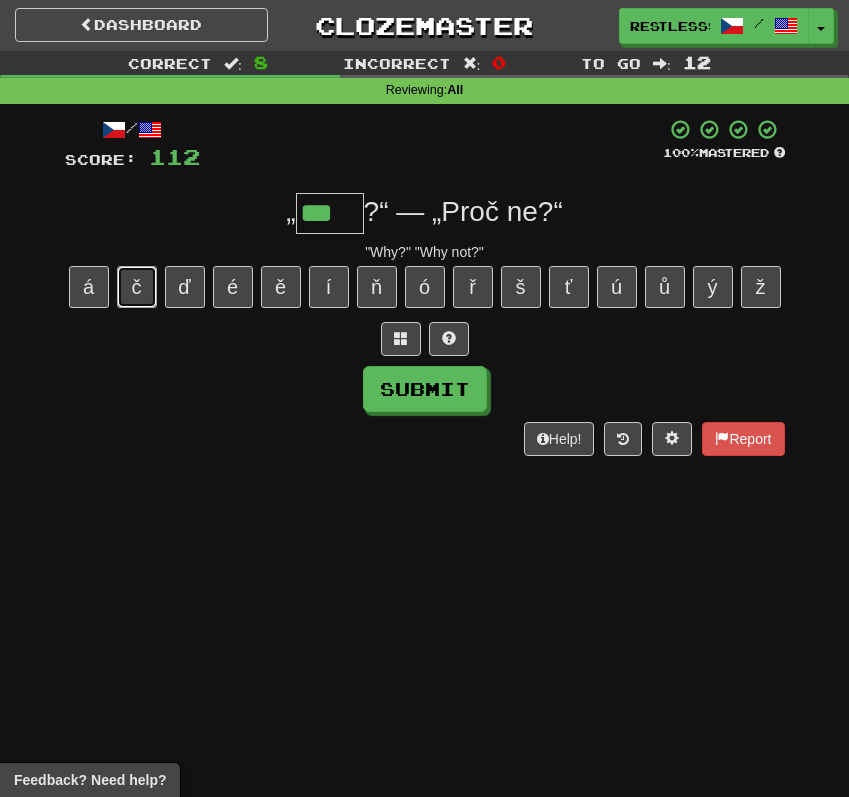 click on "č" at bounding box center [137, 287] 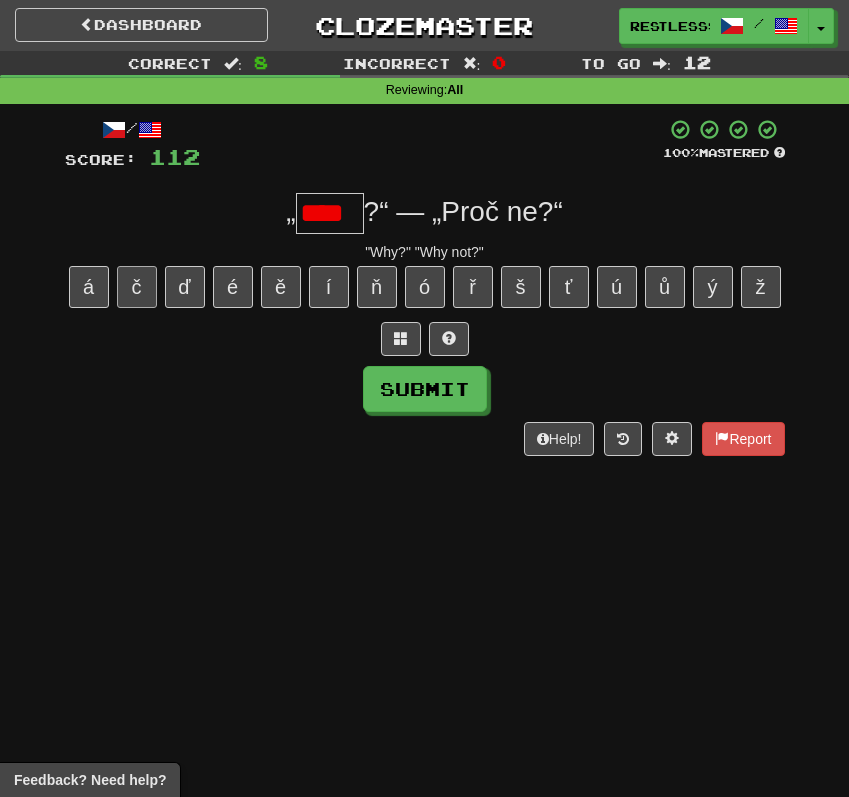 scroll, scrollTop: 0, scrollLeft: 0, axis: both 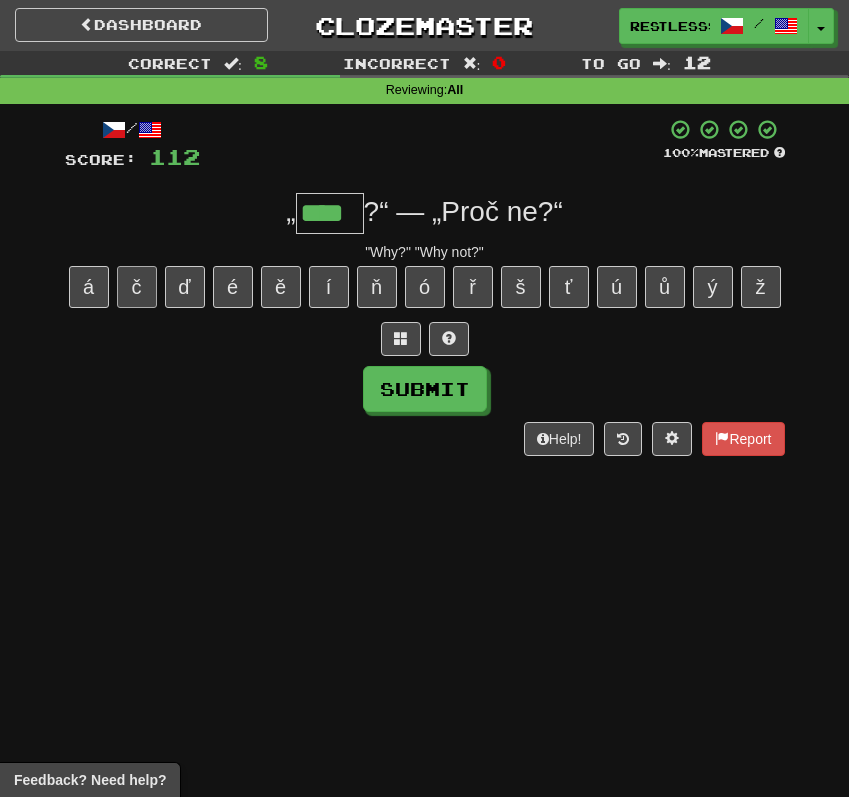 type on "****" 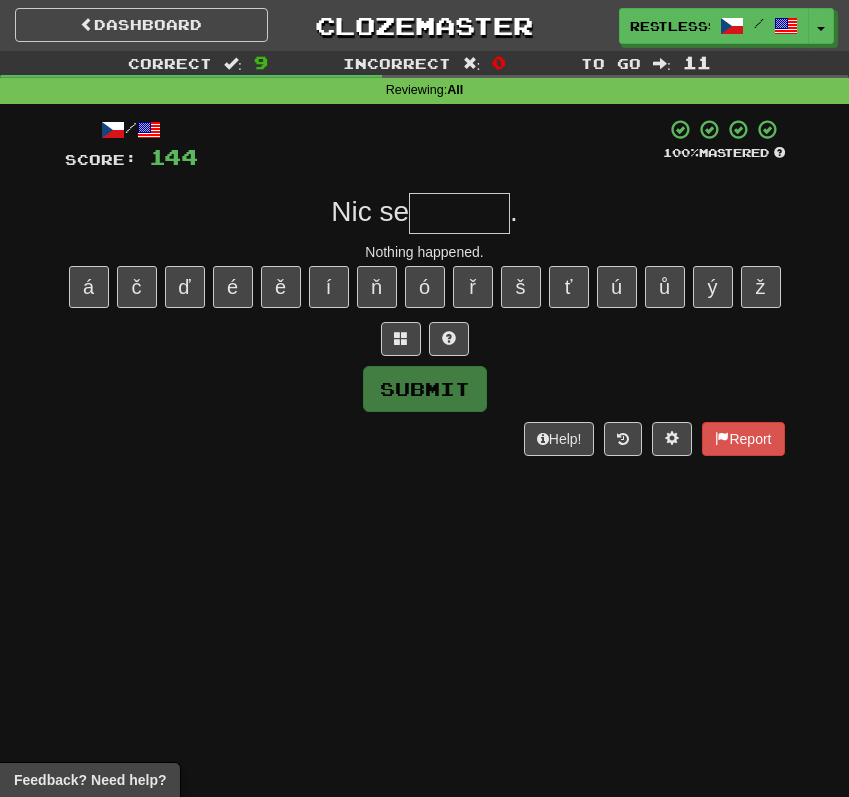 type on "*" 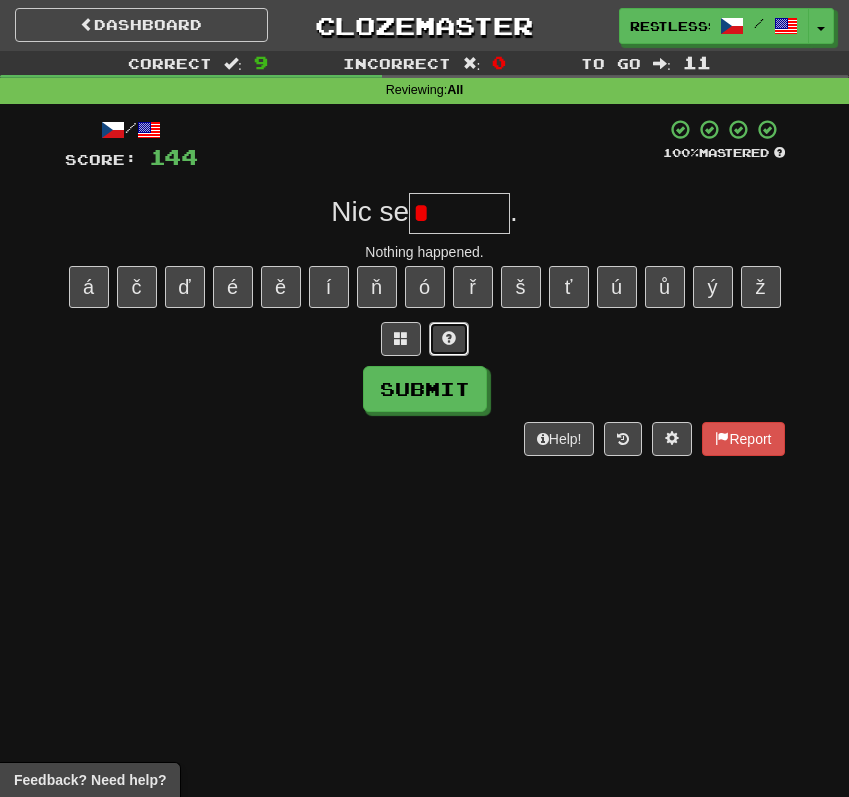 click at bounding box center (449, 339) 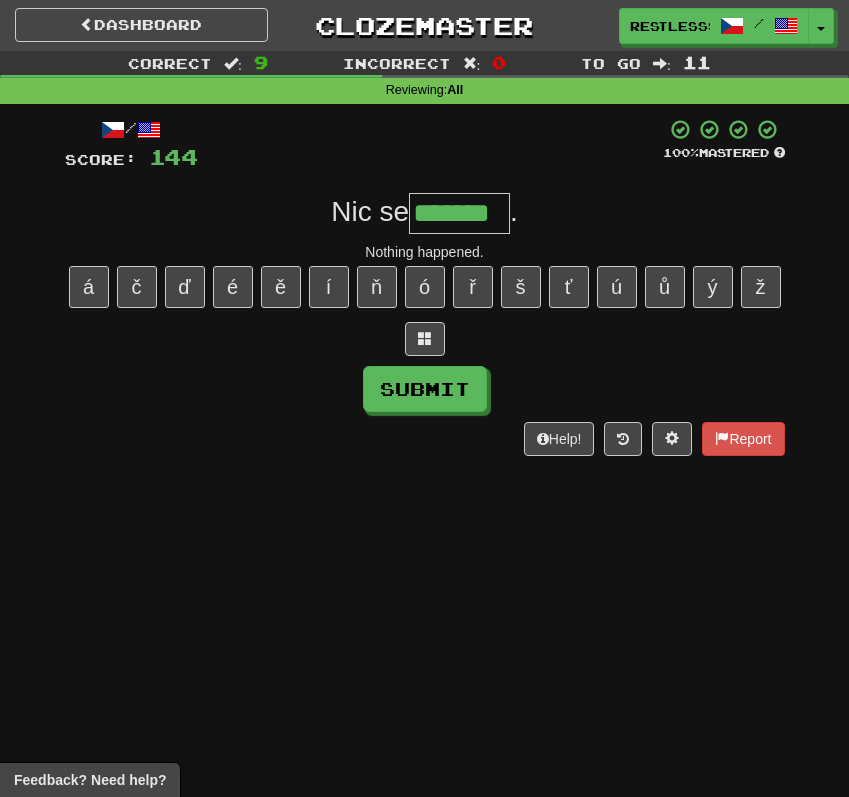 type on "*******" 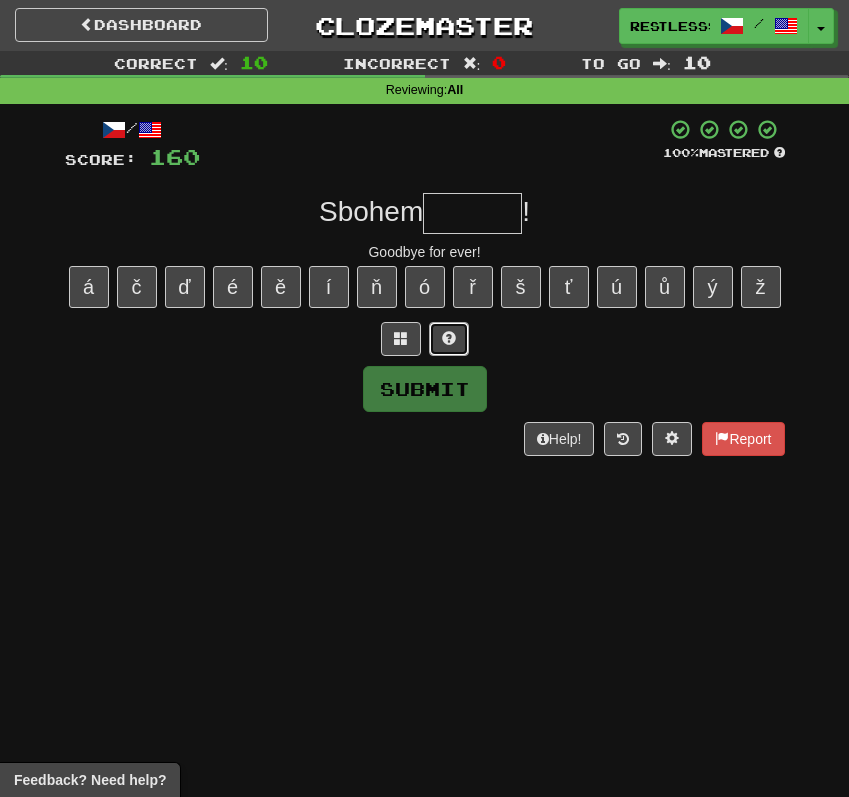 click at bounding box center (449, 339) 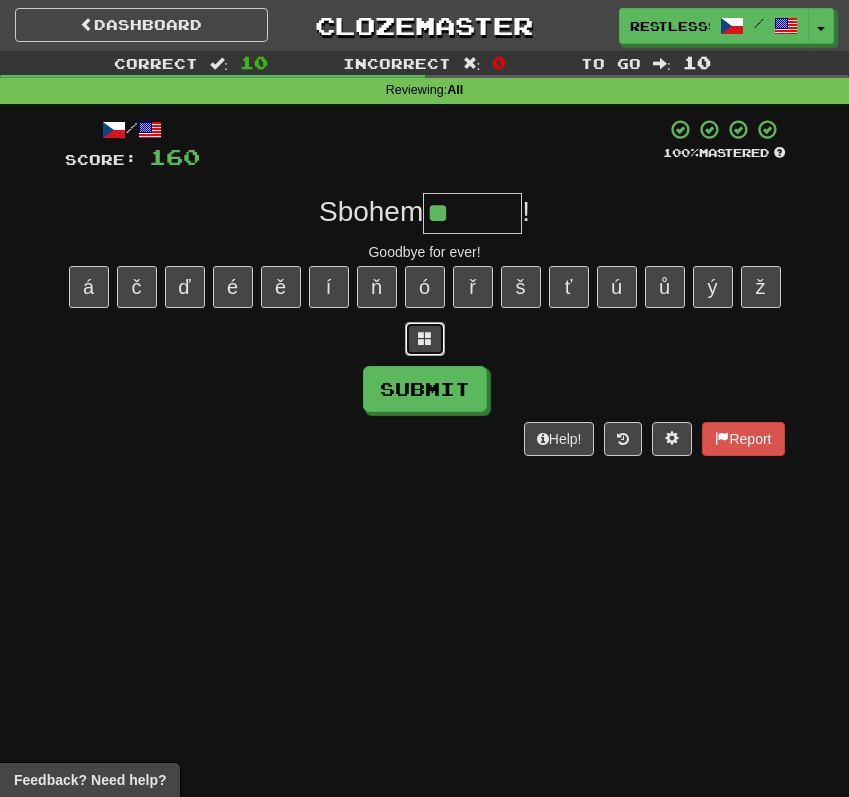 click at bounding box center (425, 338) 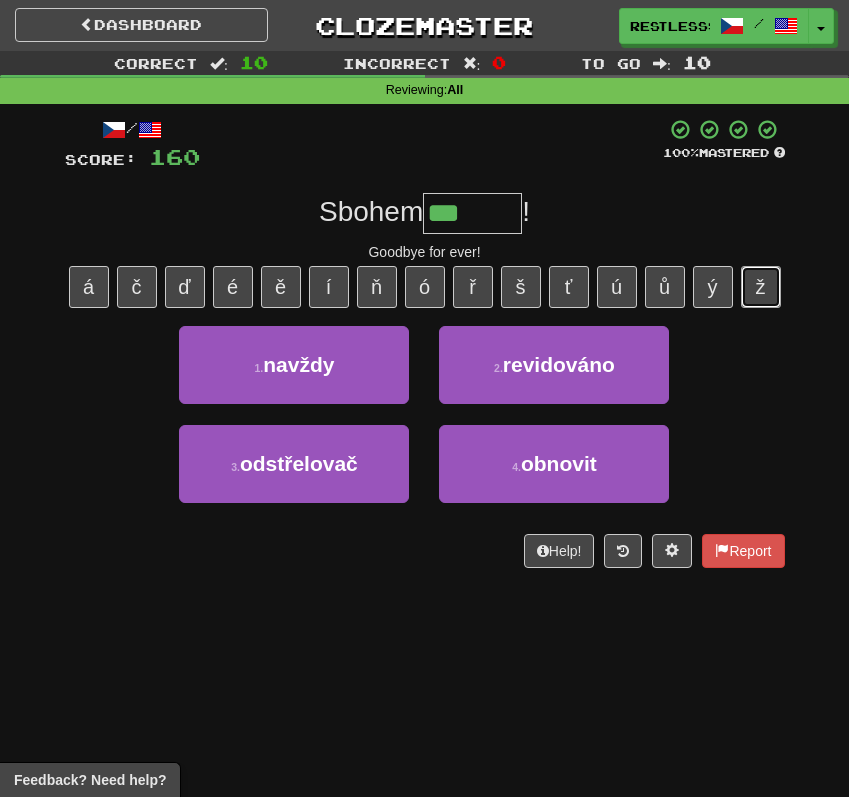 click on "ž" at bounding box center (761, 287) 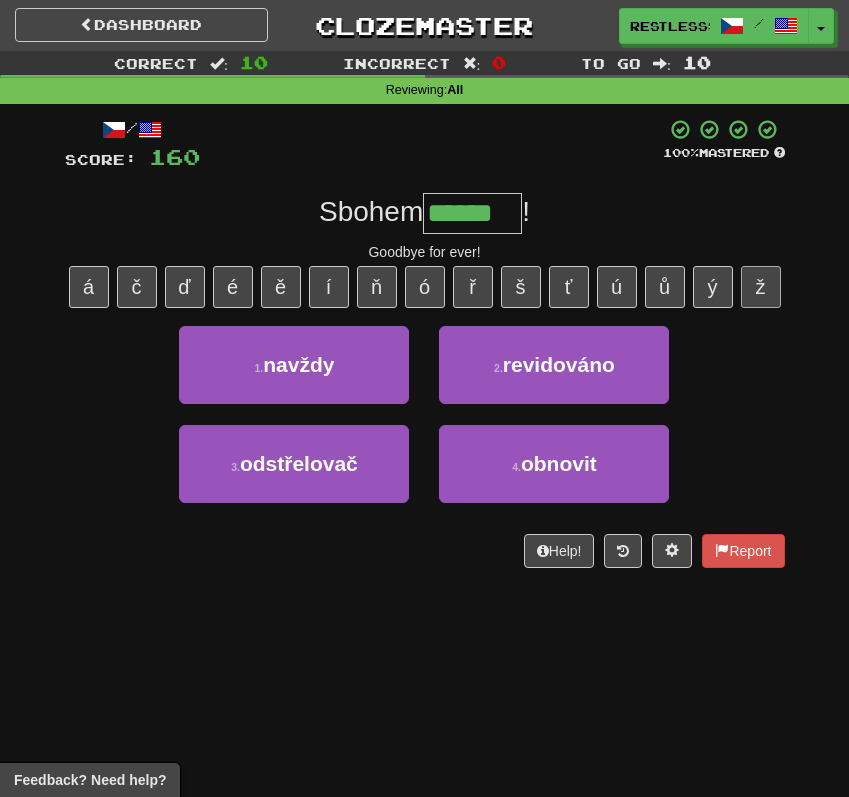 type on "******" 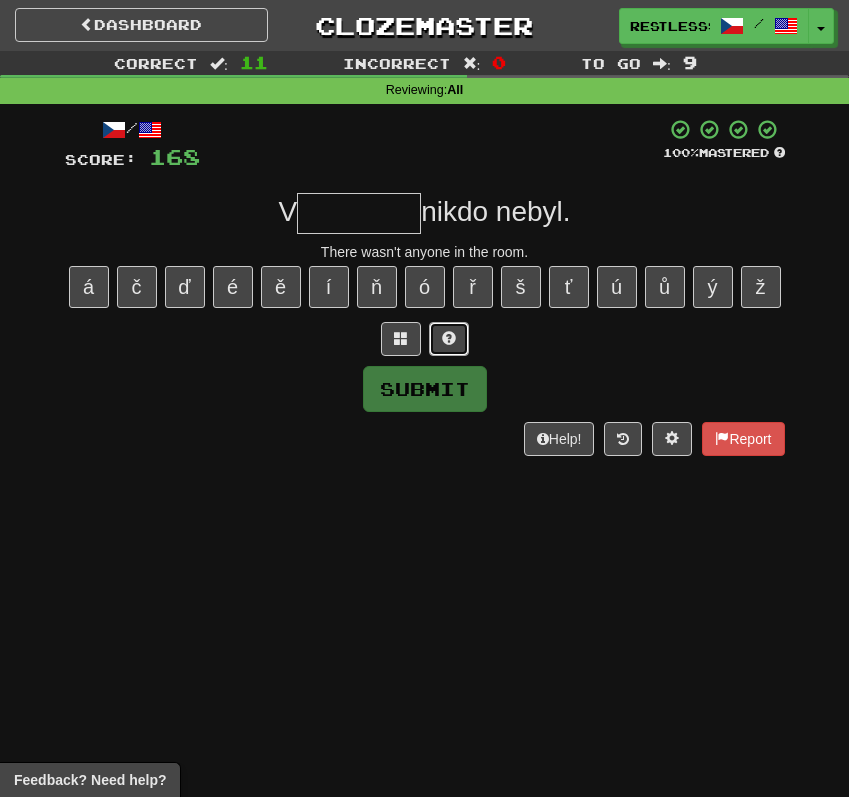 click at bounding box center [449, 339] 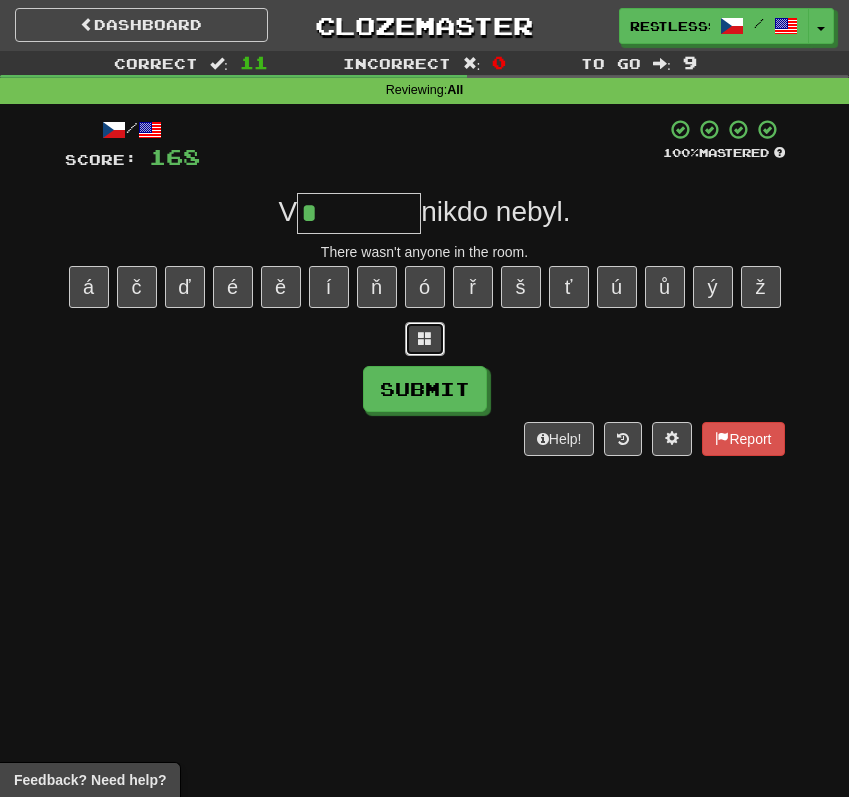 click at bounding box center (425, 339) 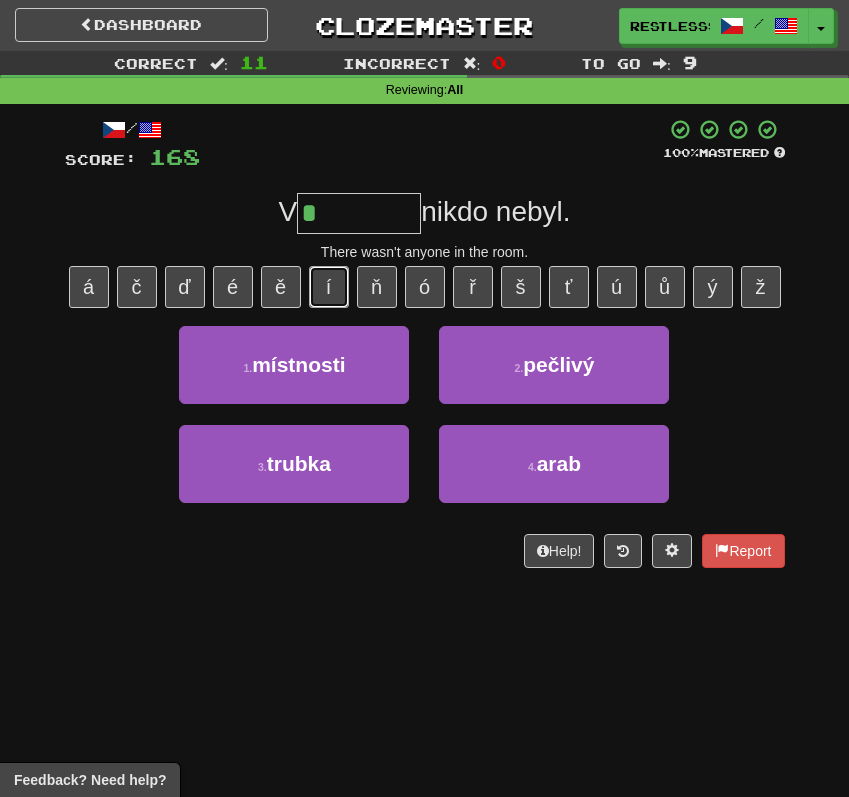 click on "í" at bounding box center (329, 287) 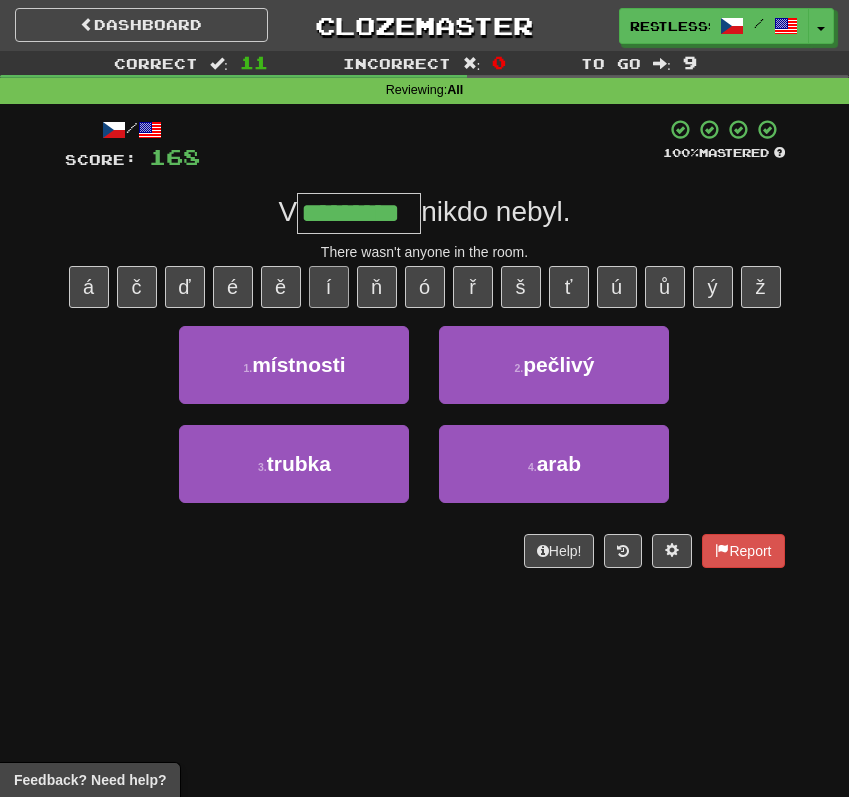 type on "*********" 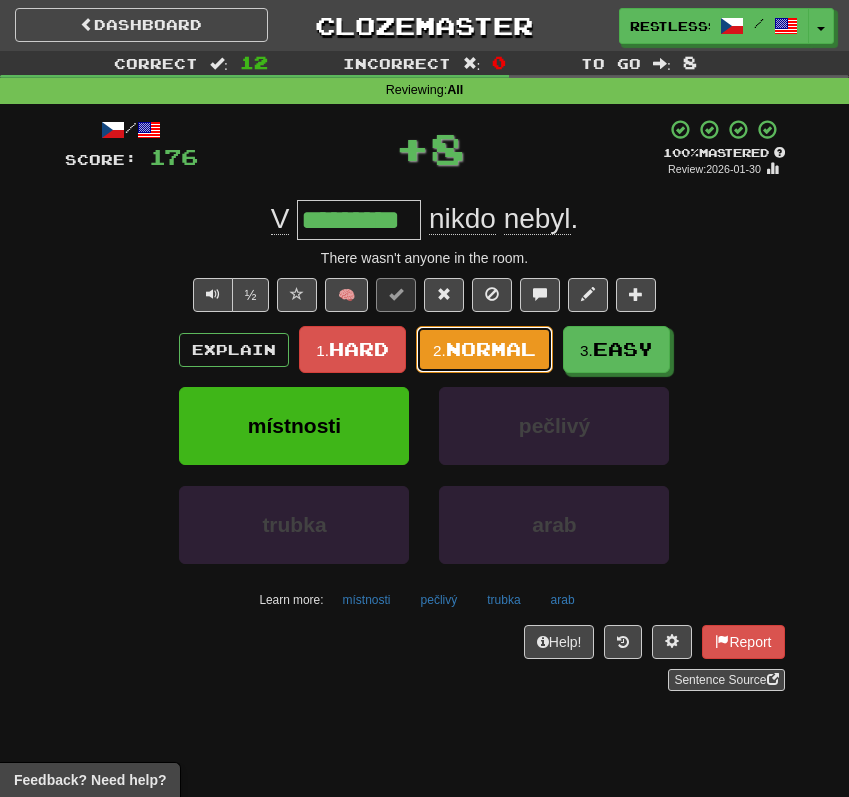 click on "Normal" at bounding box center (491, 349) 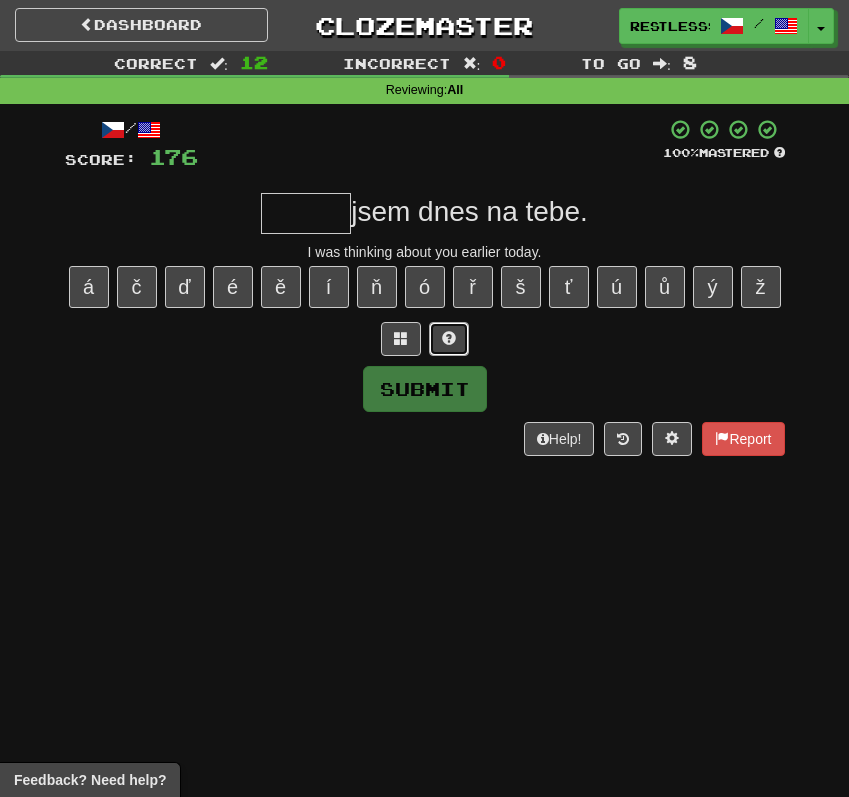 click at bounding box center [449, 338] 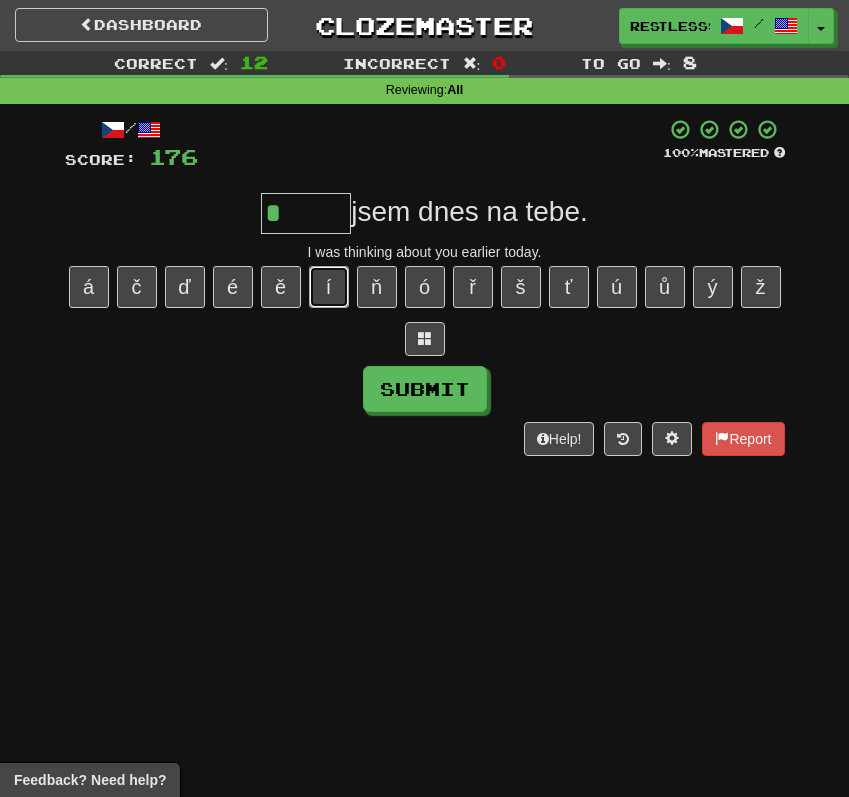 click on "í" at bounding box center [329, 287] 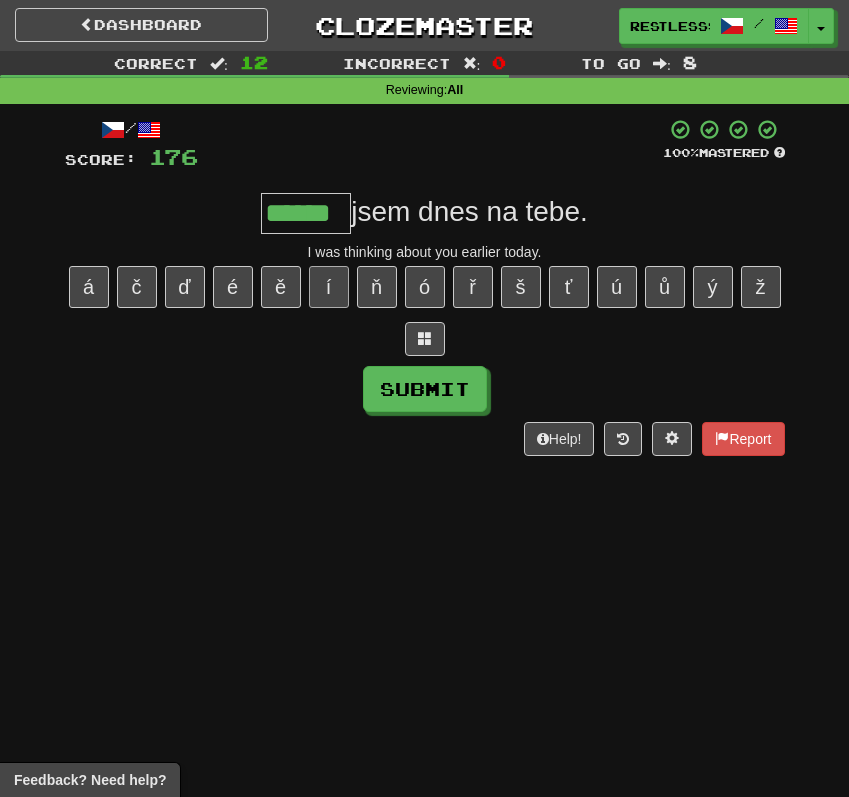 type on "******" 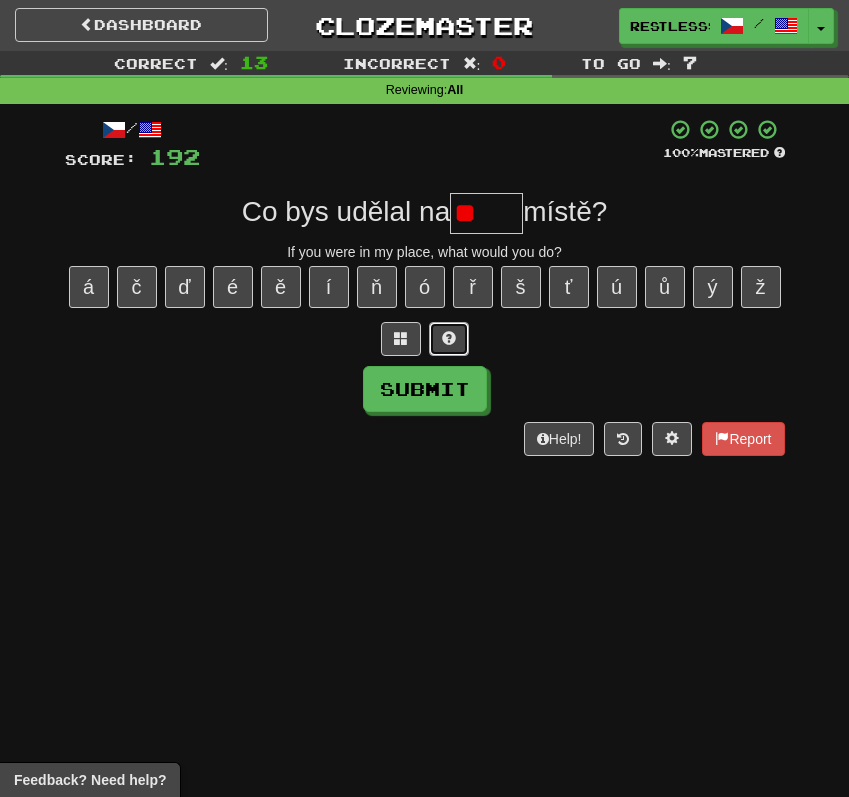 click at bounding box center [449, 339] 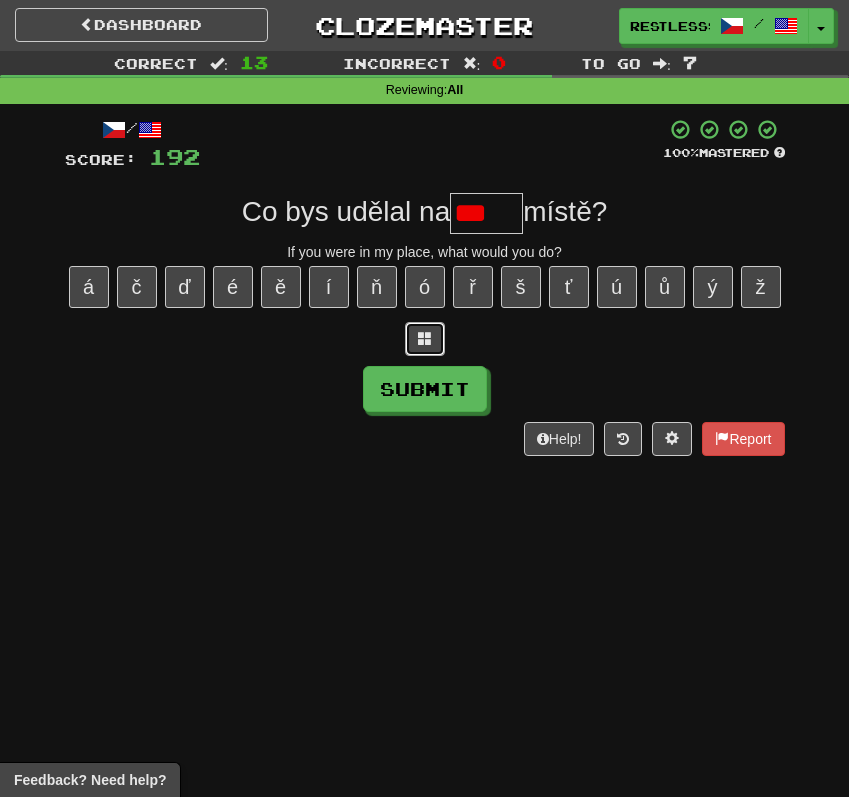 click at bounding box center [425, 339] 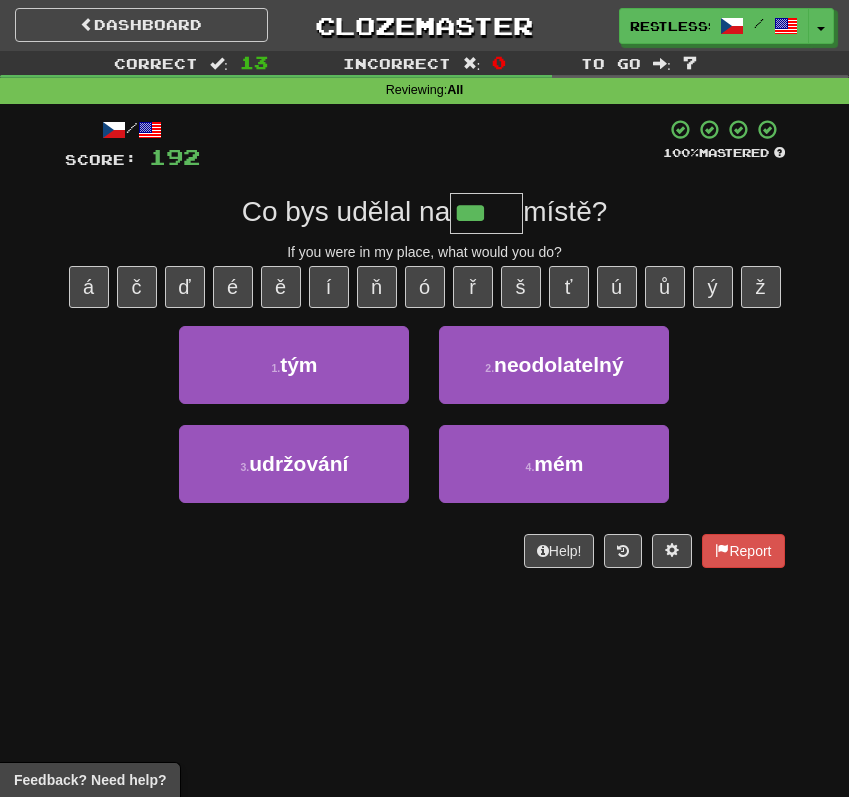 type on "***" 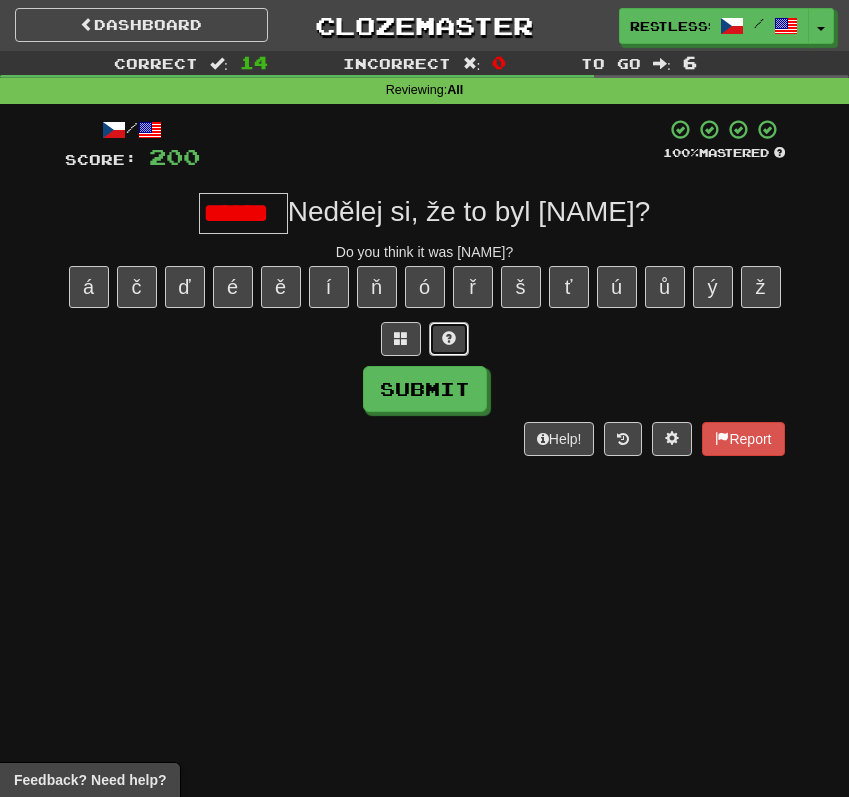click at bounding box center [449, 339] 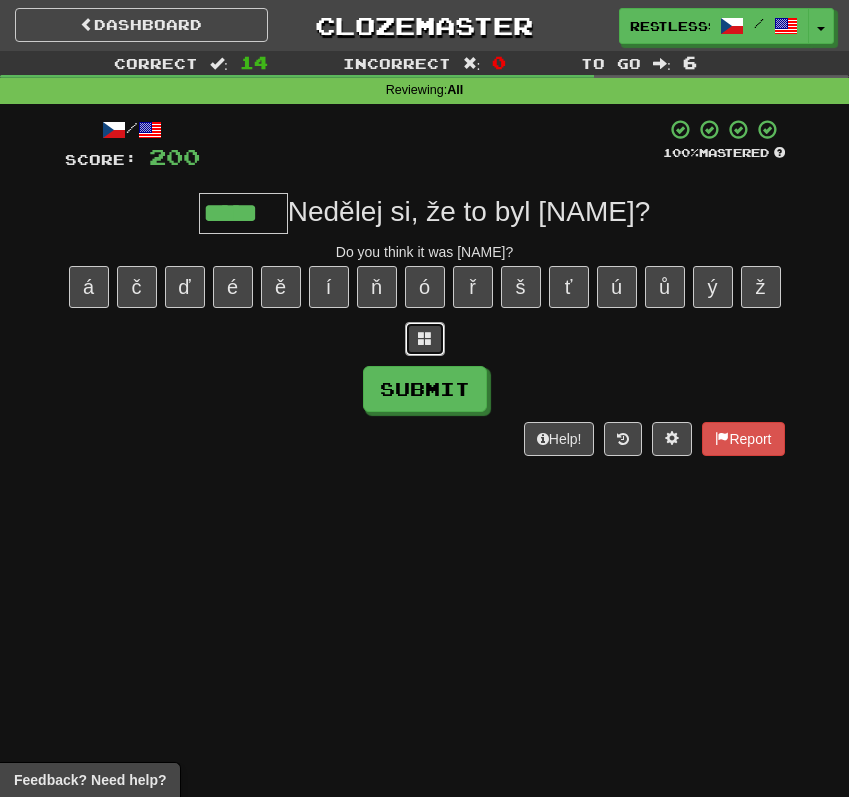 click at bounding box center (425, 339) 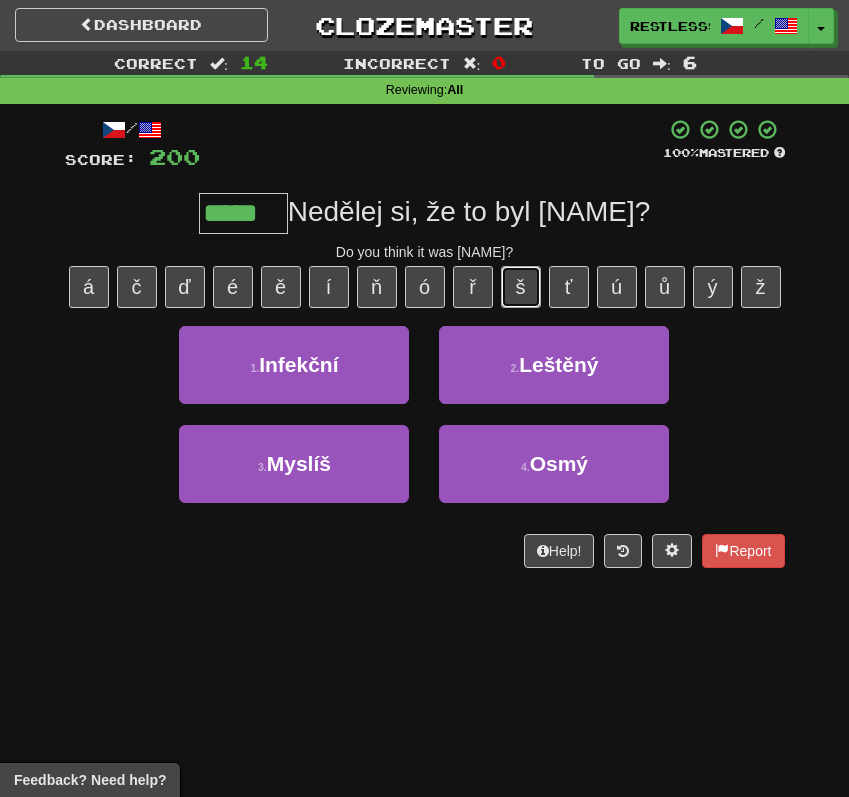 click on "š" at bounding box center [521, 287] 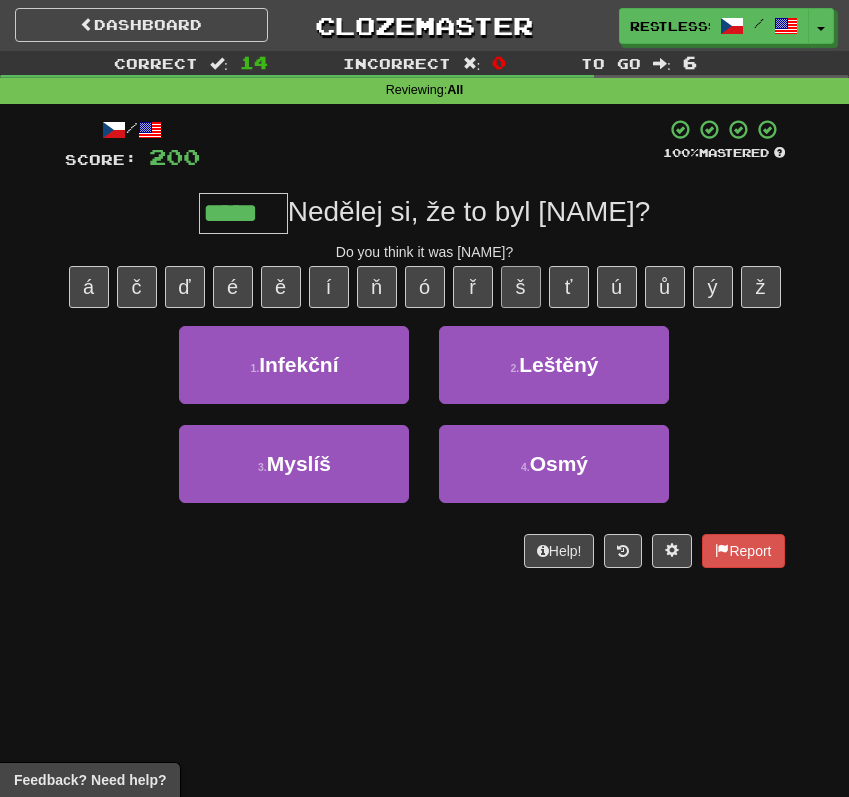 type on "******" 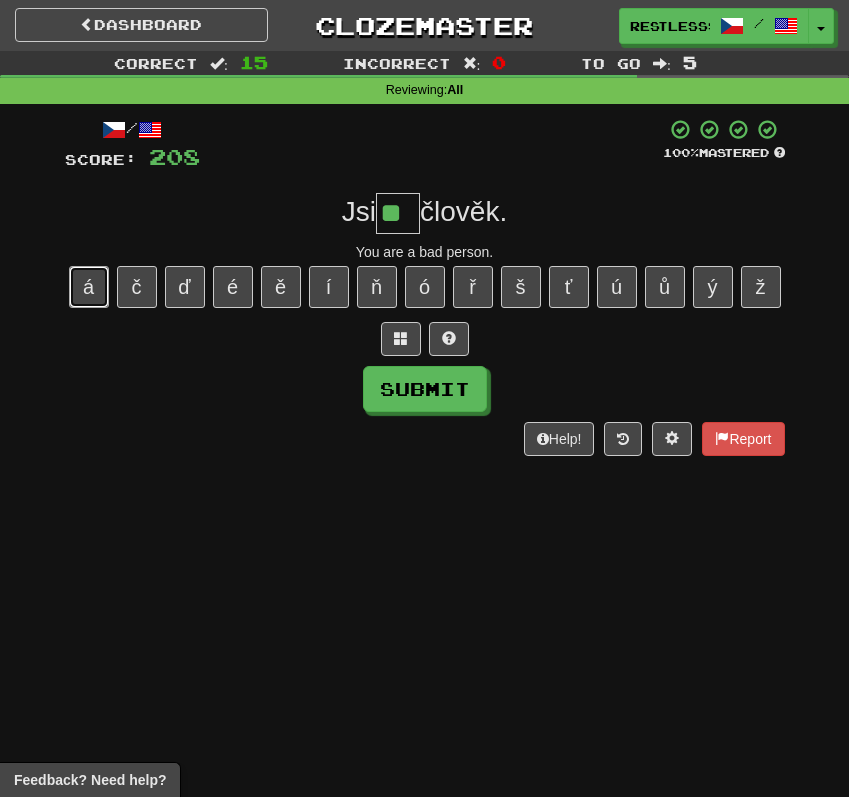 click on "á" at bounding box center [89, 287] 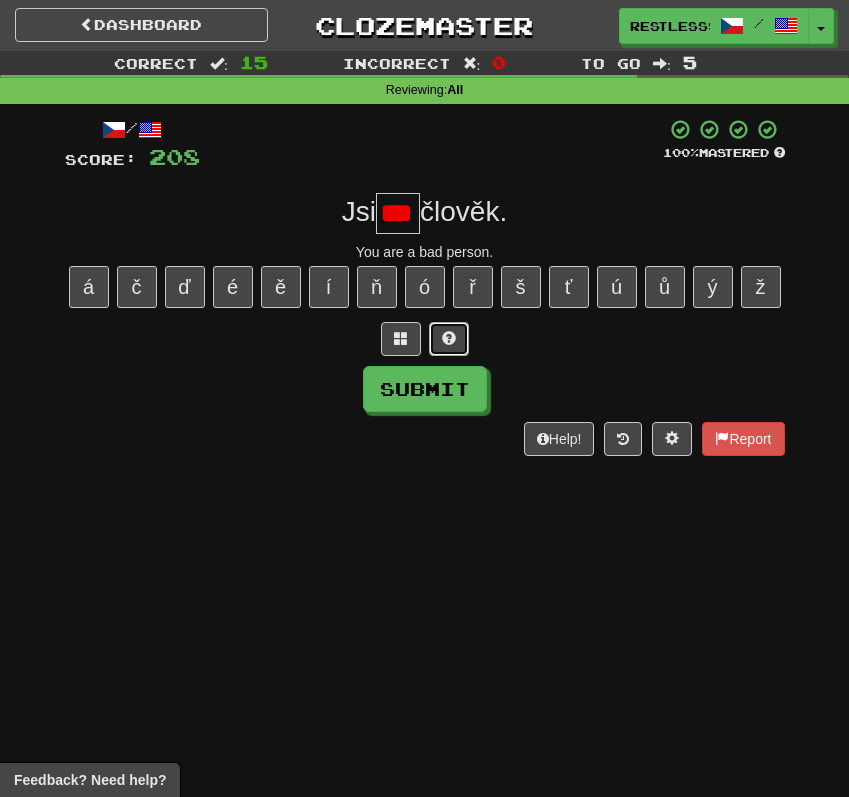 click at bounding box center (449, 339) 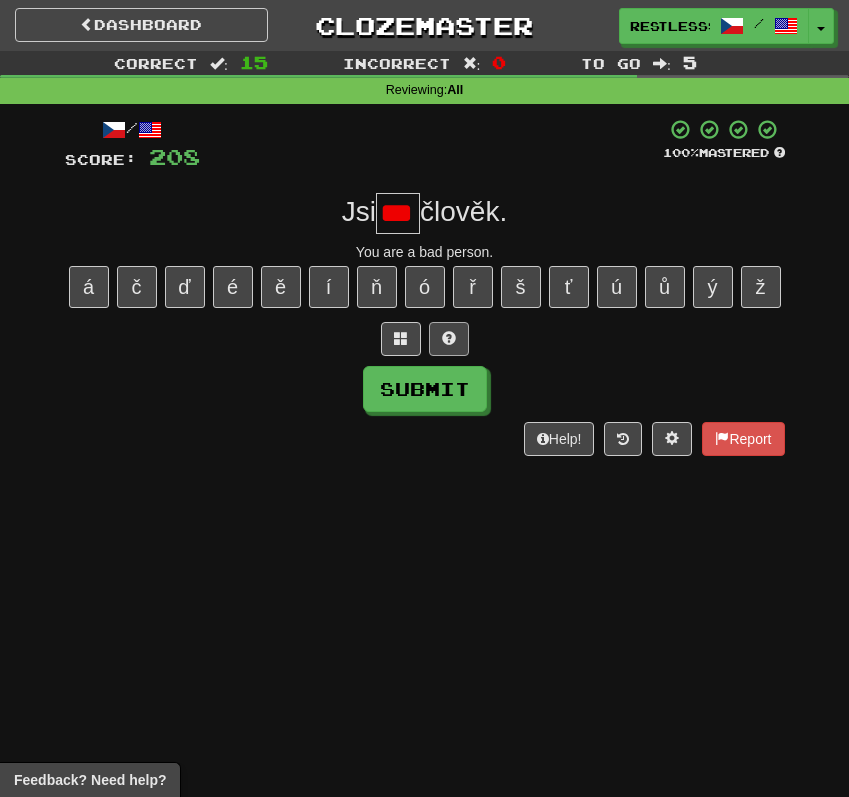 type on "***" 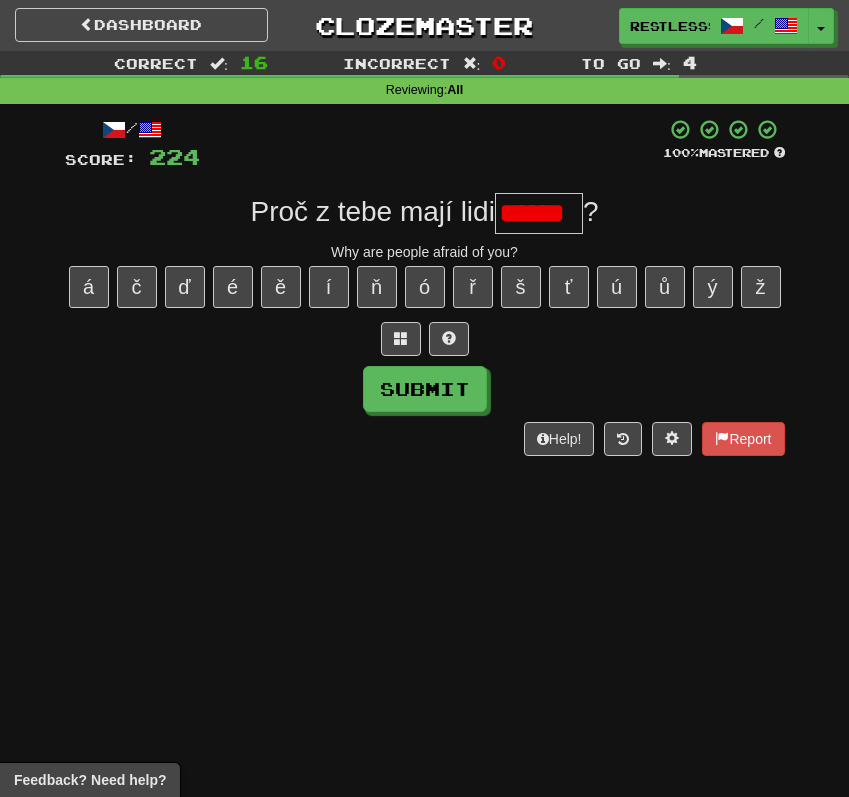 scroll, scrollTop: 0, scrollLeft: 0, axis: both 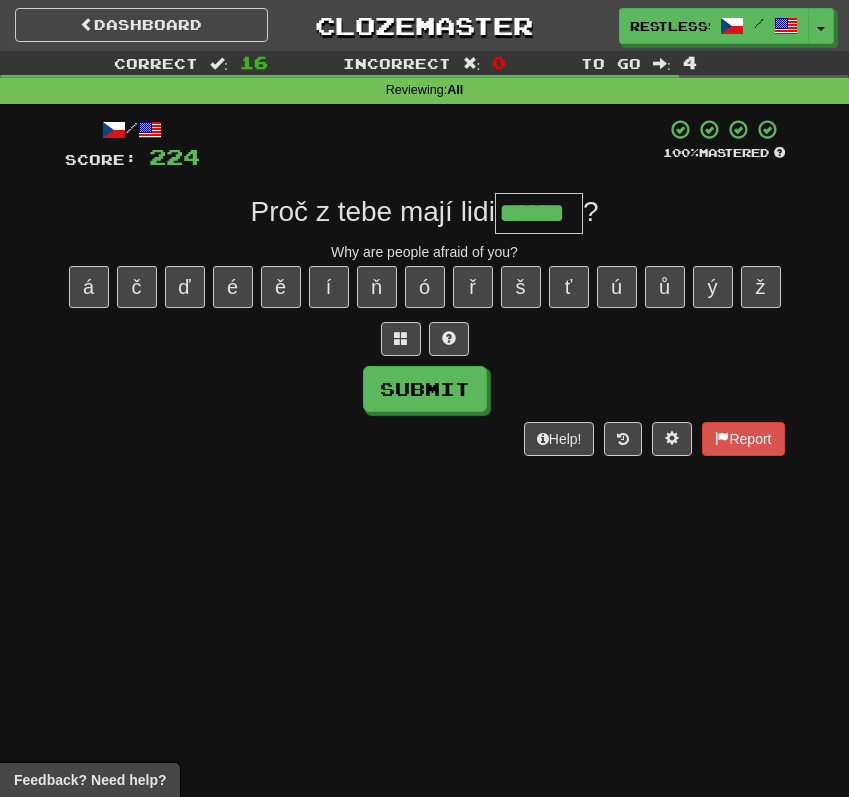 type on "******" 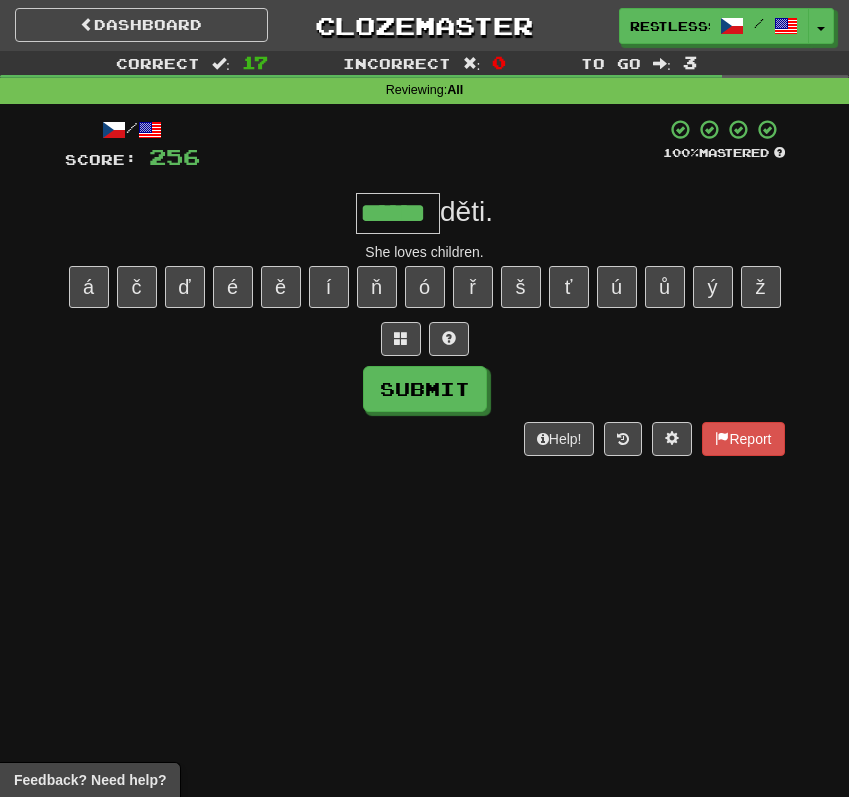 type on "******" 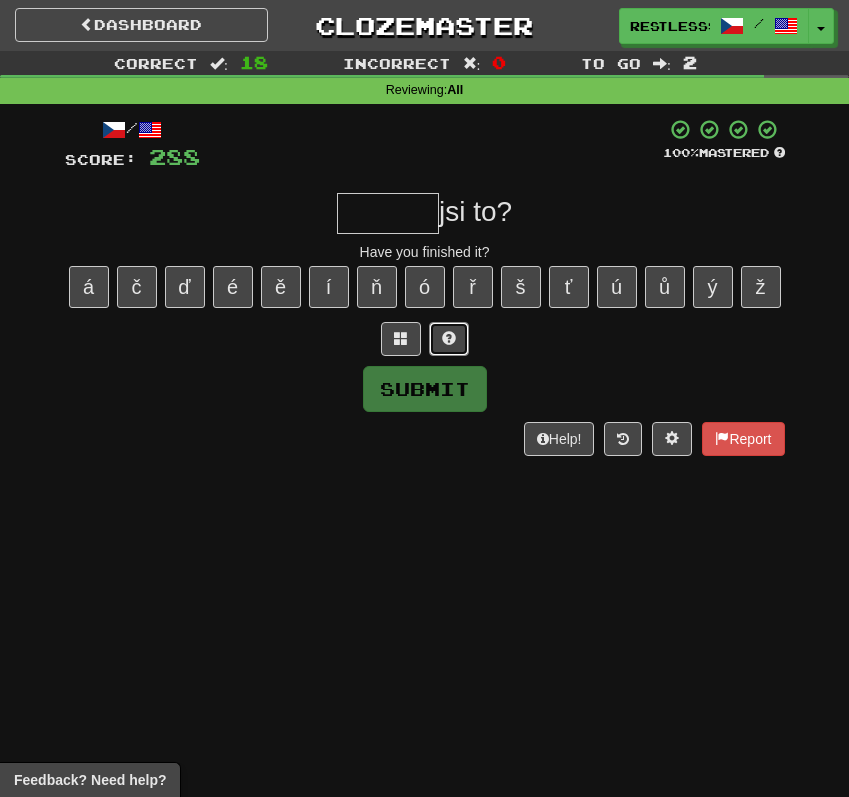 click at bounding box center (449, 339) 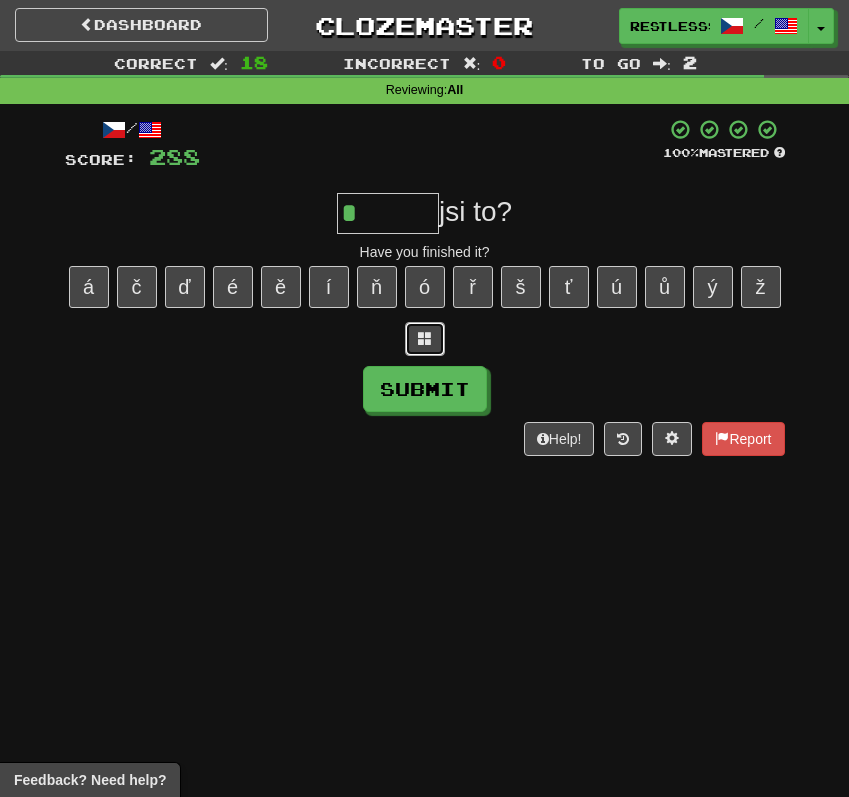 click at bounding box center [425, 339] 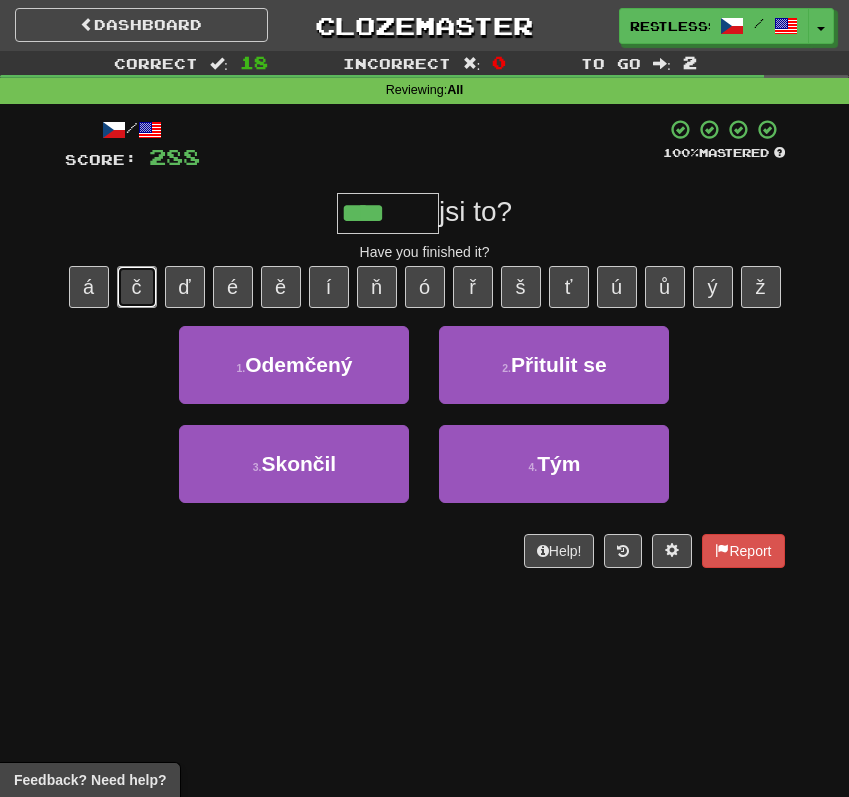 click on "č" at bounding box center (137, 287) 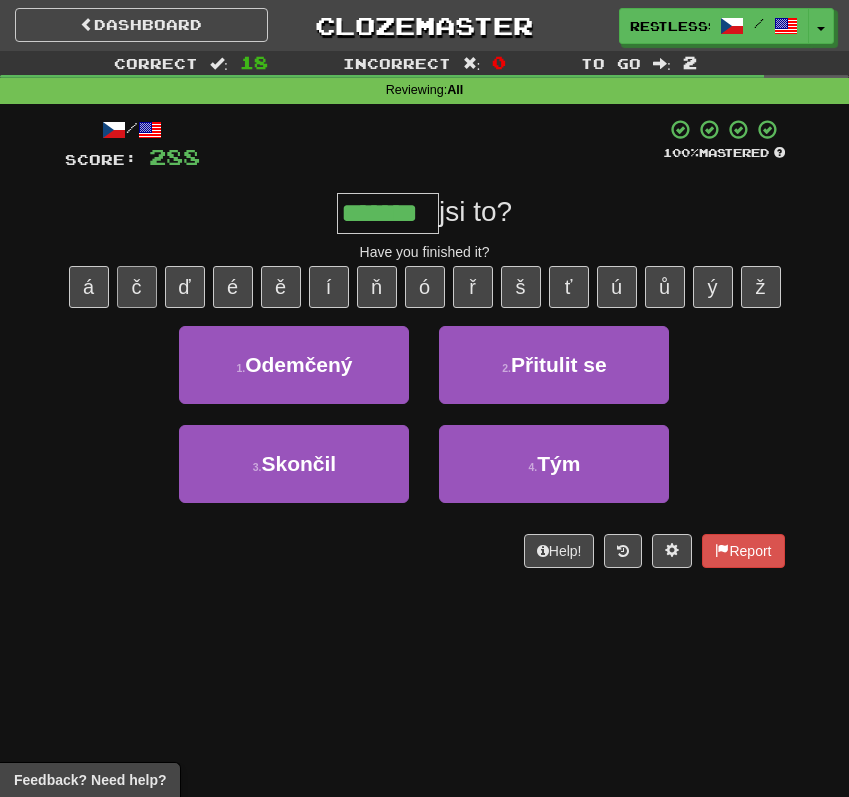 type on "*******" 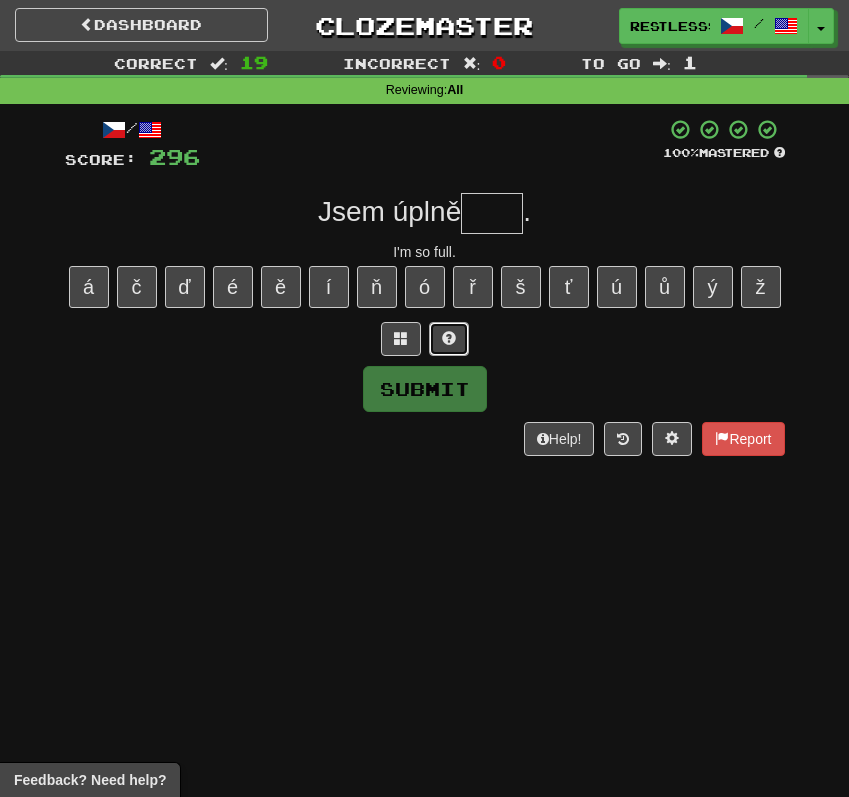 click at bounding box center (449, 339) 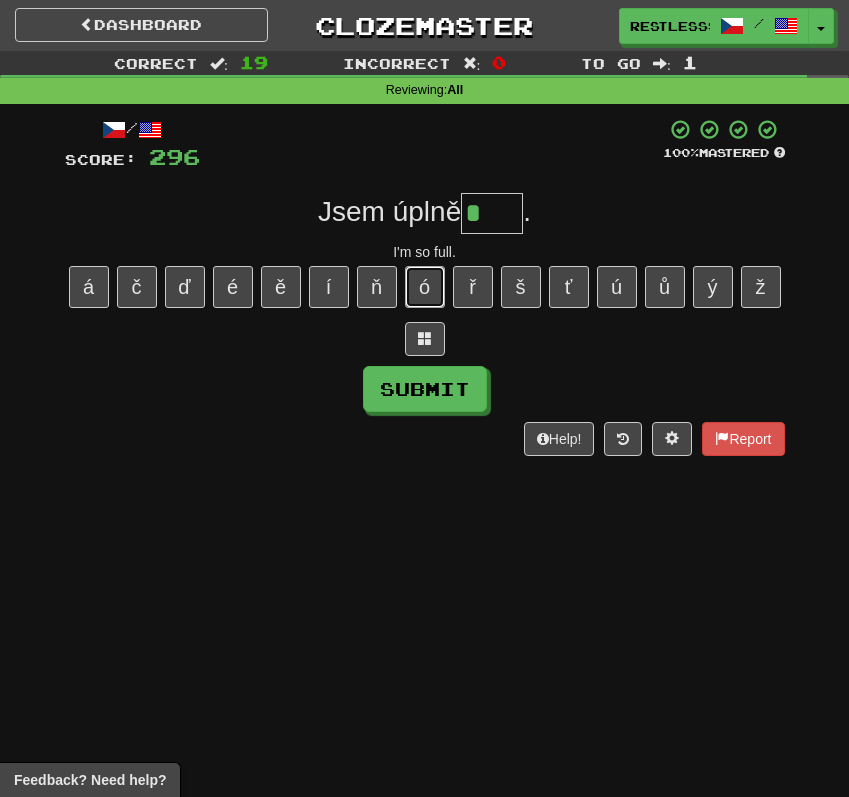click on "ó" at bounding box center [425, 287] 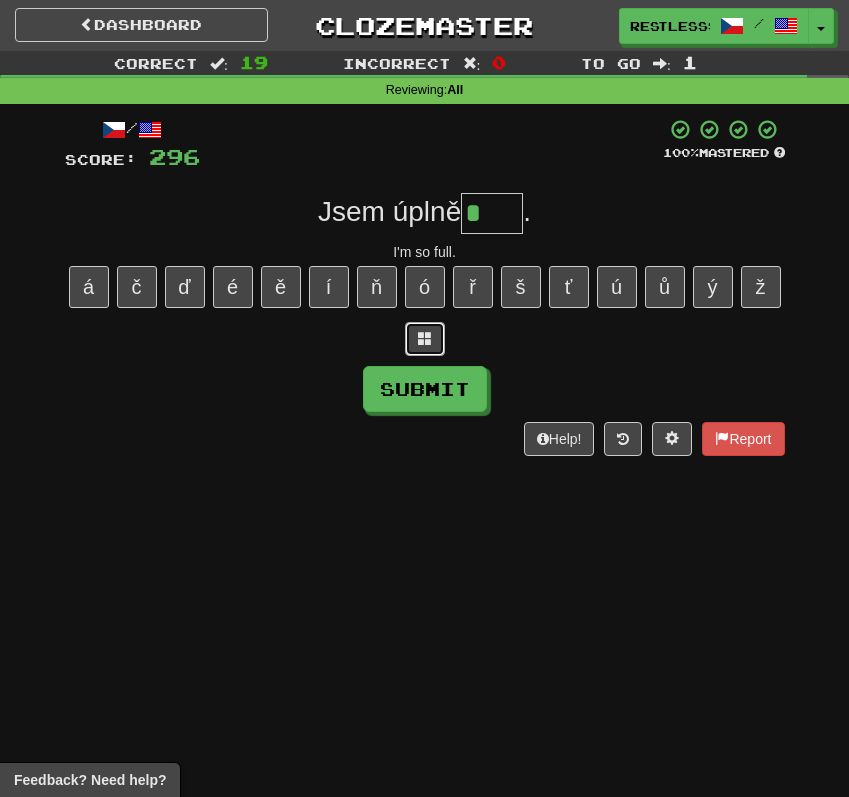 click at bounding box center (425, 338) 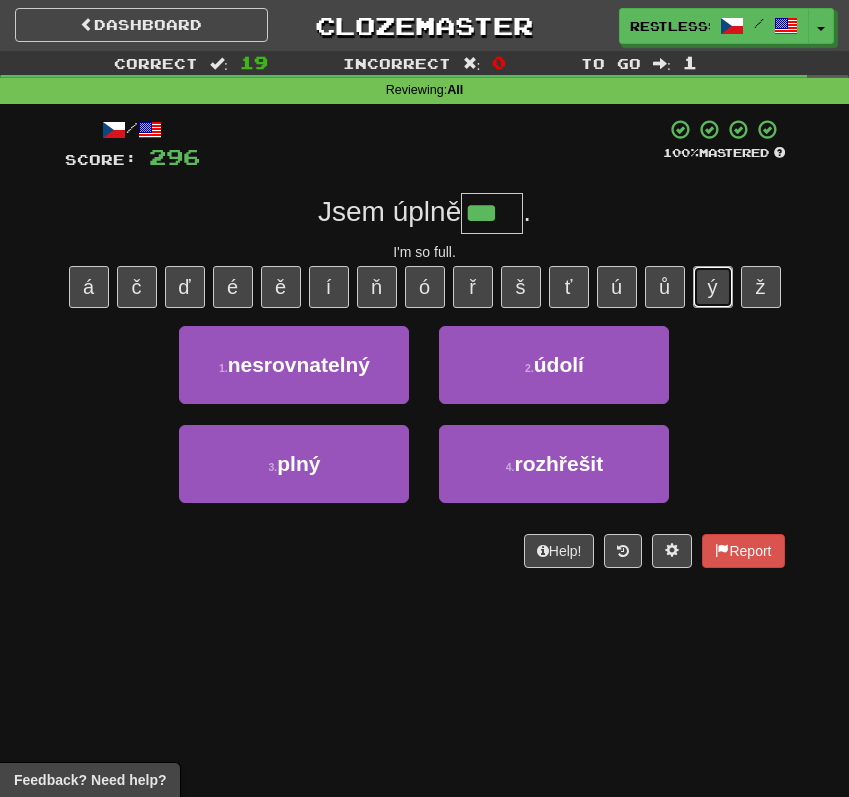 click on "ý" at bounding box center (713, 287) 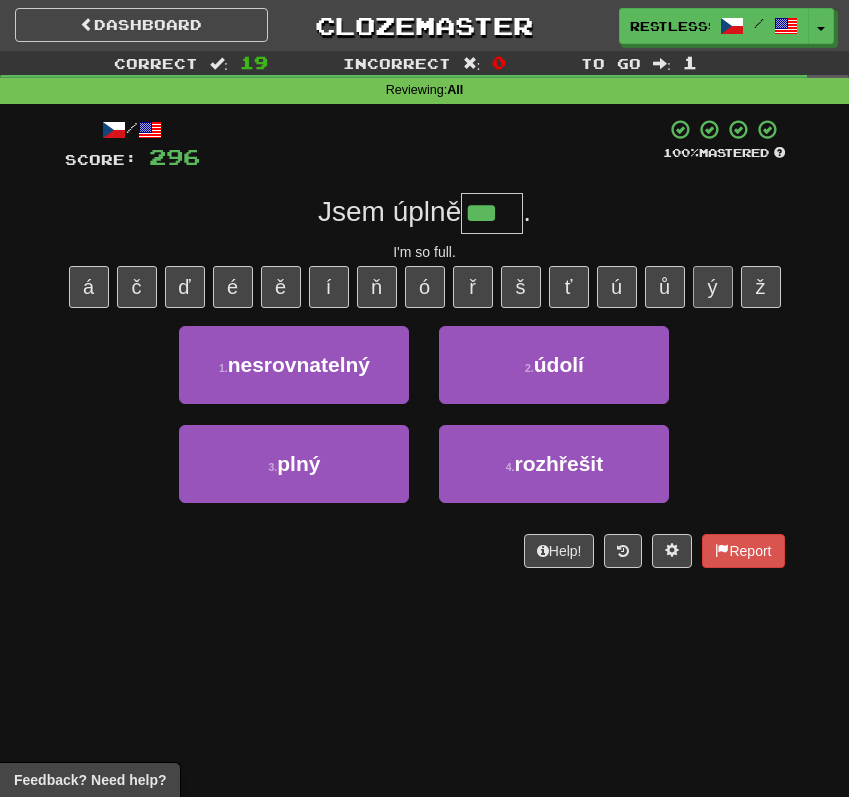 type on "****" 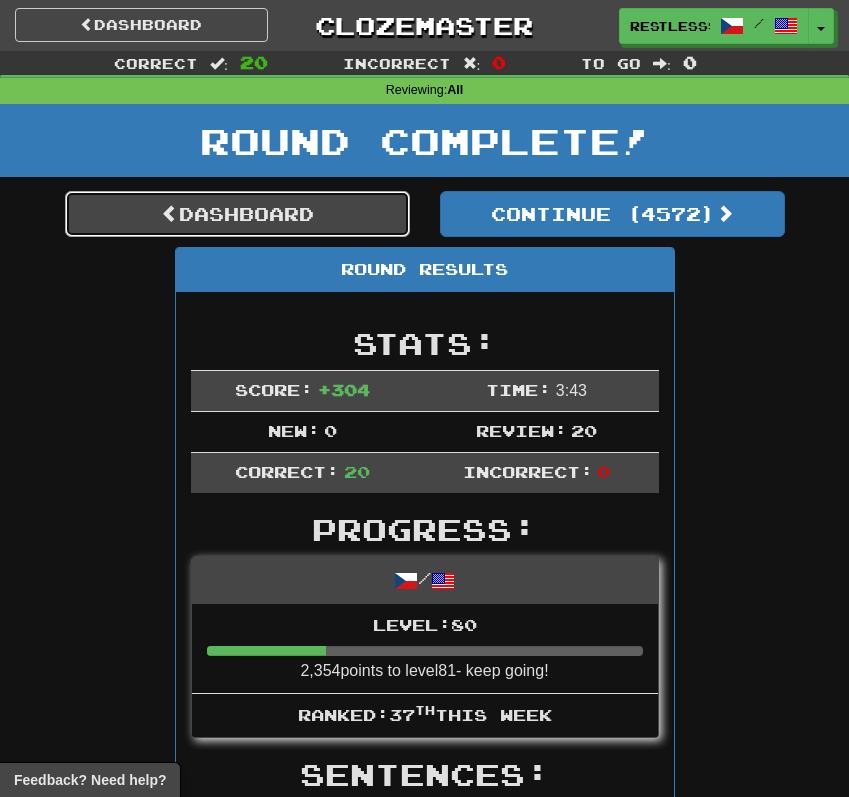 click on "Dashboard" at bounding box center [237, 214] 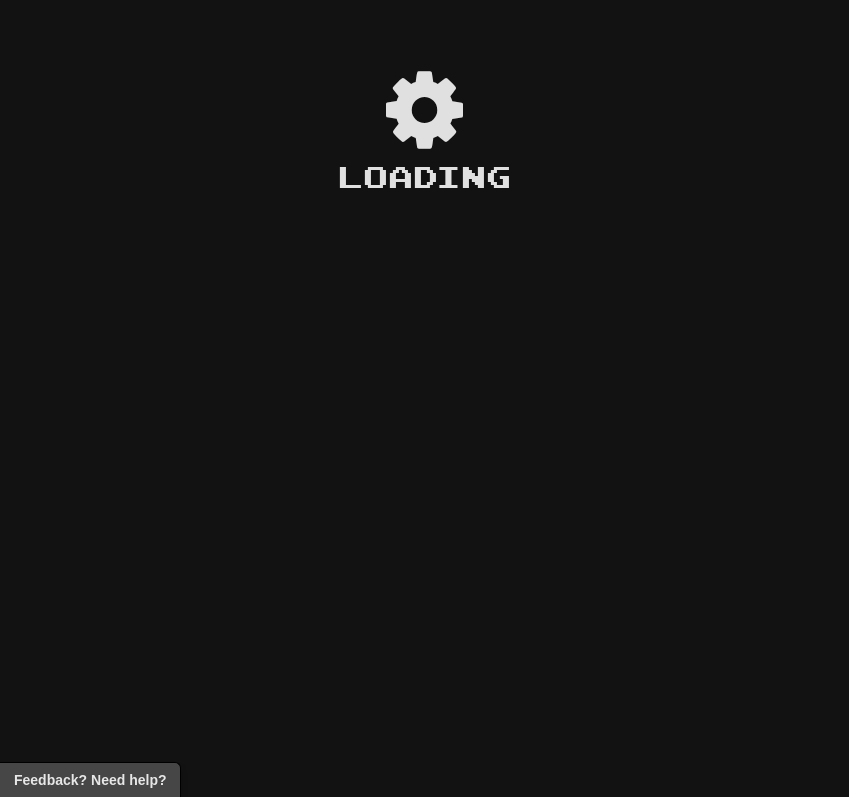 scroll, scrollTop: 0, scrollLeft: 0, axis: both 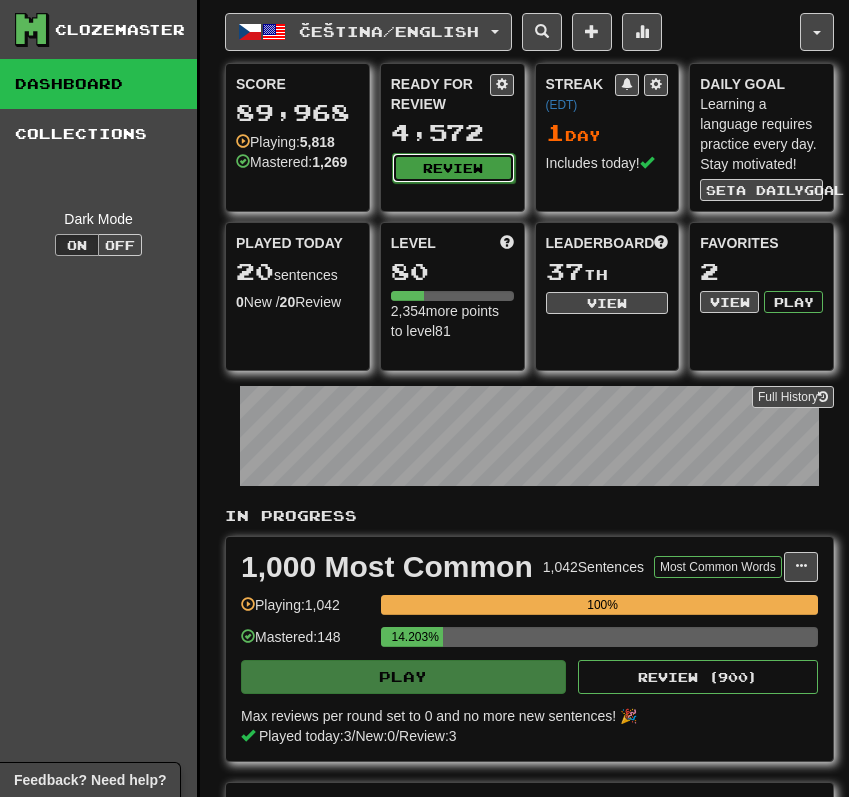 click on "Review" 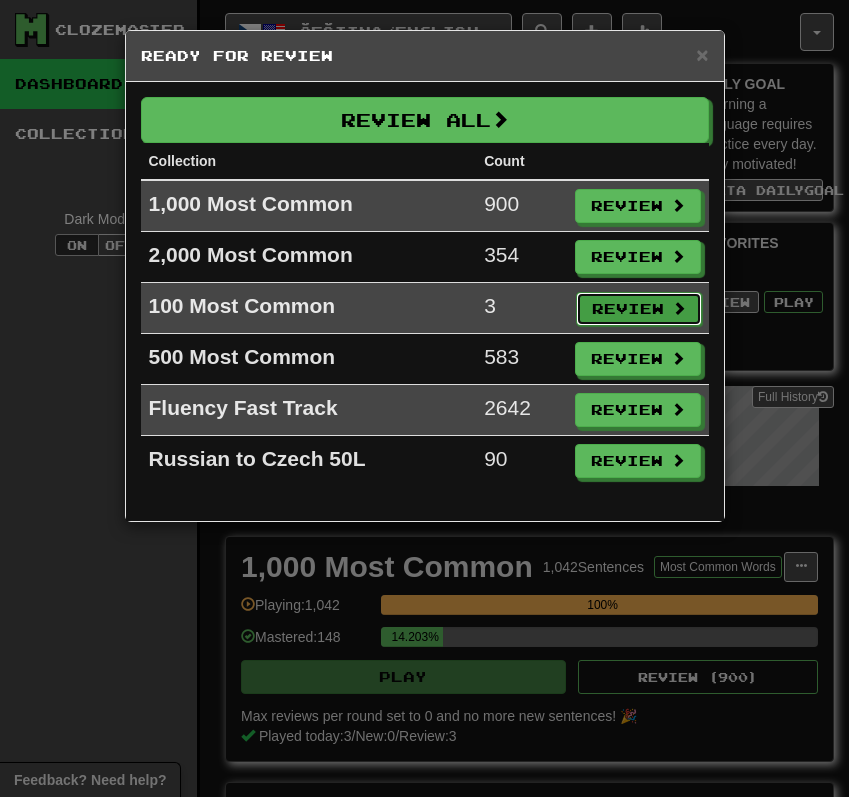 click on "Review" at bounding box center (639, 309) 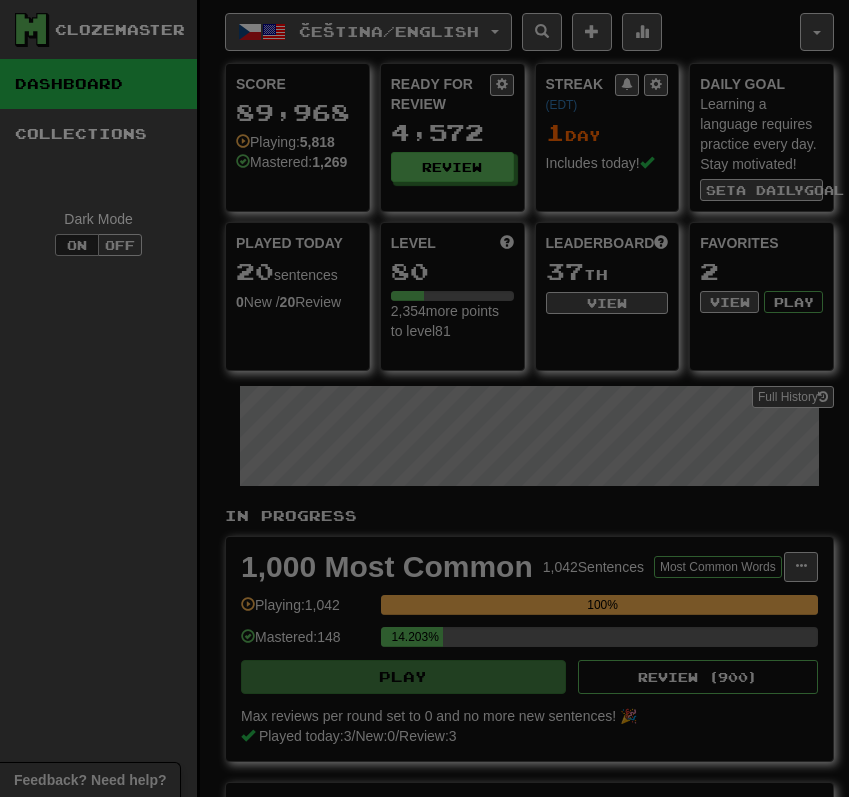 select on "**" 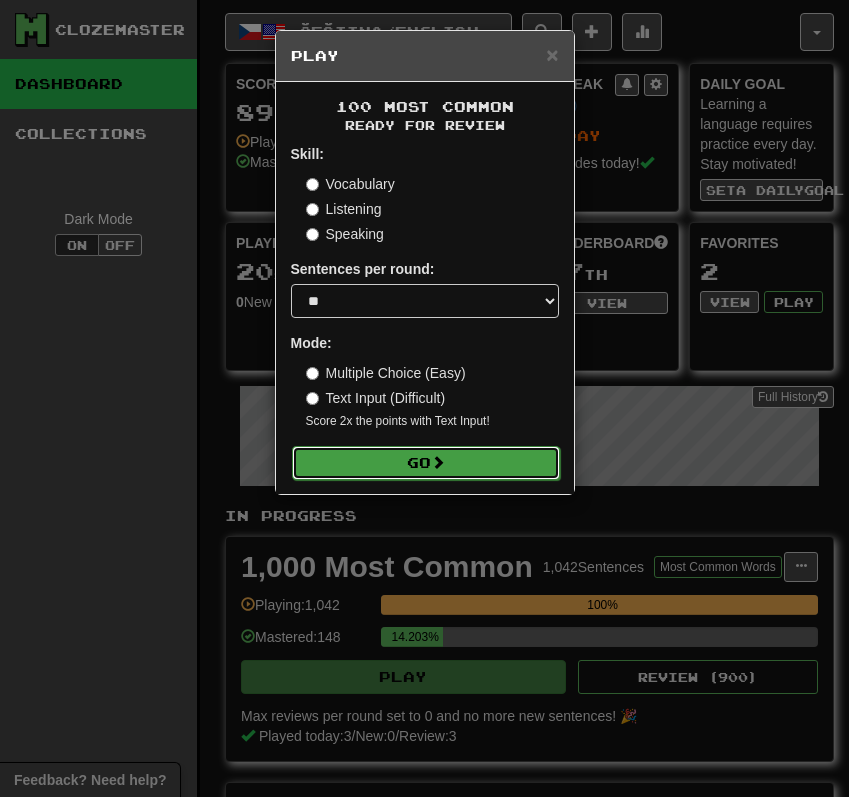 click on "Go" at bounding box center (426, 463) 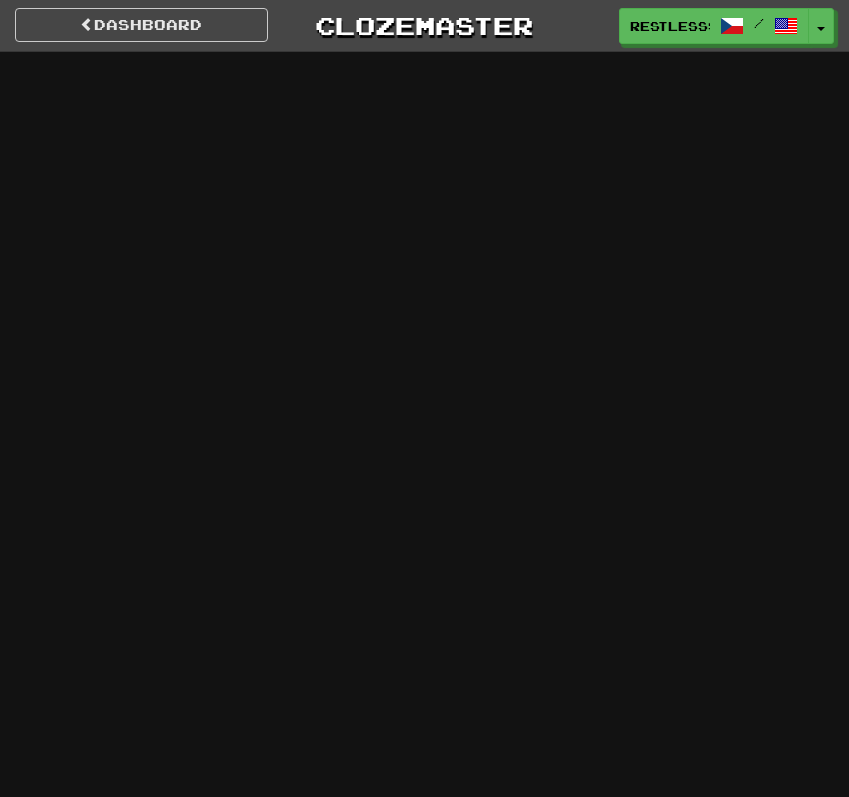 scroll, scrollTop: 0, scrollLeft: 0, axis: both 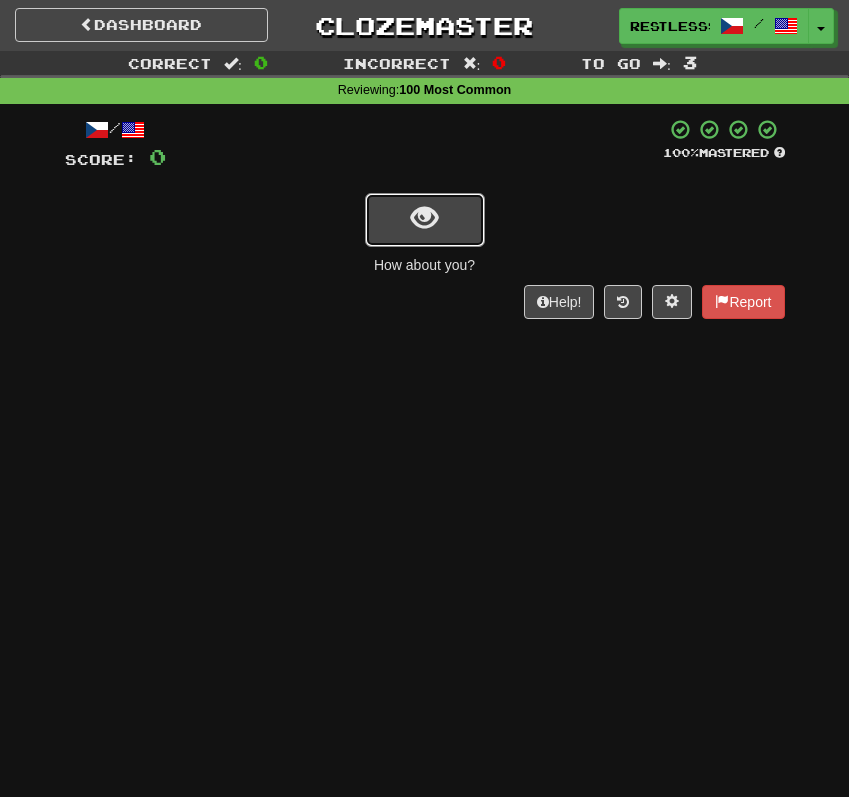 click at bounding box center [425, 220] 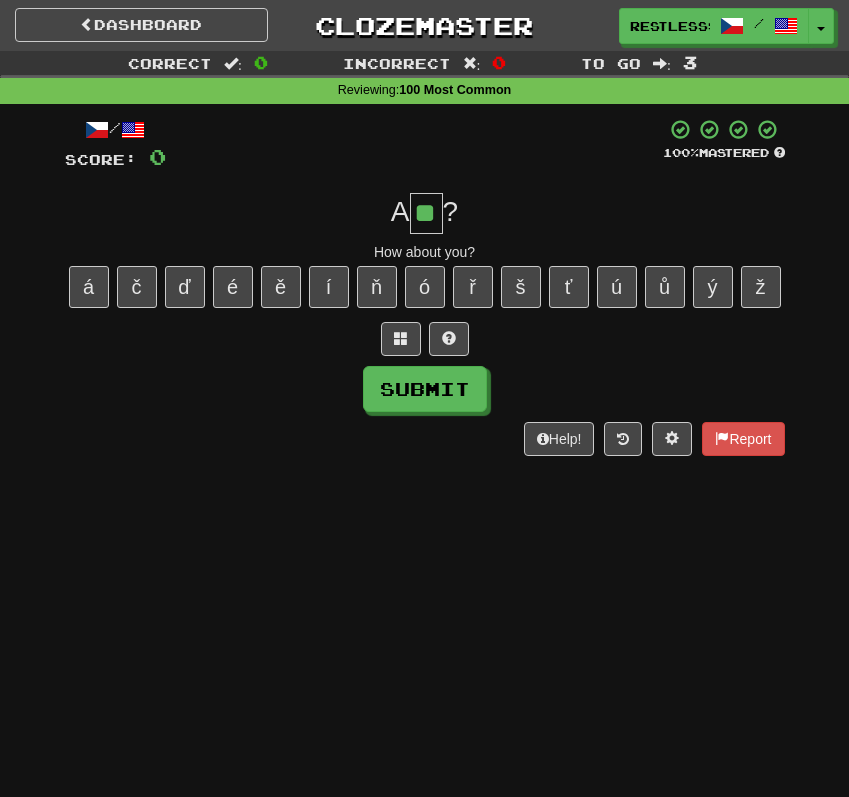 type on "**" 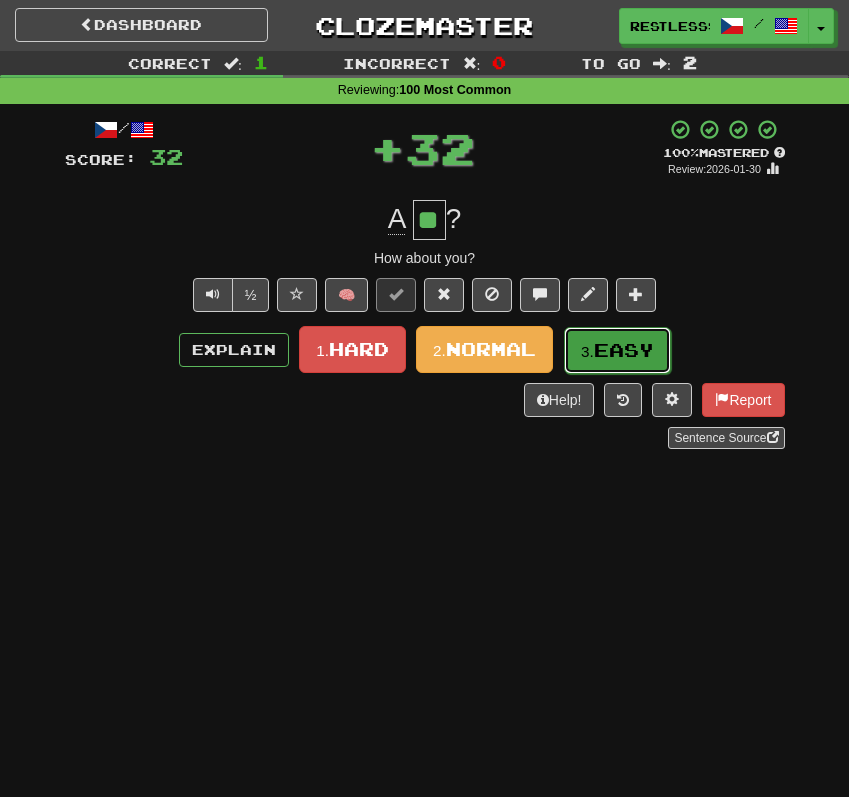click on "Easy" at bounding box center [624, 350] 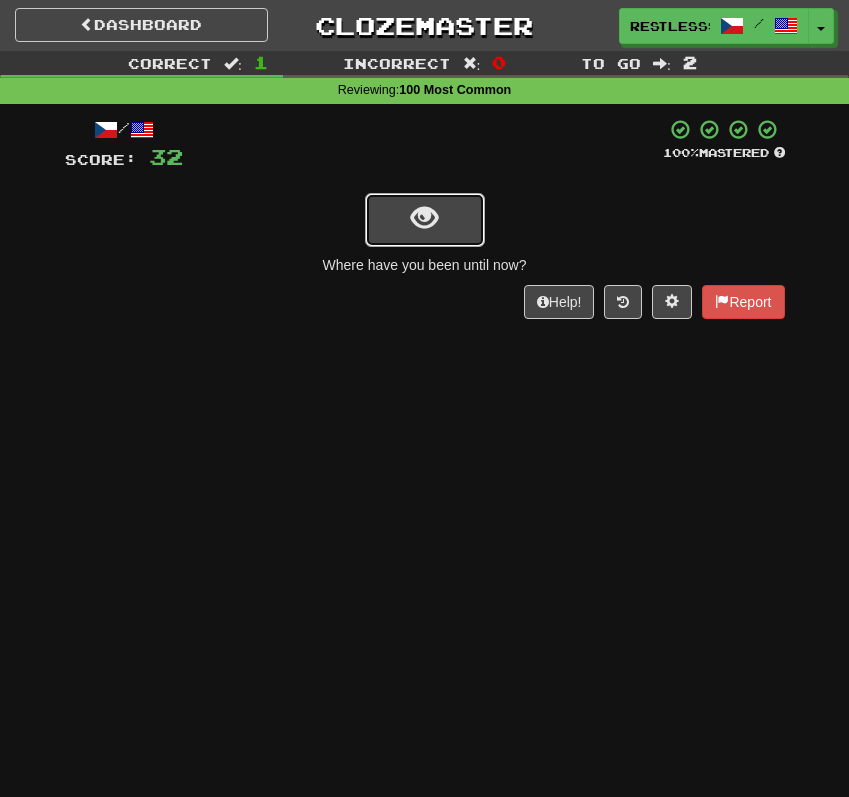 click at bounding box center [424, 218] 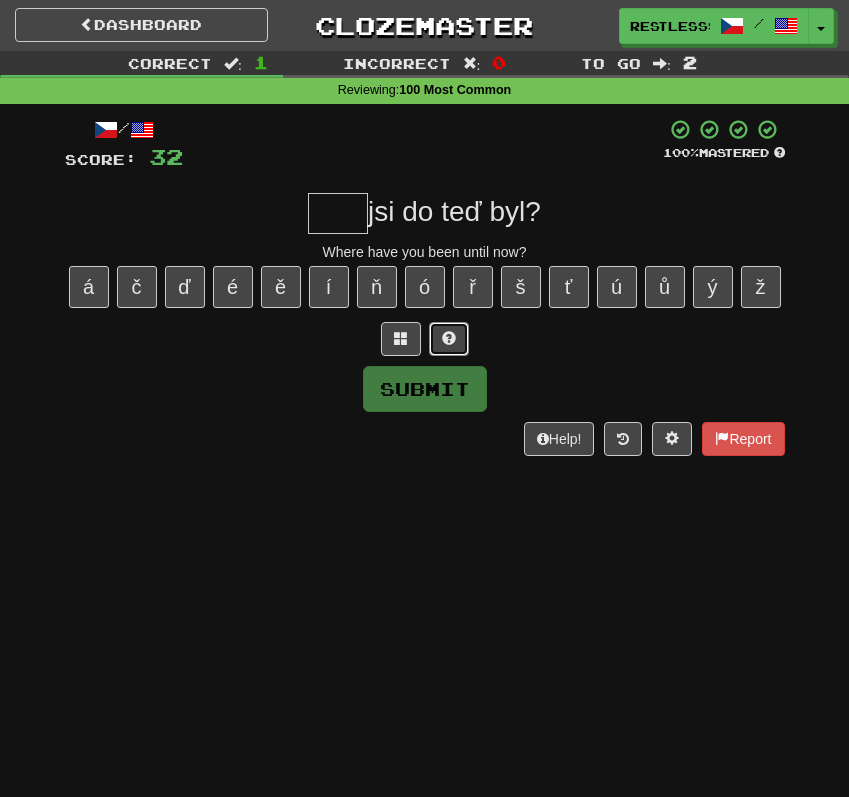 click at bounding box center (449, 339) 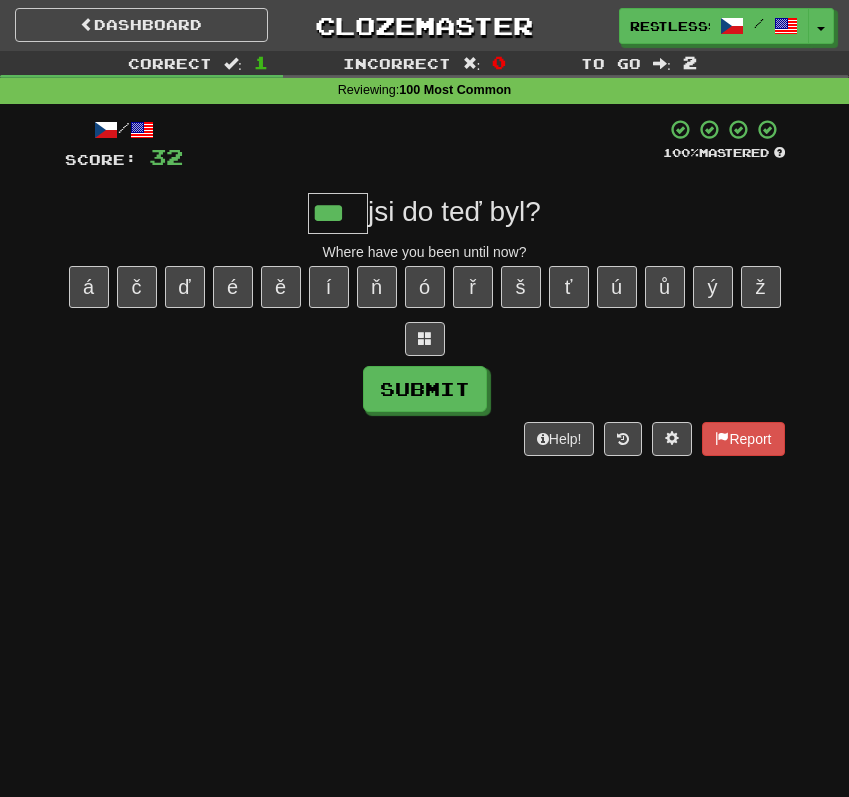 type on "***" 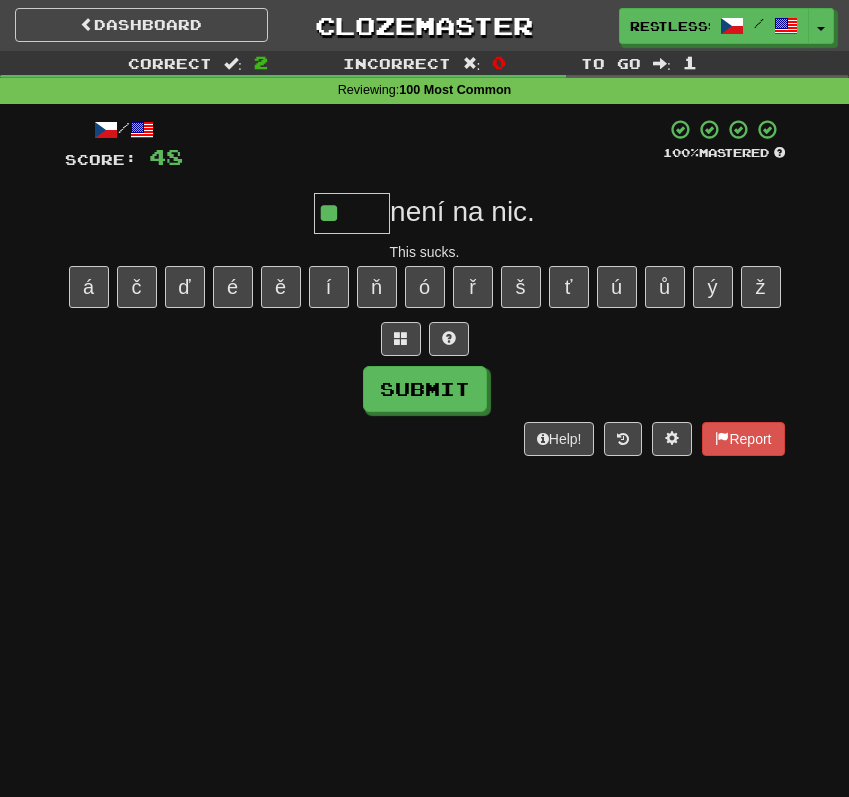 type on "*****" 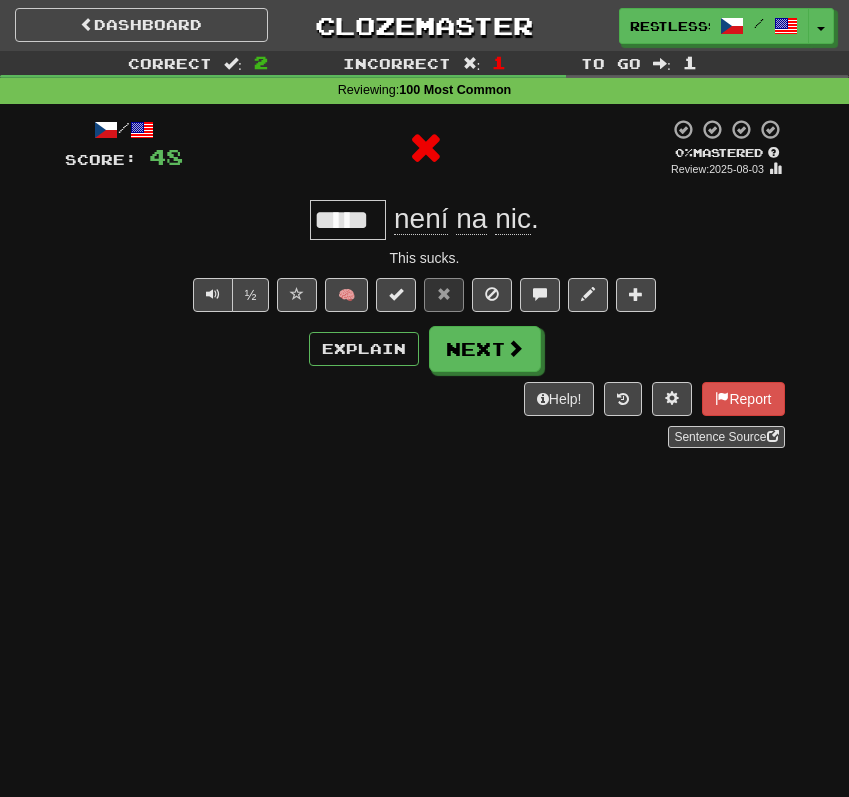 click on "🧠" at bounding box center (466, 294) 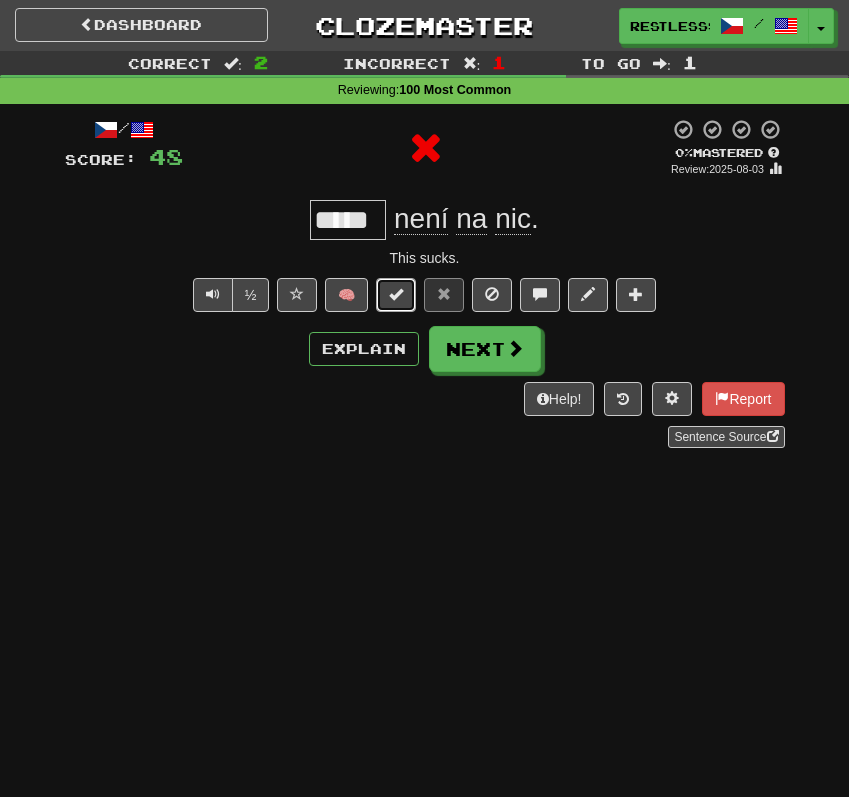 click at bounding box center [396, 295] 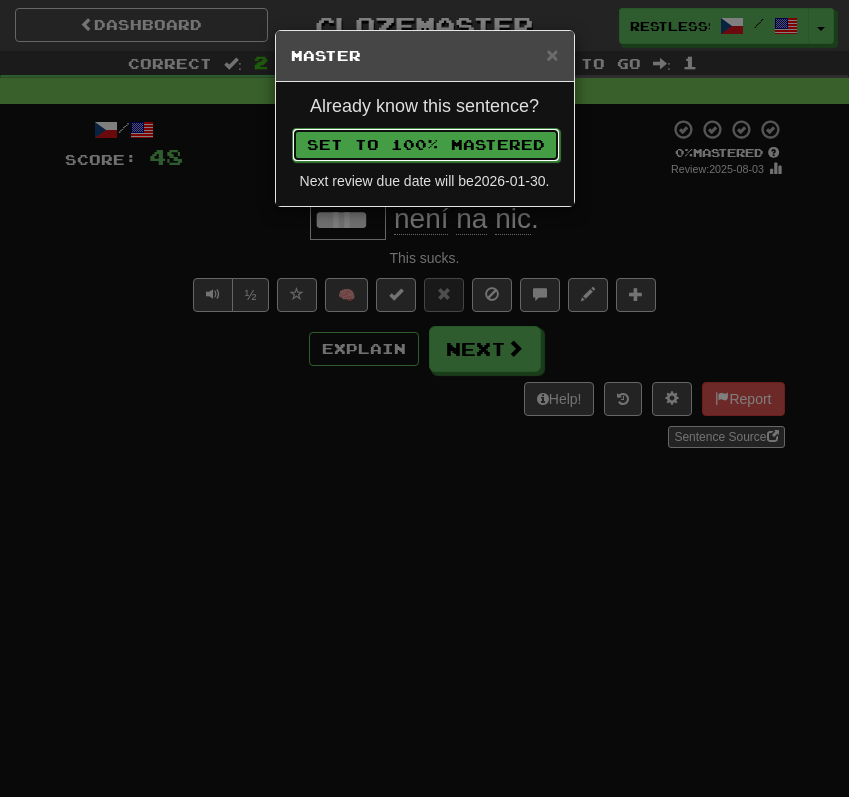 click on "Set to 100% Mastered" at bounding box center [426, 145] 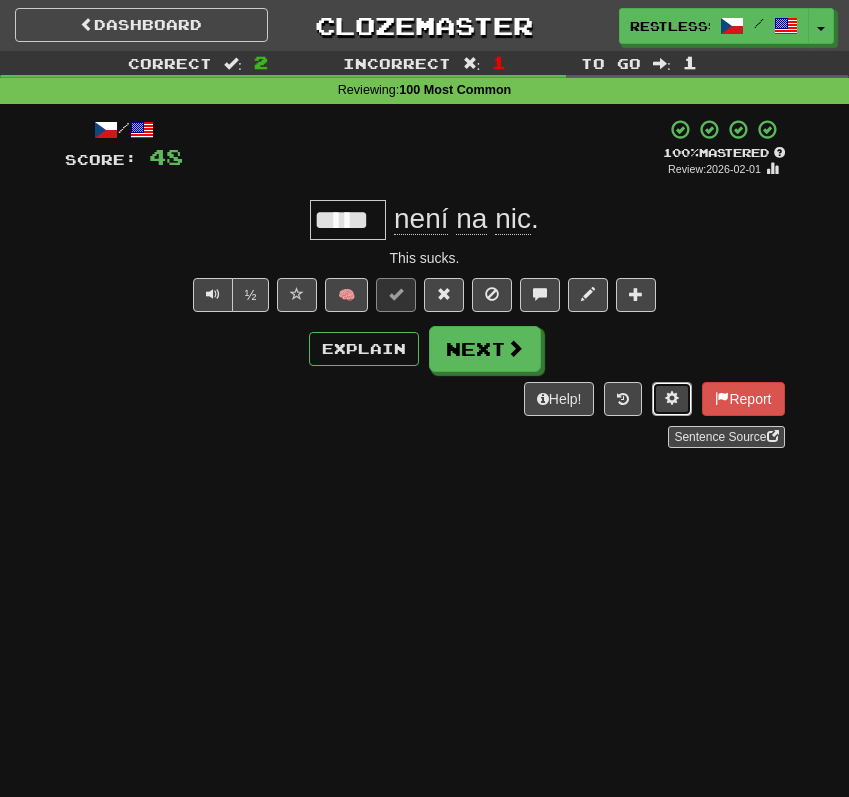 click at bounding box center (672, 398) 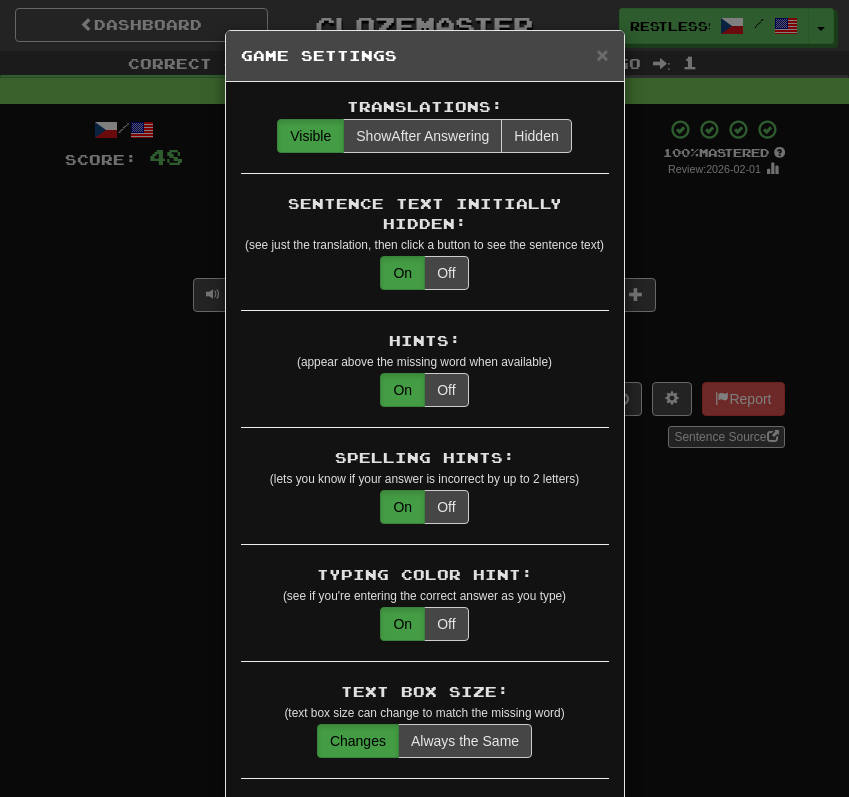 scroll, scrollTop: 160, scrollLeft: 0, axis: vertical 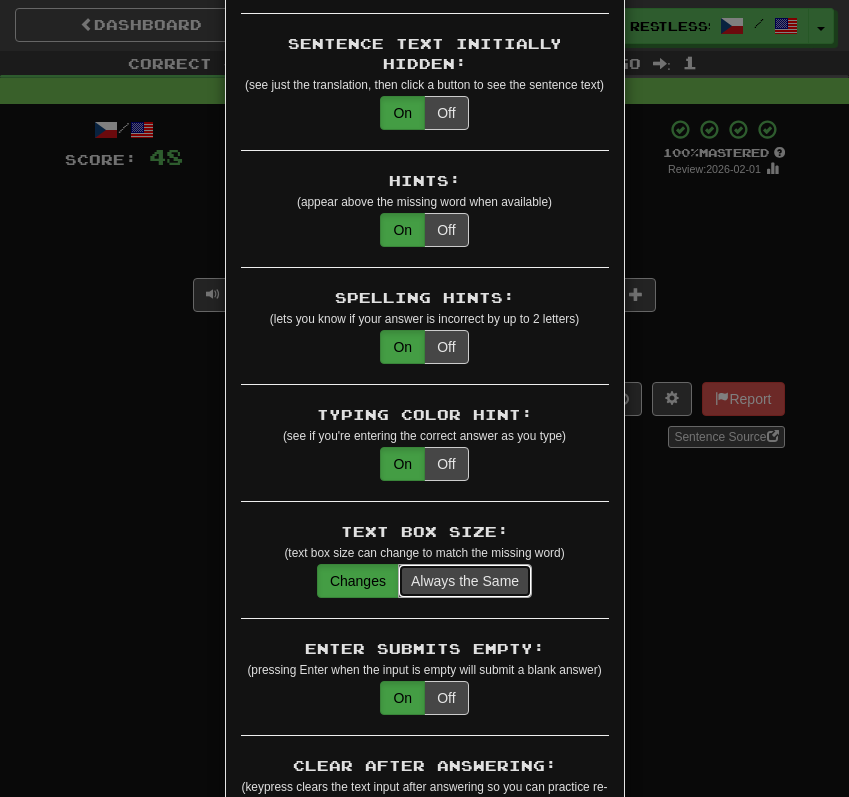 click on "Always the Same" at bounding box center (465, 581) 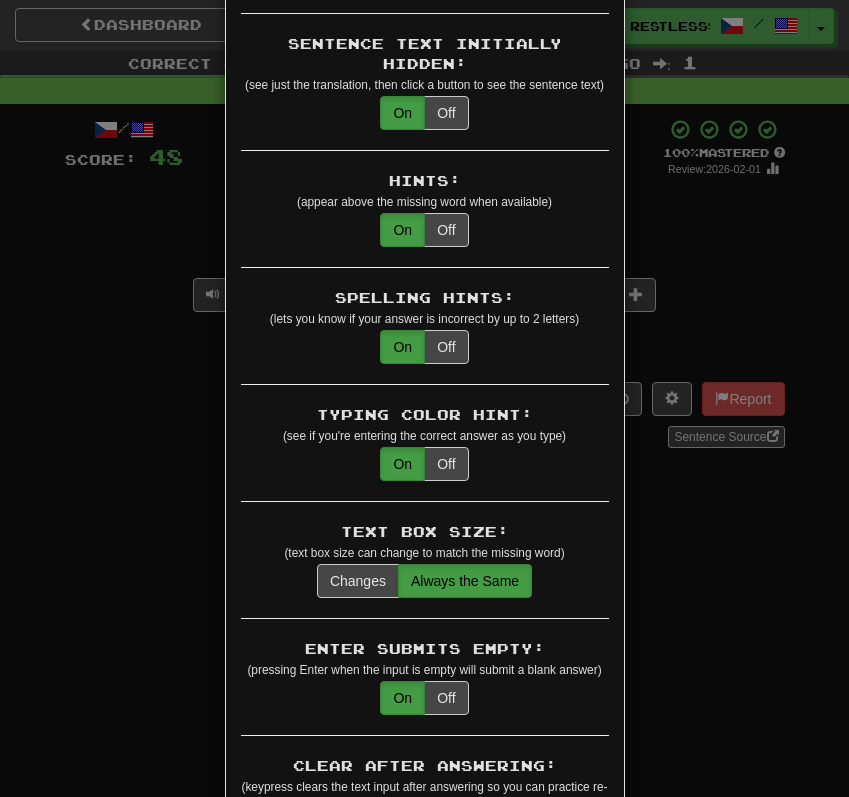 click on "× Game Settings Translations: Visible Show  After Answering Hidden Sentence Text Initially Hidden: (see just the translation, then click a button to see the sentence text) On Off Hints: (appear above the missing word when available) On Off Spelling Hints: (lets you know if your answer is incorrect by up to 2 letters) On Off Typing Color Hint: (see if you're entering the correct answer as you type) On Off Text Box Size: (text box size can change to match the missing word) Changes Always the Same Enter Submits Empty: (pressing Enter when the input is empty will submit a blank answer) On Off Clear After Answering: (keypress clears the text input after answering so you can practice re-typing the answer) On Off Image Toggle: (toggle button, if sentence image available) After Answering Before and After Off Image Background: (use sentence image as background, if available) On Off Pronunciation: (shown after answering when available) On Off Sound Effects: On Off Text-to-Speech Auto-Play: On Off Loop: On Off On Off 1" at bounding box center [424, 398] 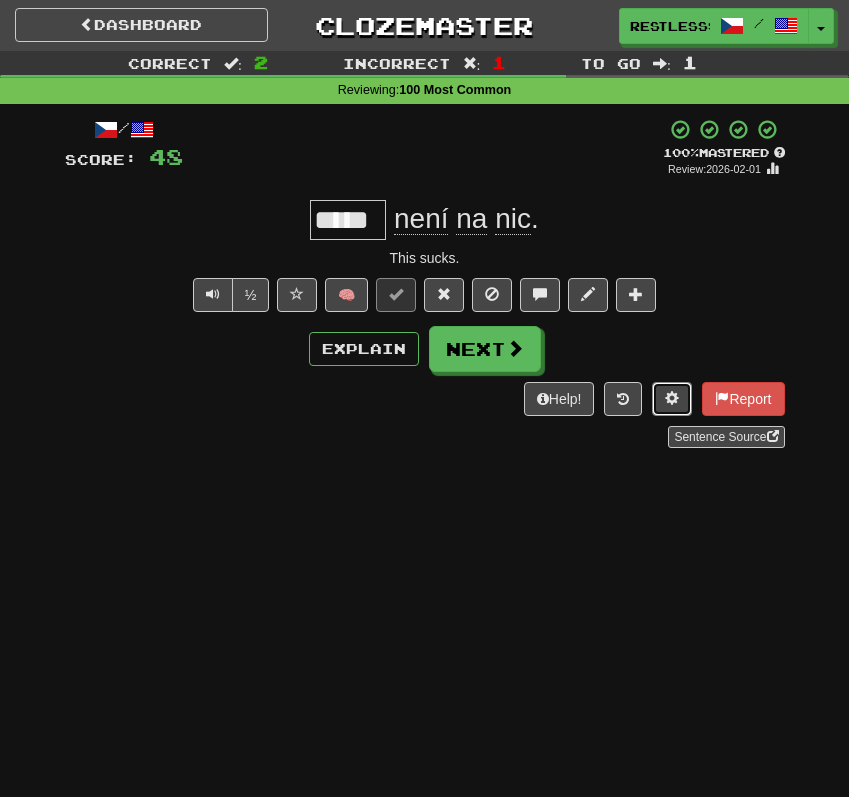 type 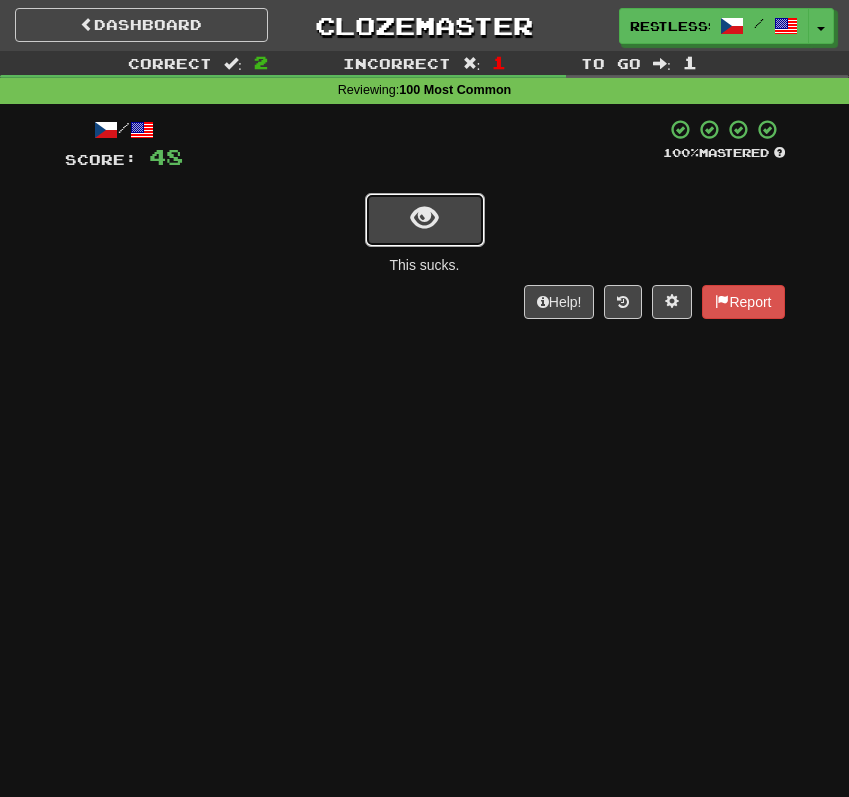 click at bounding box center (424, 218) 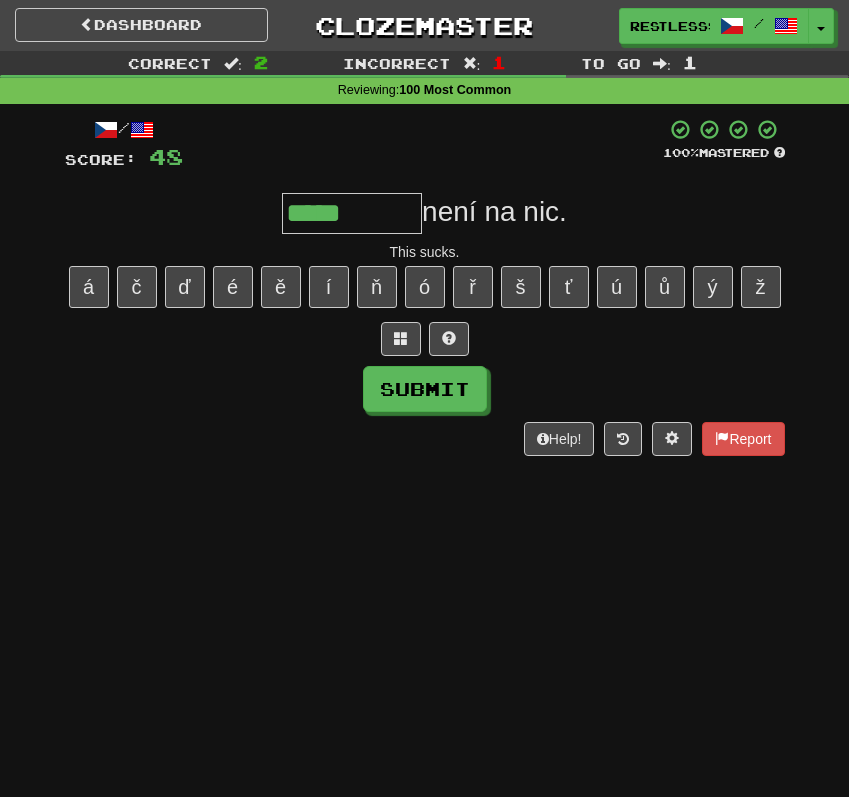 type on "*****" 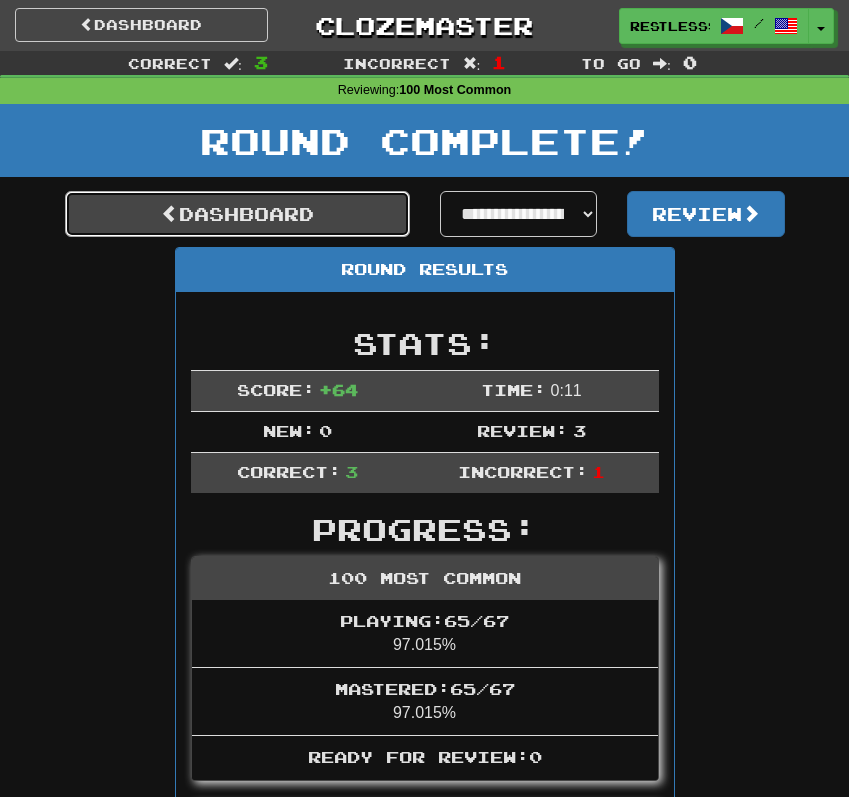 click on "Dashboard" at bounding box center (237, 214) 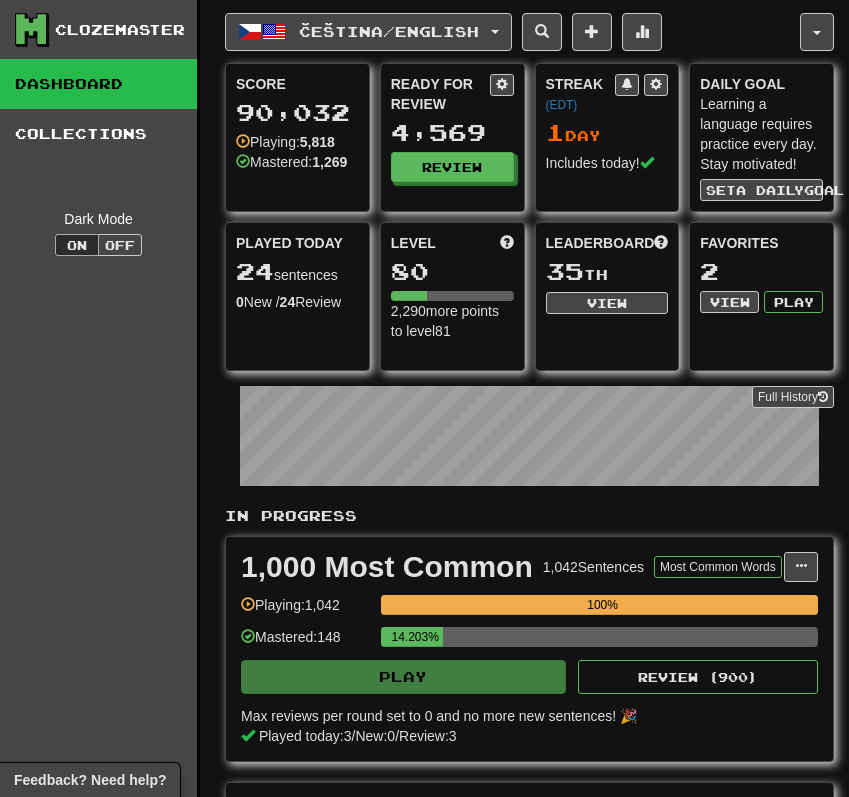 scroll, scrollTop: 0, scrollLeft: 0, axis: both 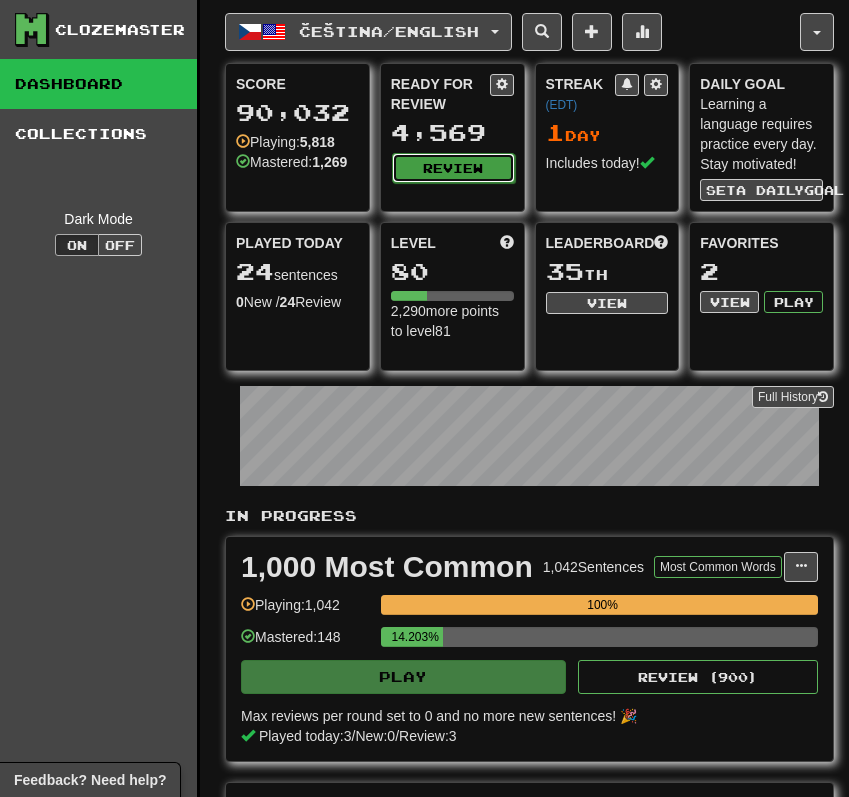 click on "Review" 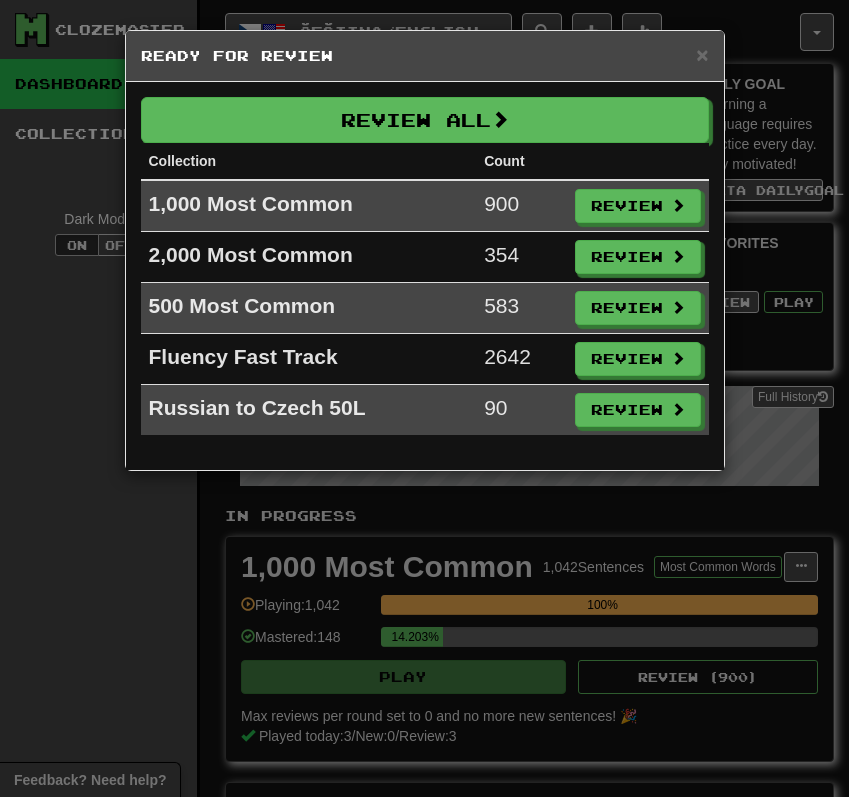 click on "× Ready for Review Review All  Collection Count 1,000 Most Common 900 Review 2,000 Most Common 354 Review 500 Most Common 583 Review Fluency Fast Track 2642 Review Russian to Czech 50L 90 Review" at bounding box center (424, 398) 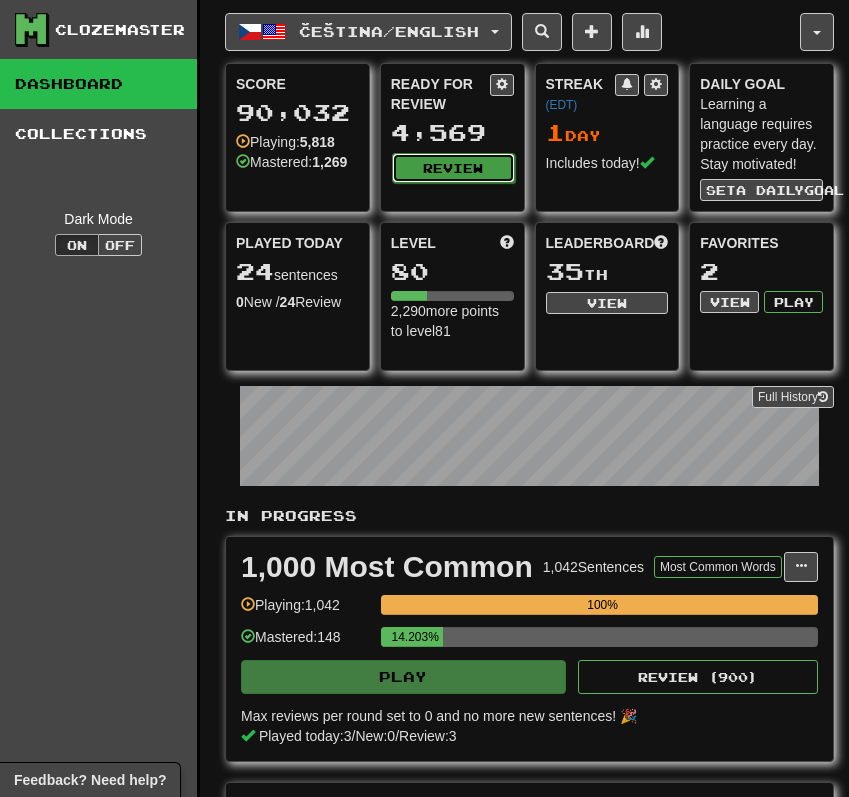 click on "Review" 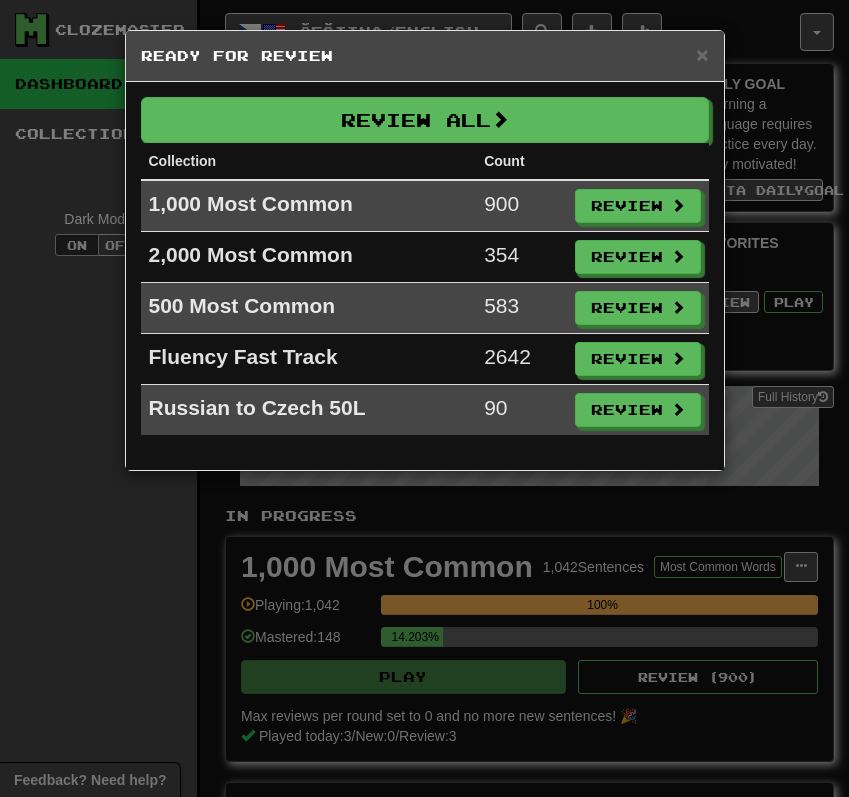 click on "× Ready for Review Review All  Collection Count 1,000 Most Common 900 Review 2,000 Most Common 354 Review 500 Most Common 583 Review Fluency Fast Track 2642 Review Russian to Czech 50L 90 Review" at bounding box center [424, 398] 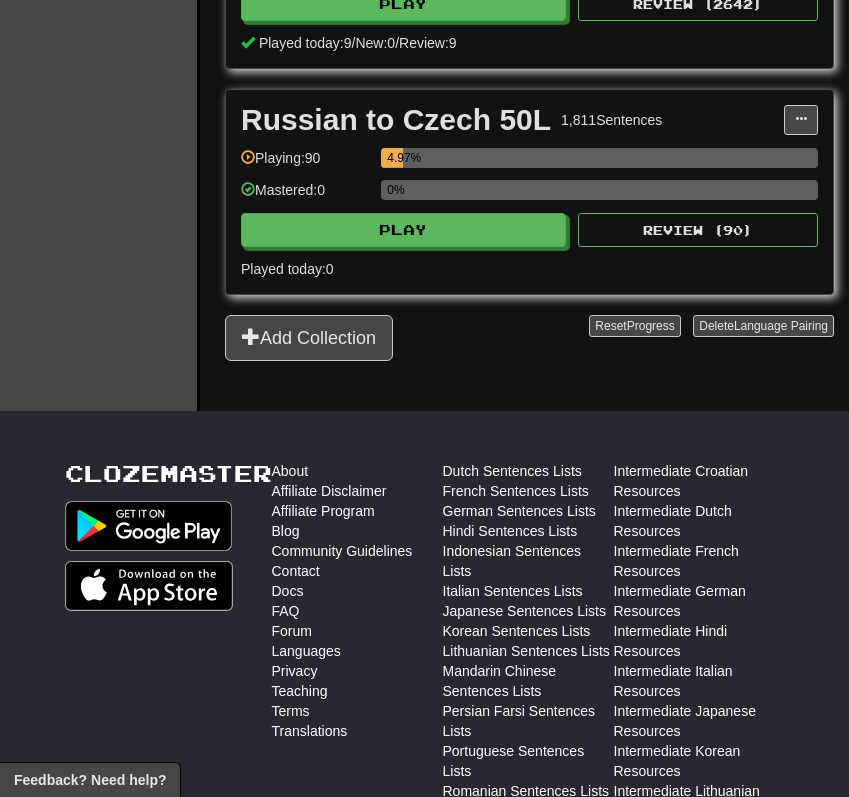 scroll, scrollTop: 2071, scrollLeft: 0, axis: vertical 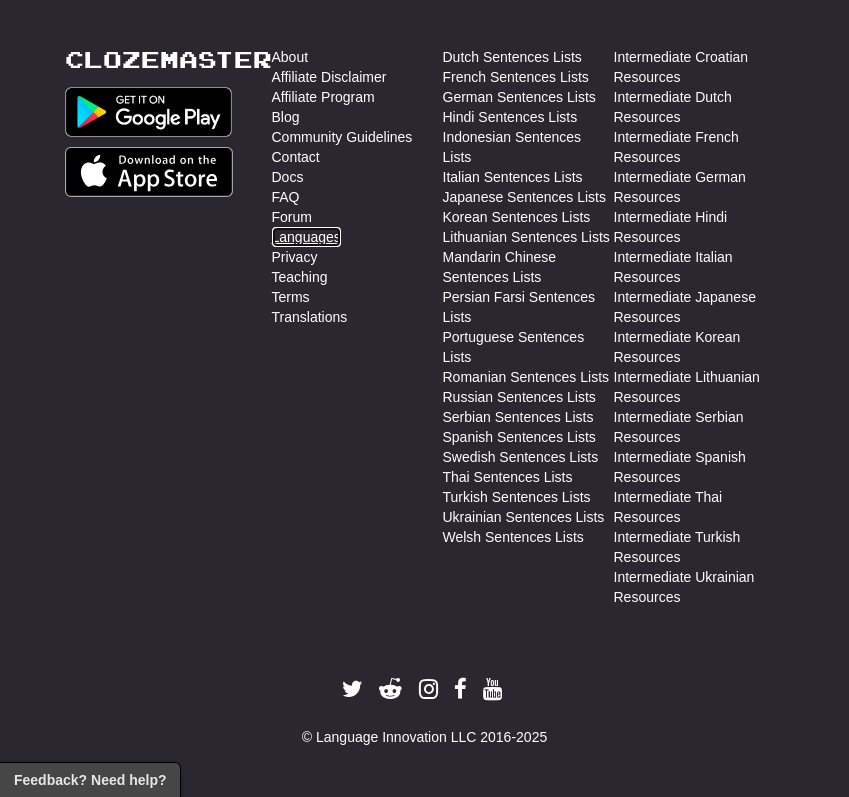 click on "Languages" at bounding box center [306, 237] 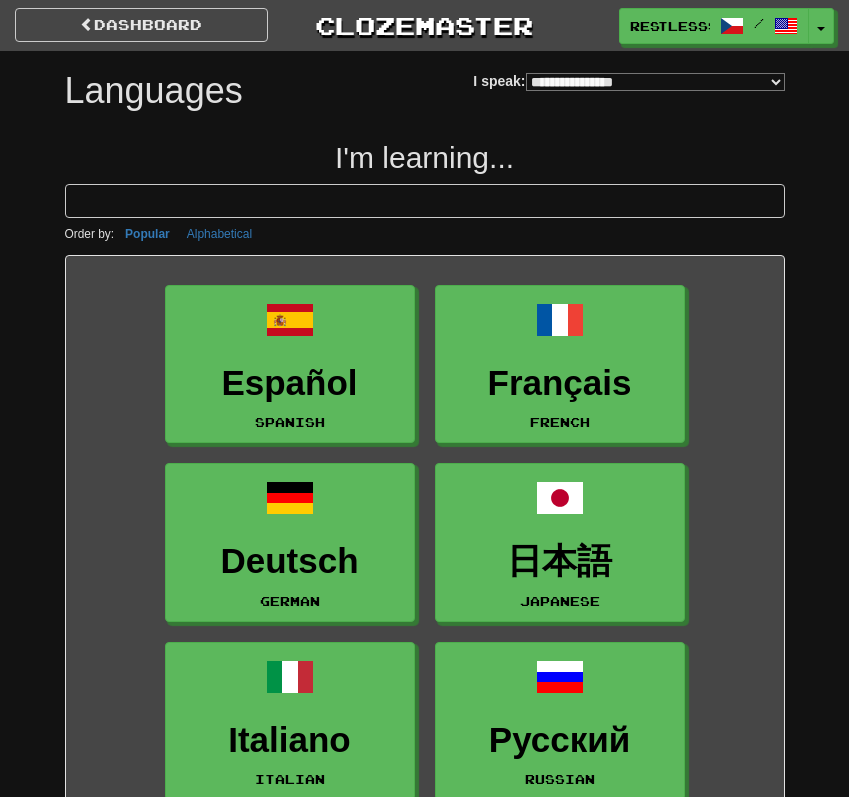 select on "*******" 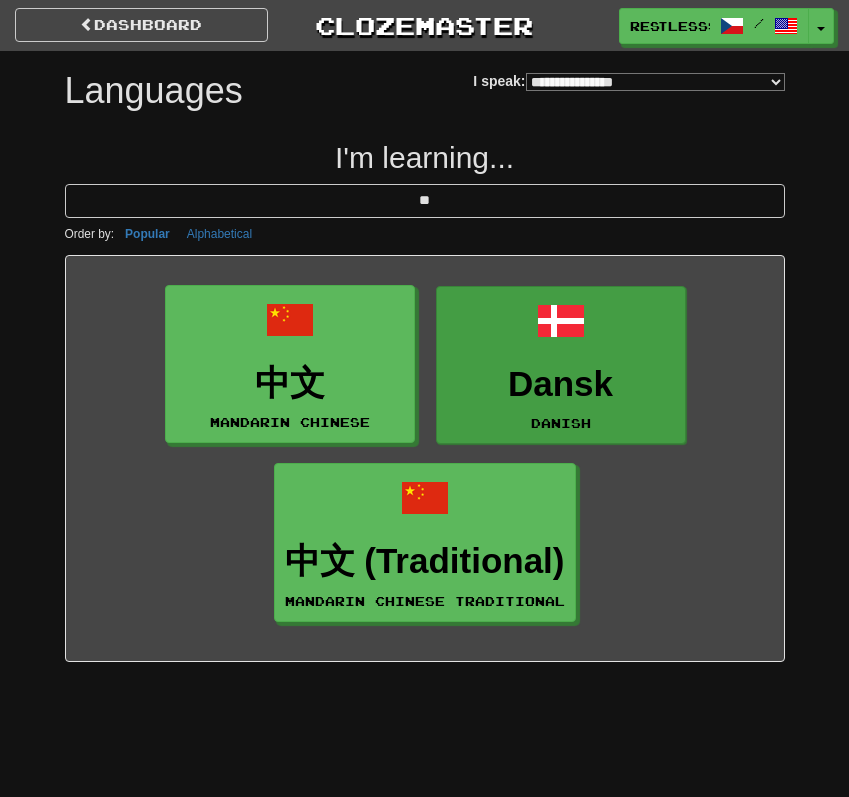 type on "**" 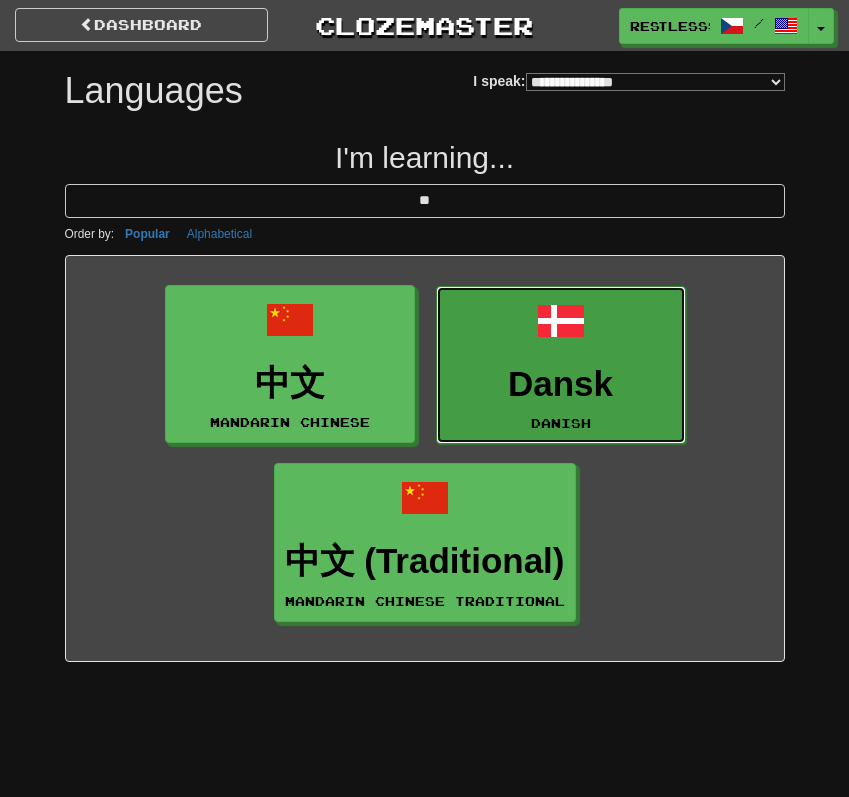 click on "Dansk Danish" at bounding box center (561, 365) 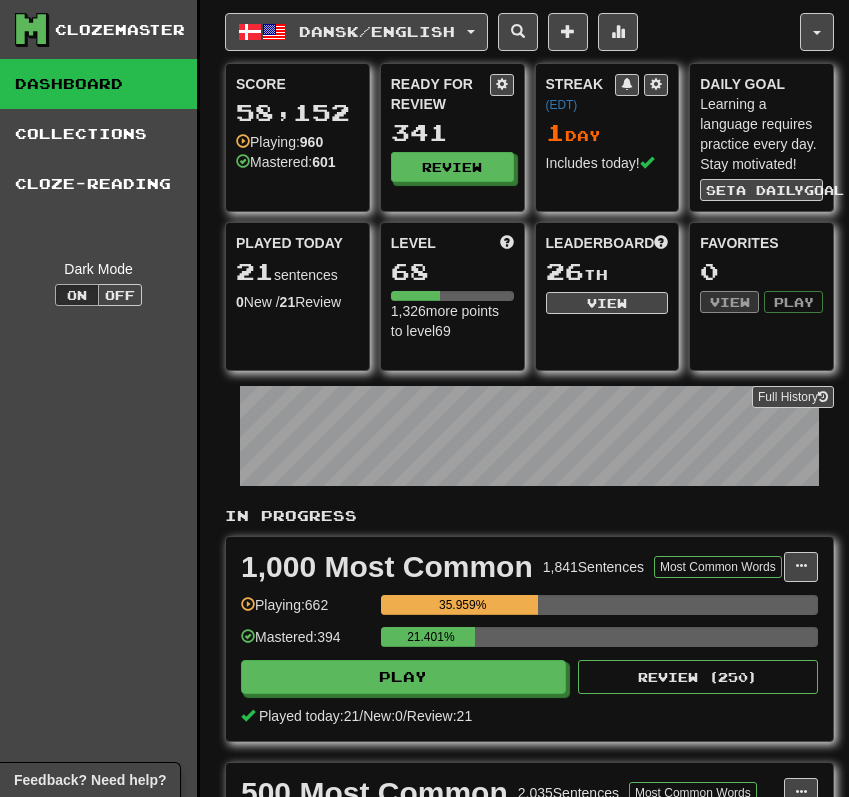 scroll, scrollTop: 0, scrollLeft: 0, axis: both 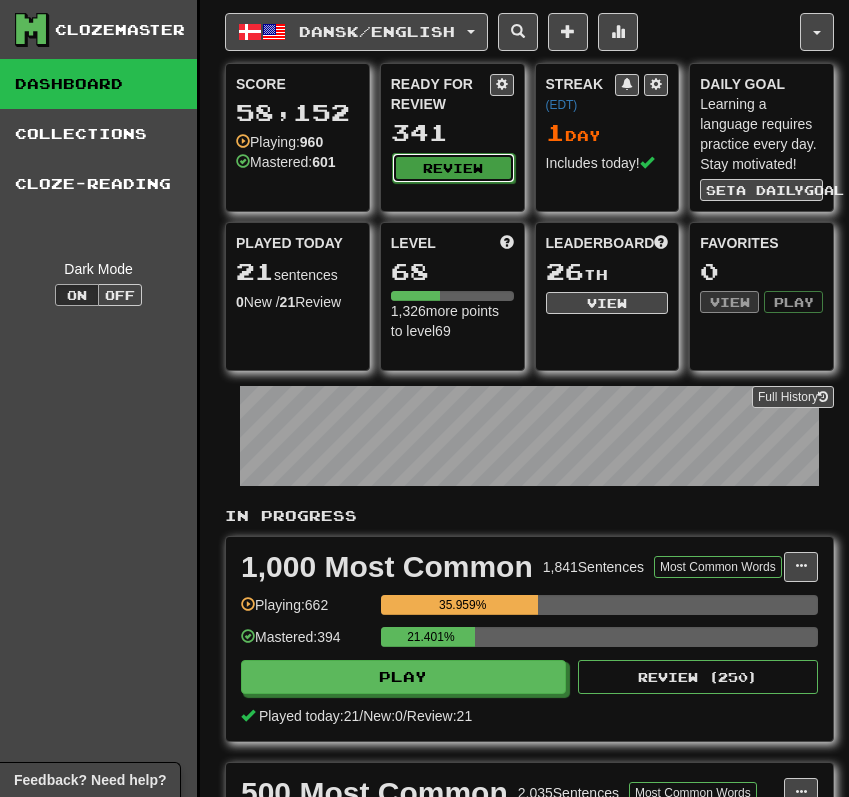 click on "Review" at bounding box center [453, 168] 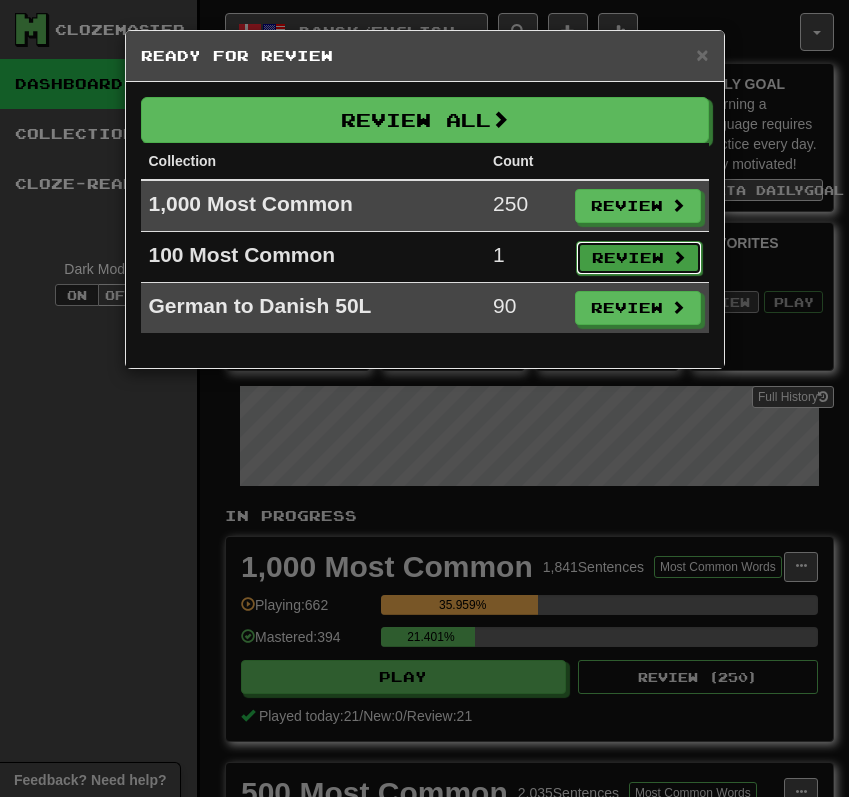 click on "Review" at bounding box center (639, 258) 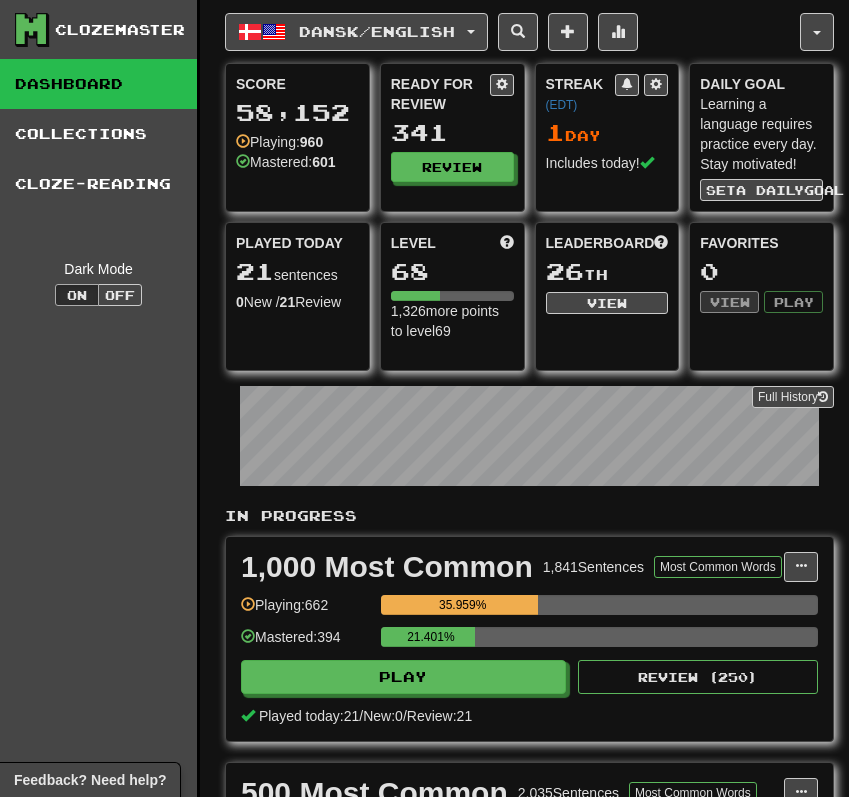 select on "**" 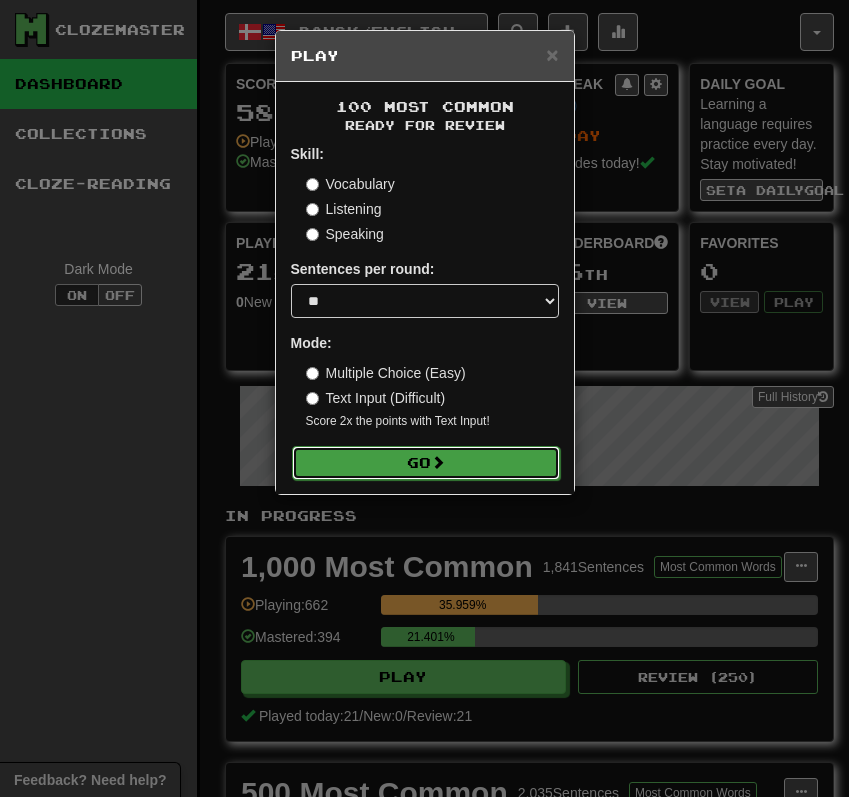 click on "Go" at bounding box center (426, 463) 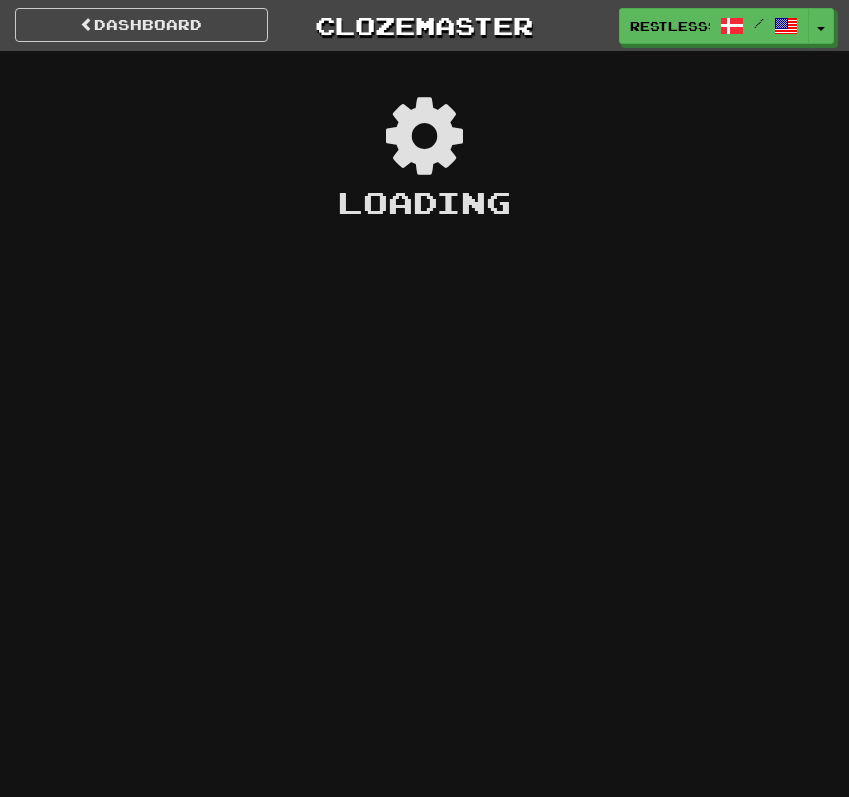 scroll, scrollTop: 0, scrollLeft: 0, axis: both 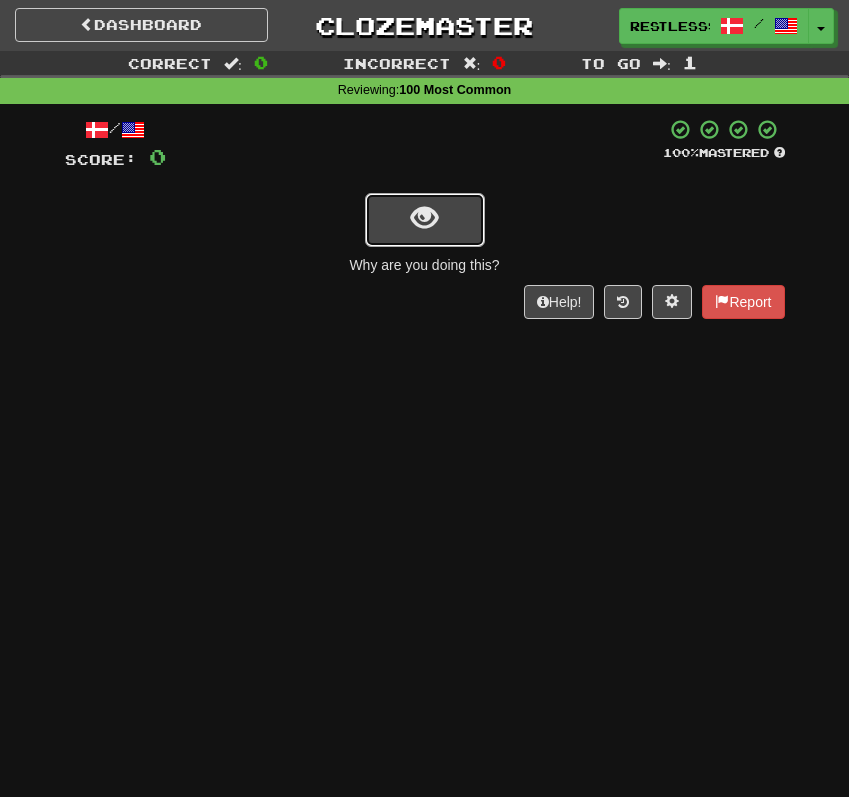 click at bounding box center [425, 220] 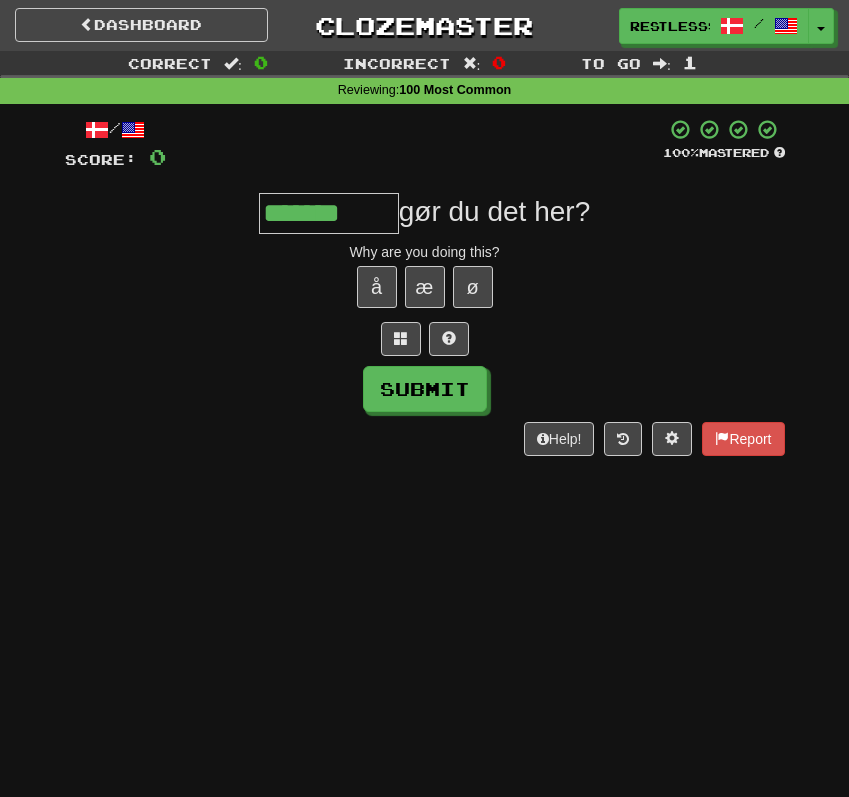 type on "*******" 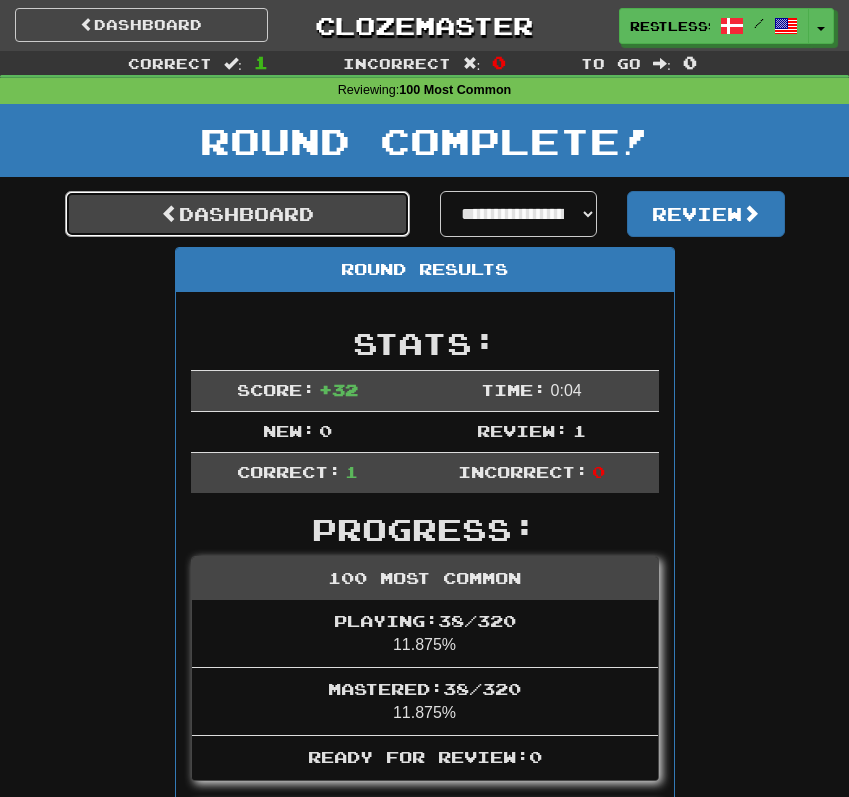 click on "Dashboard" at bounding box center [237, 214] 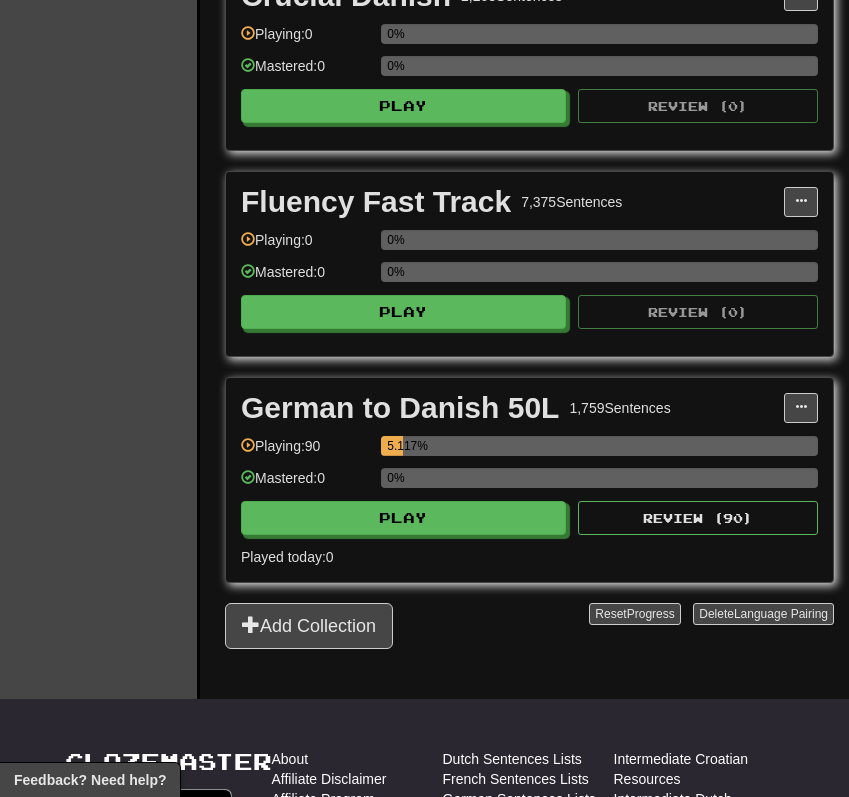 scroll, scrollTop: 1755, scrollLeft: 0, axis: vertical 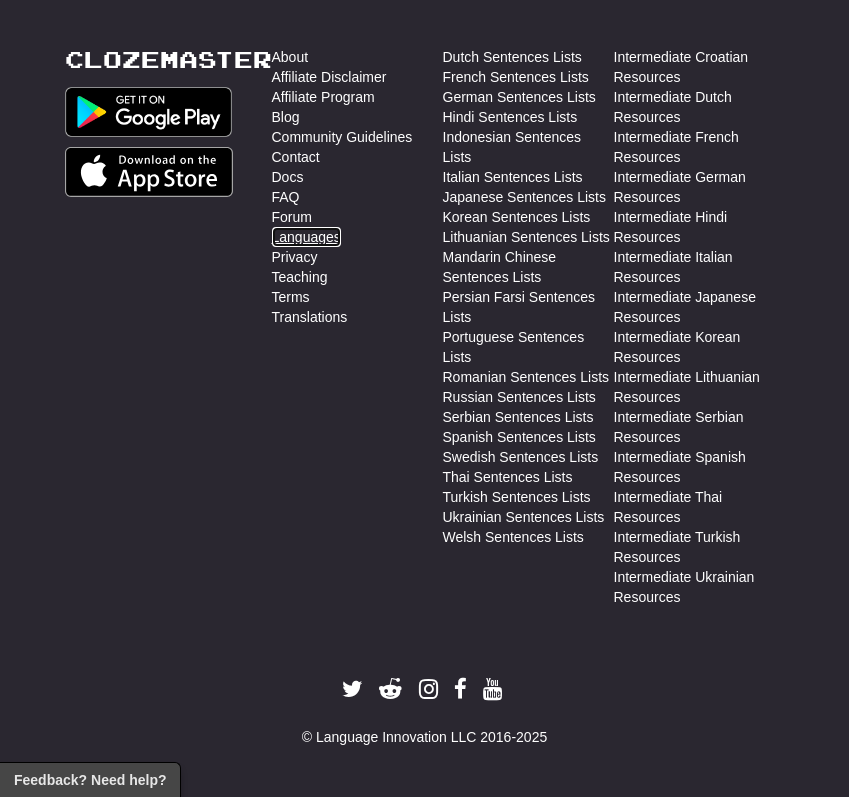 click on "Languages" at bounding box center (306, 237) 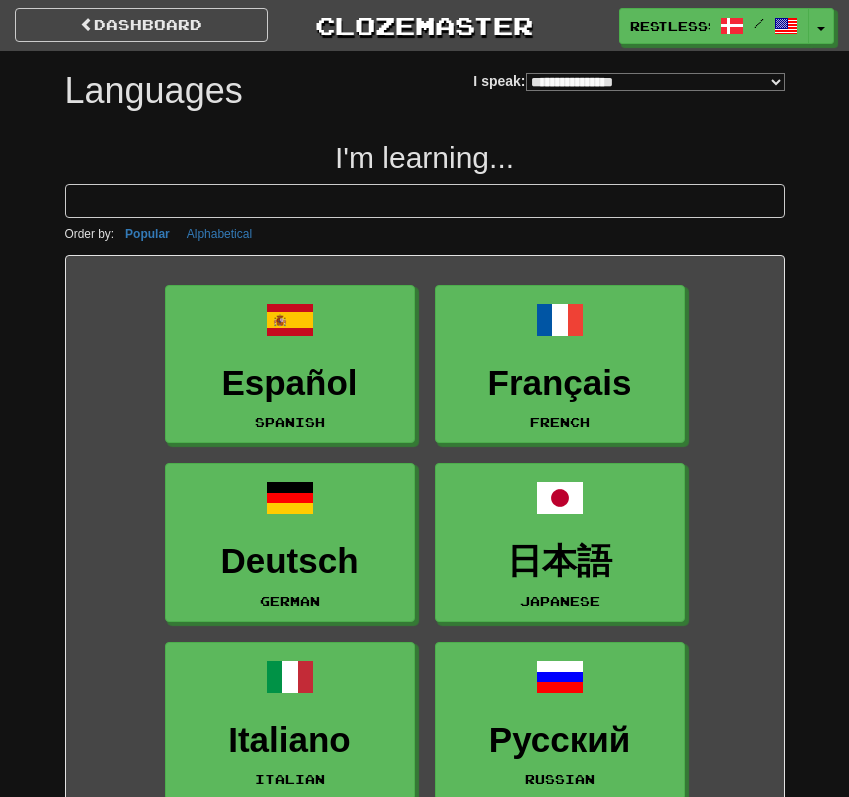 select on "*******" 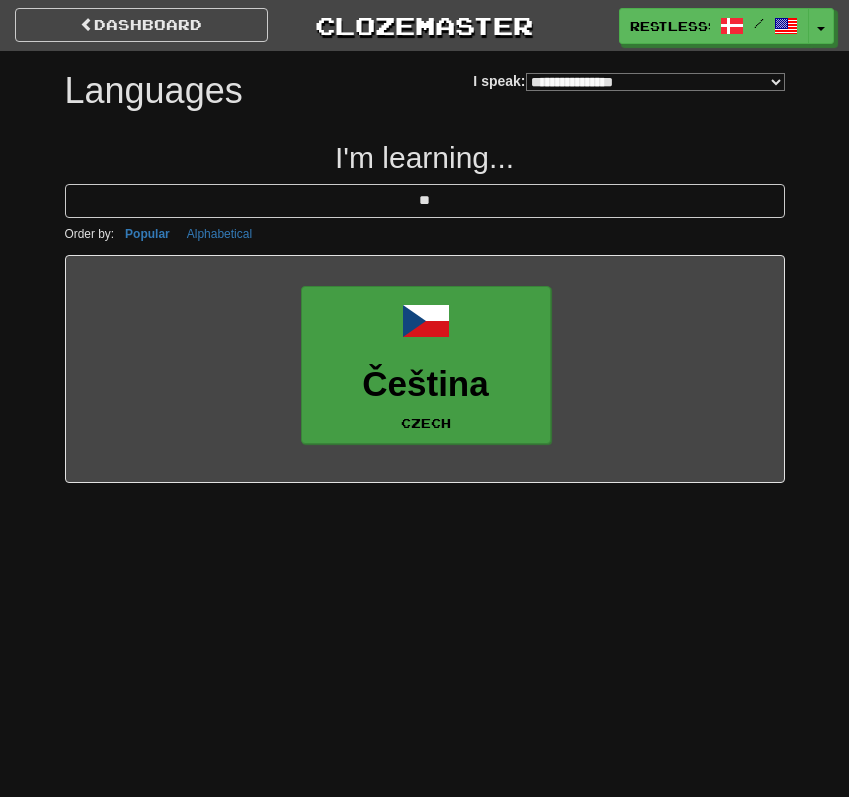 type on "**" 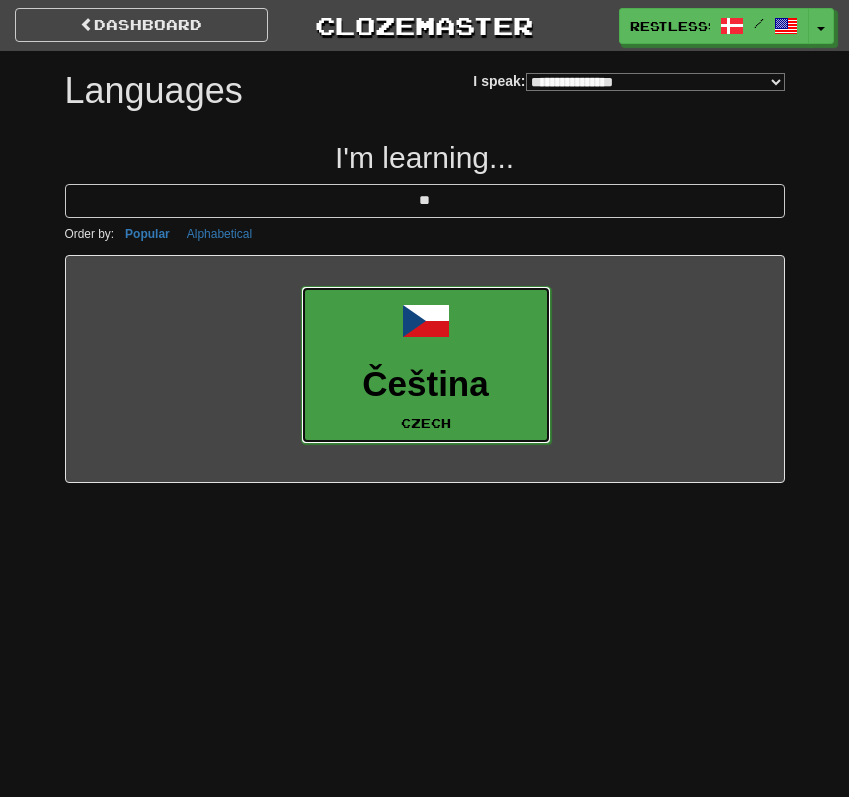 click on "Čeština" at bounding box center [426, 384] 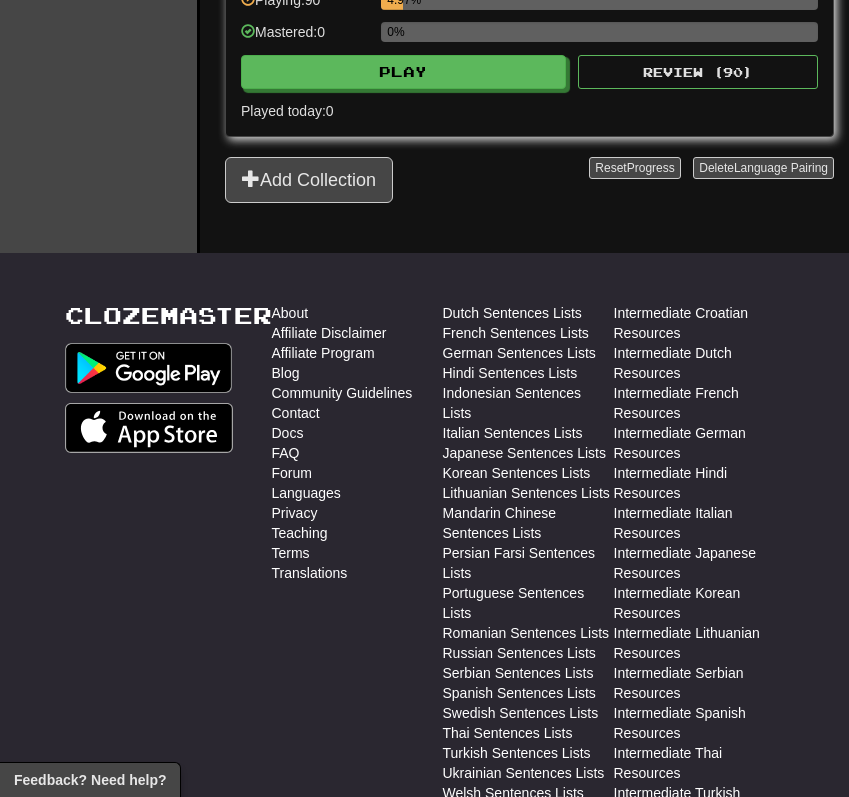 scroll, scrollTop: 2071, scrollLeft: 0, axis: vertical 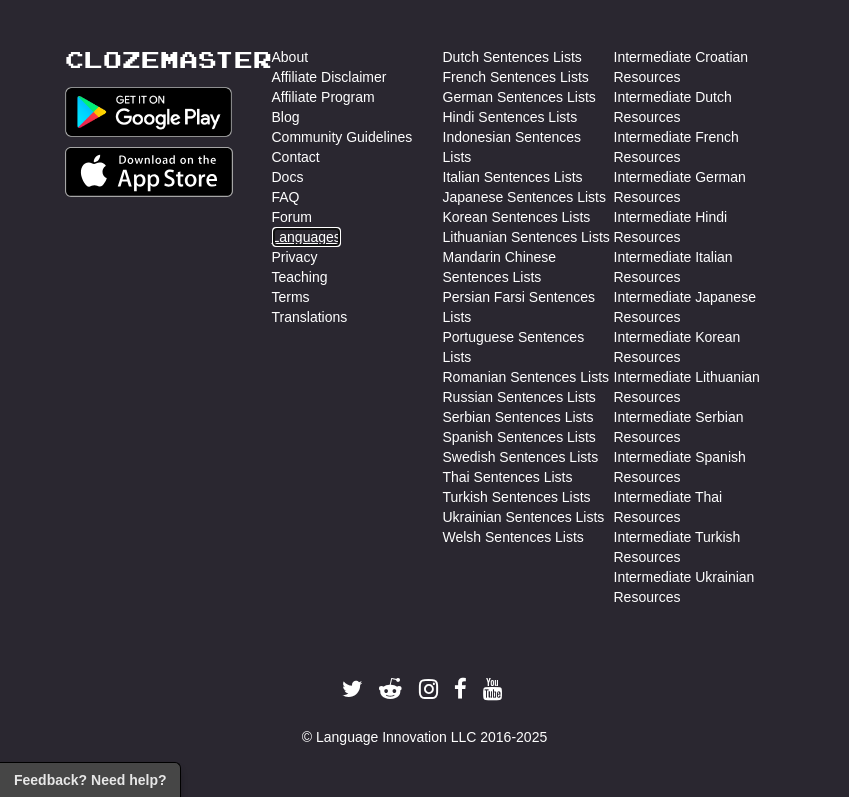 click on "Languages" at bounding box center [306, 237] 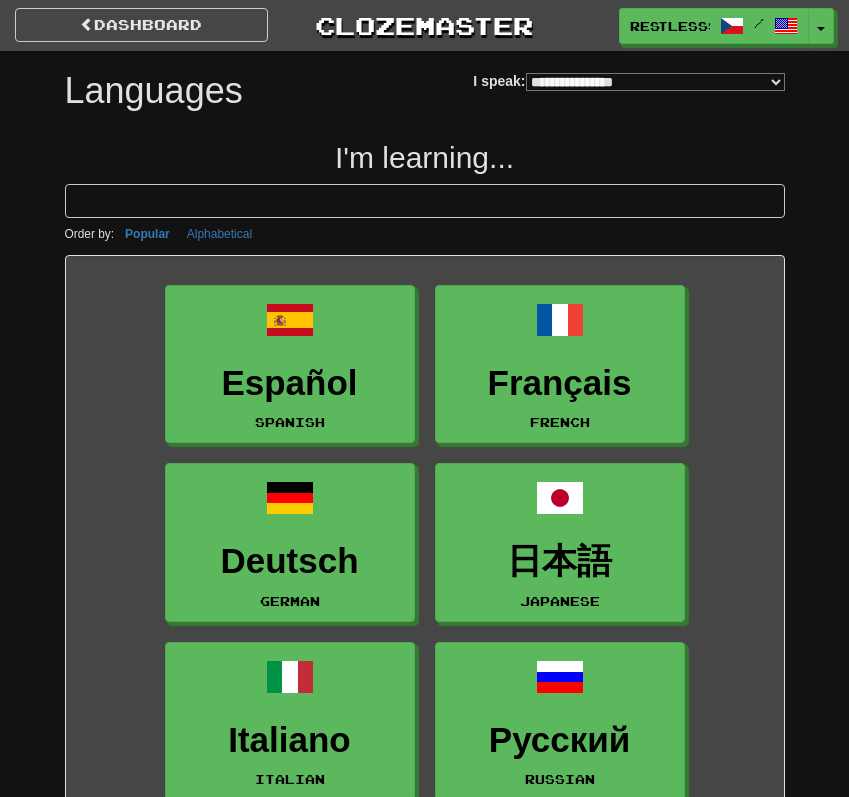 select on "*******" 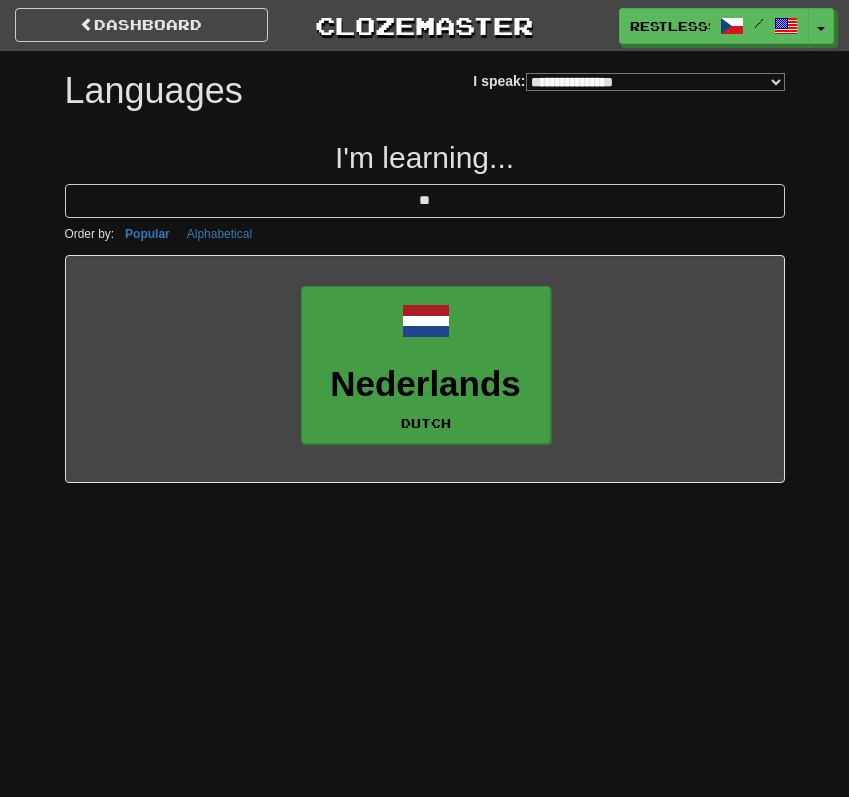 type on "**" 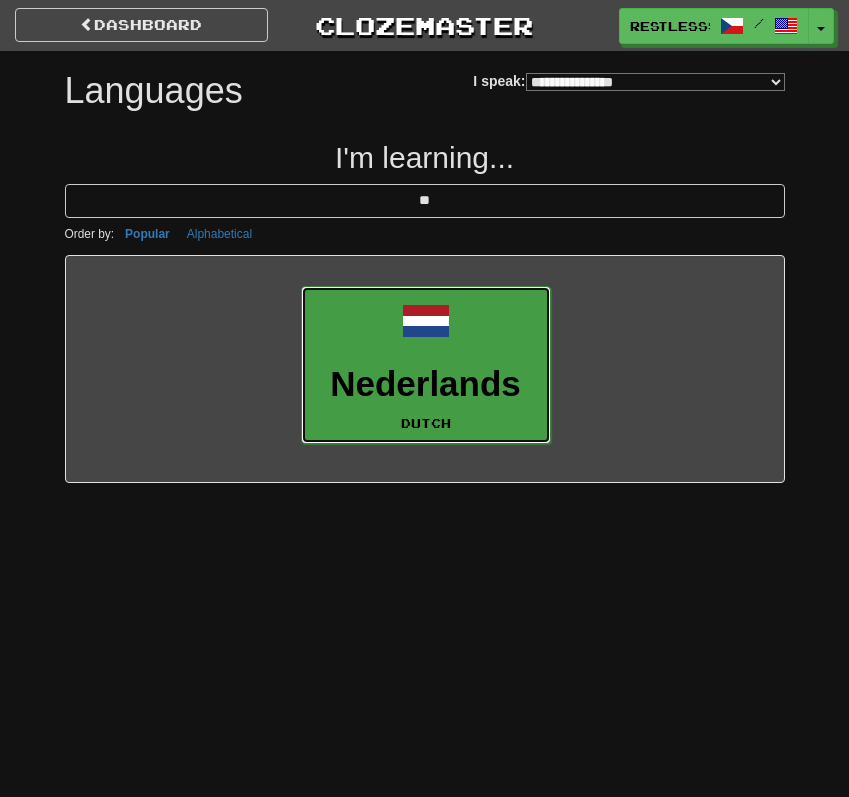 click on "Nederlands Dutch" at bounding box center [426, 365] 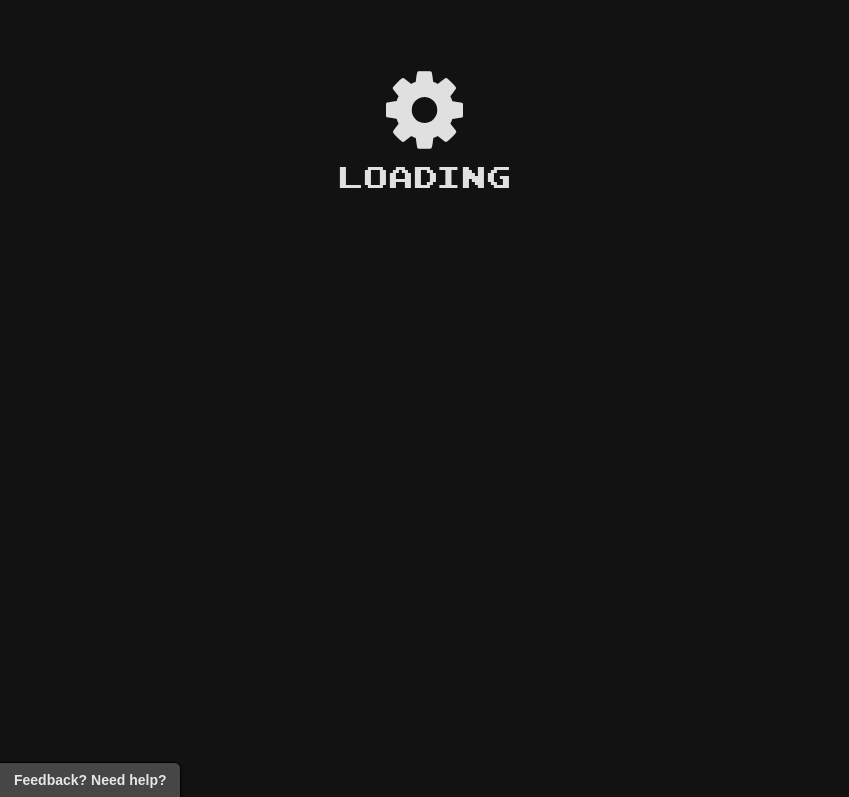 scroll, scrollTop: 0, scrollLeft: 0, axis: both 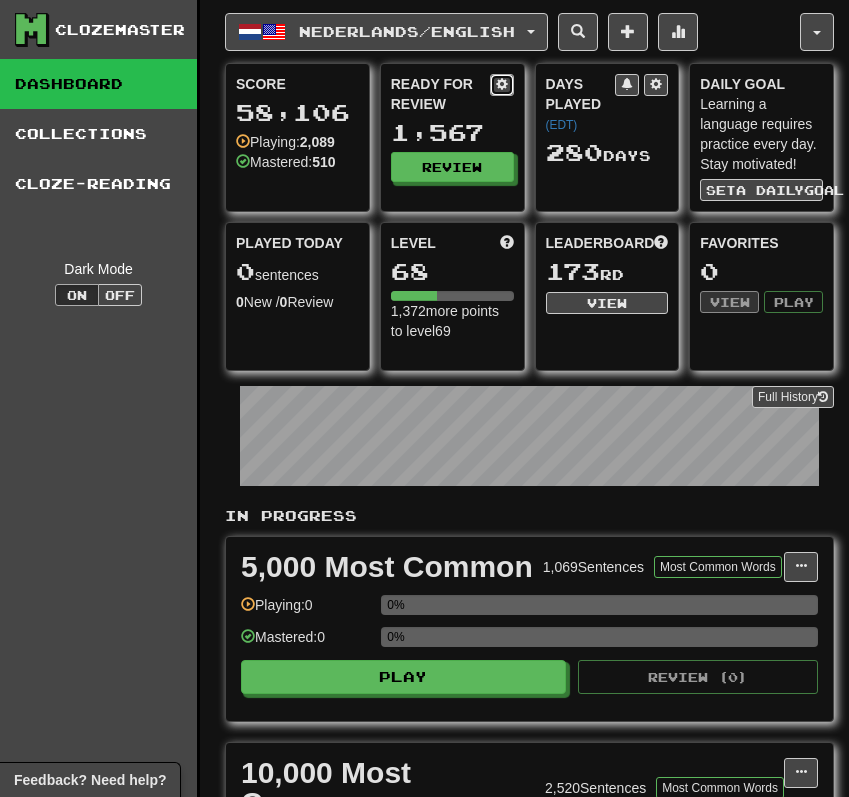 click at bounding box center (502, 85) 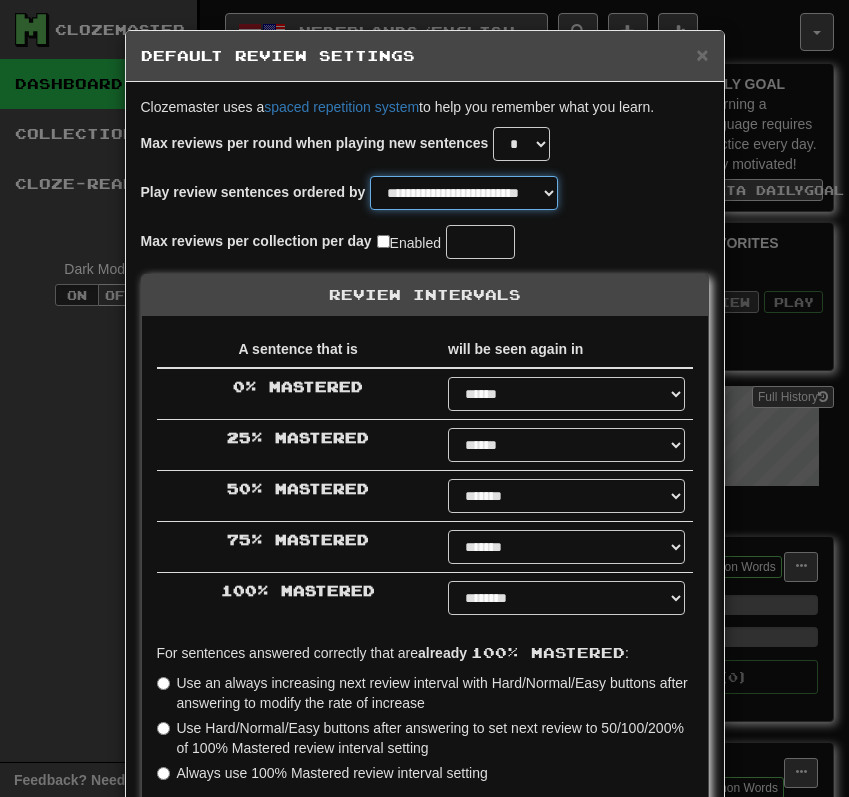 click on "**********" at bounding box center (464, 193) 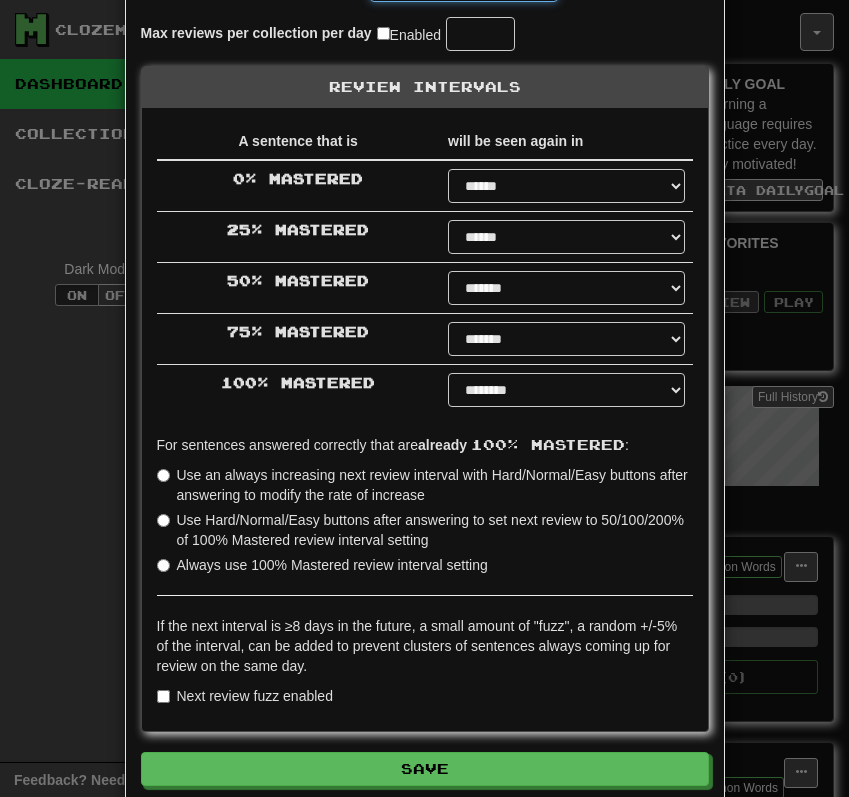 scroll, scrollTop: 308, scrollLeft: 0, axis: vertical 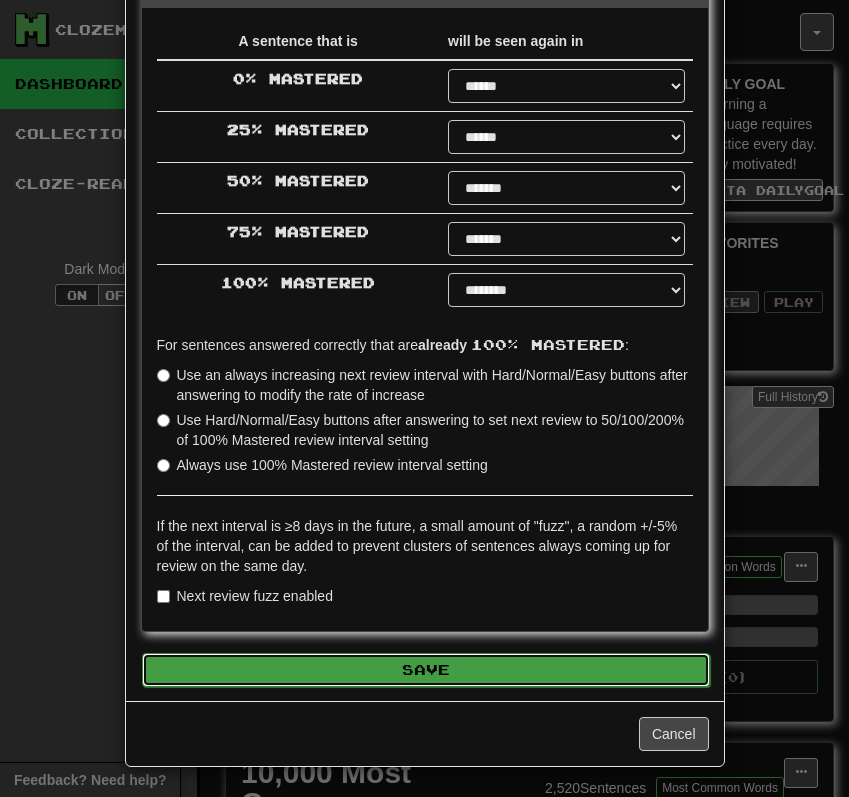 click on "Save" at bounding box center [426, 670] 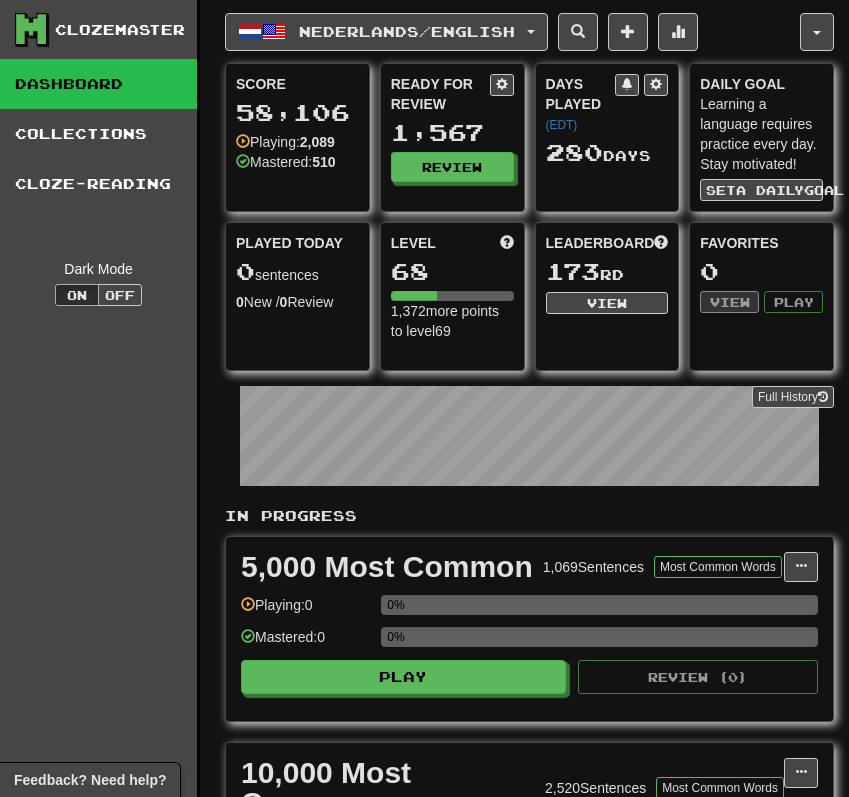 click on "1,567" at bounding box center (452, 132) 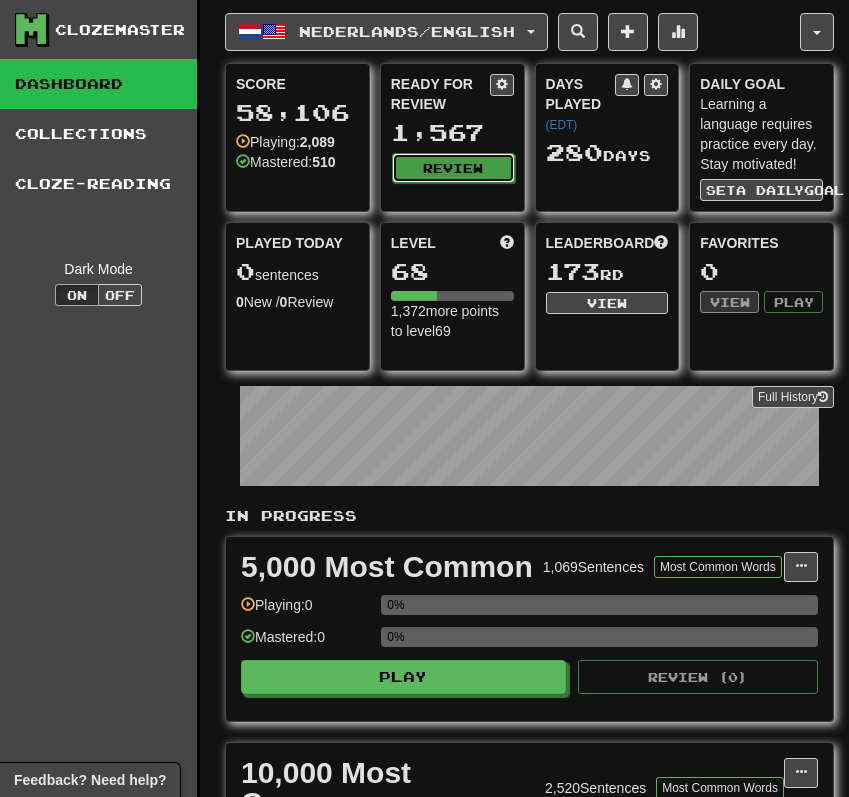 click on "Review" at bounding box center [453, 168] 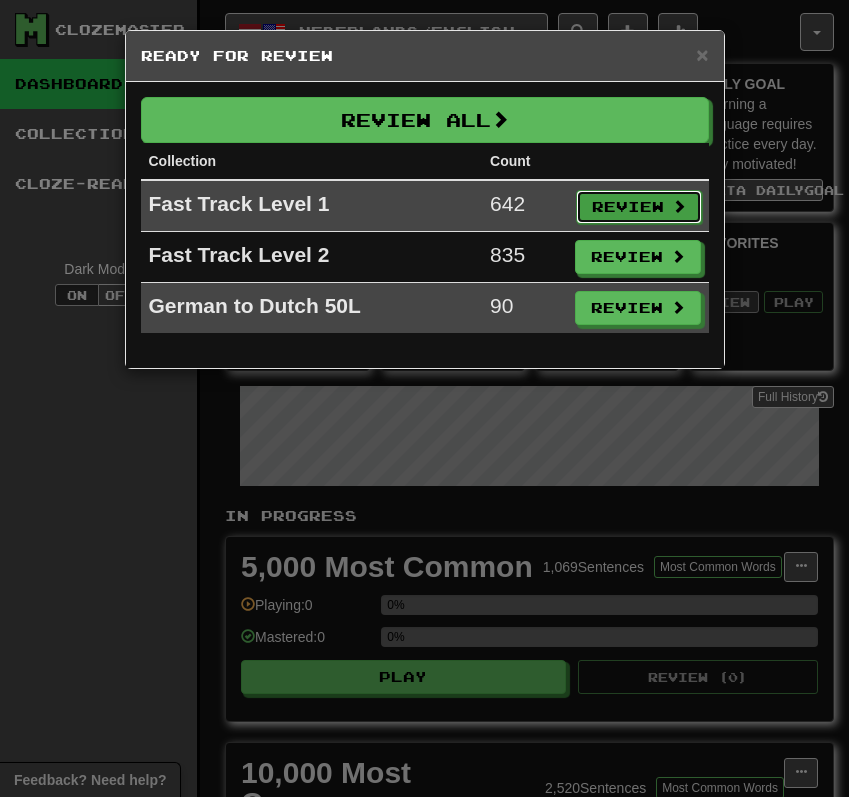 click on "Review" at bounding box center (639, 207) 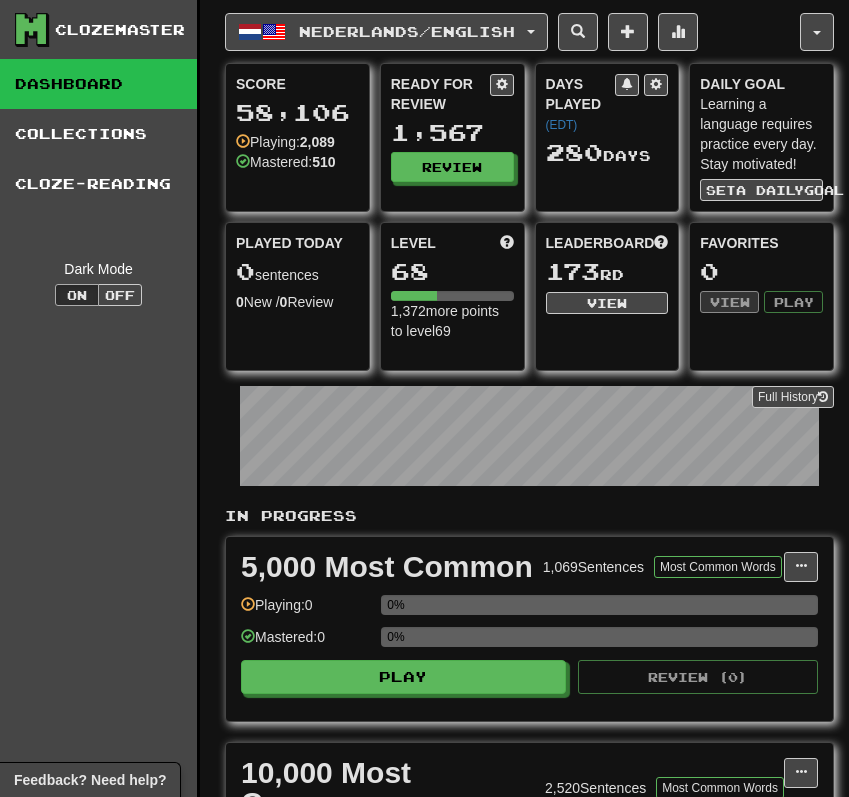 select on "**" 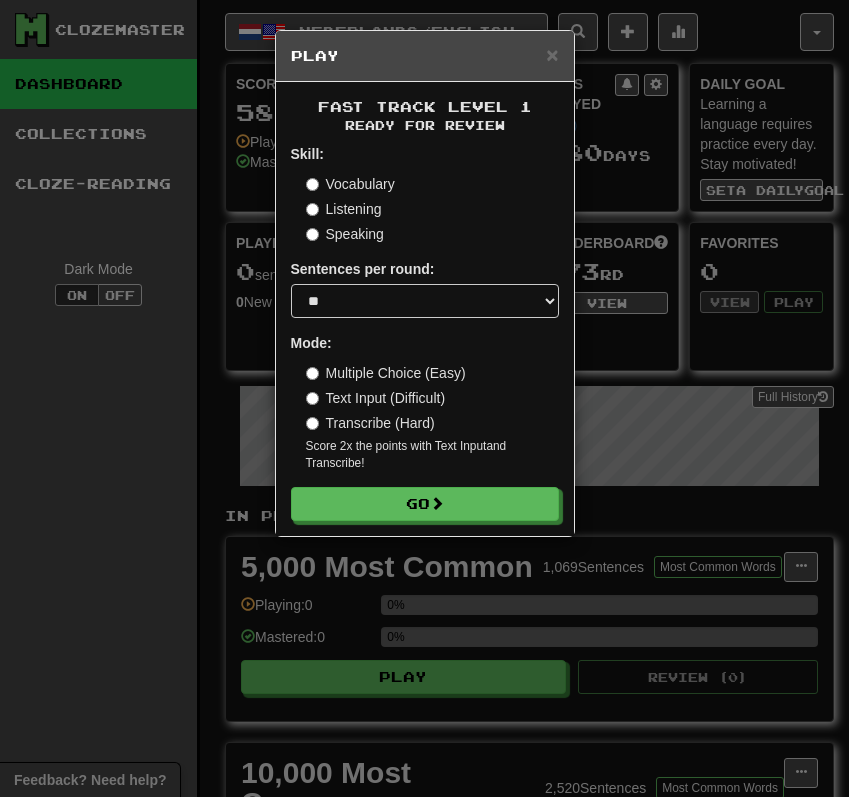 click on "Vocabulary" at bounding box center (350, 184) 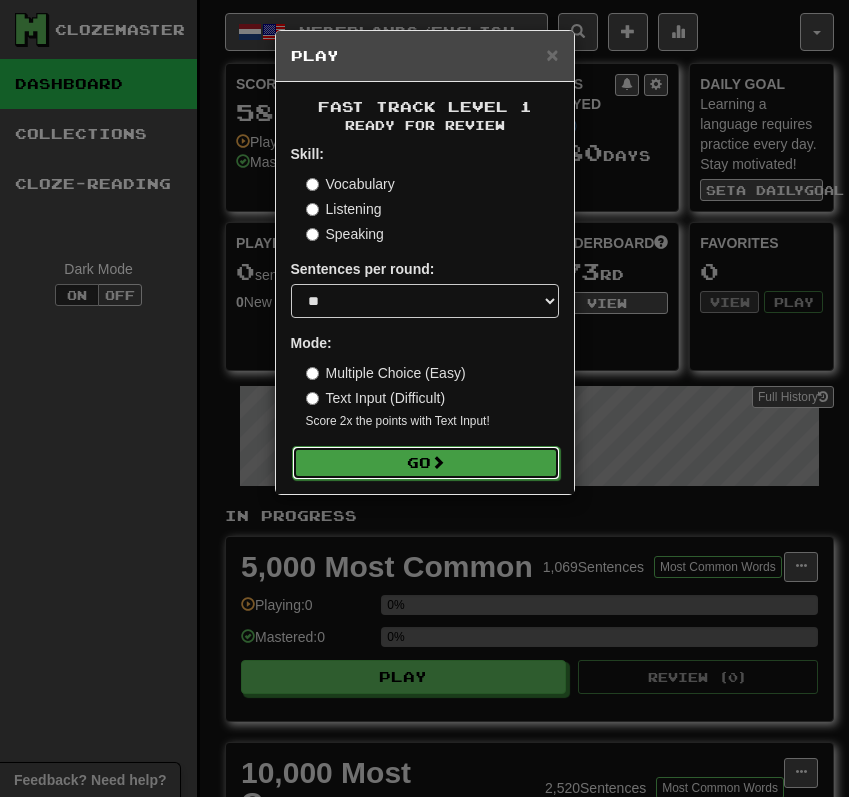 click on "Go" at bounding box center [426, 463] 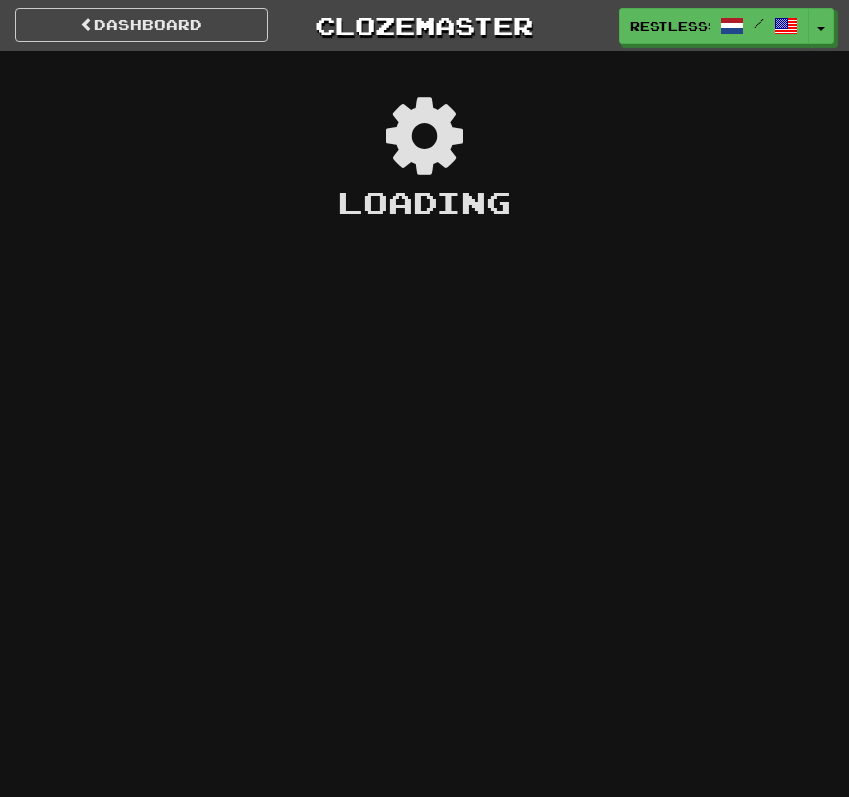 scroll, scrollTop: 0, scrollLeft: 0, axis: both 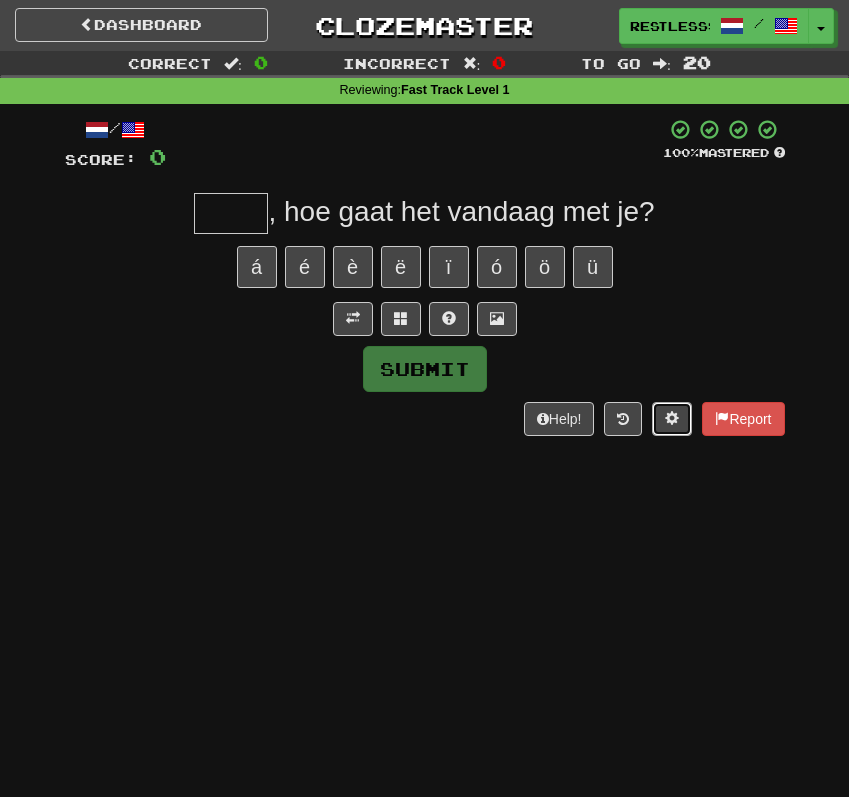 click at bounding box center [672, 418] 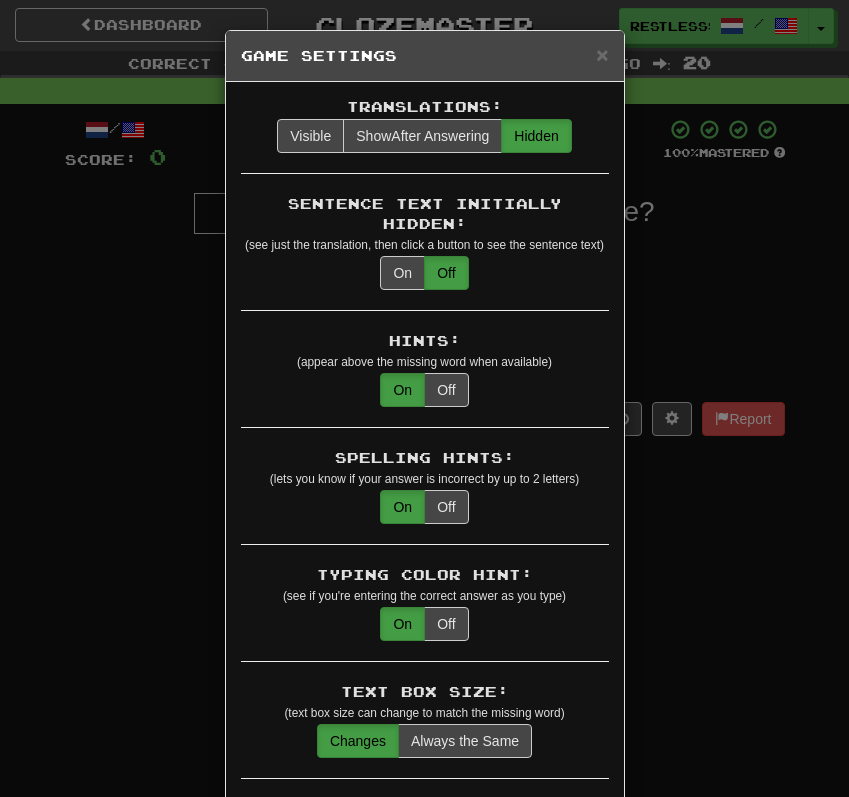 click on "Sentence Text Initially Hidden: (see just the translation, then click a button to see the sentence text) On Off" at bounding box center (425, 252) 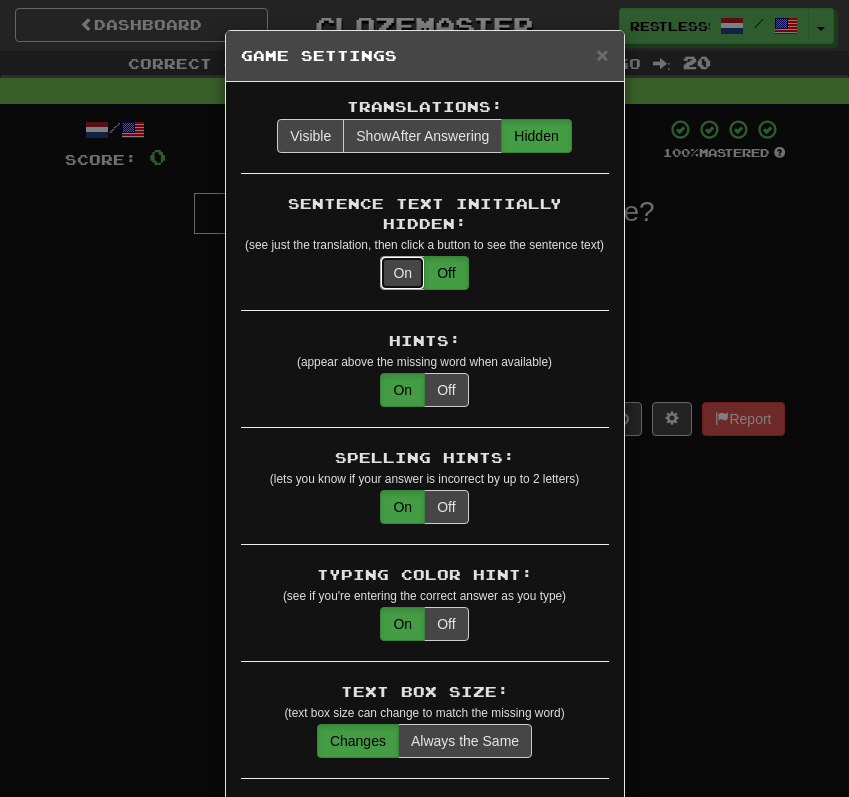 click on "On" at bounding box center (402, 273) 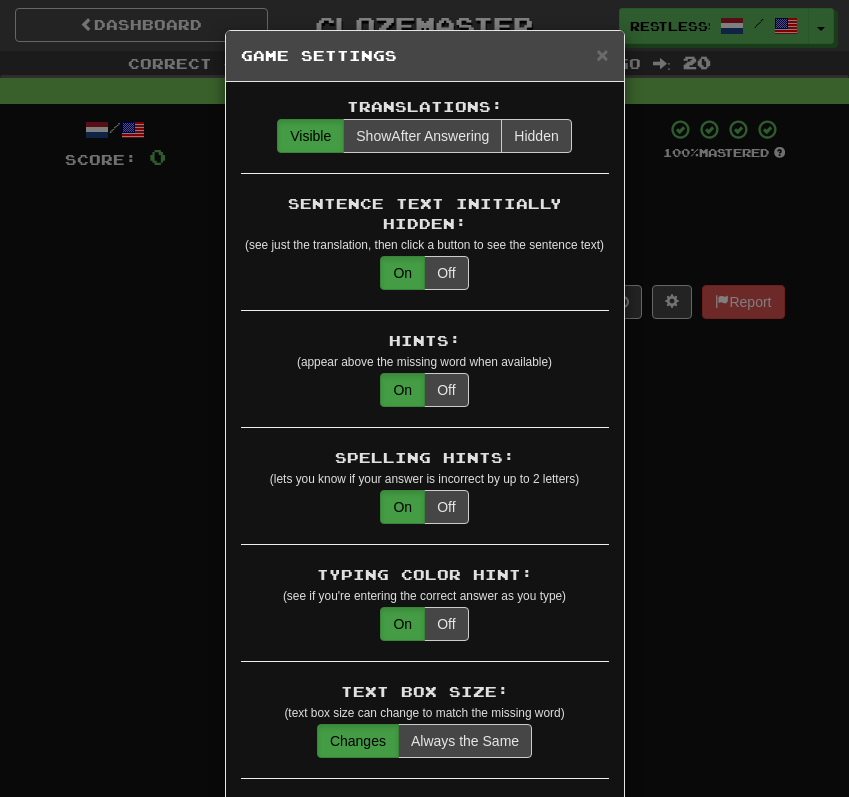 click on "× Game Settings Translations: Visible Show  After Answering Hidden Sentence Text Initially Hidden: (see just the translation, then click a button to see the sentence text) On Off Hints: (appear above the missing word when available) On Off Spelling Hints: (lets you know if your answer is incorrect by up to 2 letters) On Off Typing Color Hint: (see if you're entering the correct answer as you type) On Off Text Box Size: (text box size can change to match the missing word) Changes Always the Same Enter Submits Empty: (pressing Enter when the input is empty will submit a blank answer) On Off Clear After Answering: (keypress clears the text input after answering so you can practice re-typing the answer) On Off Image Toggle: (toggle button, if sentence image available) After Answering Before and After Off Image Background: (use sentence image as background, if available) On Off Pronunciation: (shown after answering when available) On Off Sound Effects: On Off Text-to-Speech Auto-Play: On Off Loop: On Off On Off 1" at bounding box center (424, 398) 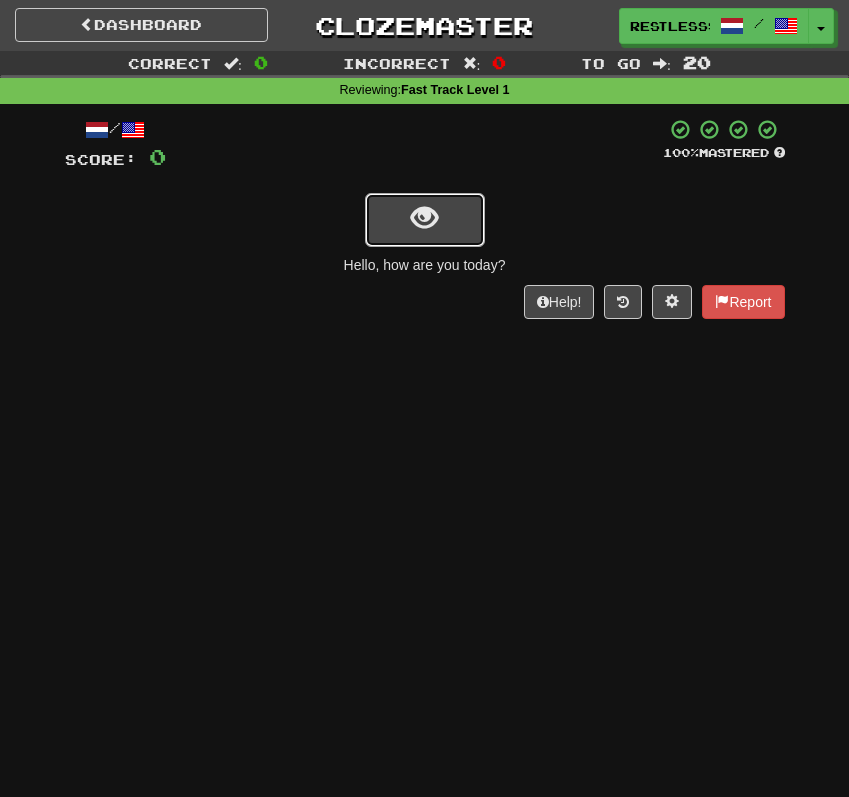 click at bounding box center (425, 220) 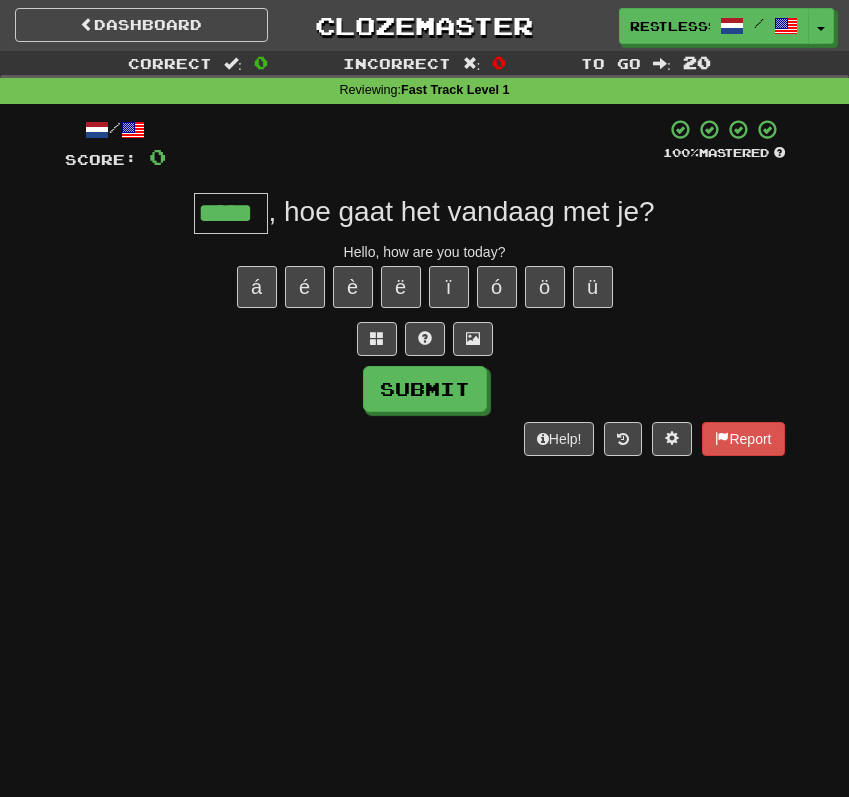 type on "*****" 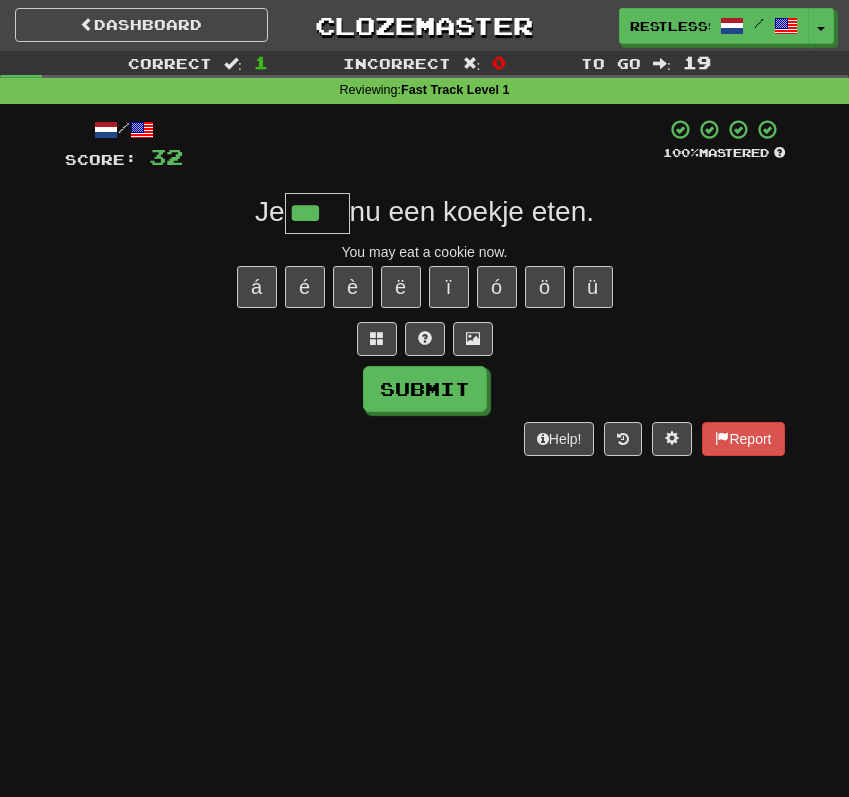 type on "***" 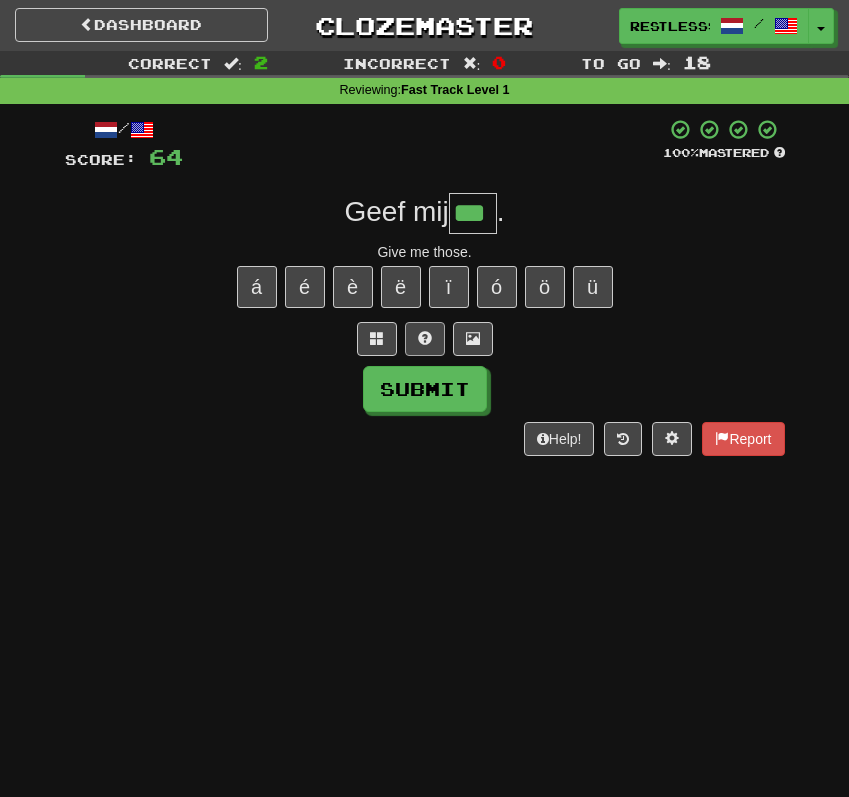 type on "***" 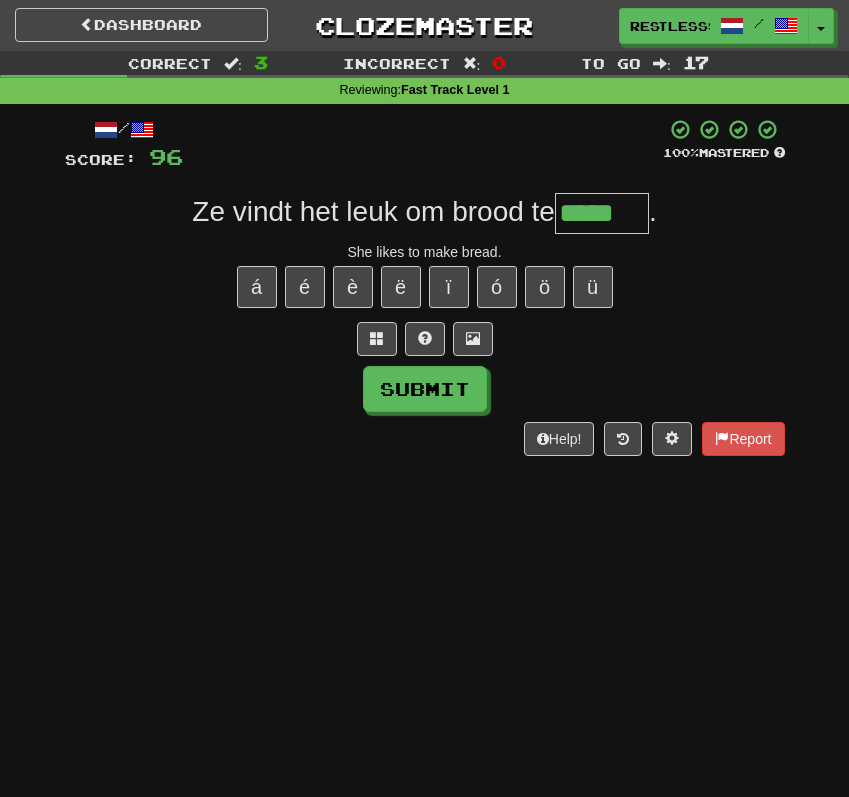 type on "*****" 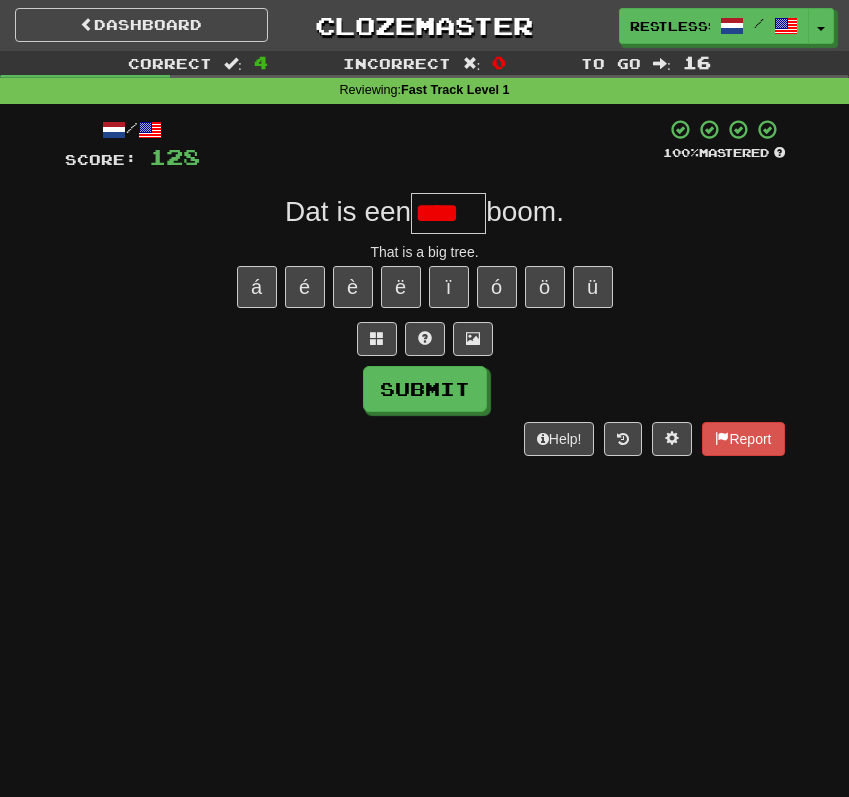 scroll, scrollTop: 0, scrollLeft: 0, axis: both 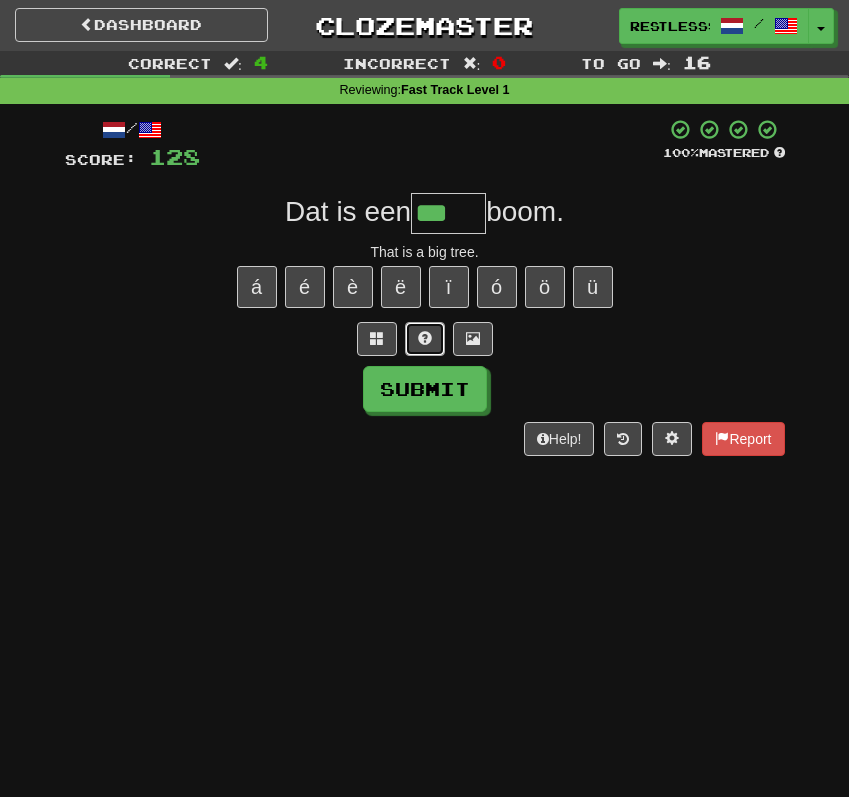 click at bounding box center [425, 339] 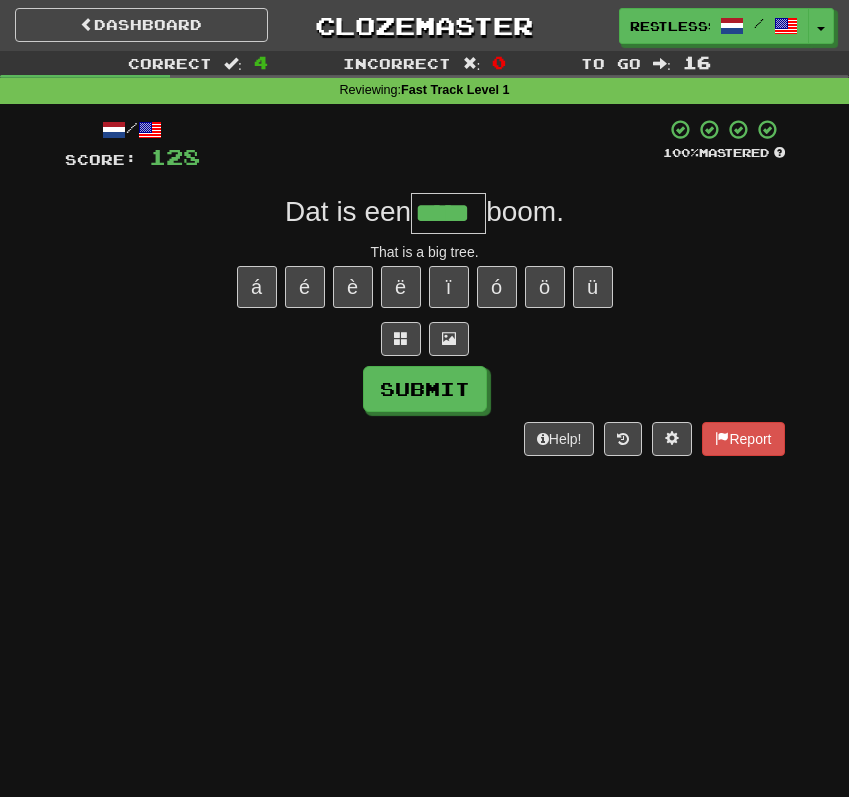 type on "*****" 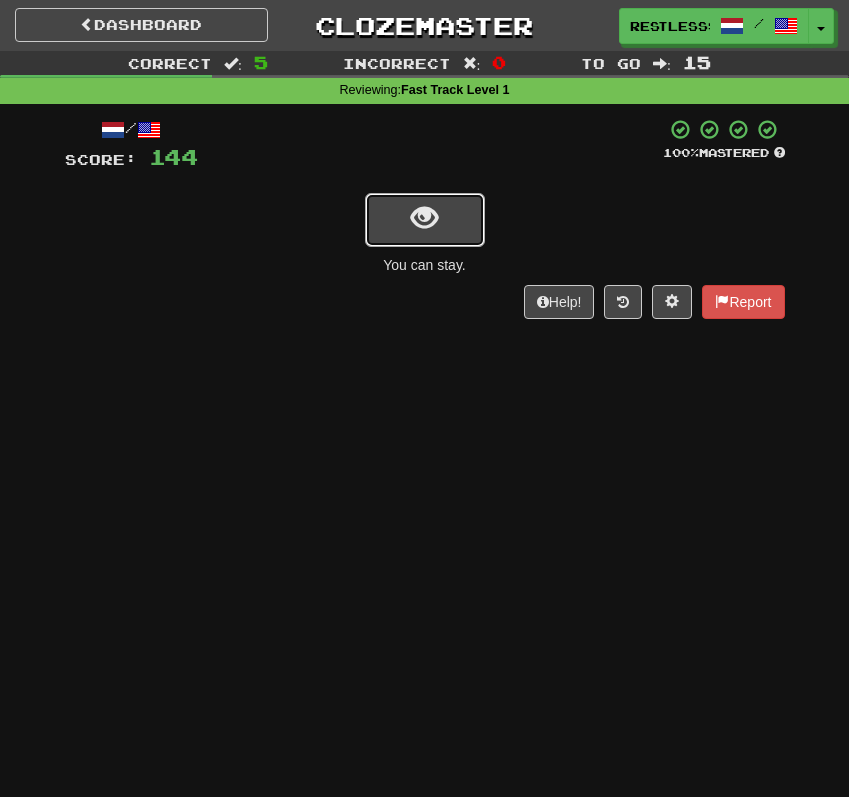 click at bounding box center (425, 220) 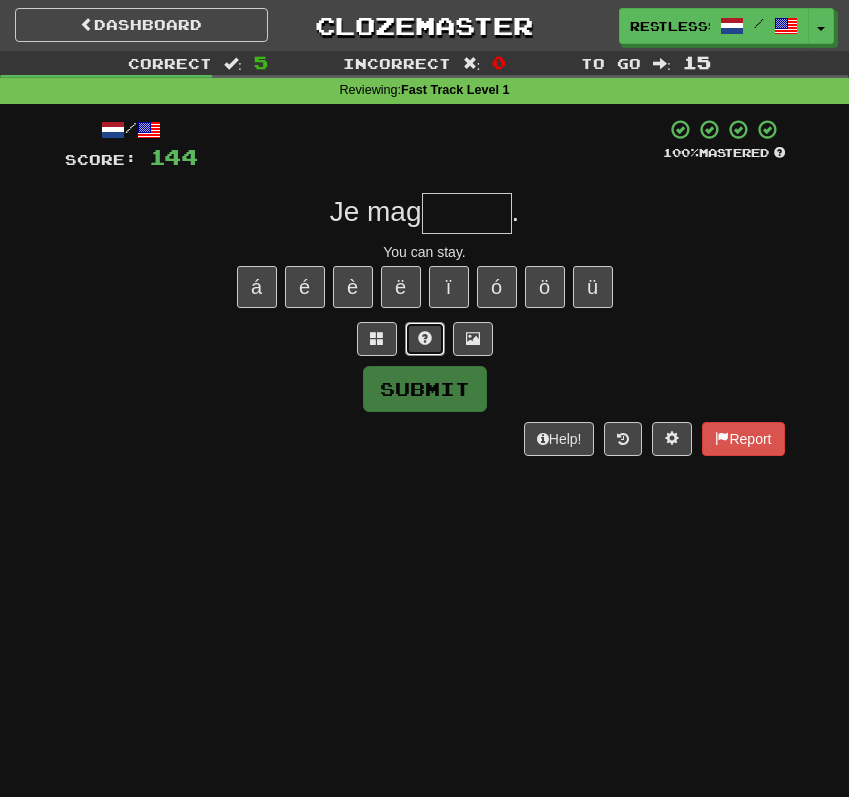 click at bounding box center (425, 338) 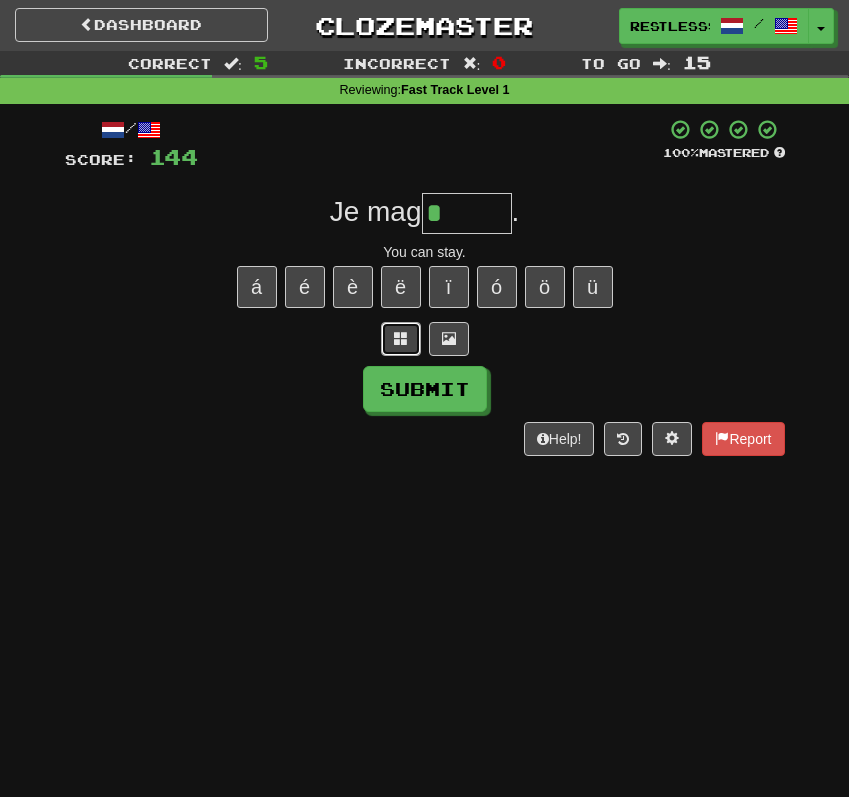 click at bounding box center [401, 338] 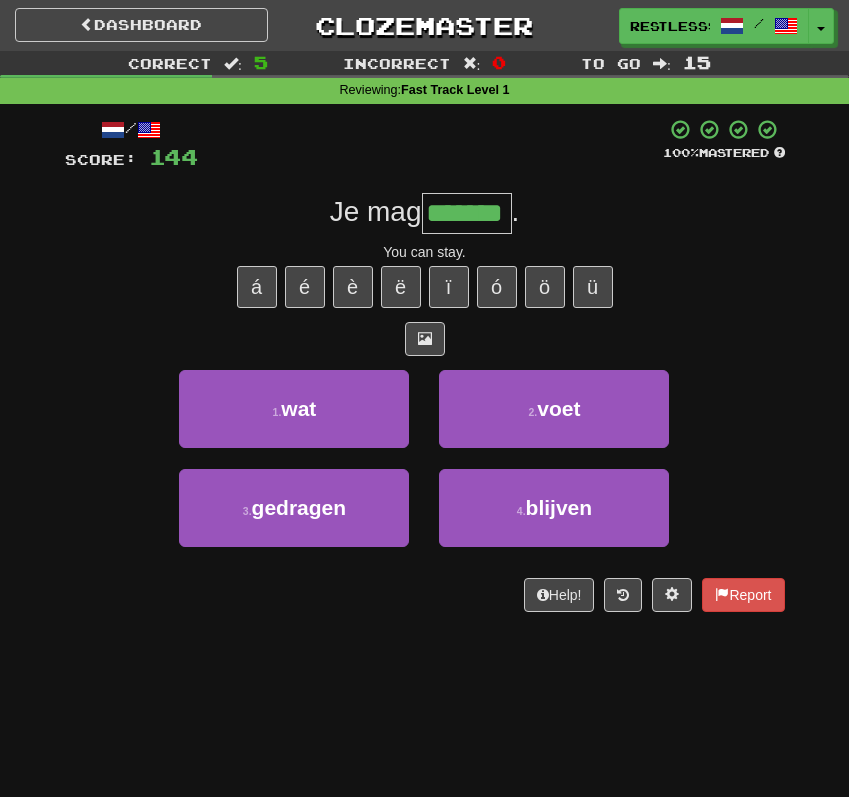 type on "*******" 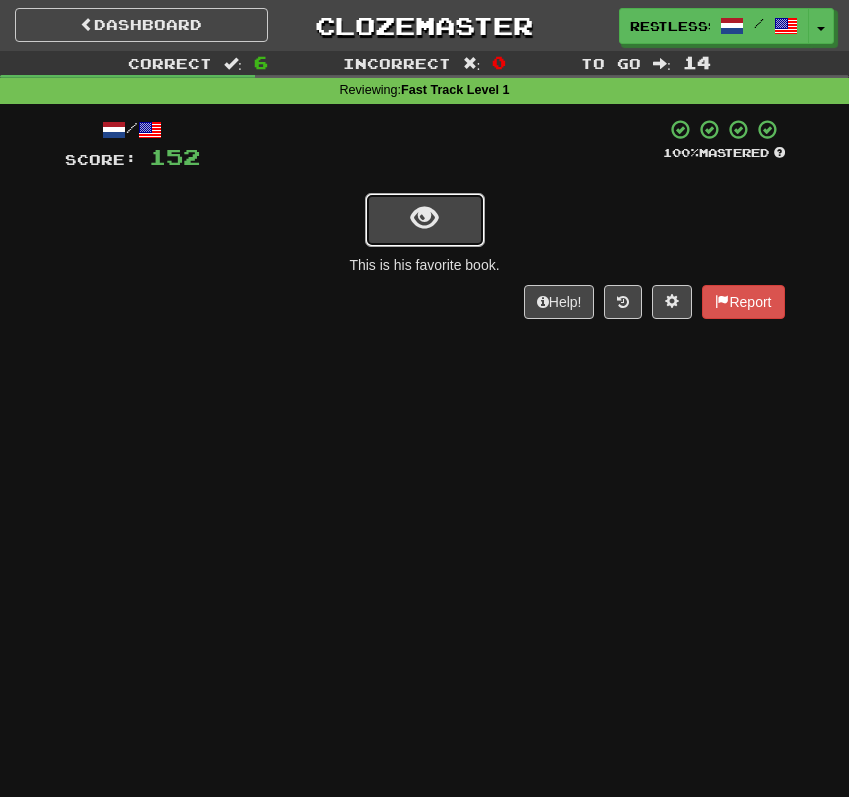click at bounding box center [425, 220] 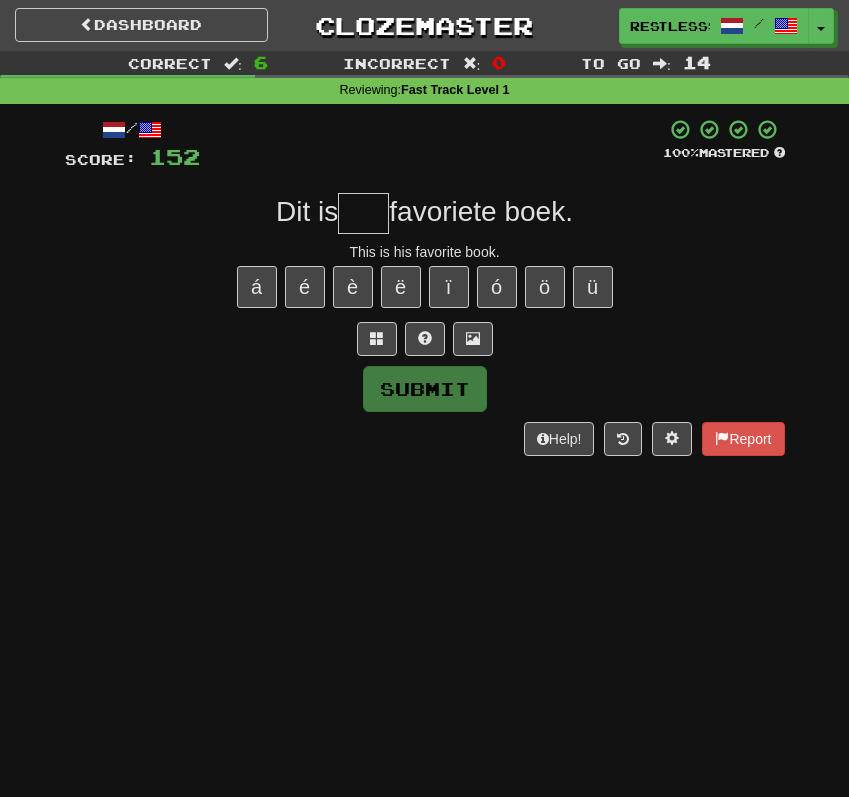 type on "*" 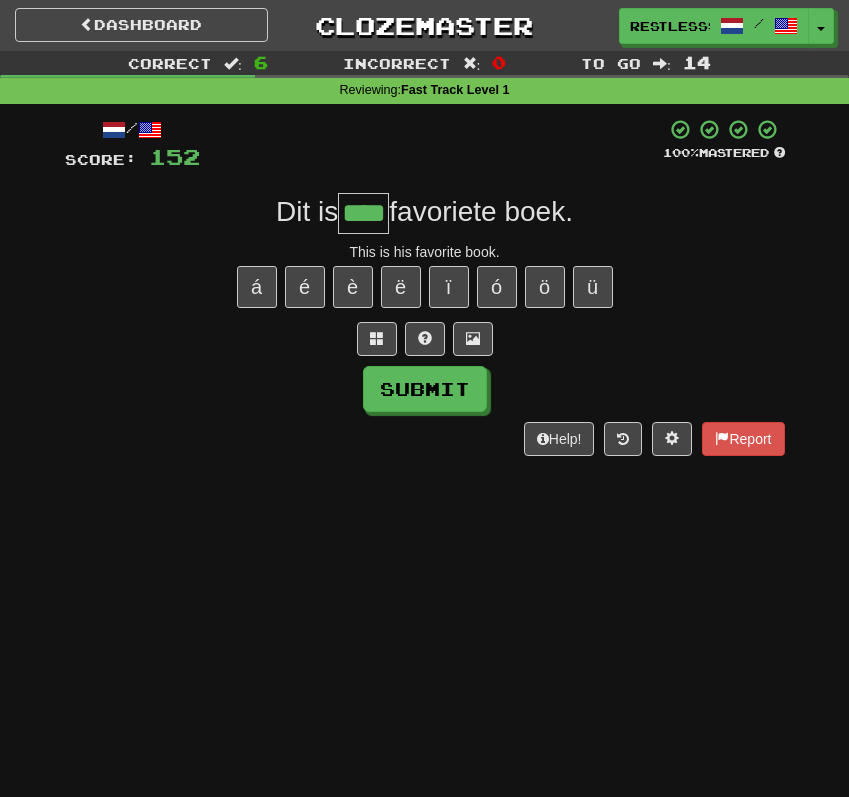 type on "****" 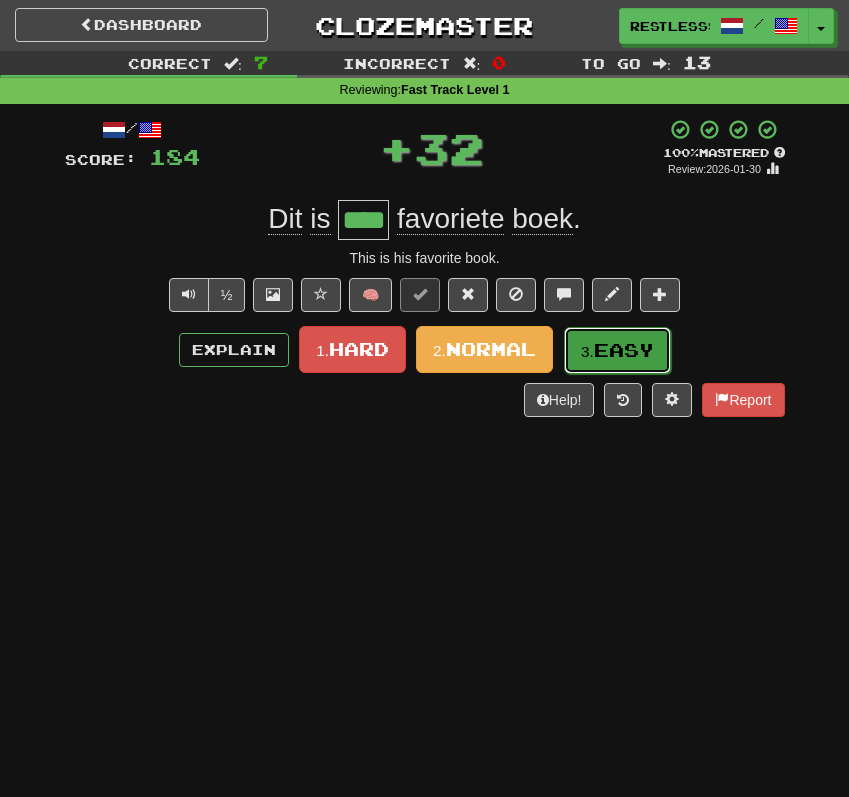 click on "3." at bounding box center (587, 351) 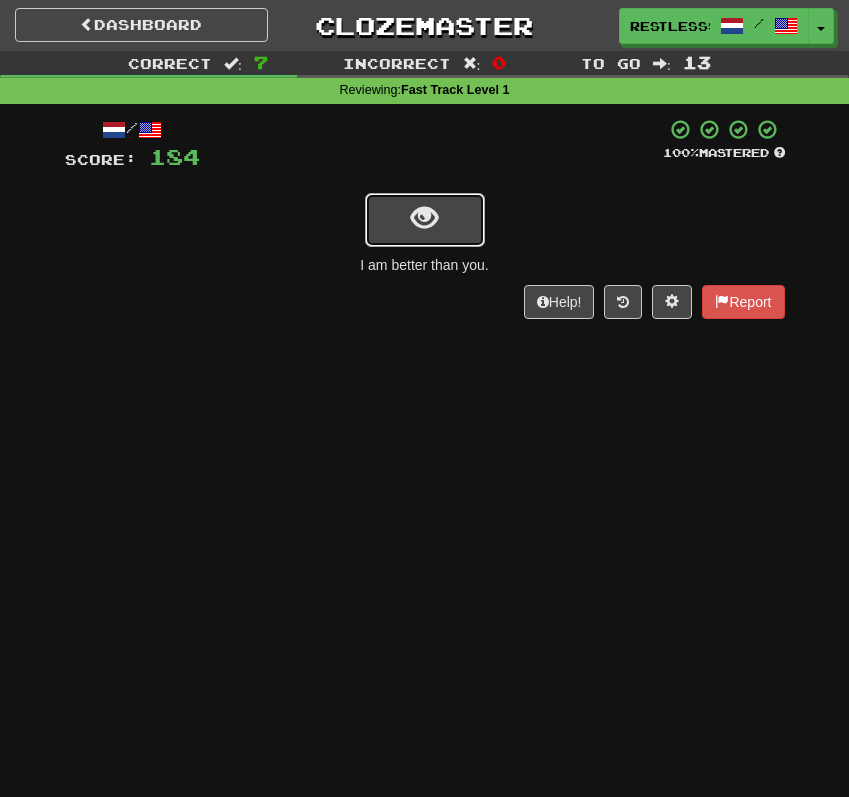 click at bounding box center (424, 218) 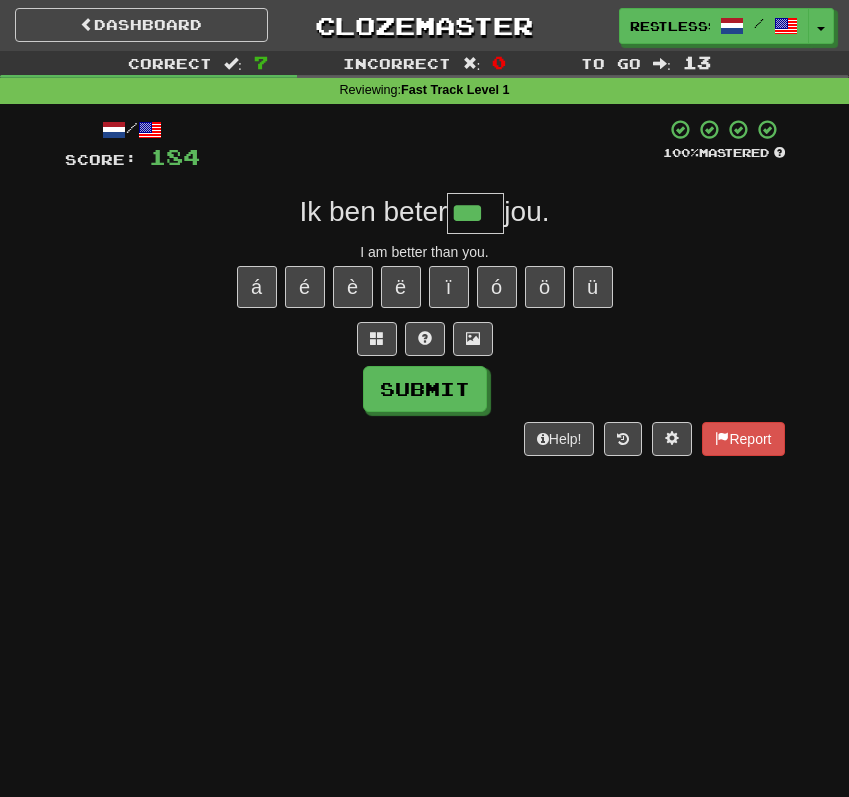 type on "***" 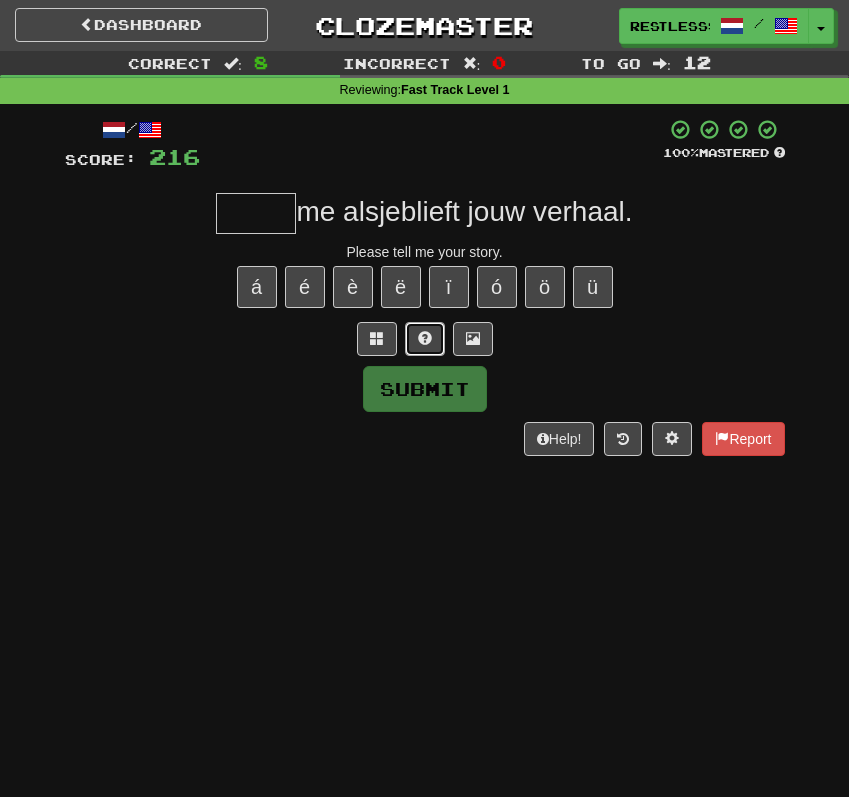 click at bounding box center (425, 338) 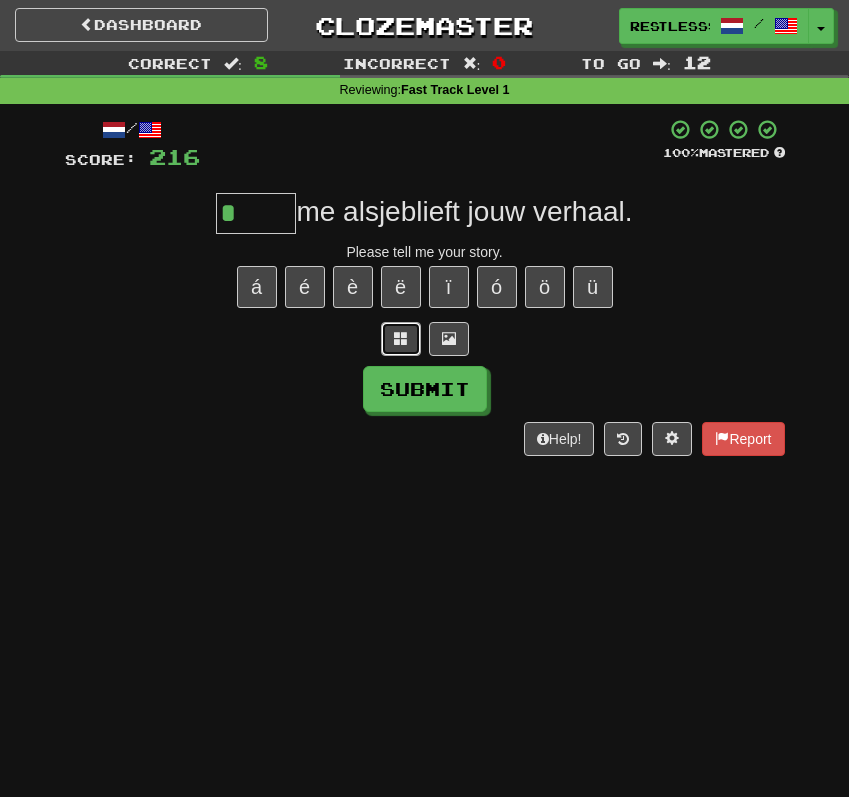 click at bounding box center [401, 339] 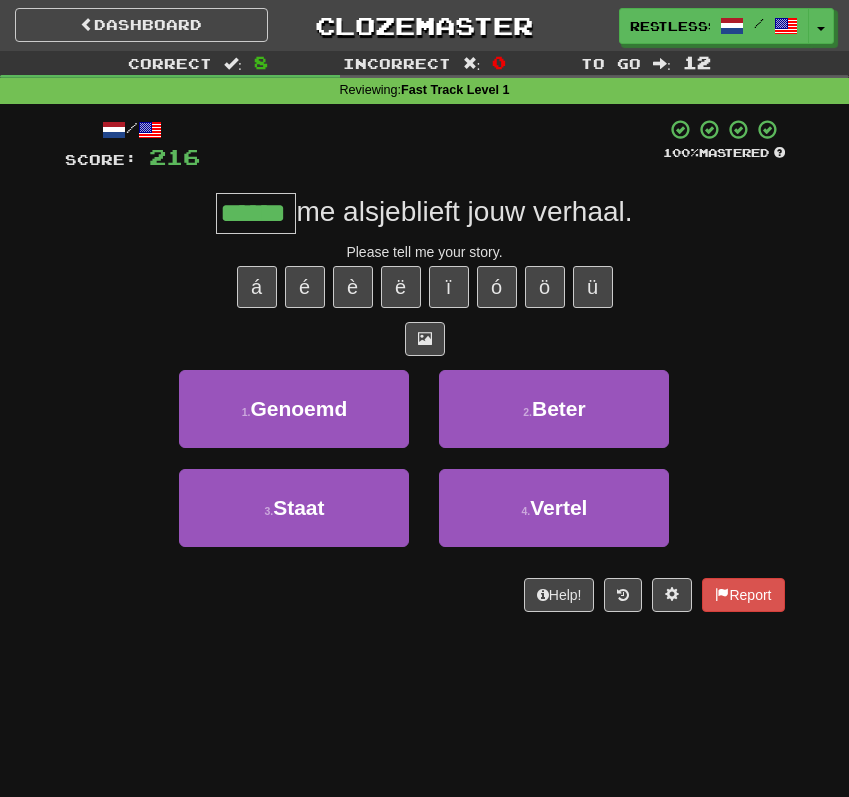 type on "******" 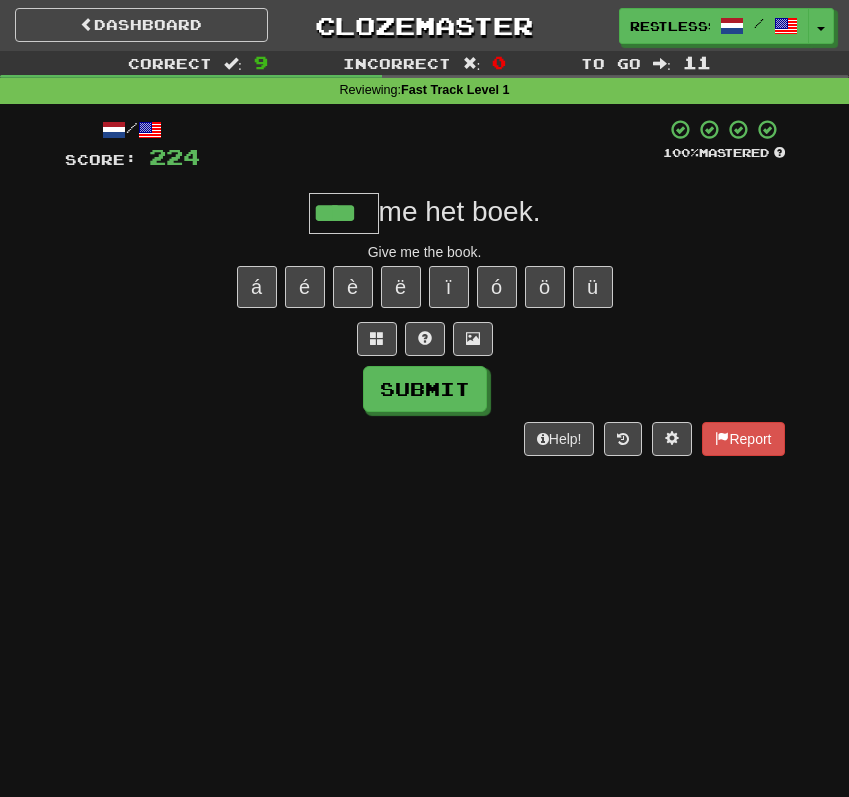 type on "****" 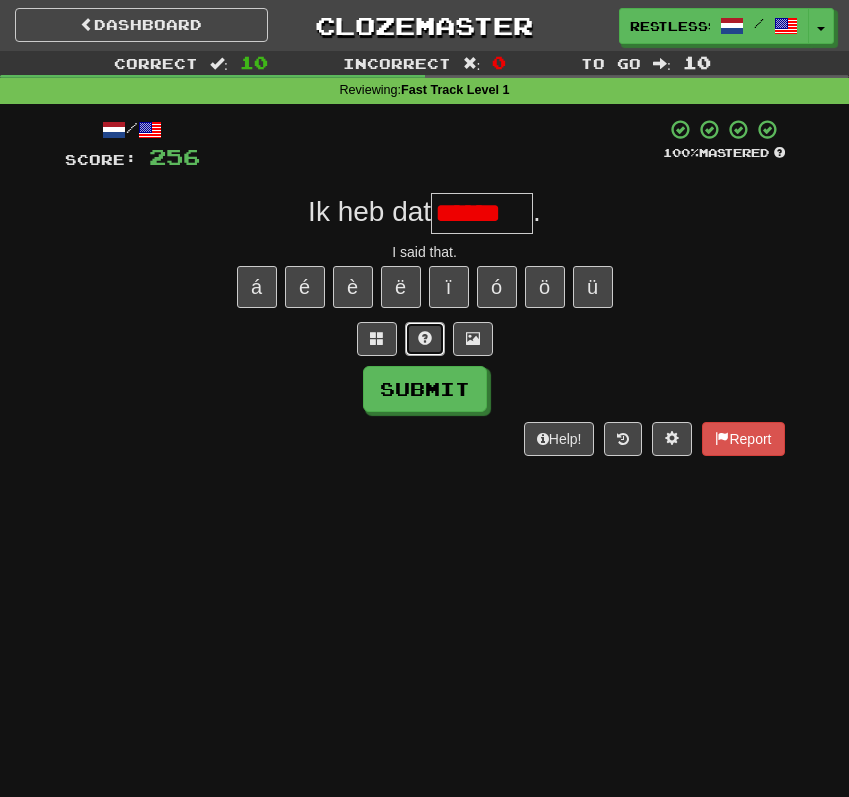 click at bounding box center [425, 338] 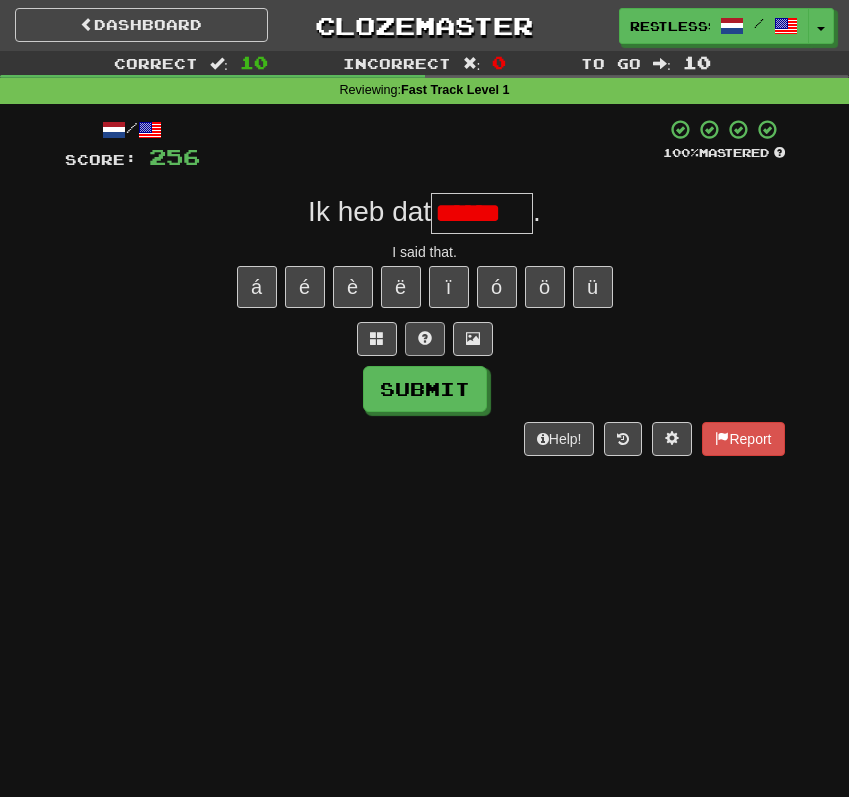 type on "******" 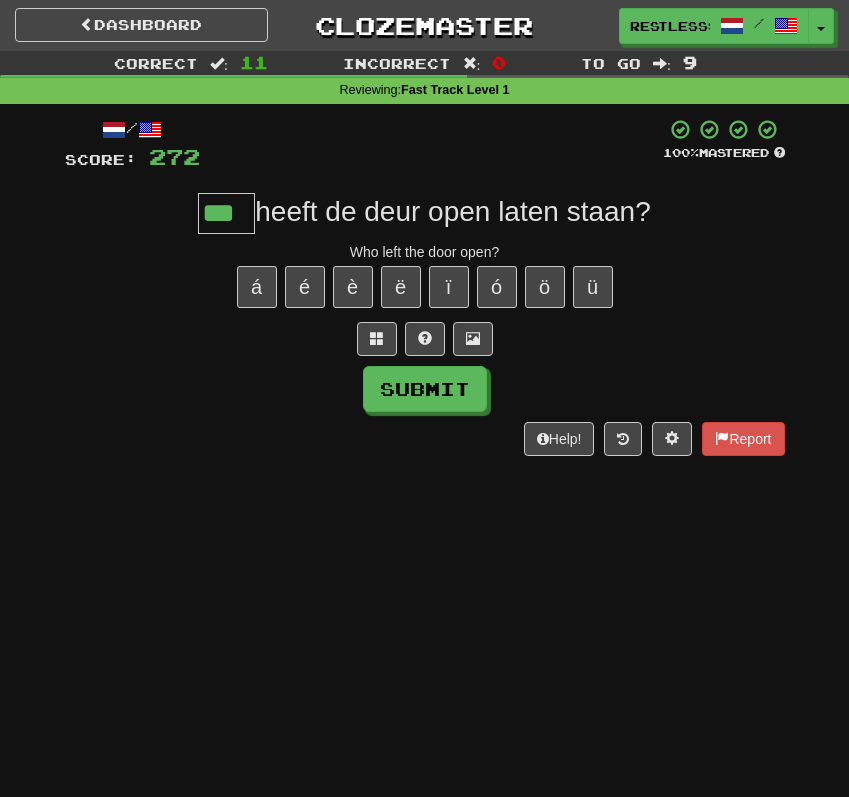 type on "***" 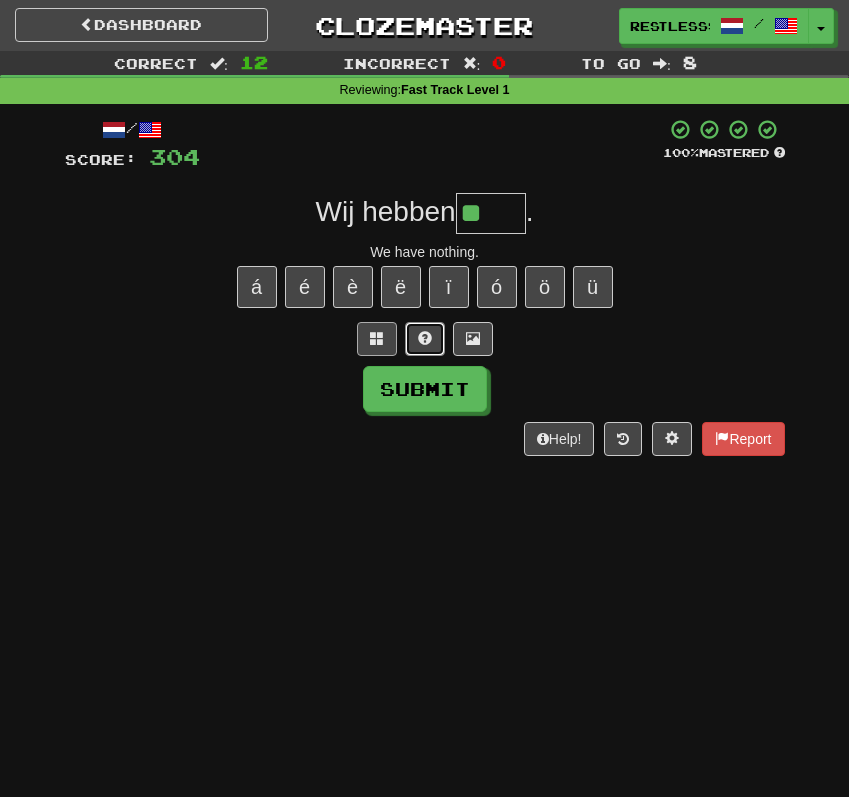 click at bounding box center (425, 339) 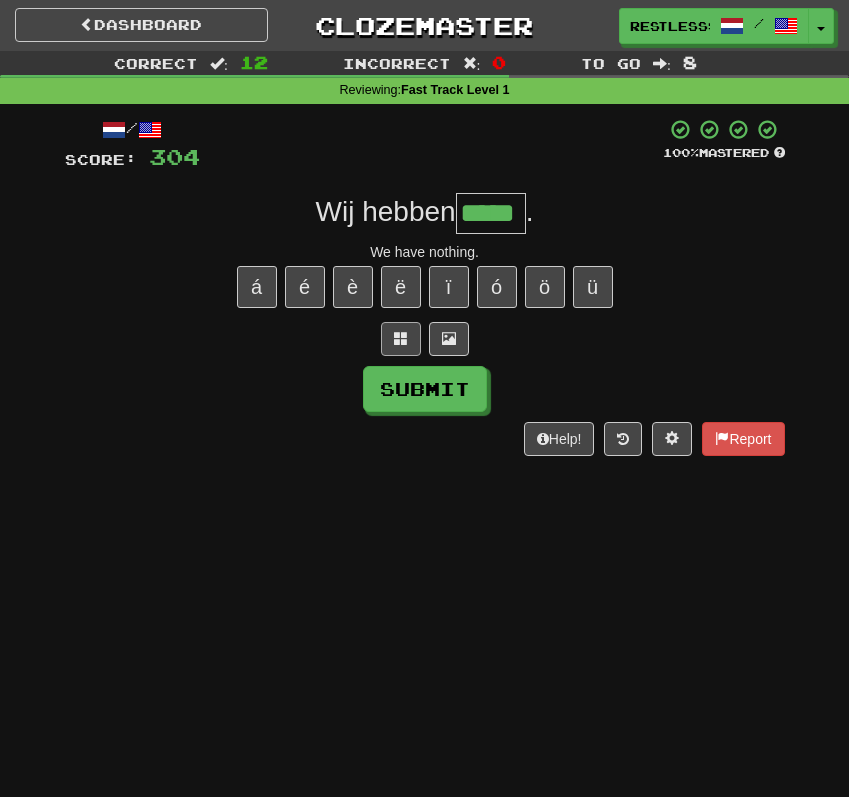type on "*****" 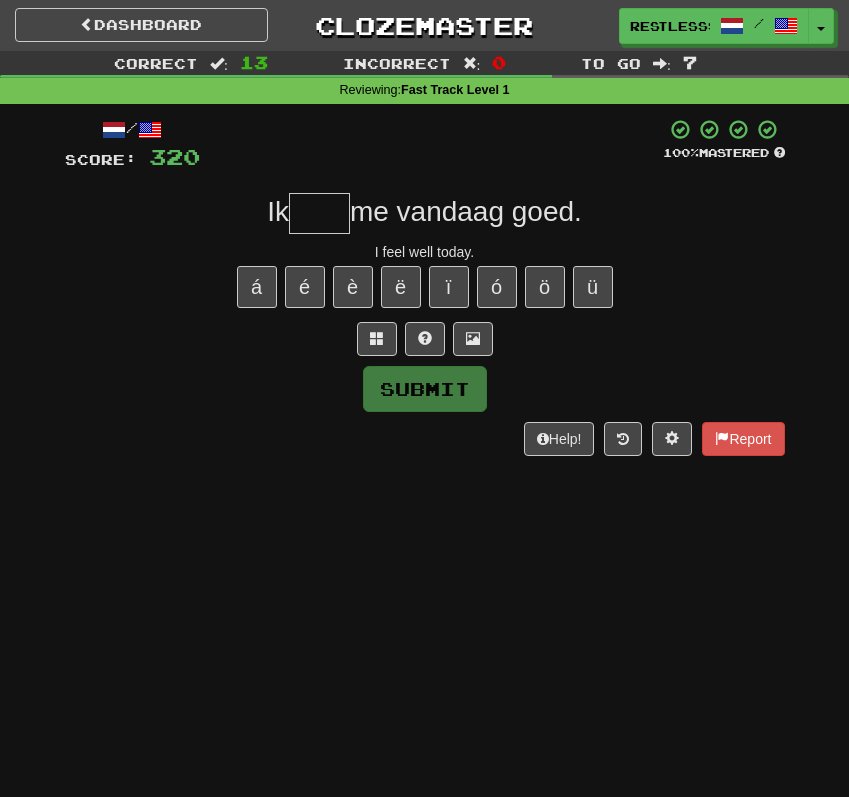 type on "*" 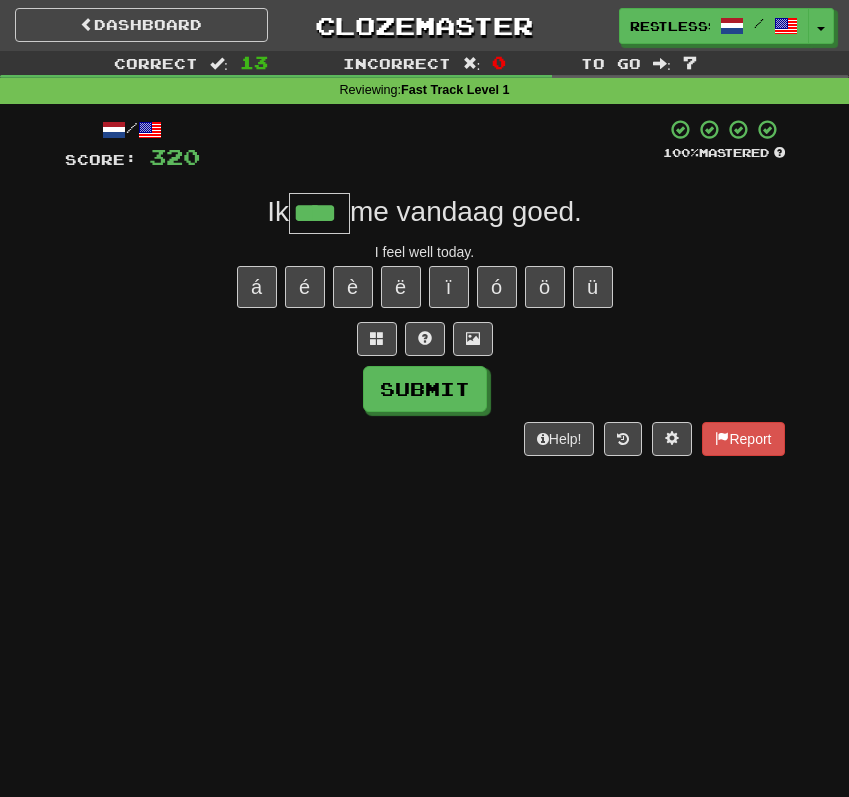 type on "****" 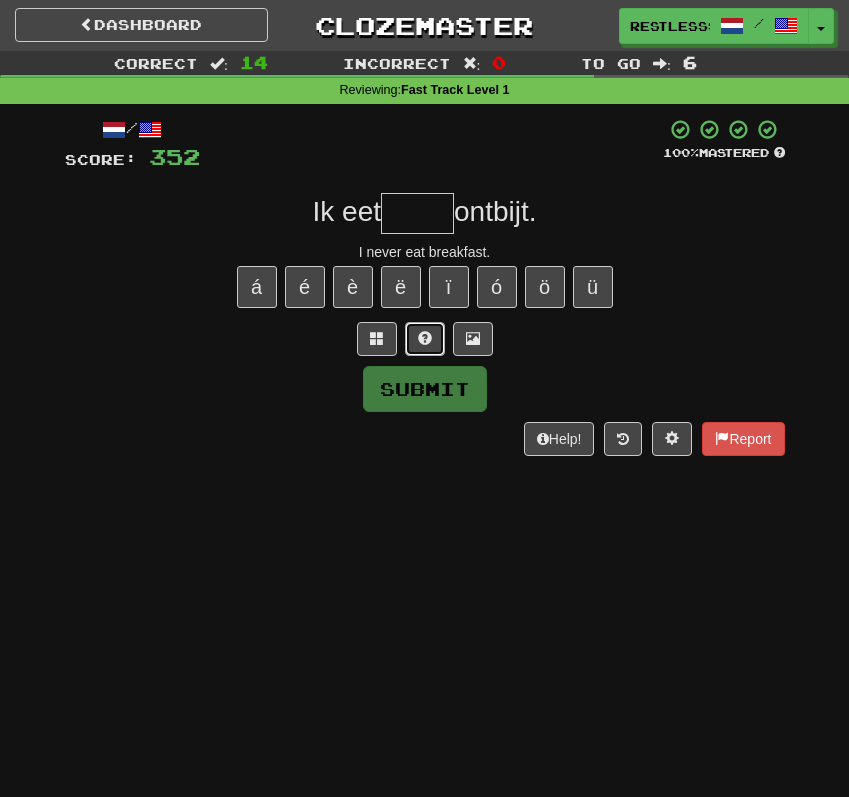 click at bounding box center (425, 338) 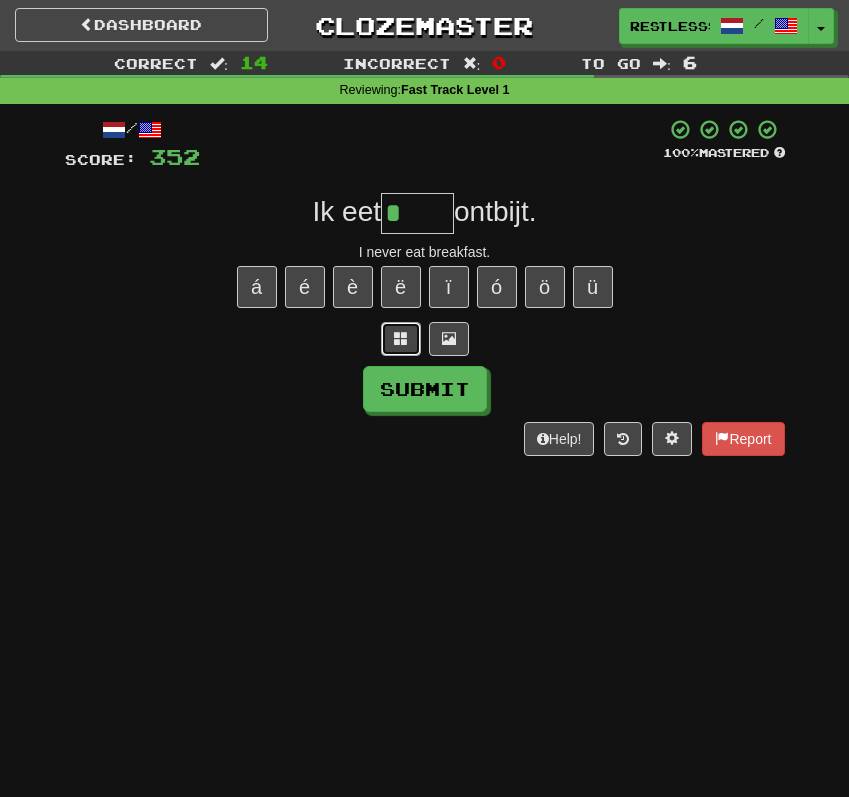 click at bounding box center [401, 339] 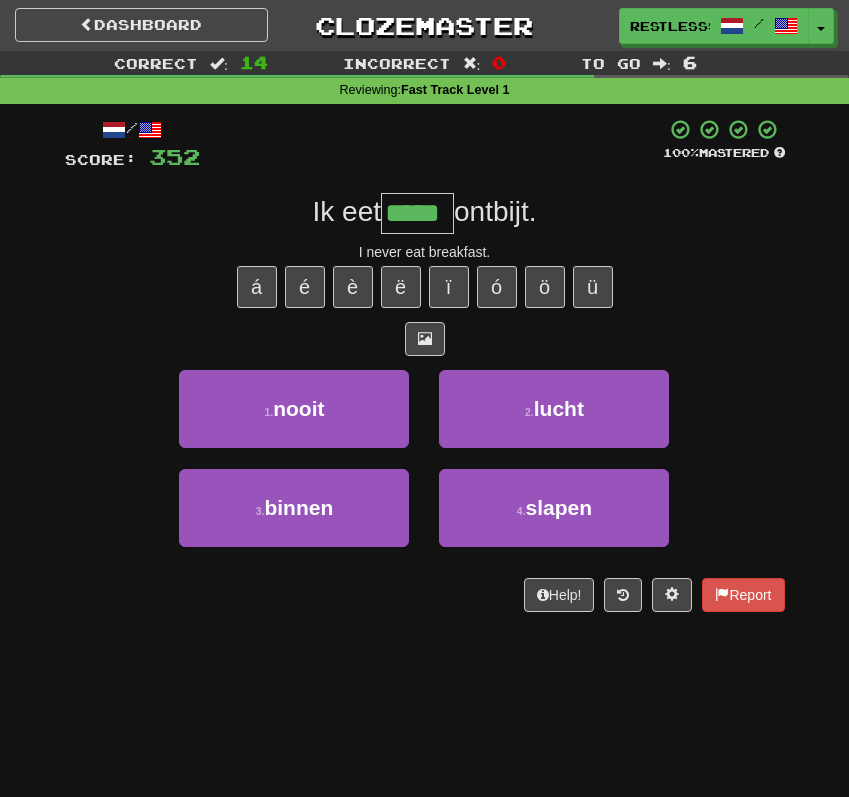 type on "*****" 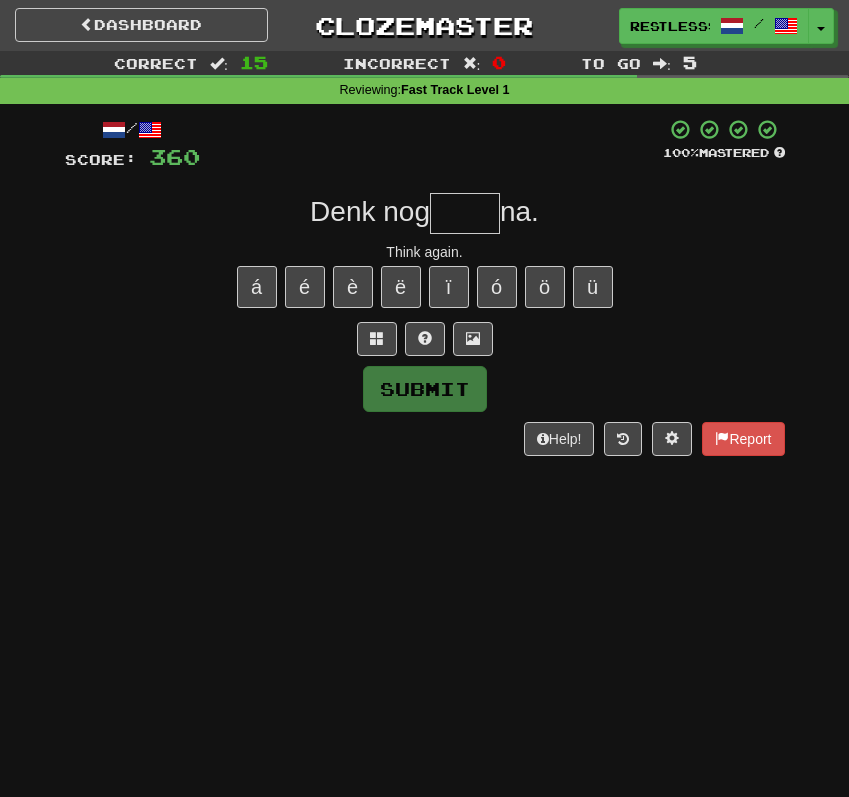 type on "*" 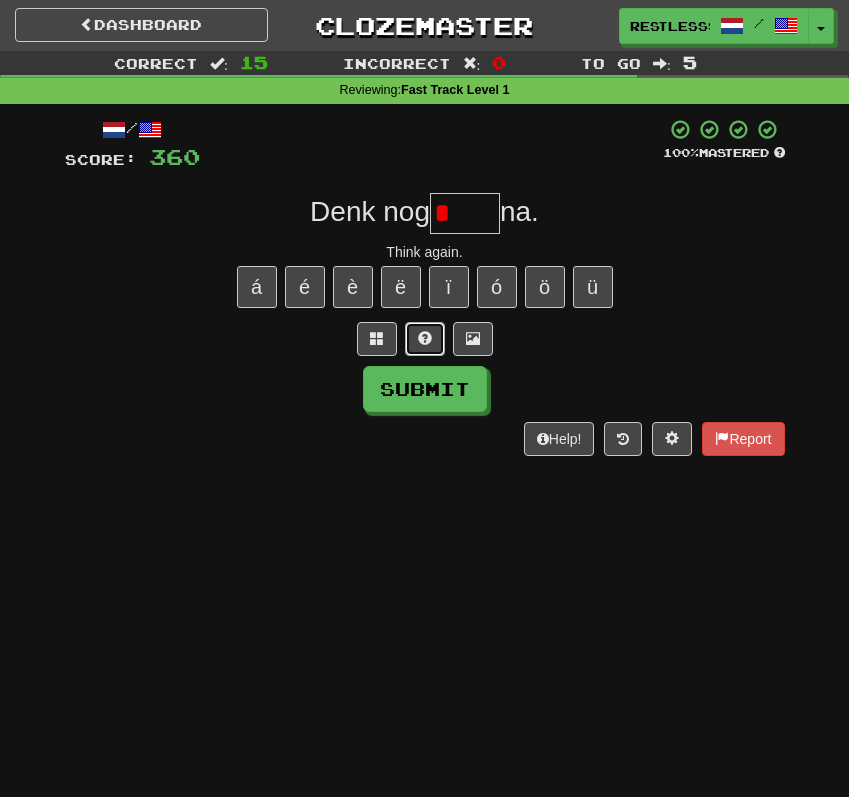 click at bounding box center [425, 339] 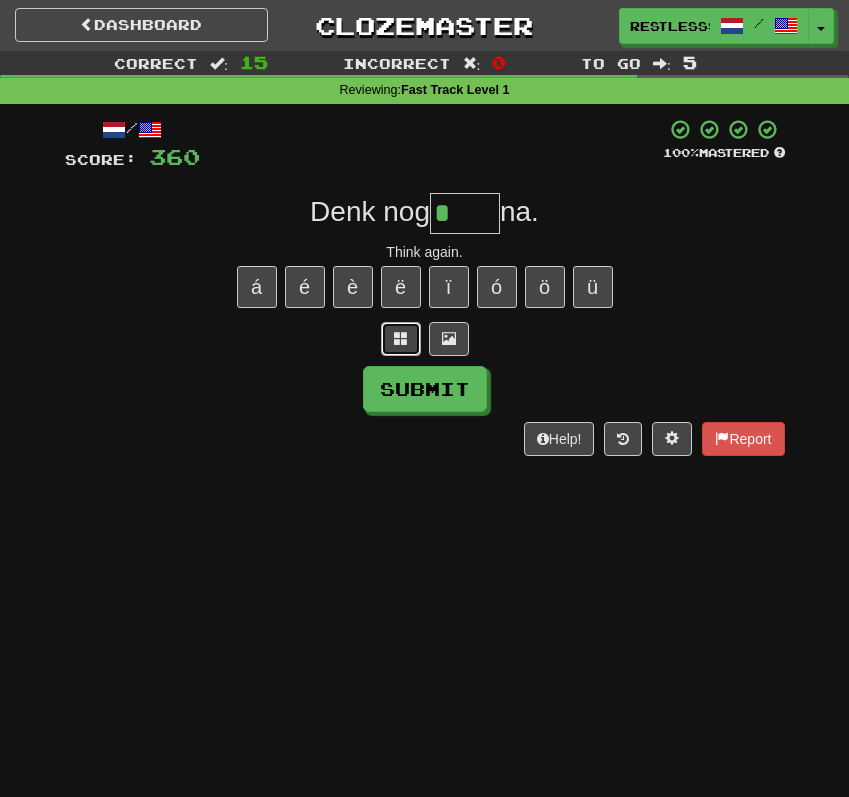 click at bounding box center [401, 338] 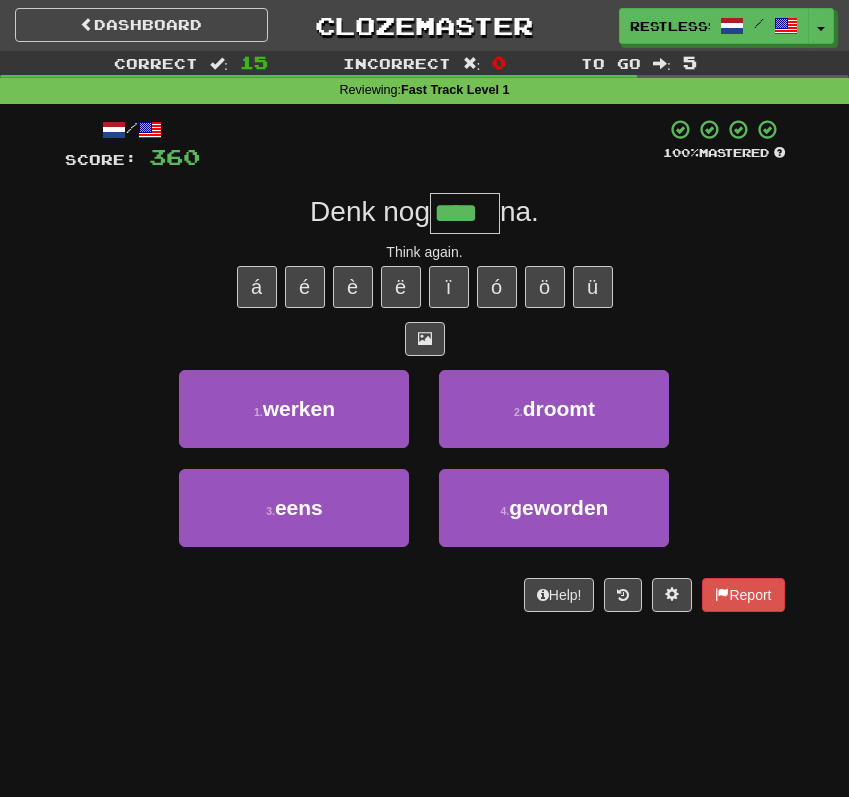 type on "****" 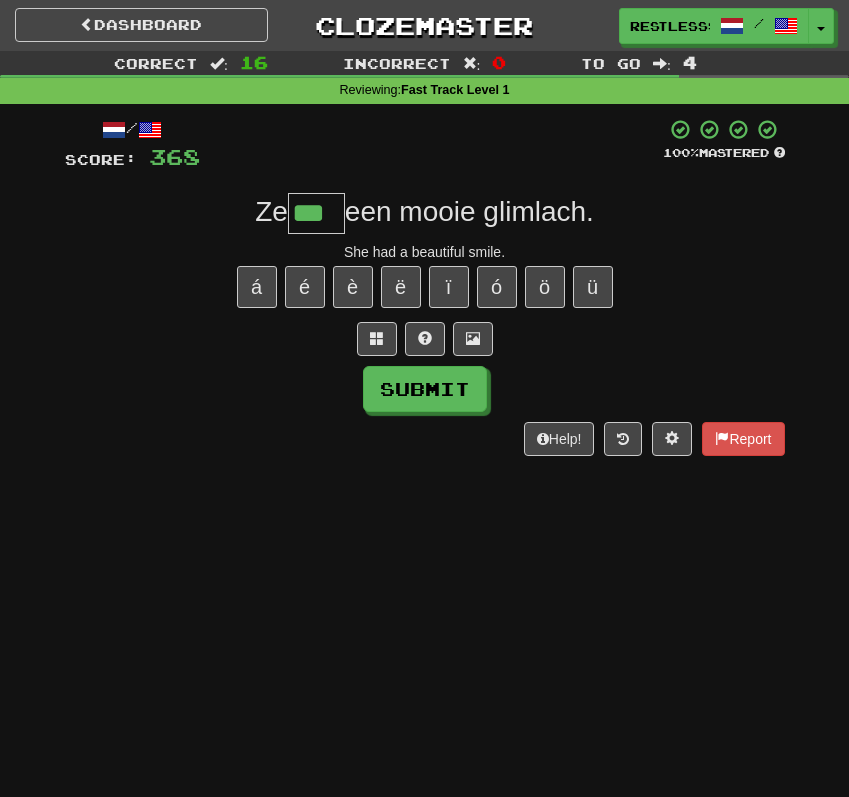 type on "***" 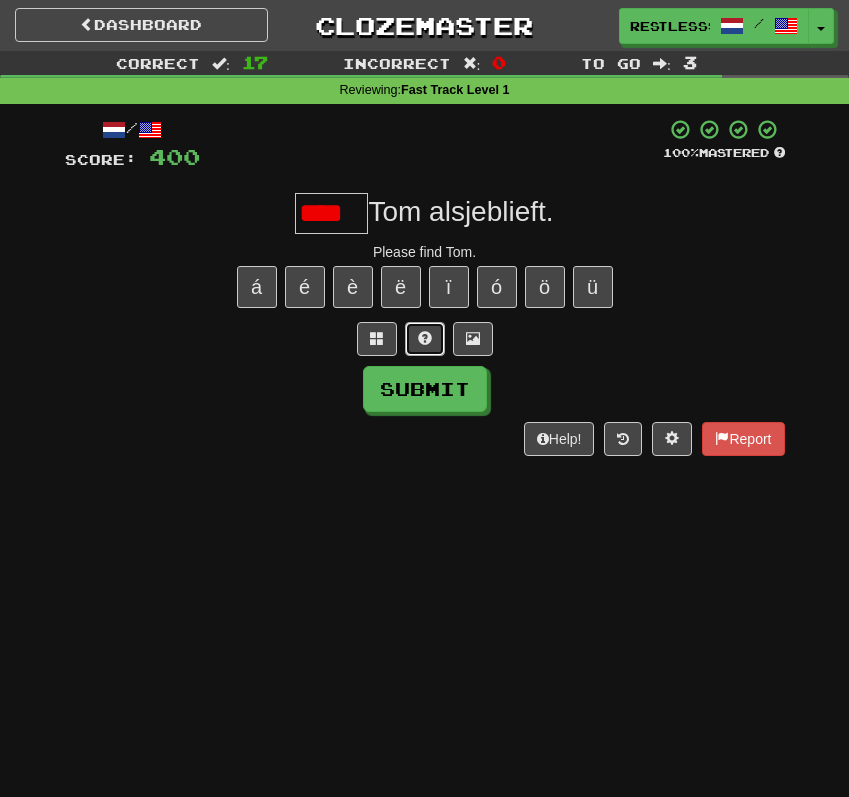 click at bounding box center [425, 339] 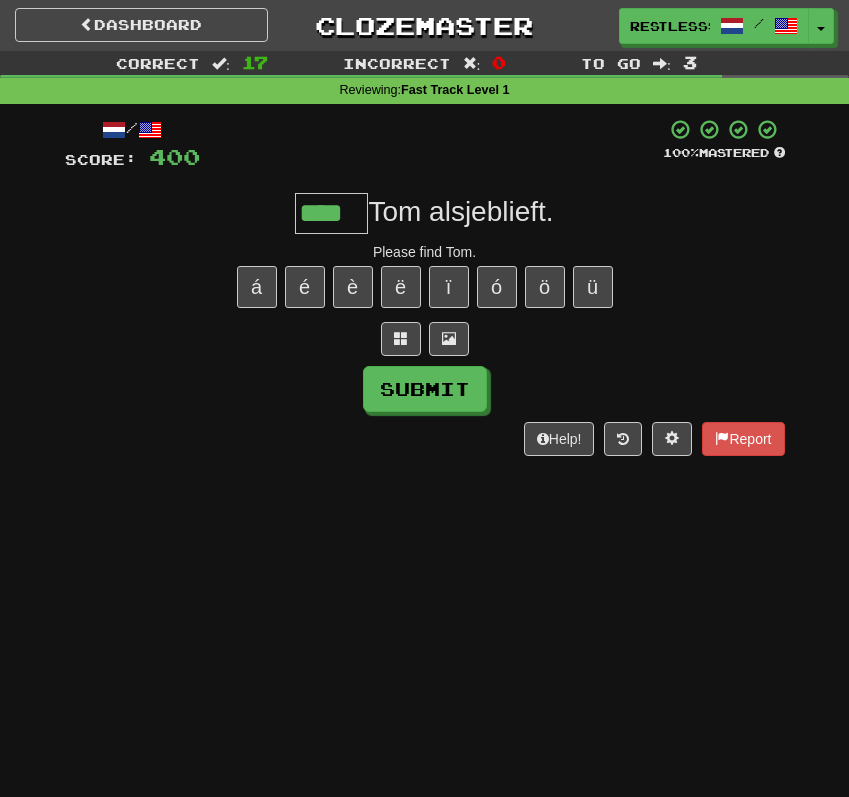 type on "****" 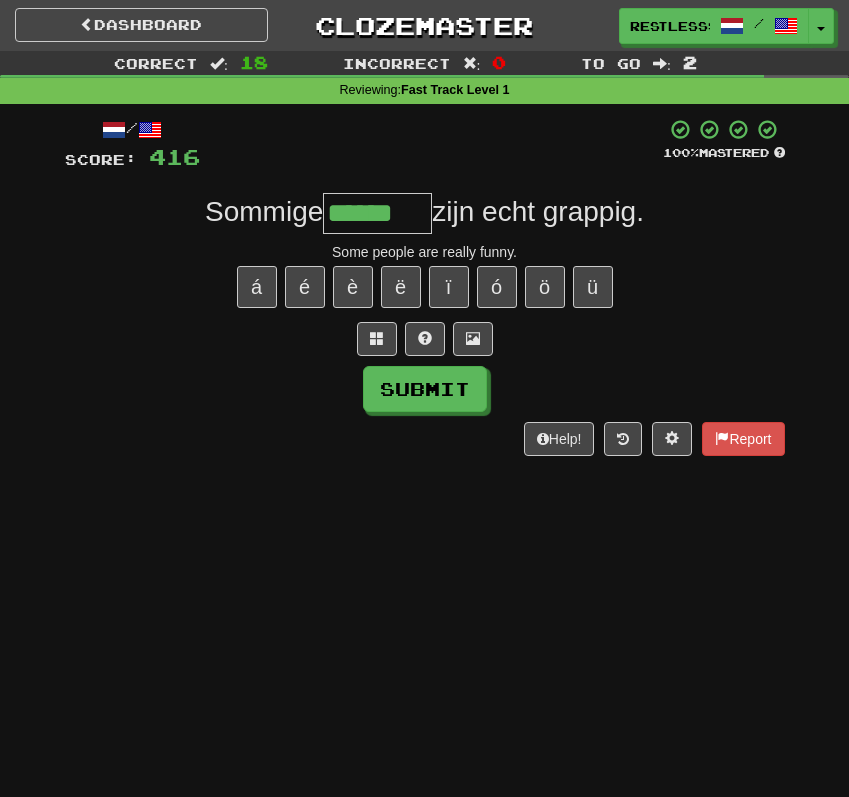 type on "******" 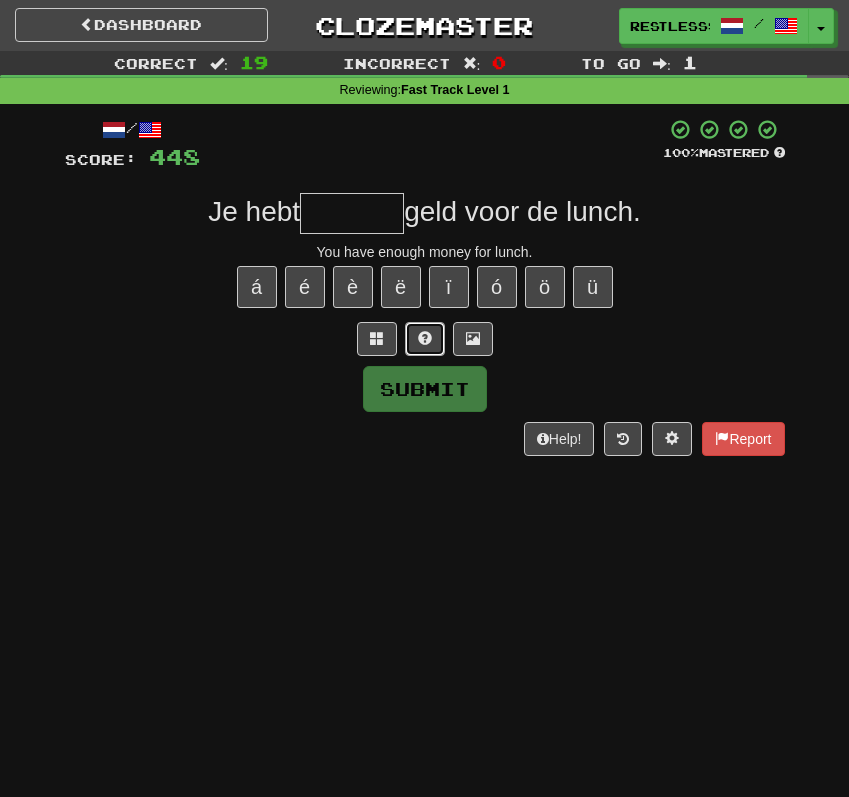 click at bounding box center (425, 339) 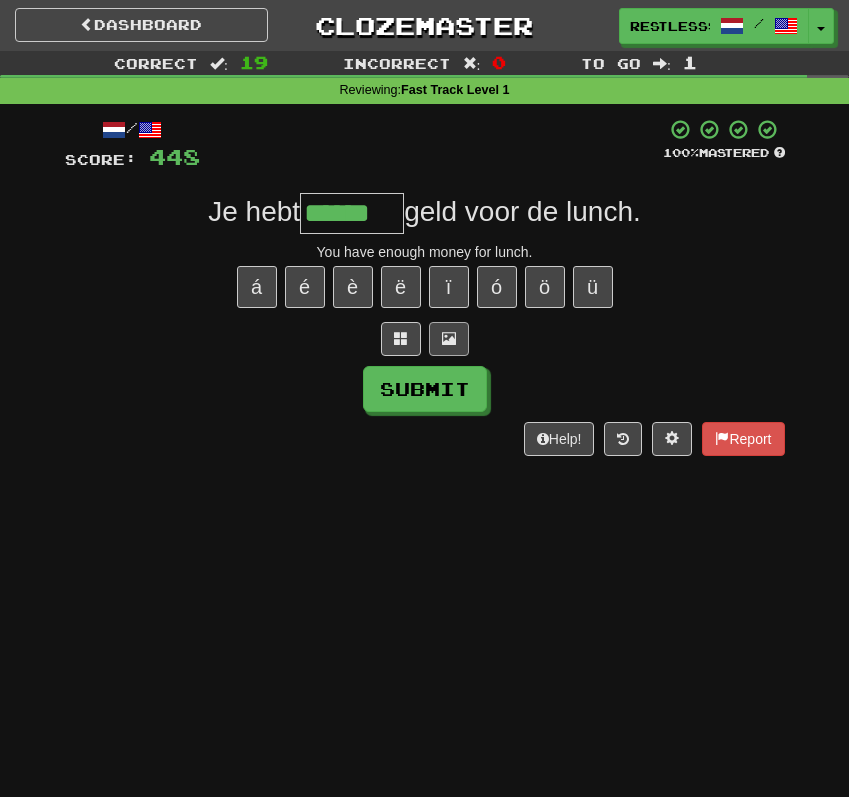 type on "******" 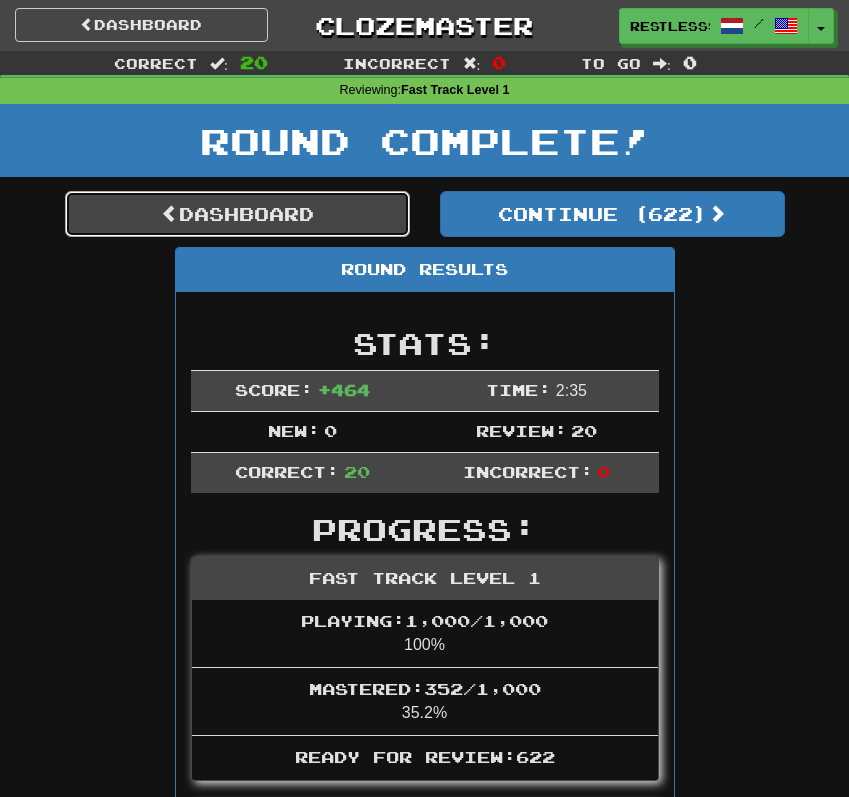 click on "Dashboard" at bounding box center [237, 214] 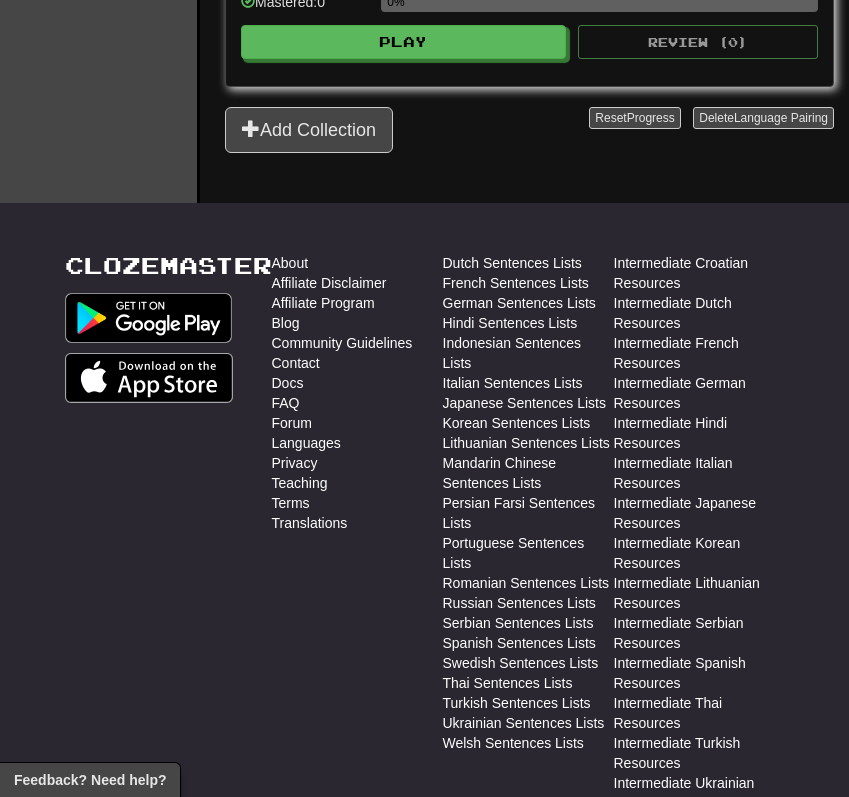scroll, scrollTop: 2453, scrollLeft: 0, axis: vertical 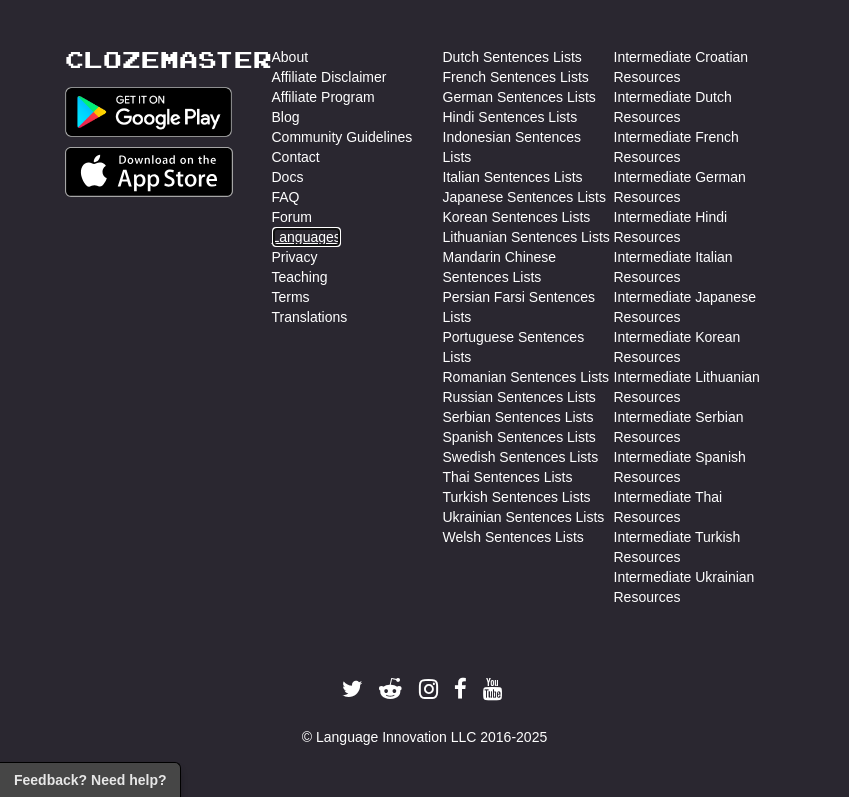 click on "Languages" at bounding box center [306, 237] 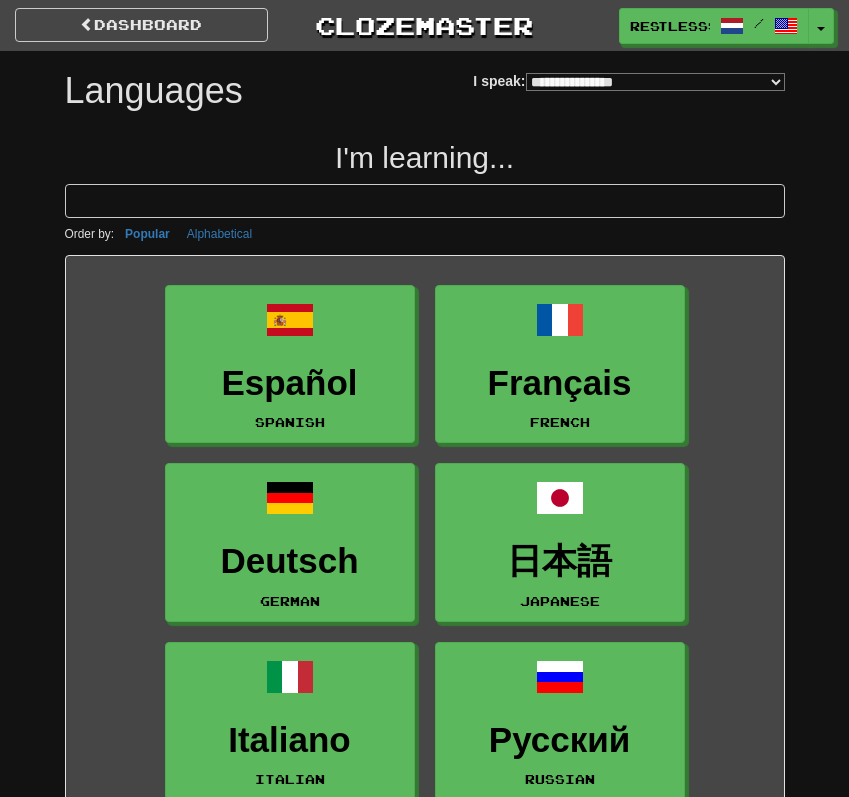 select on "*******" 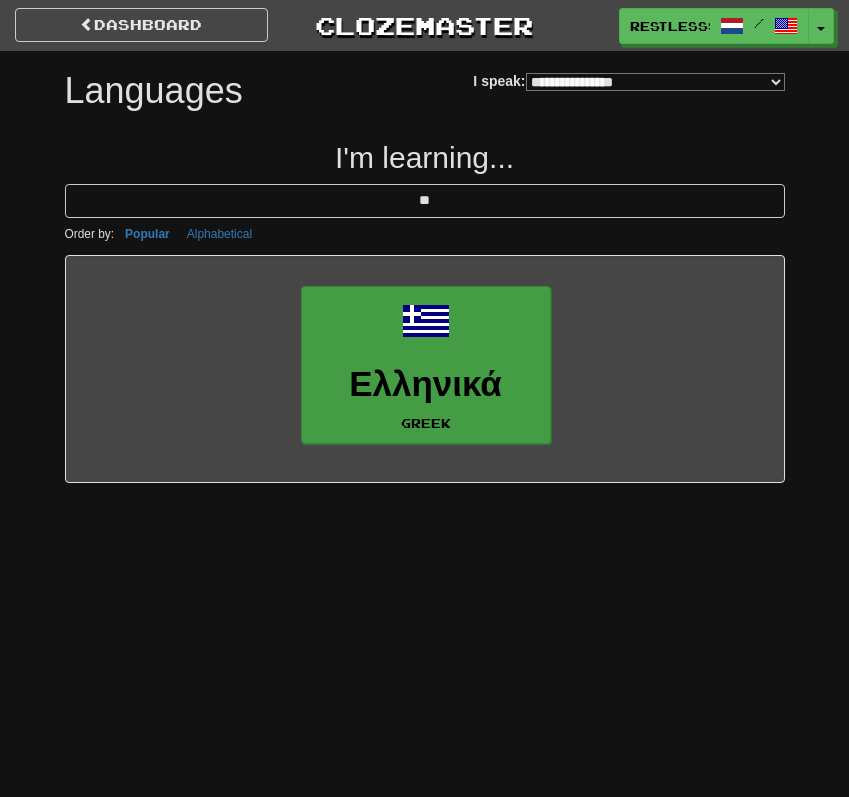 type on "**" 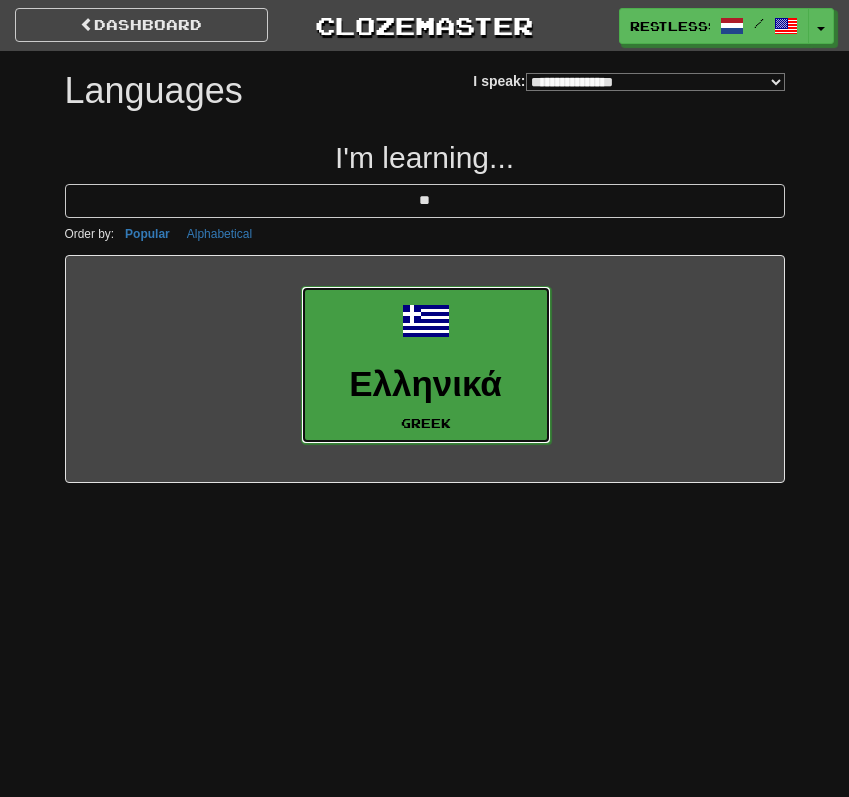 click on "Ελληνικά Greek" at bounding box center [426, 365] 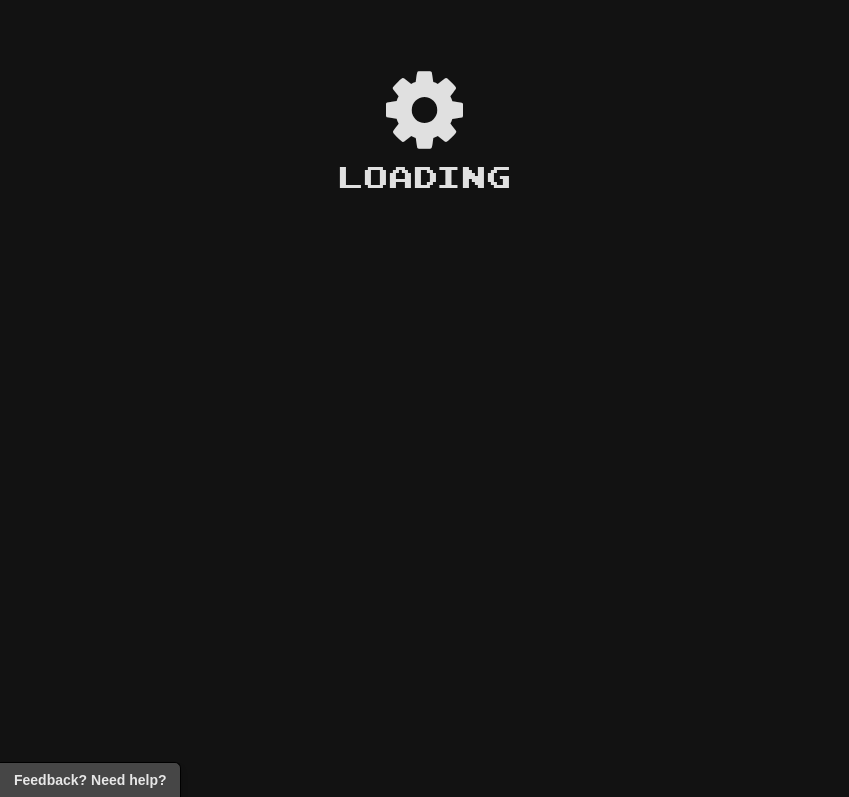 scroll, scrollTop: 0, scrollLeft: 0, axis: both 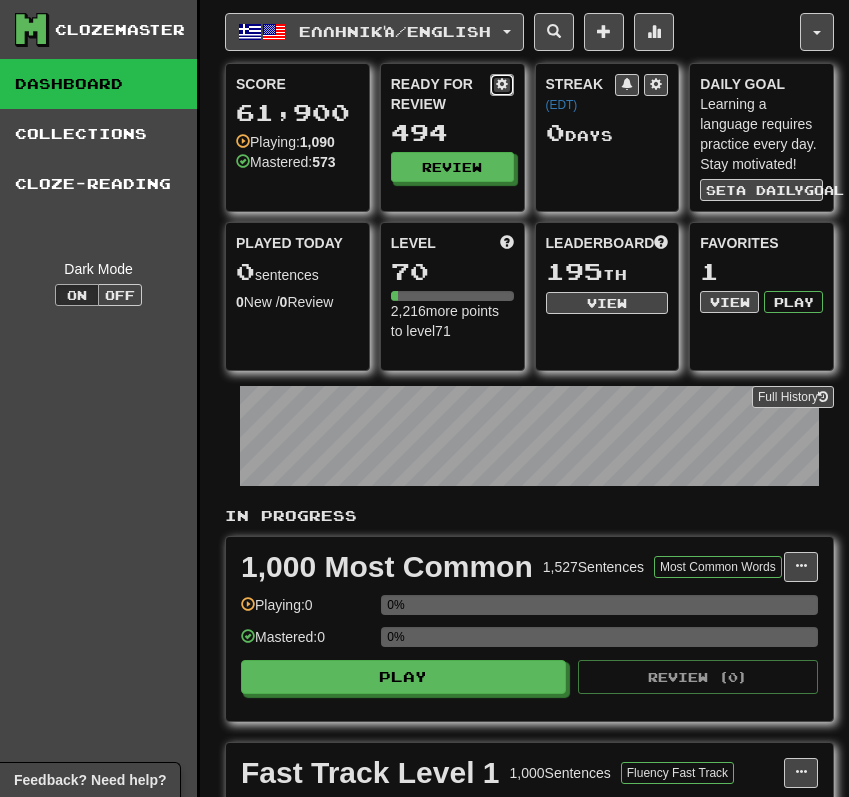 click at bounding box center (502, 85) 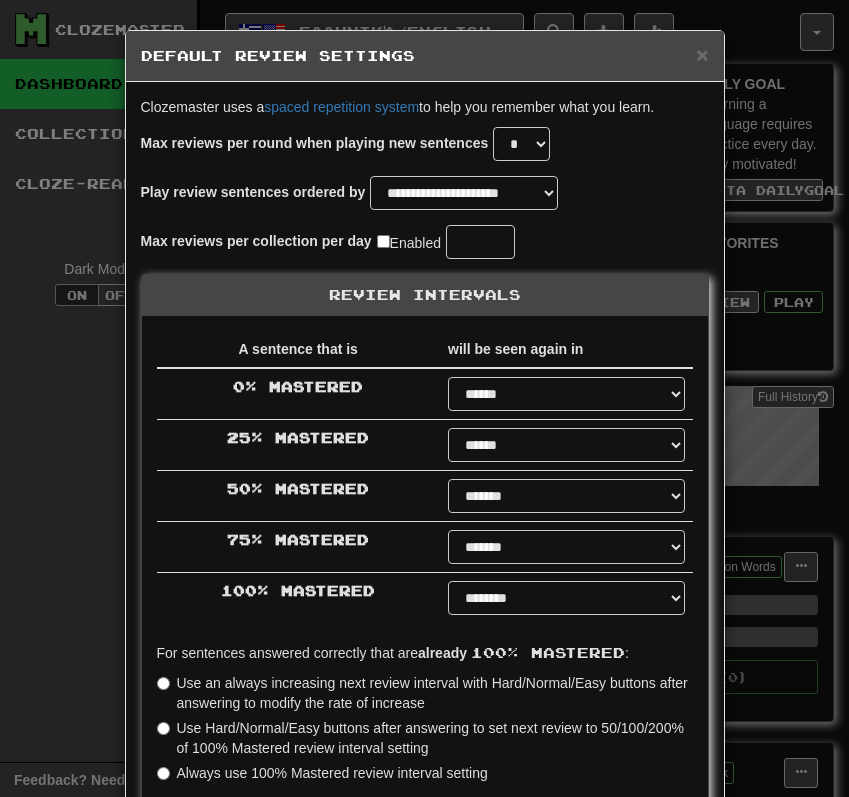 select on "*" 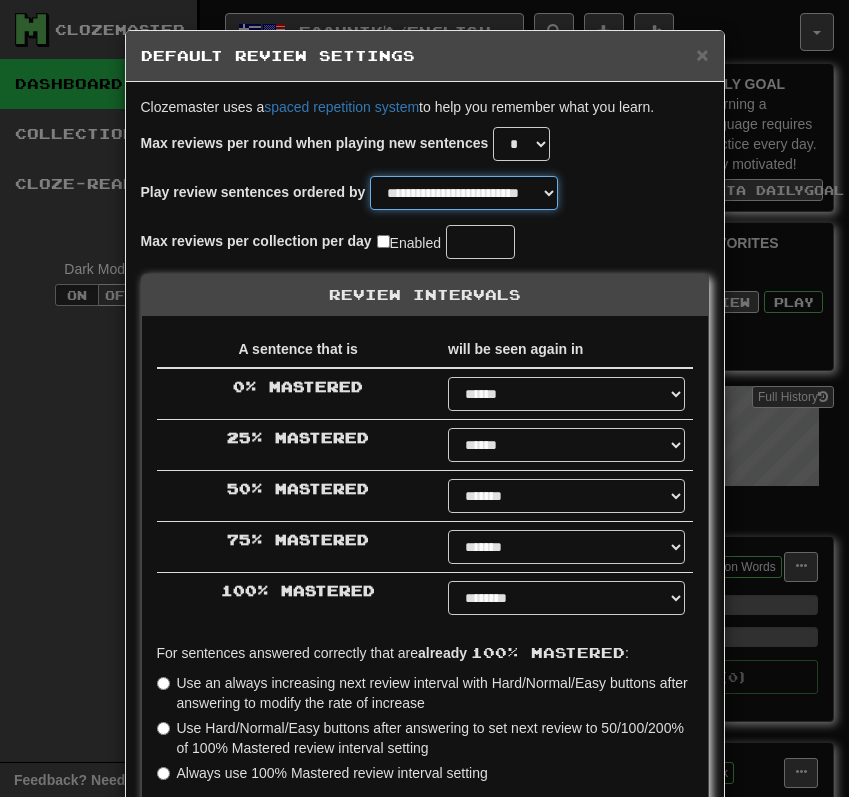 click on "**********" at bounding box center (464, 193) 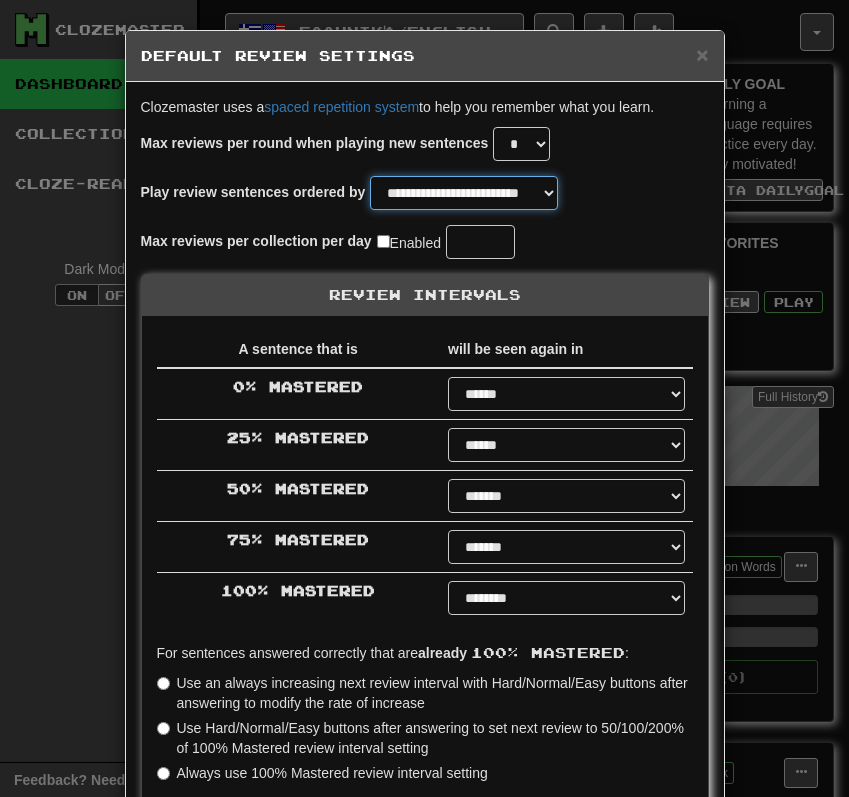 select on "**********" 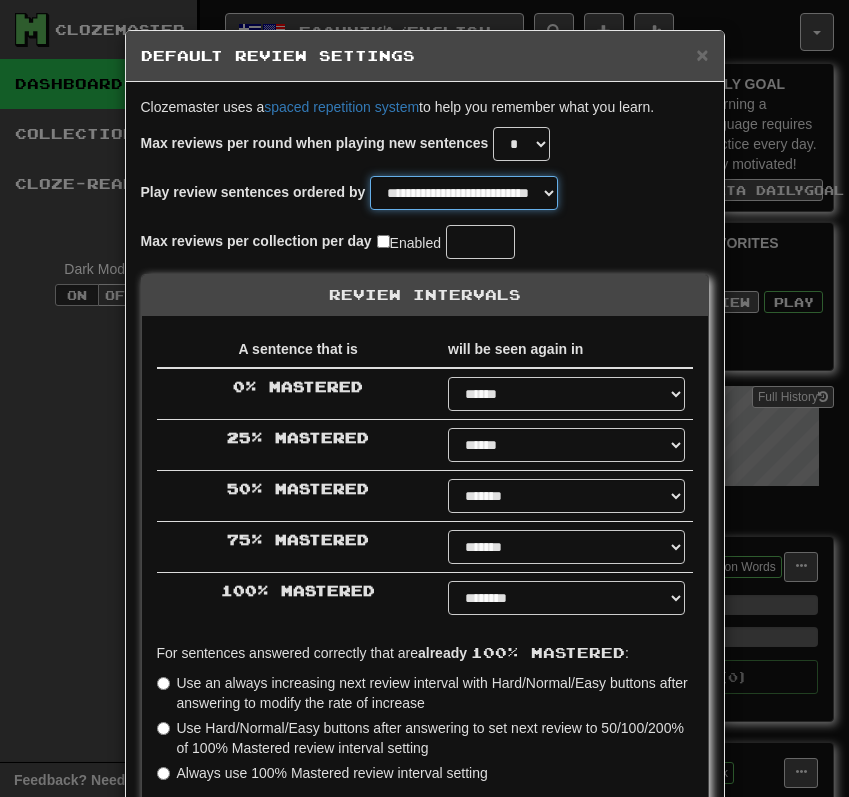 scroll, scrollTop: 308, scrollLeft: 0, axis: vertical 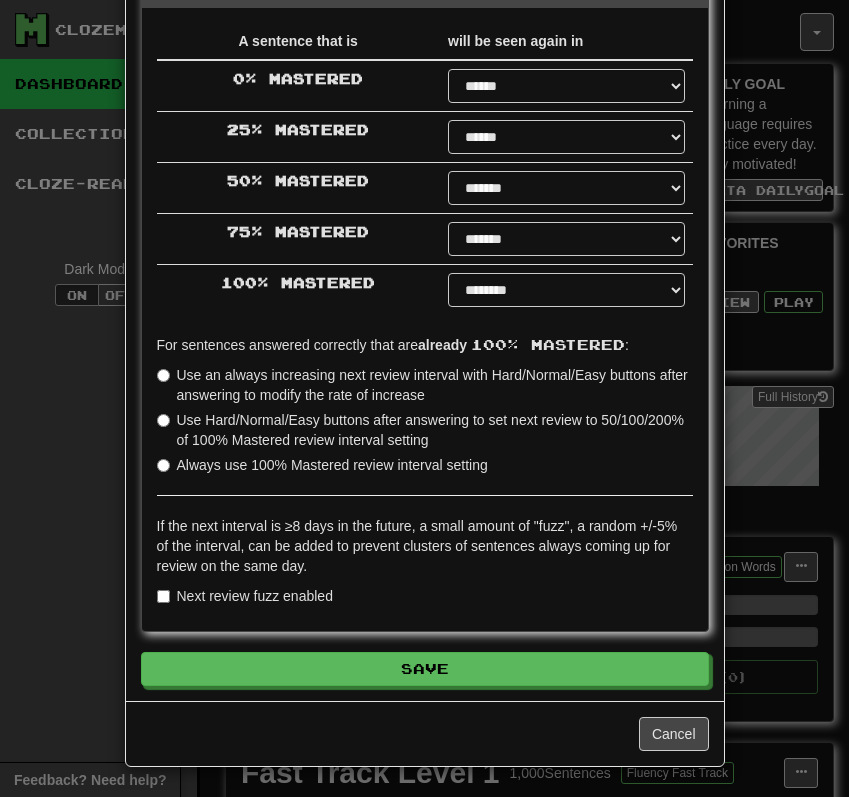 click on "**********" at bounding box center [425, 237] 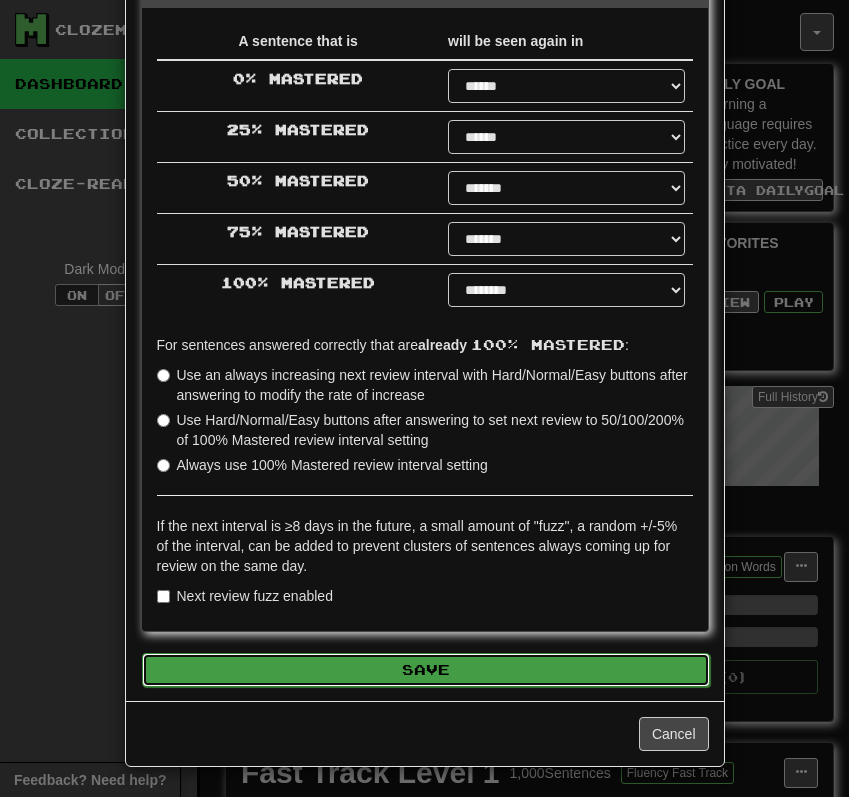 click on "Save" at bounding box center (426, 670) 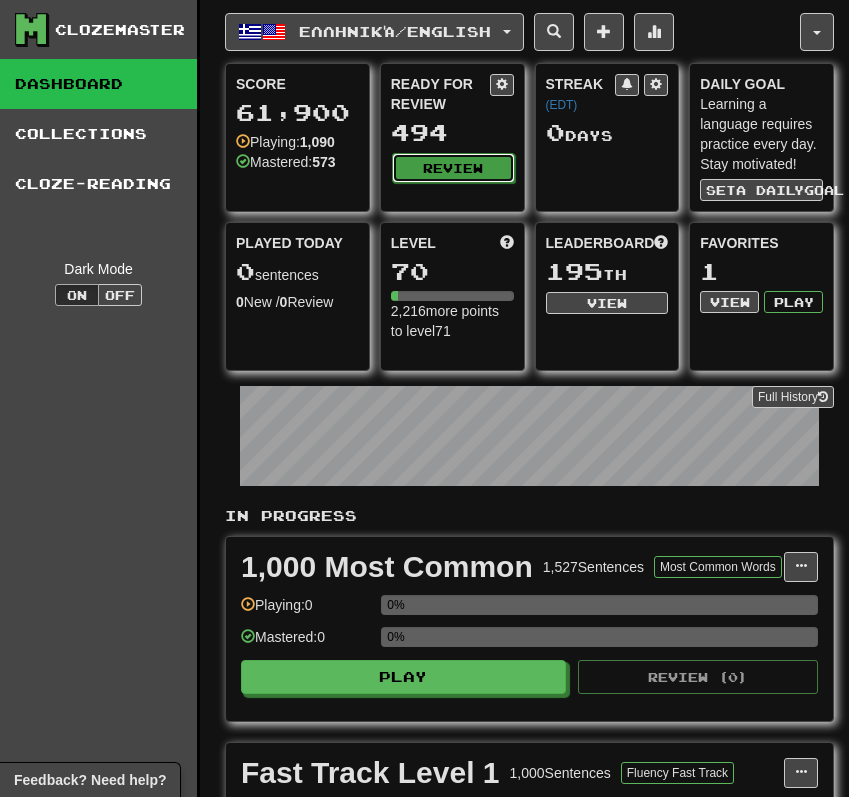 click on "Review" at bounding box center (453, 168) 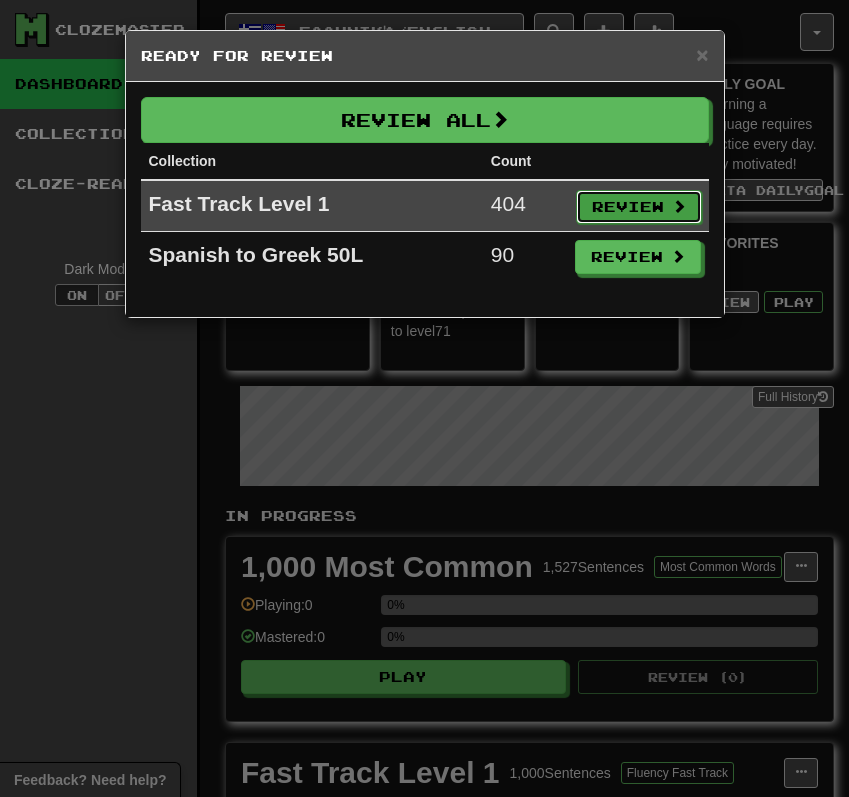 click on "Review" at bounding box center [639, 207] 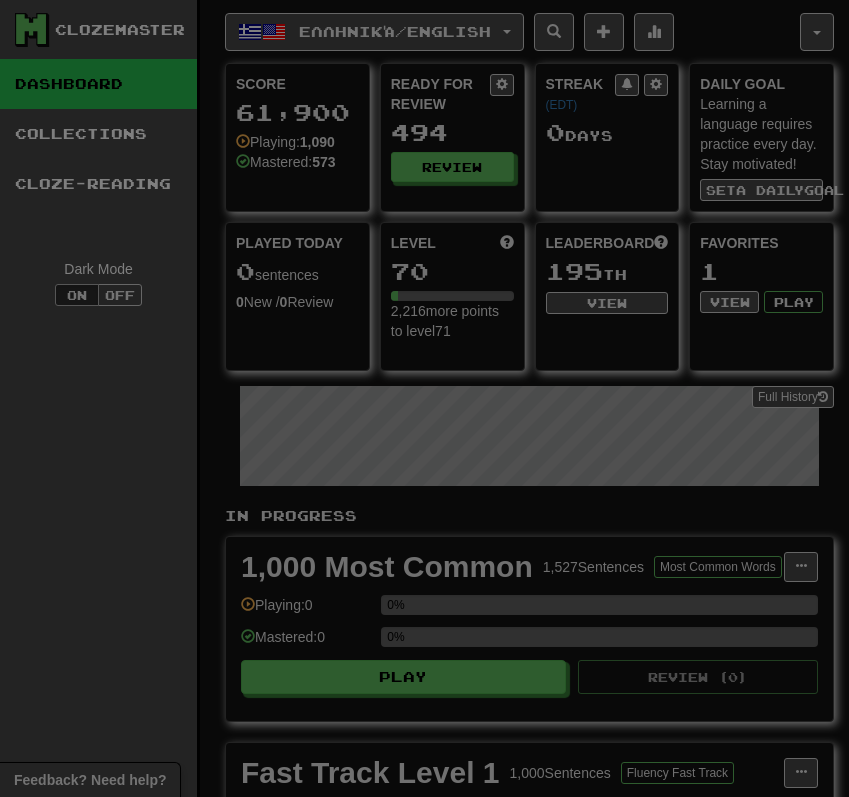 select on "**" 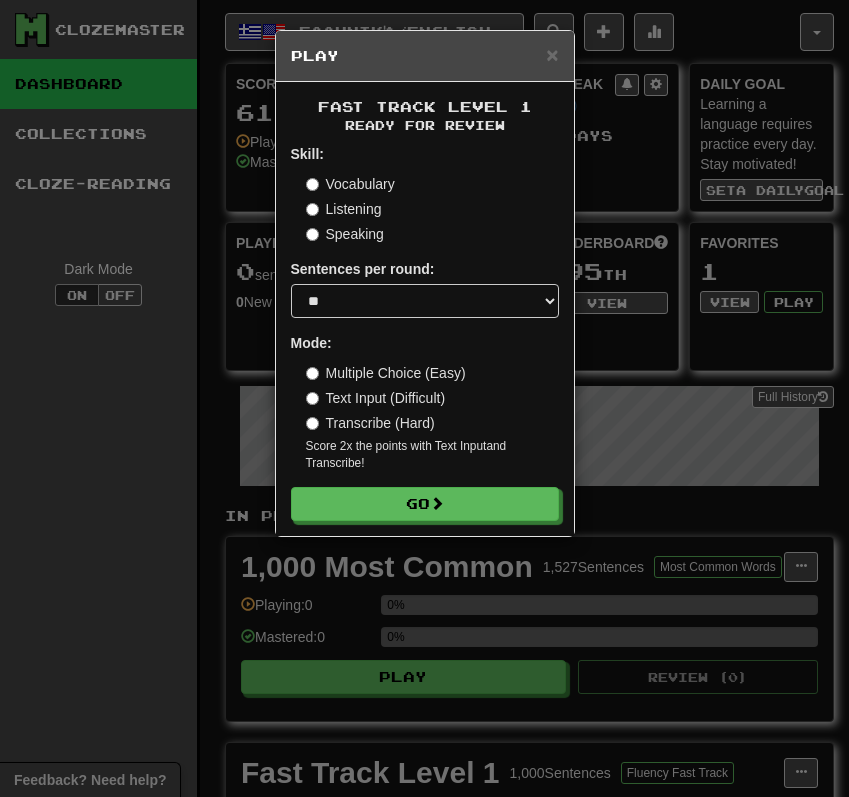 click on "Vocabulary" at bounding box center (350, 184) 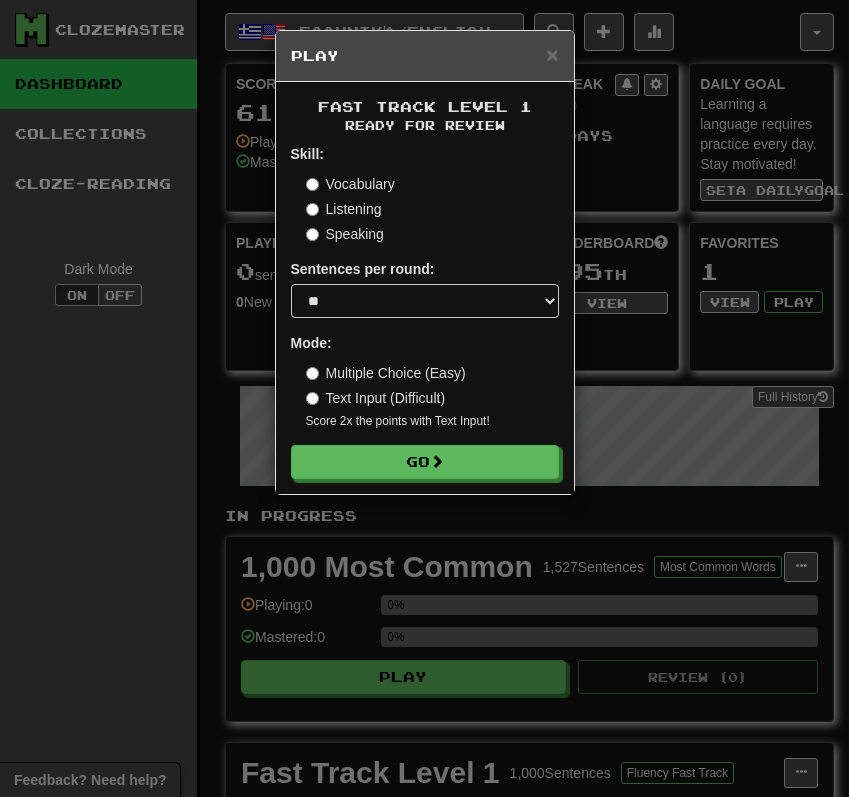click on "Fast Track Level 1 Ready for Review Skill: Vocabulary Listening Speaking Sentences per round: * ** ** ** ** ** *** ******** Mode: Multiple Choice (Easy) Text Input (Difficult) Score 2x the points with Text Input ! Go" at bounding box center (425, 288) 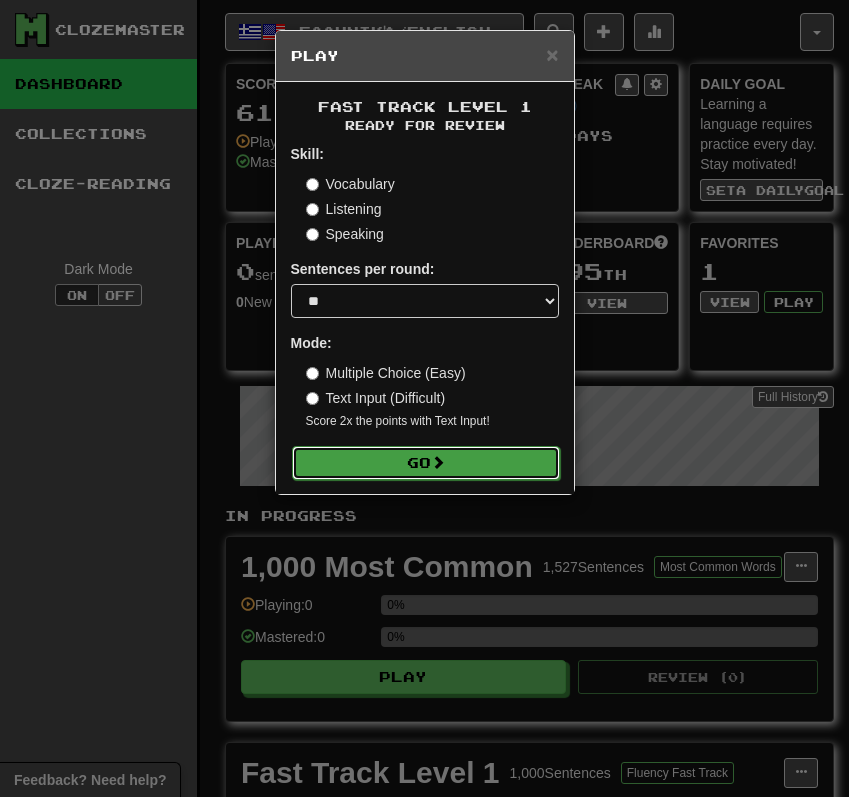 click on "Go" at bounding box center [426, 463] 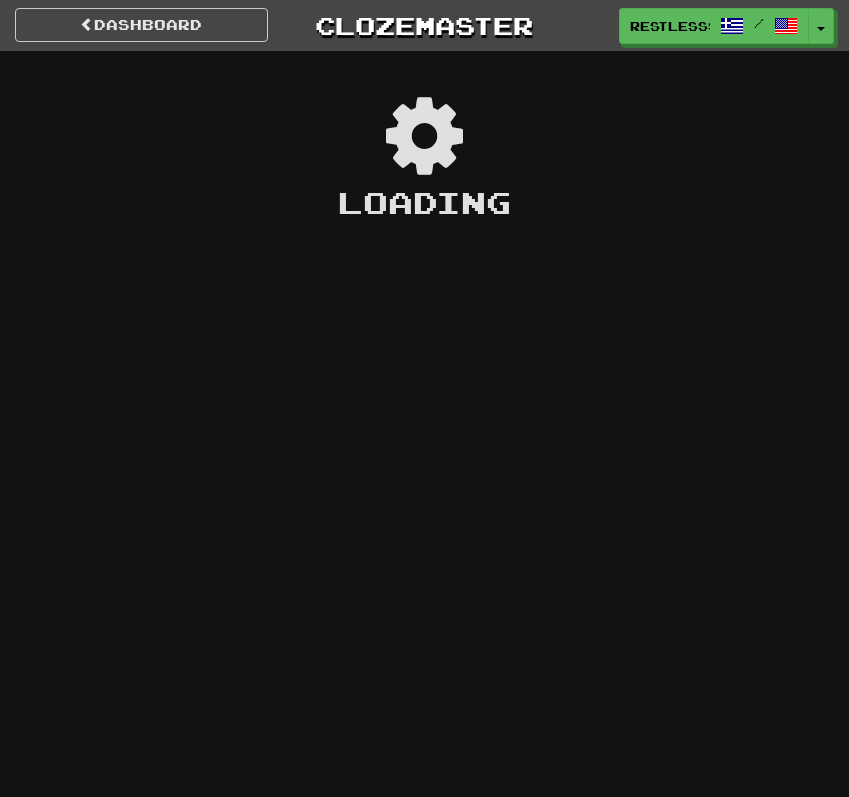 scroll, scrollTop: 0, scrollLeft: 0, axis: both 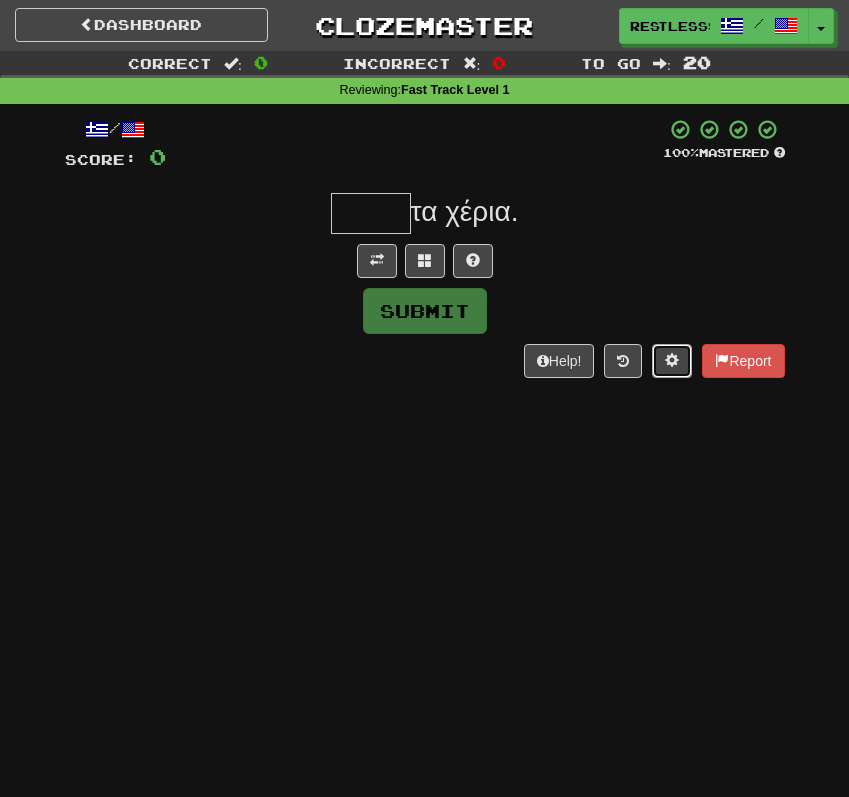 click at bounding box center (672, 361) 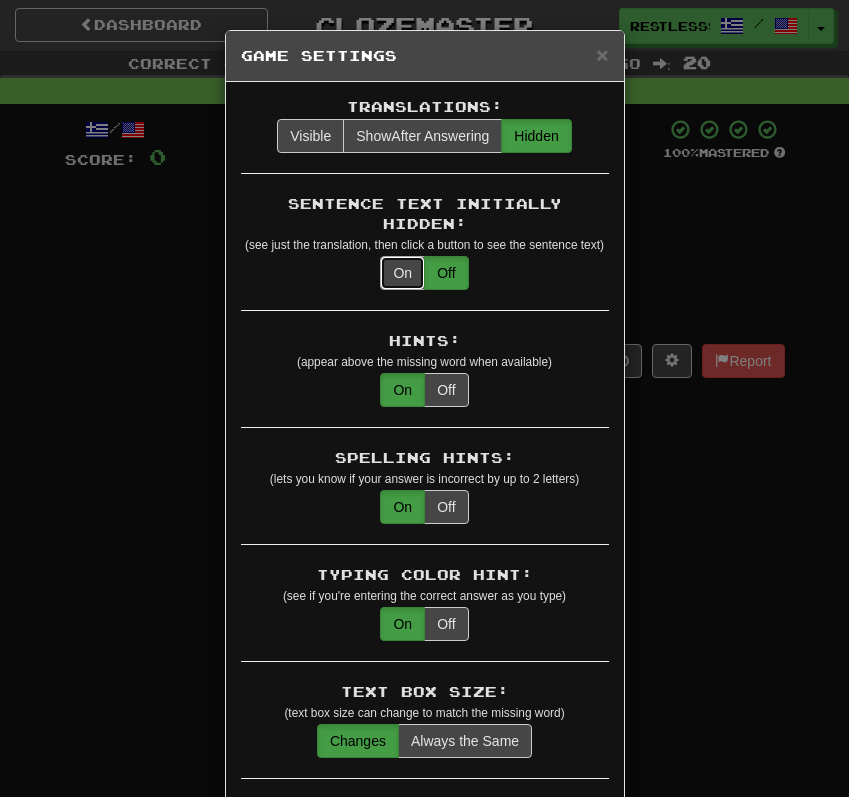click on "On" at bounding box center (402, 273) 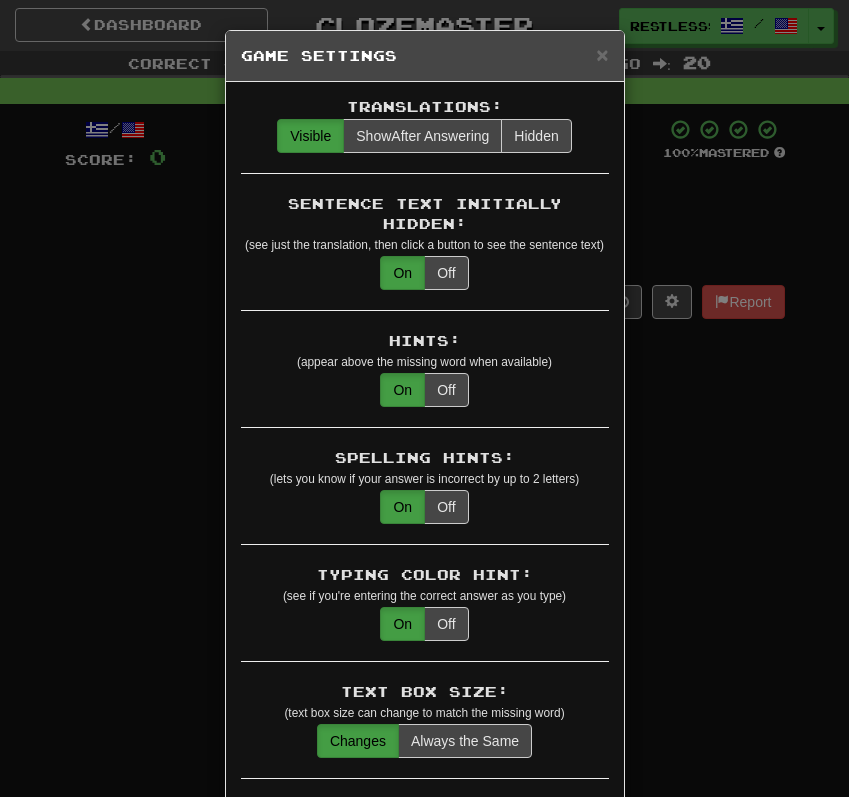 click on "× Game Settings Translations: Visible Show  After Answering Hidden Sentence Text Initially Hidden: (see just the translation, then click a button to see the sentence text) On Off Hints: (appear above the missing word when available) On Off Spelling Hints: (lets you know if your answer is incorrect by up to 2 letters) On Off Typing Color Hint: (see if you're entering the correct answer as you type) On Off Text Box Size: (text box size can change to match the missing word) Changes Always the Same Enter Submits Empty: (pressing Enter when the input is empty will submit a blank answer) On Off Clear After Answering: (keypress clears the text input after answering so you can practice re-typing the answer) On Off Image Toggle: (toggle button, if sentence image available) After Answering Before and After Off Image Background: (use sentence image as background, if available) On Off Pronunciation: (shown after answering when available) On Off Sound Effects: On Off Text-to-Speech Auto-Play: On Off Loop: On Off On Off 1" at bounding box center [424, 398] 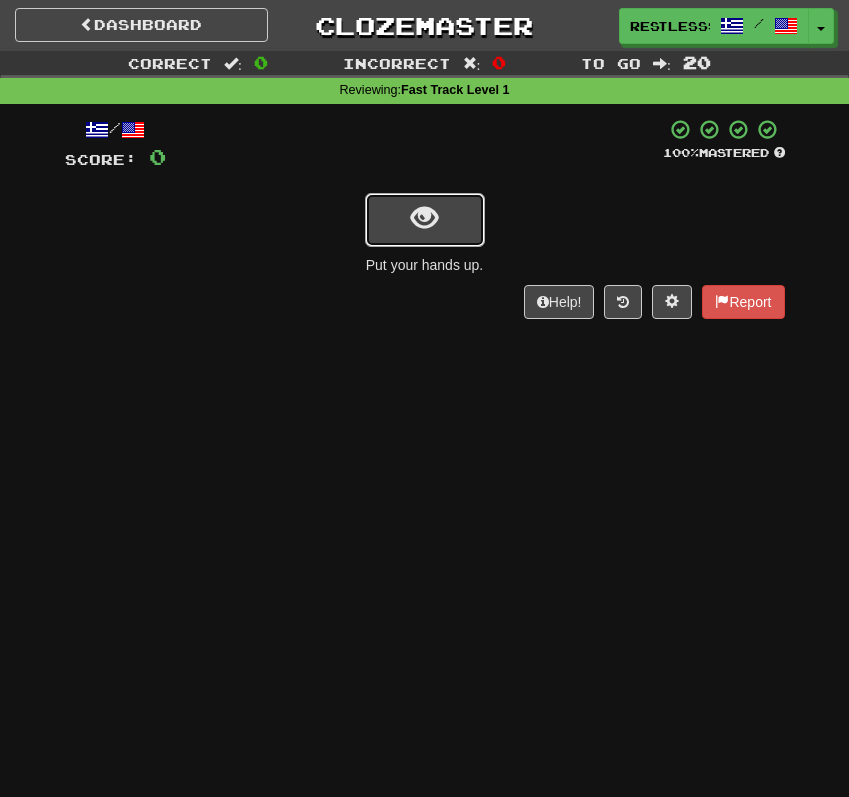 click at bounding box center (425, 220) 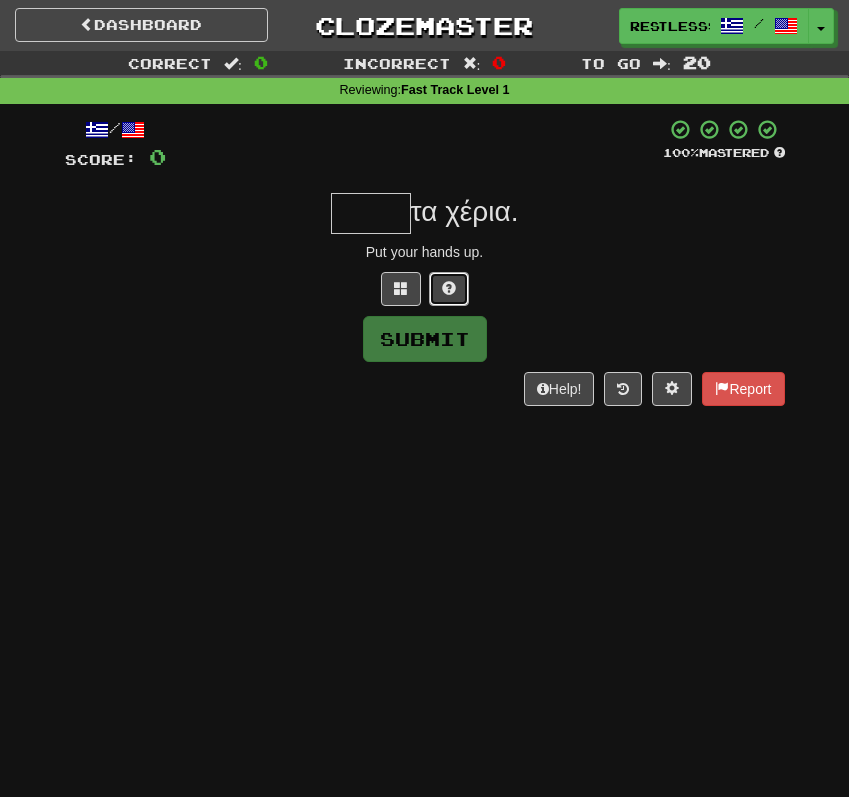 click at bounding box center [449, 288] 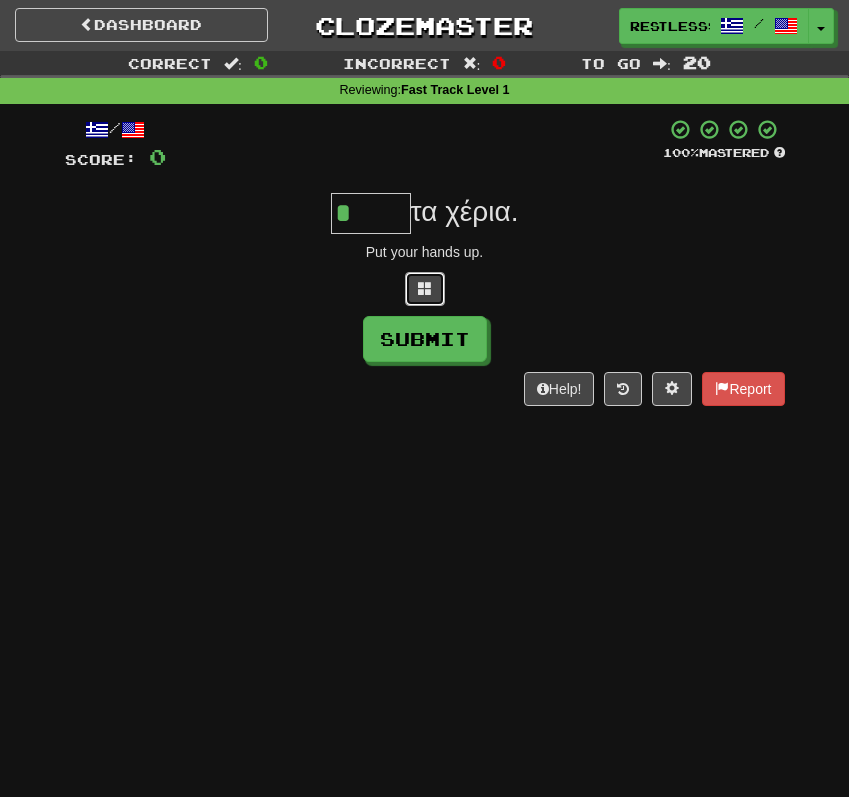 click at bounding box center [425, 288] 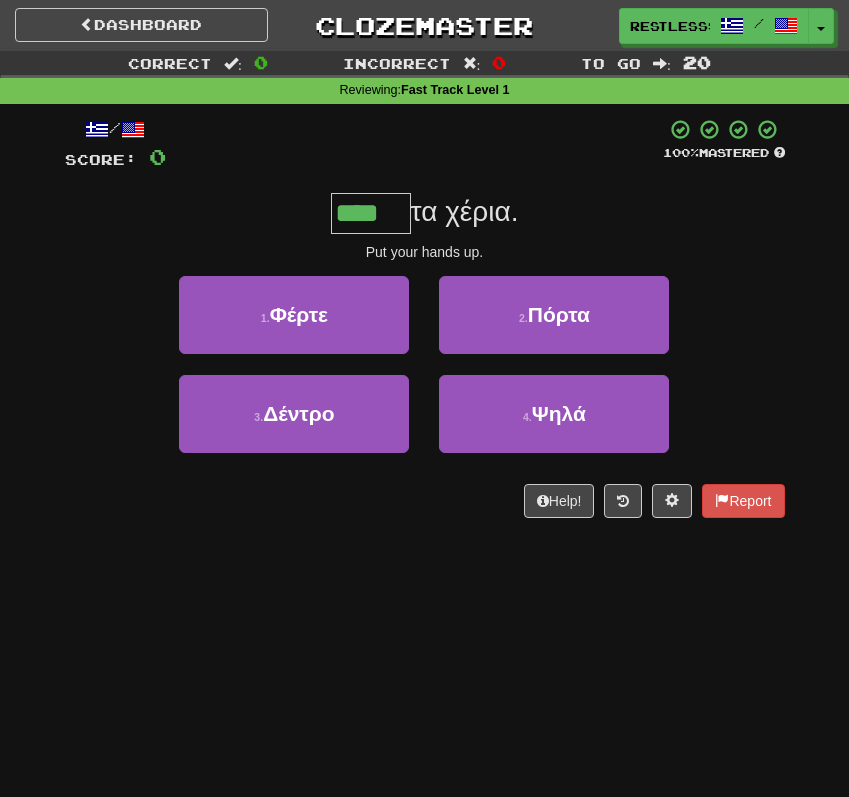 type on "****" 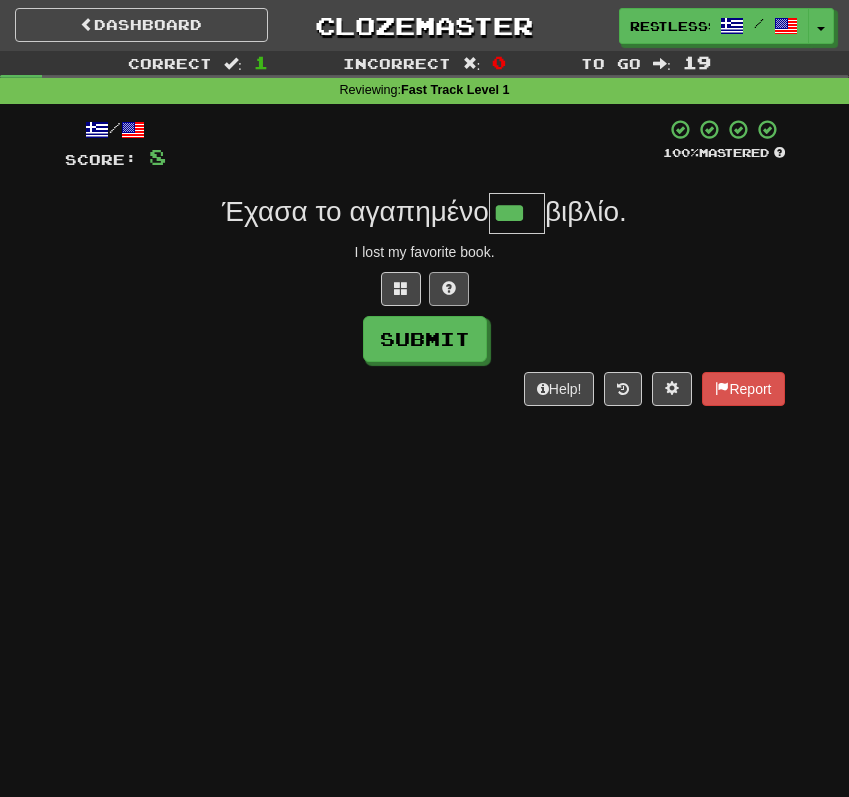 type on "***" 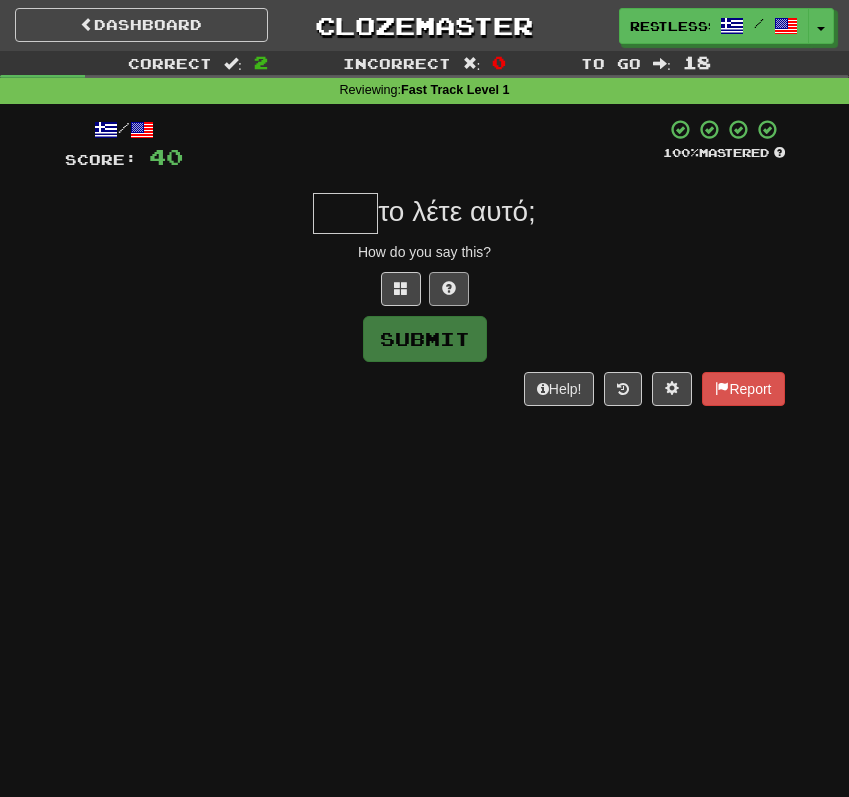 type on "*" 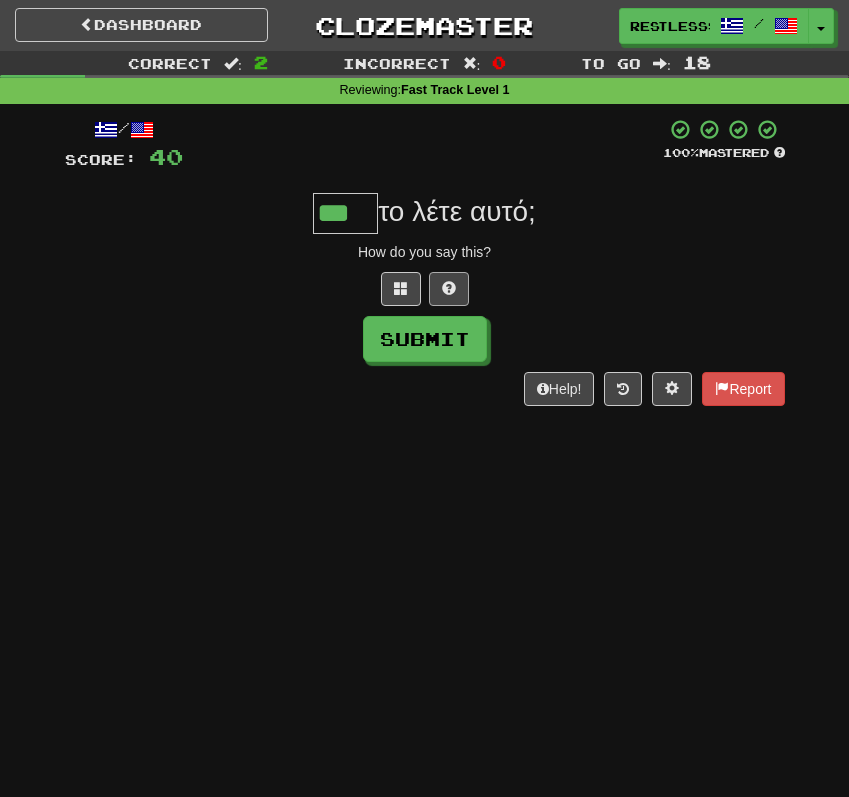 type on "***" 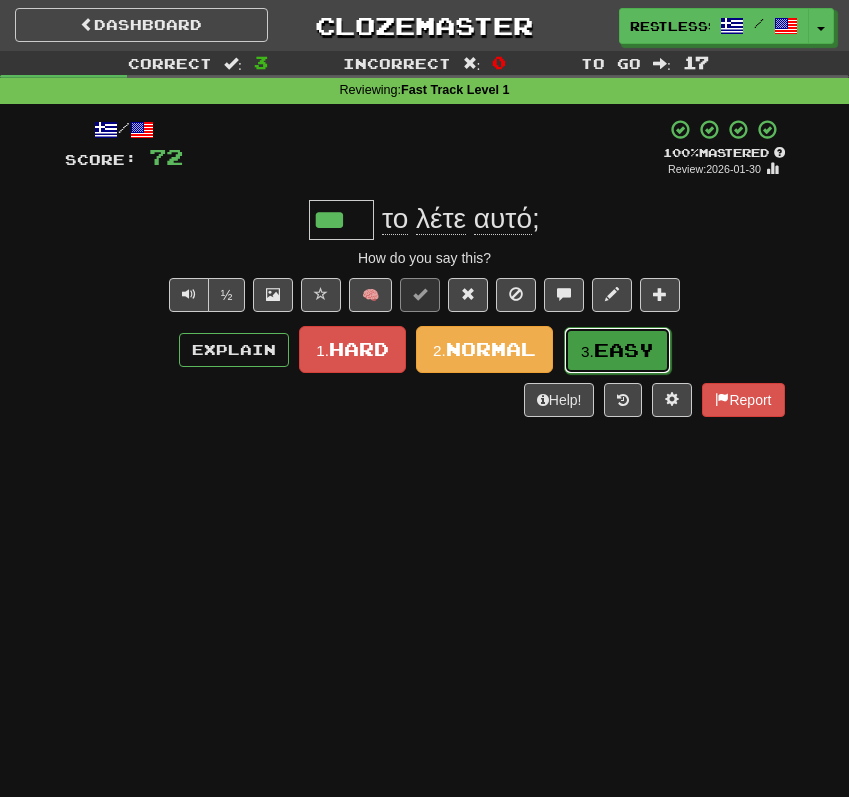 click on "Easy" at bounding box center [624, 350] 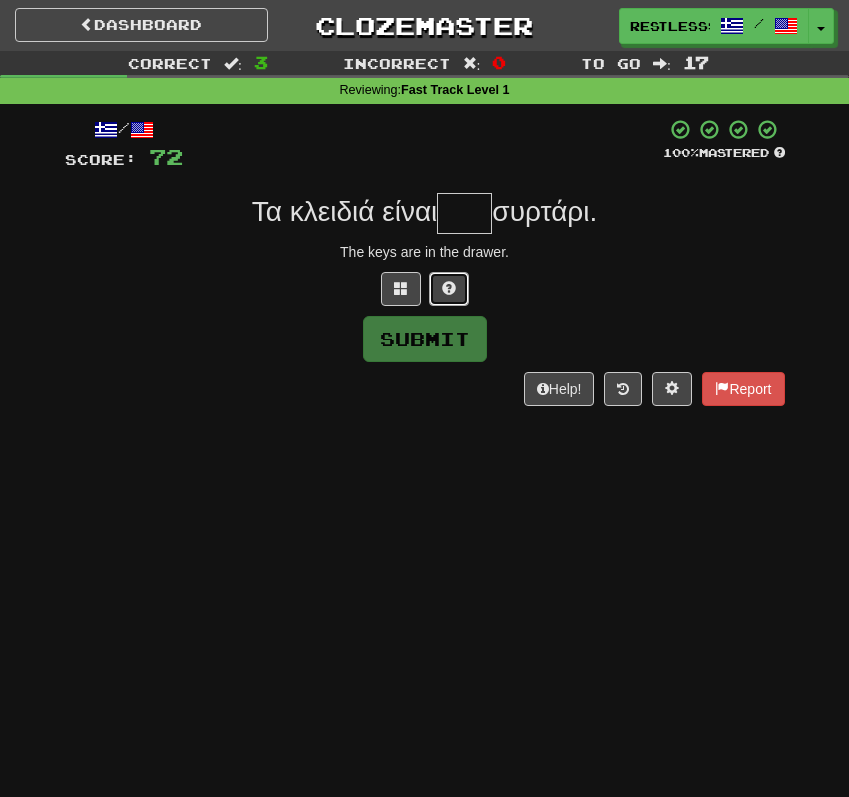 click at bounding box center (449, 289) 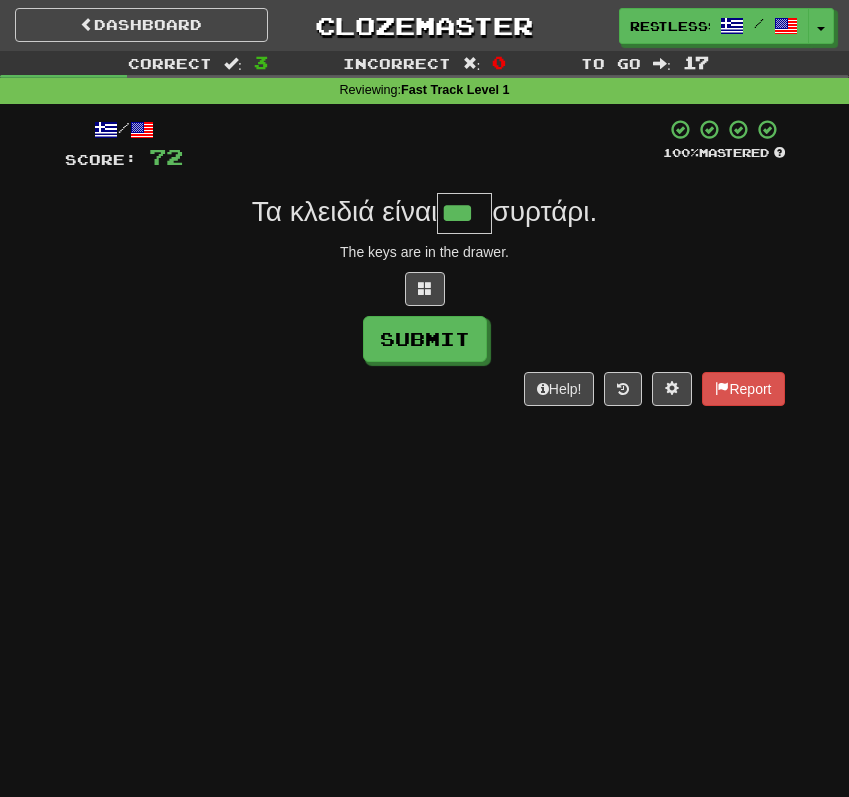 type on "***" 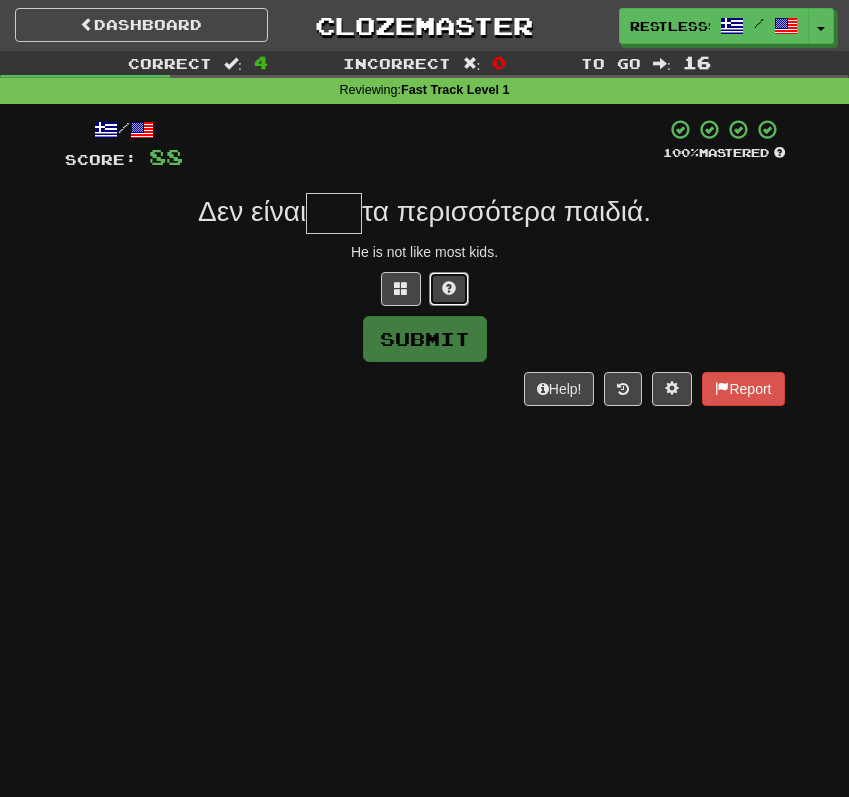 click at bounding box center [449, 288] 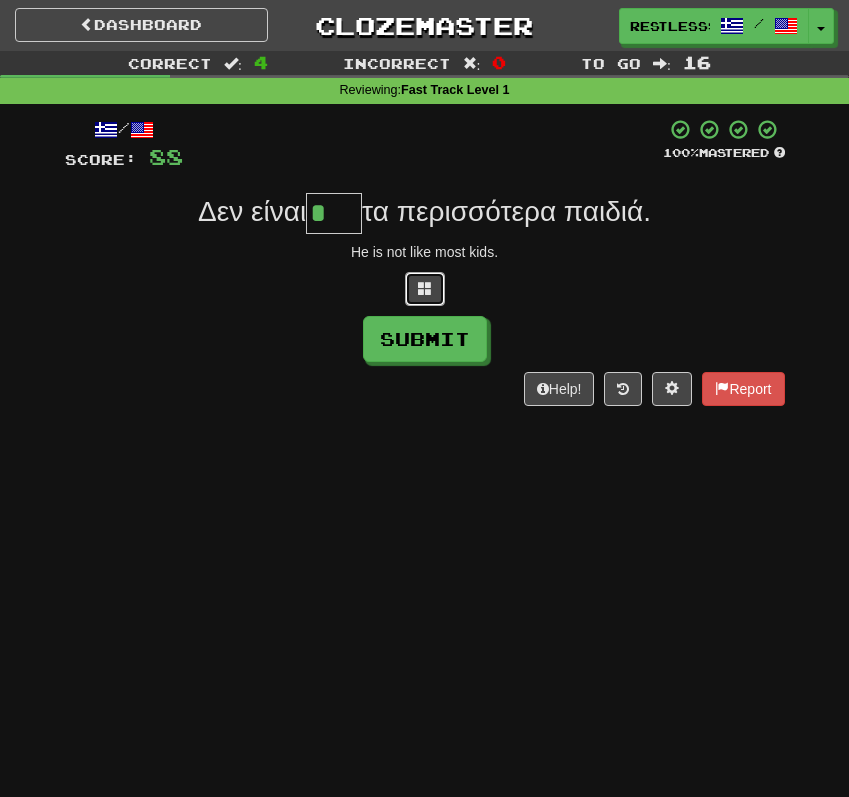 click at bounding box center [425, 289] 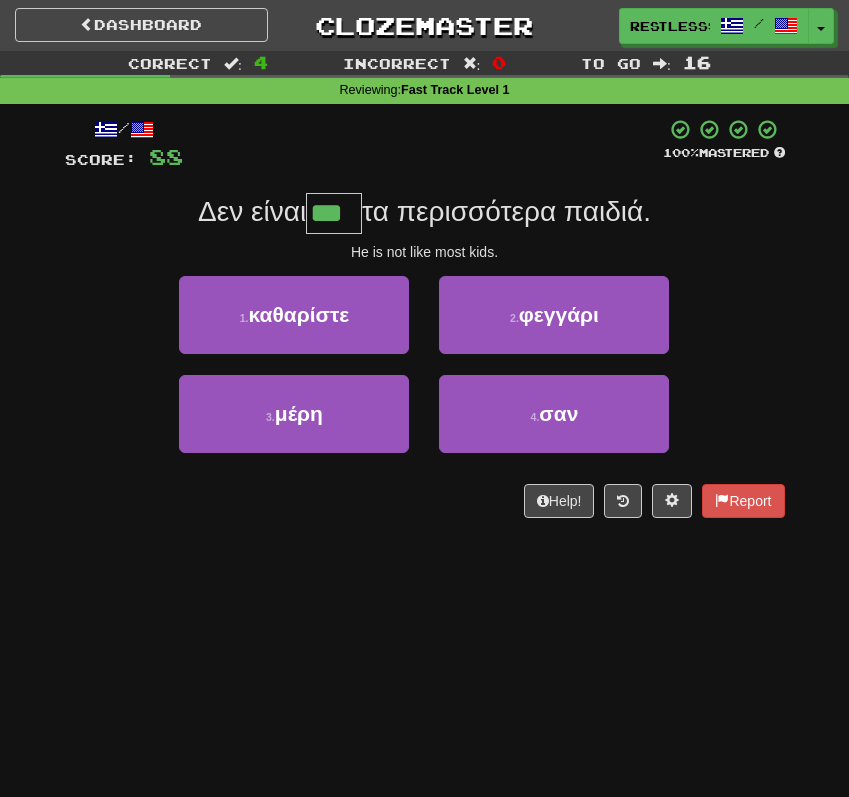 type on "***" 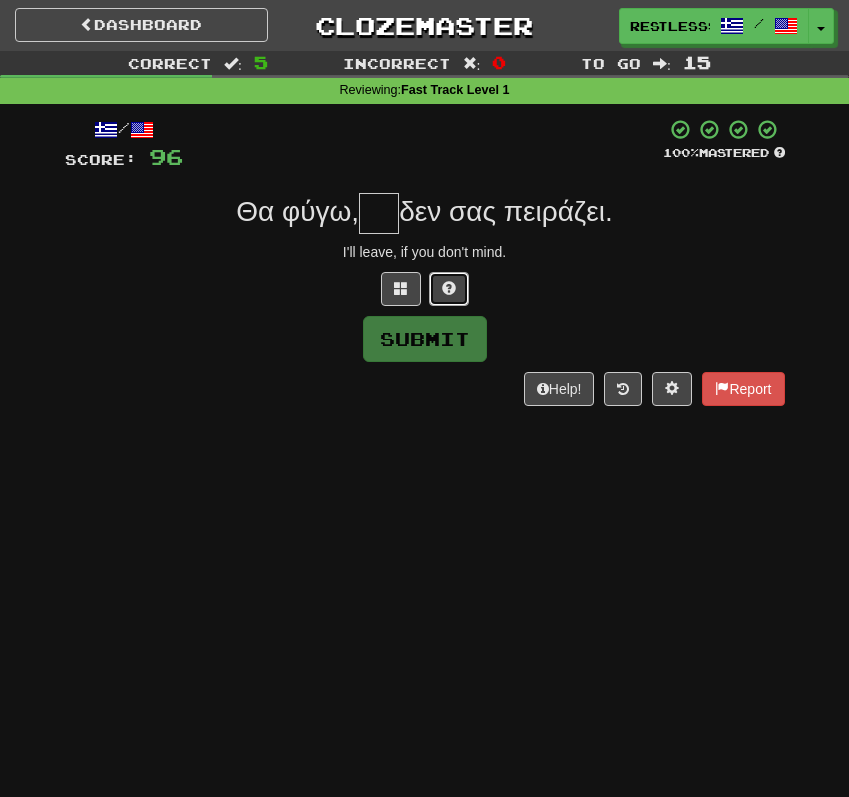 click at bounding box center [449, 289] 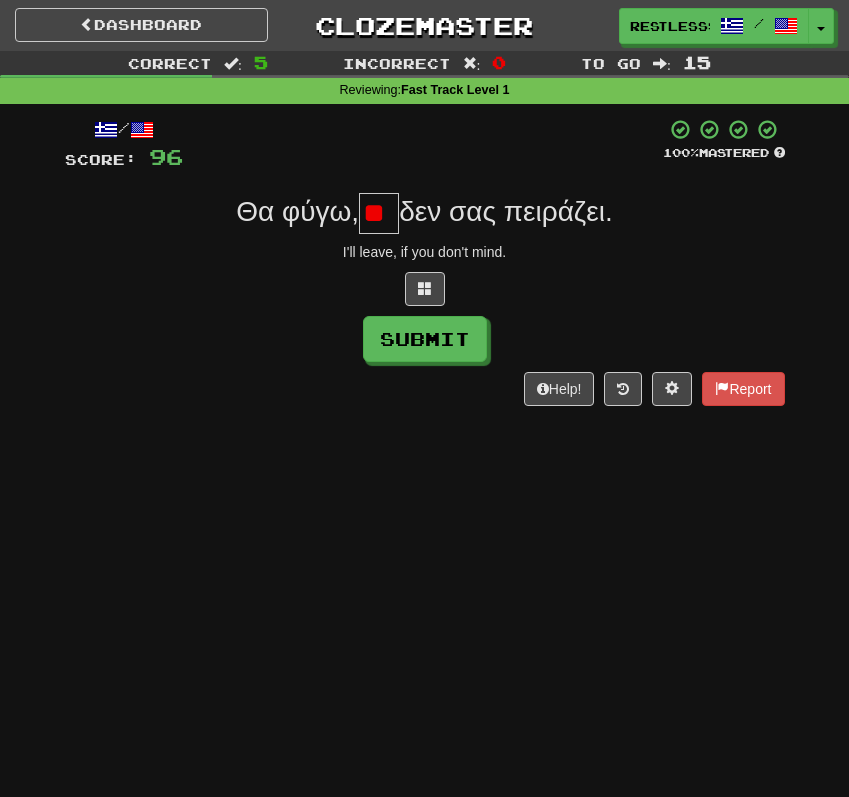 scroll, scrollTop: 0, scrollLeft: 0, axis: both 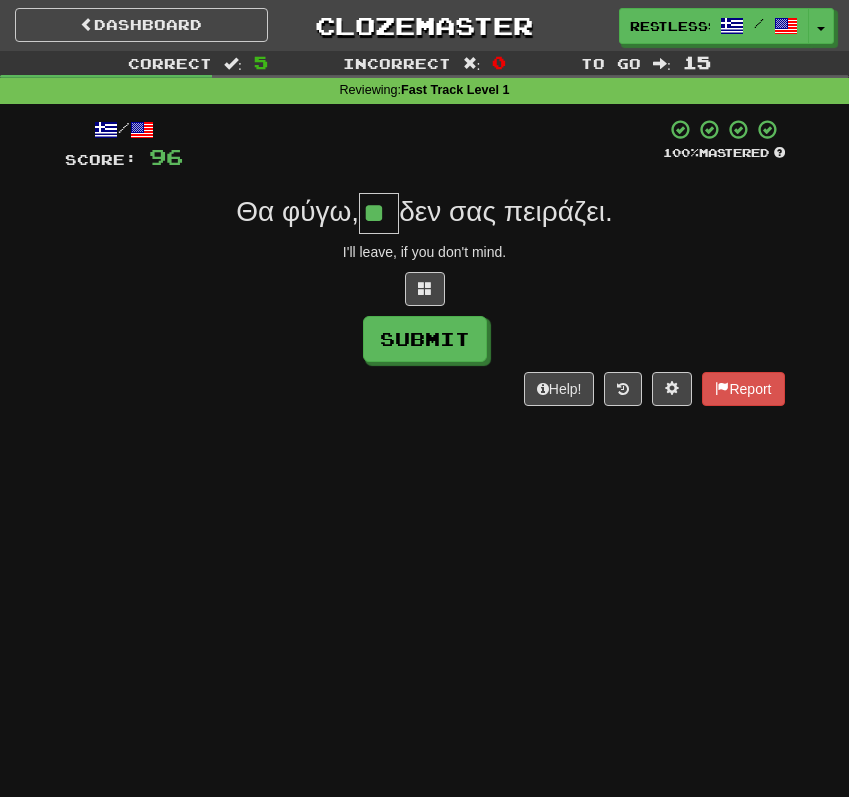 type on "**" 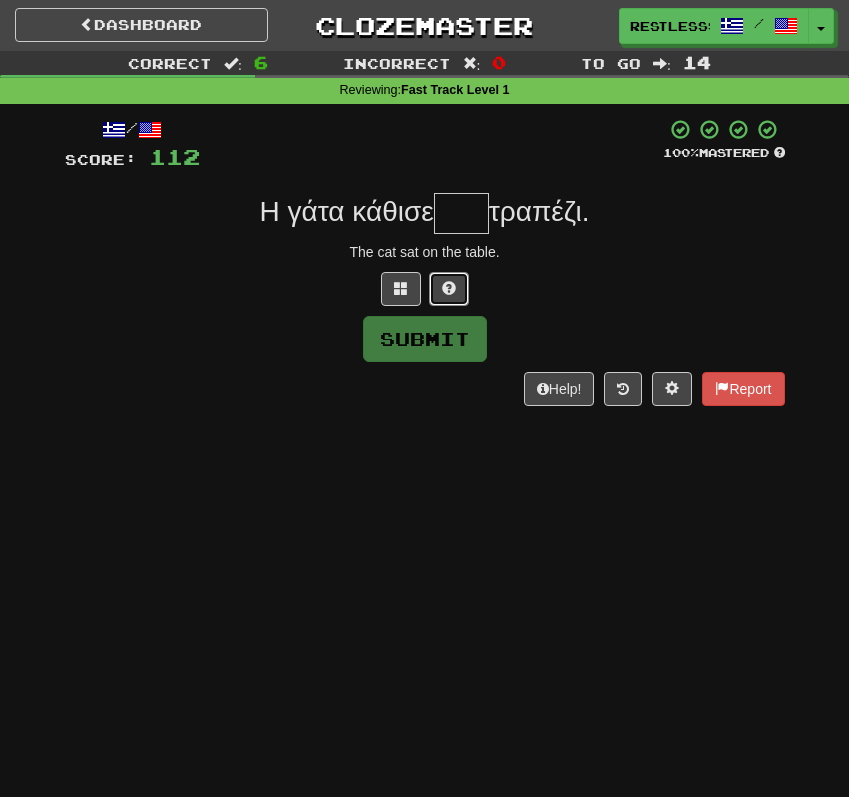 click at bounding box center [449, 289] 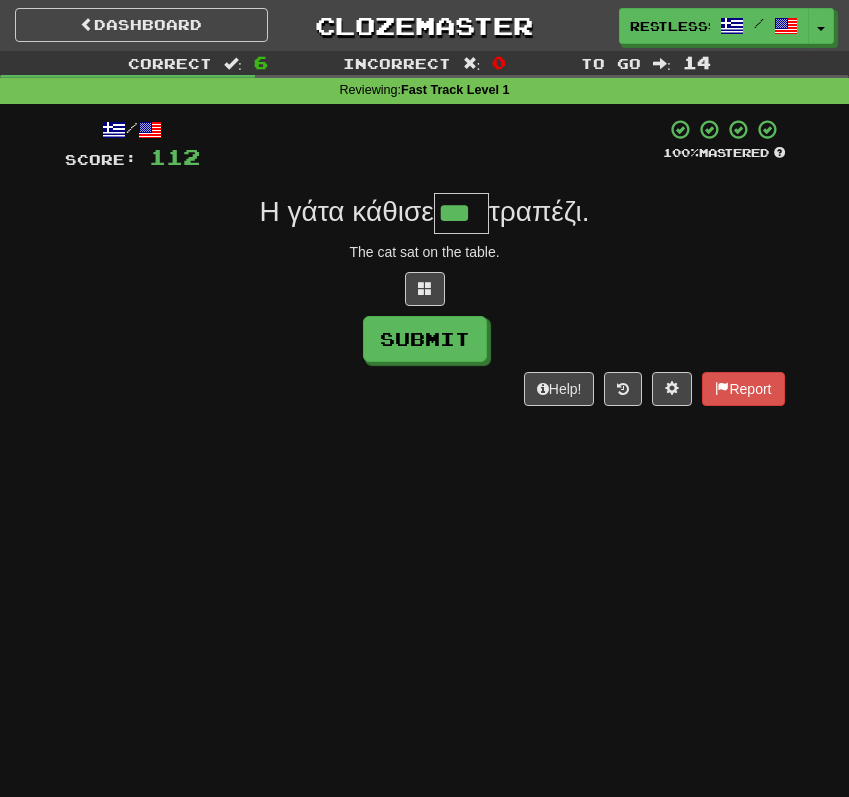 type on "***" 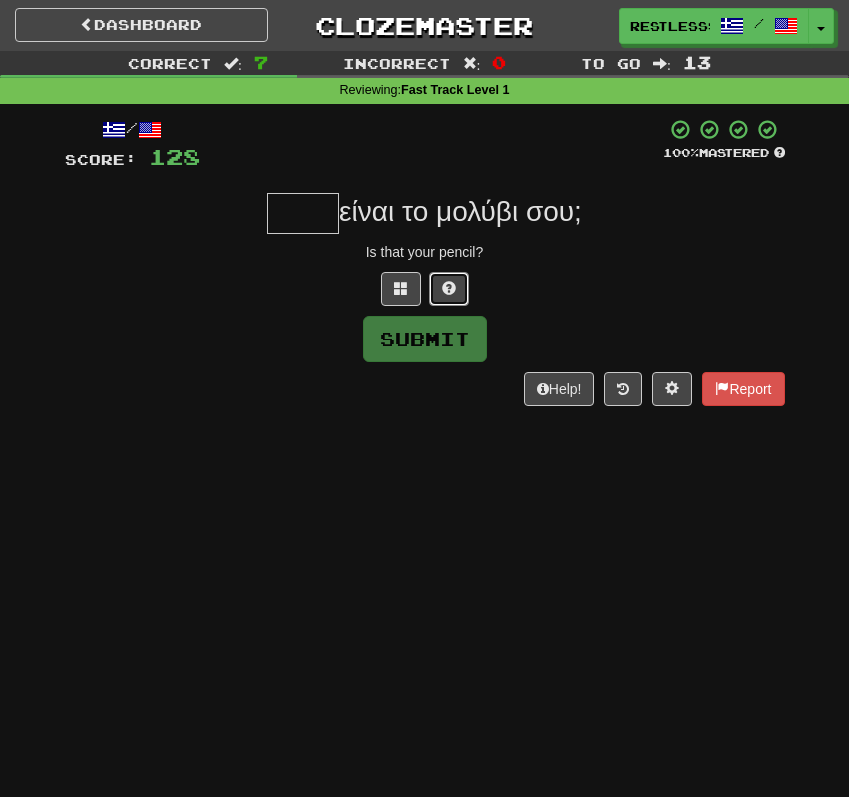 click at bounding box center (449, 288) 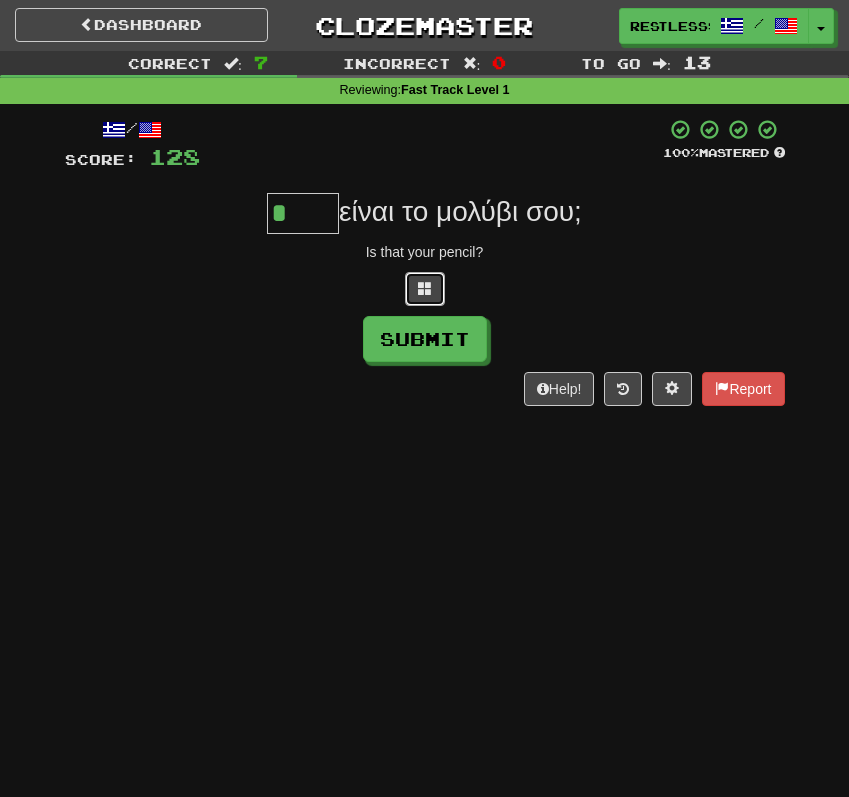 click at bounding box center [425, 288] 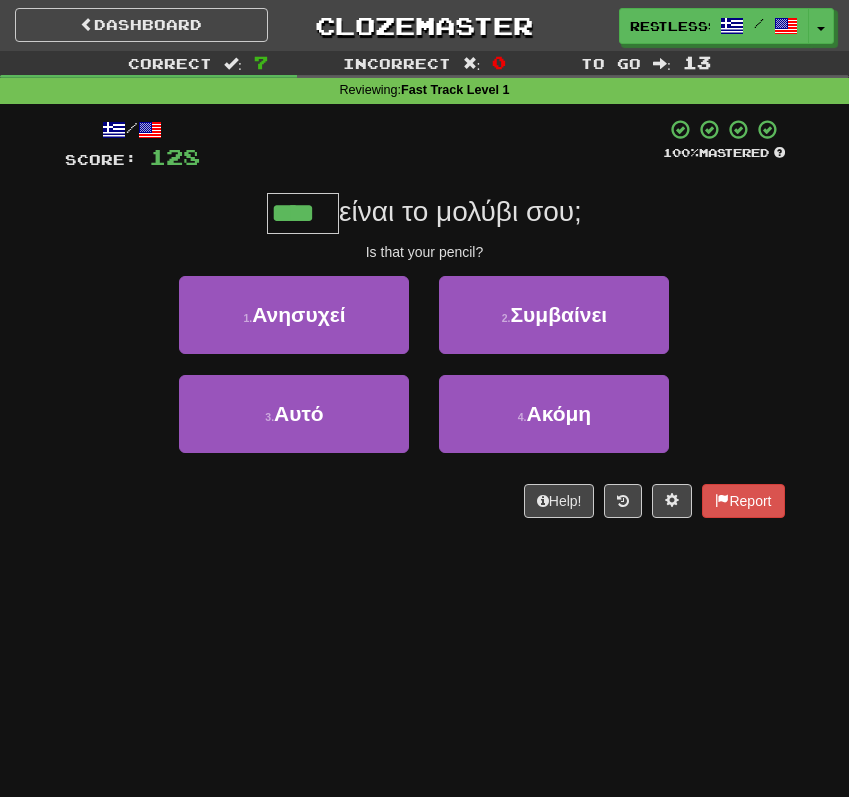 type on "****" 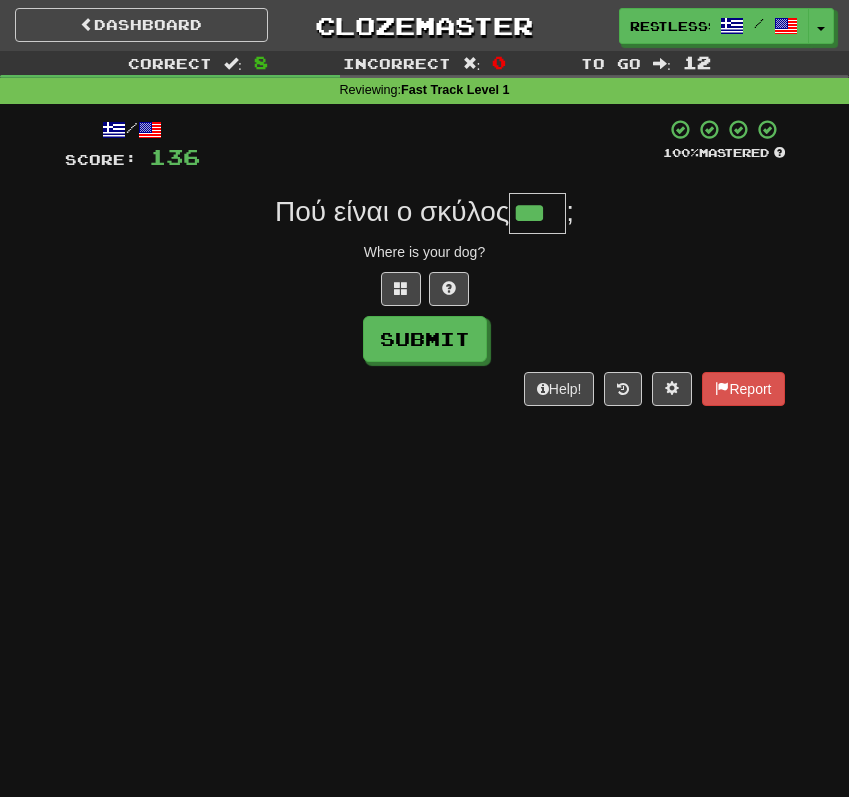 type on "***" 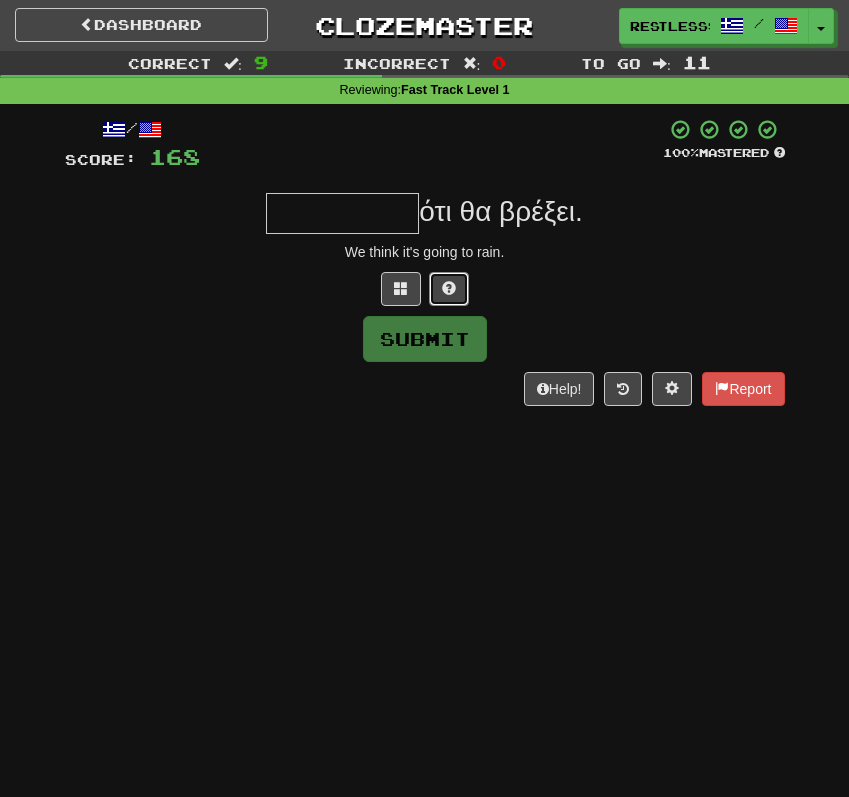 click at bounding box center (449, 288) 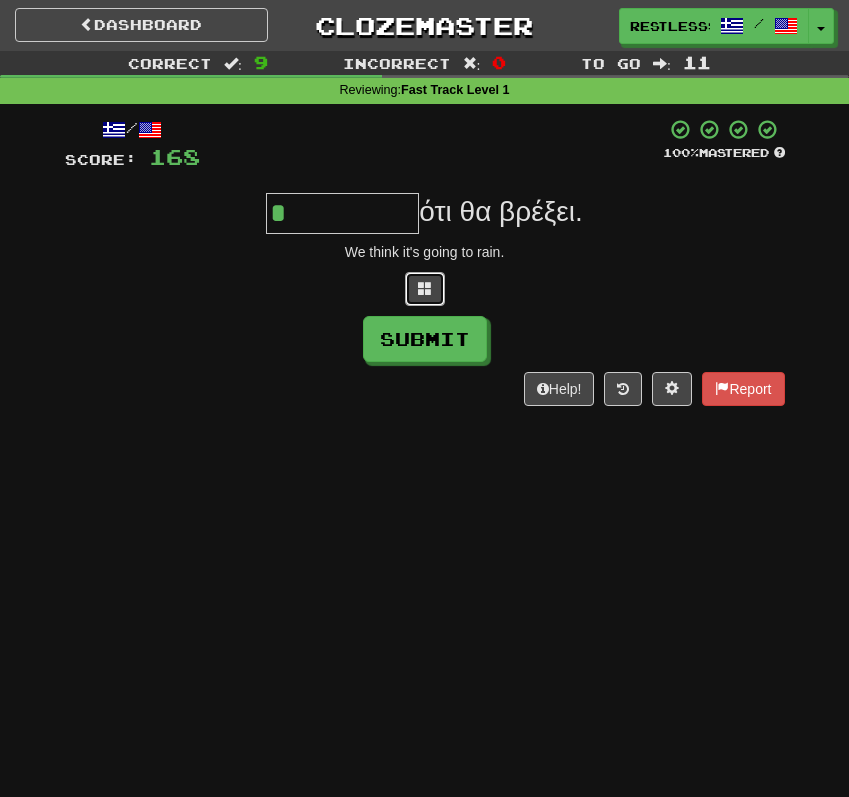 click at bounding box center (425, 289) 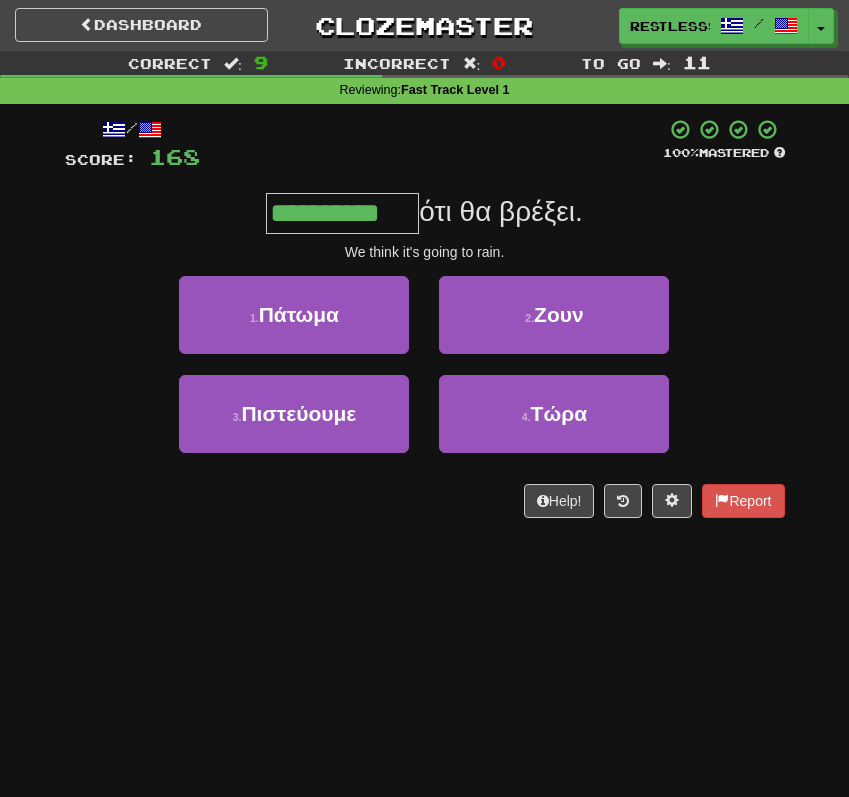 type on "**********" 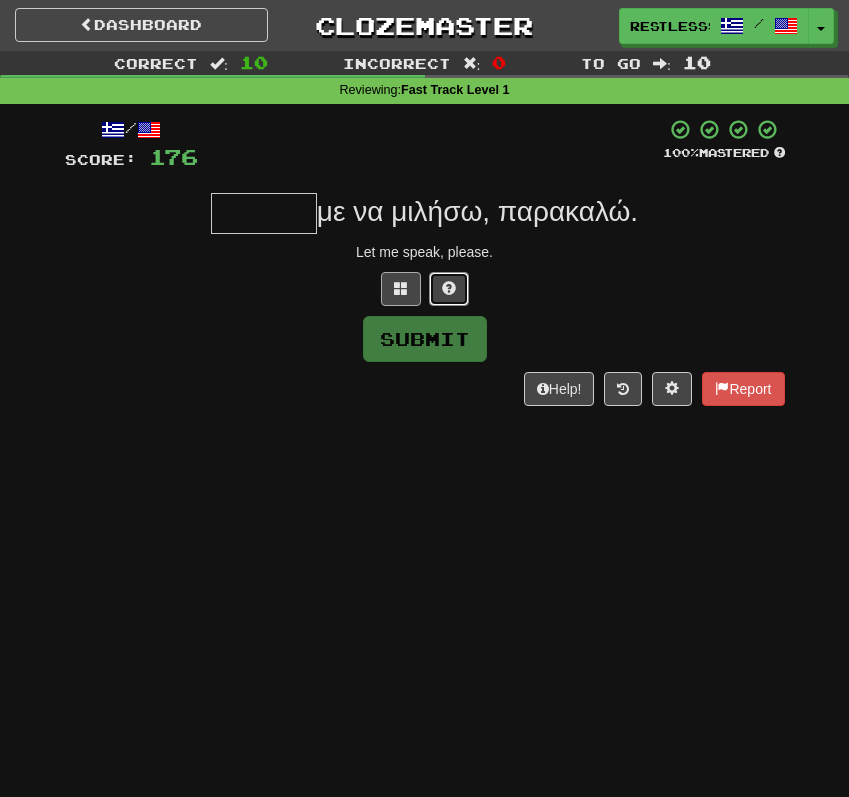 click at bounding box center (449, 289) 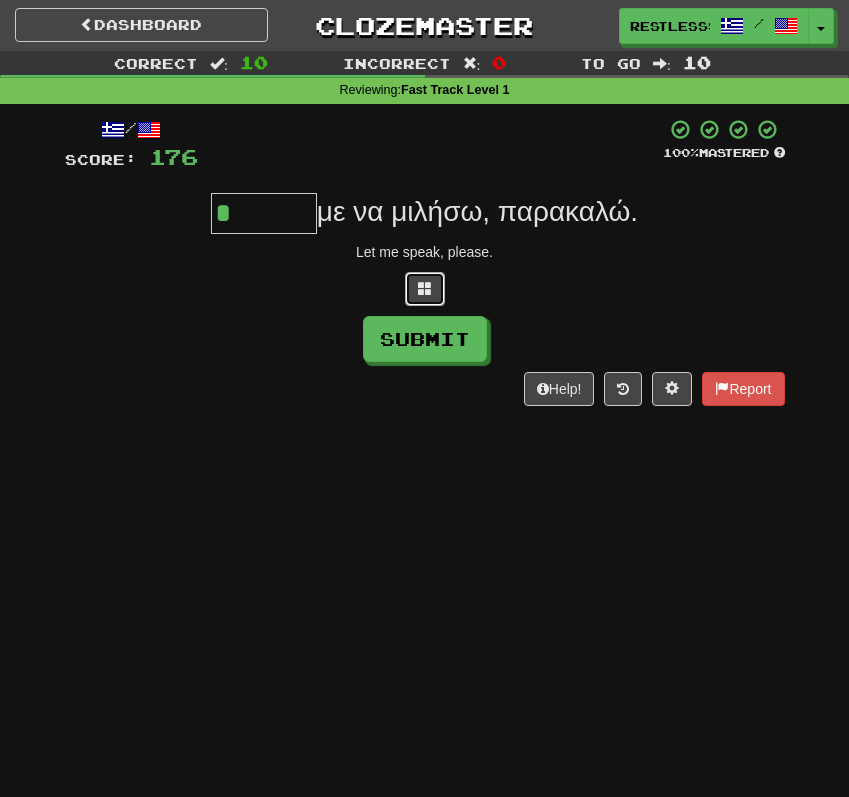 click at bounding box center [425, 289] 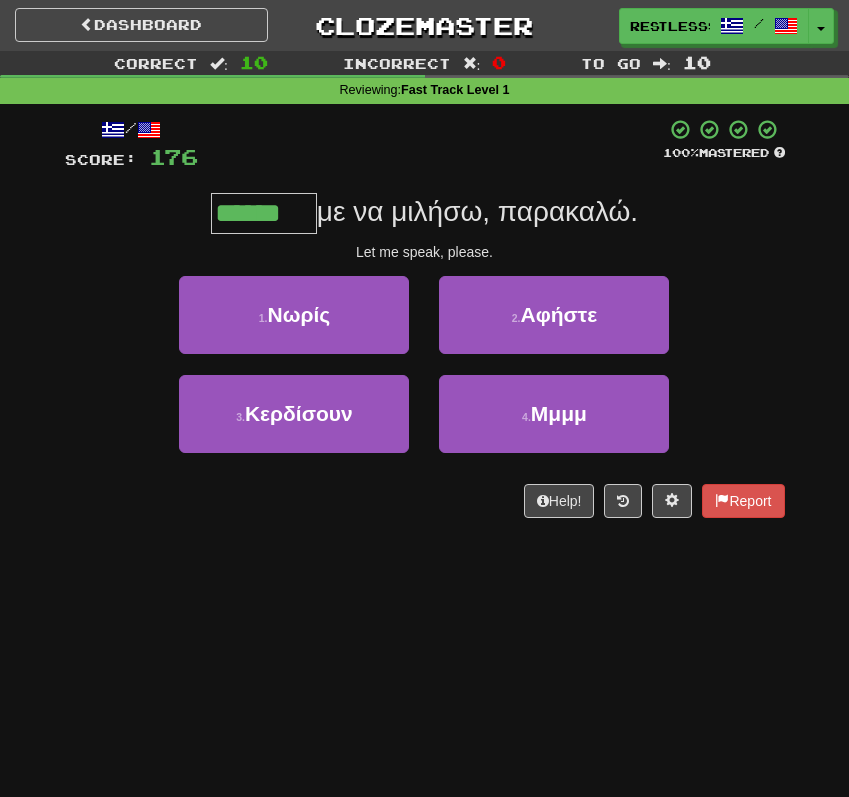 type on "******" 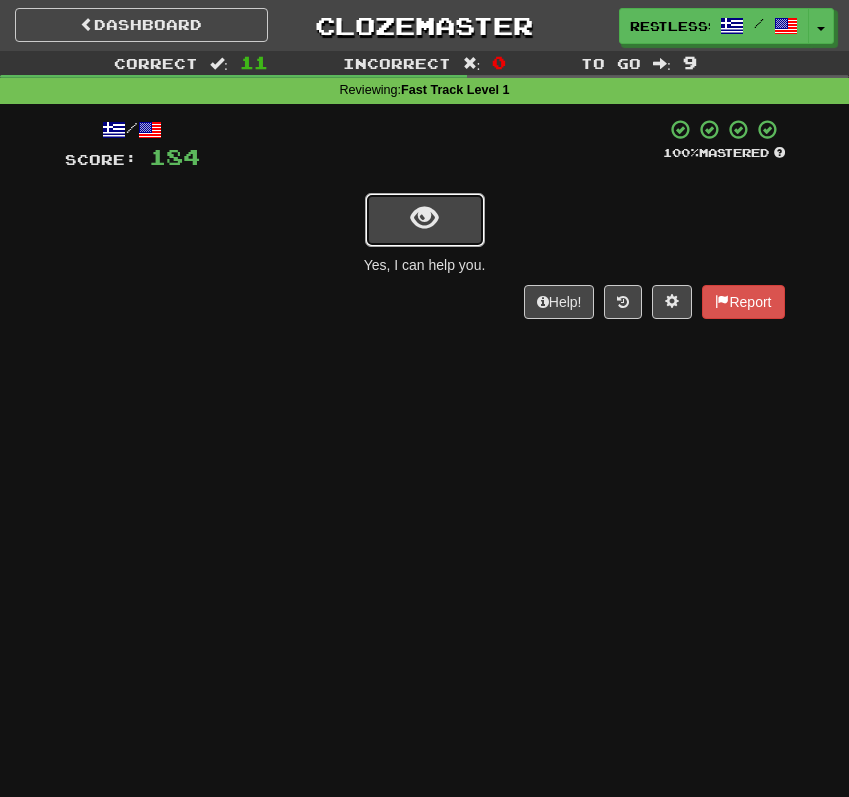 click at bounding box center (425, 220) 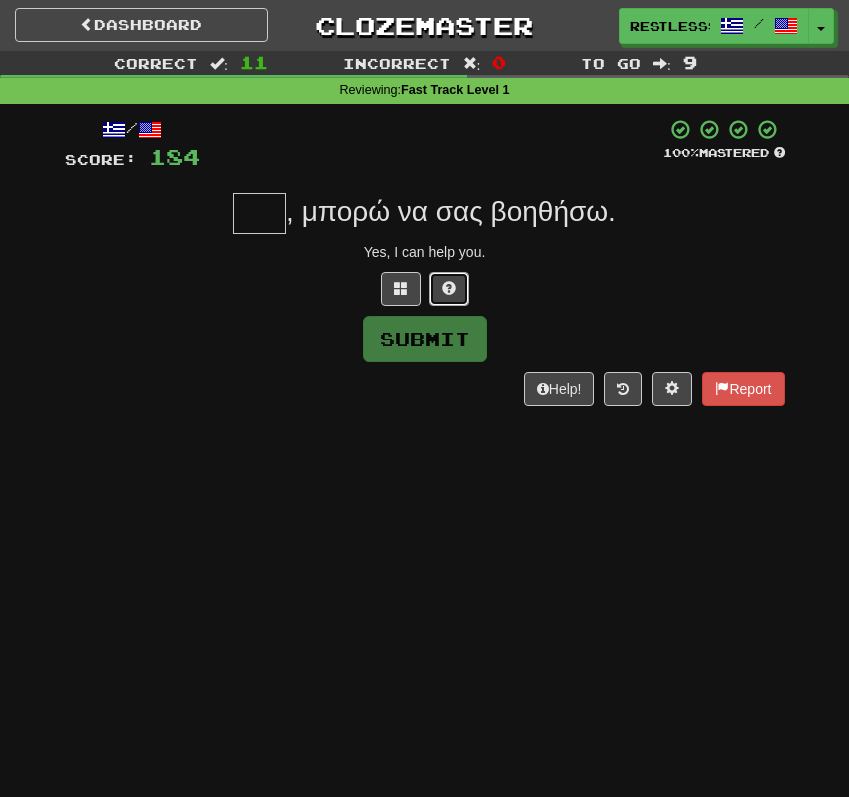 click at bounding box center [449, 289] 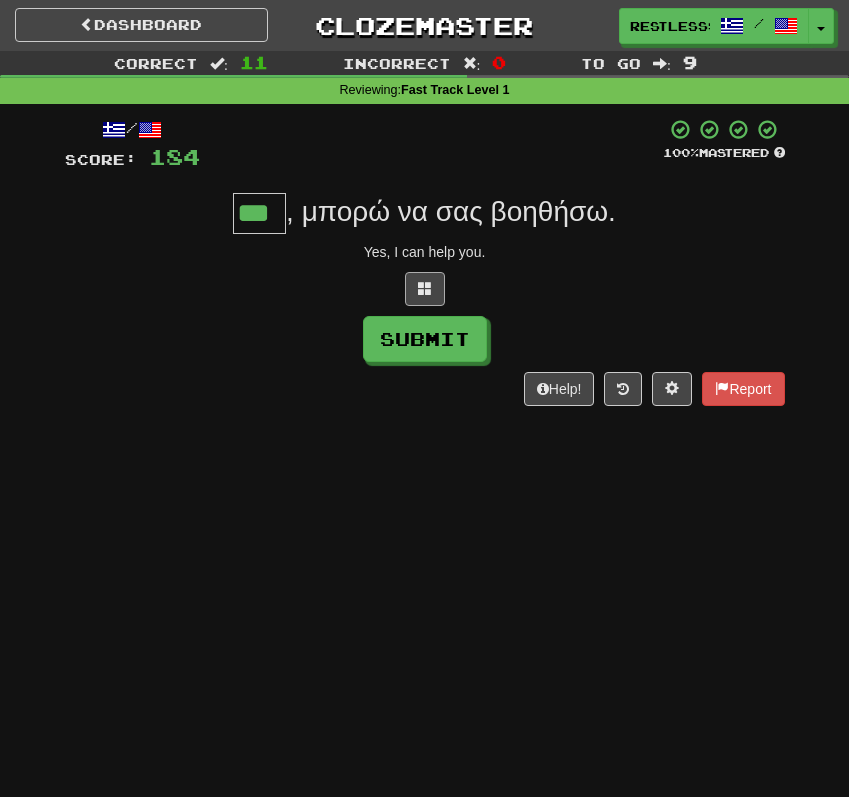 type on "***" 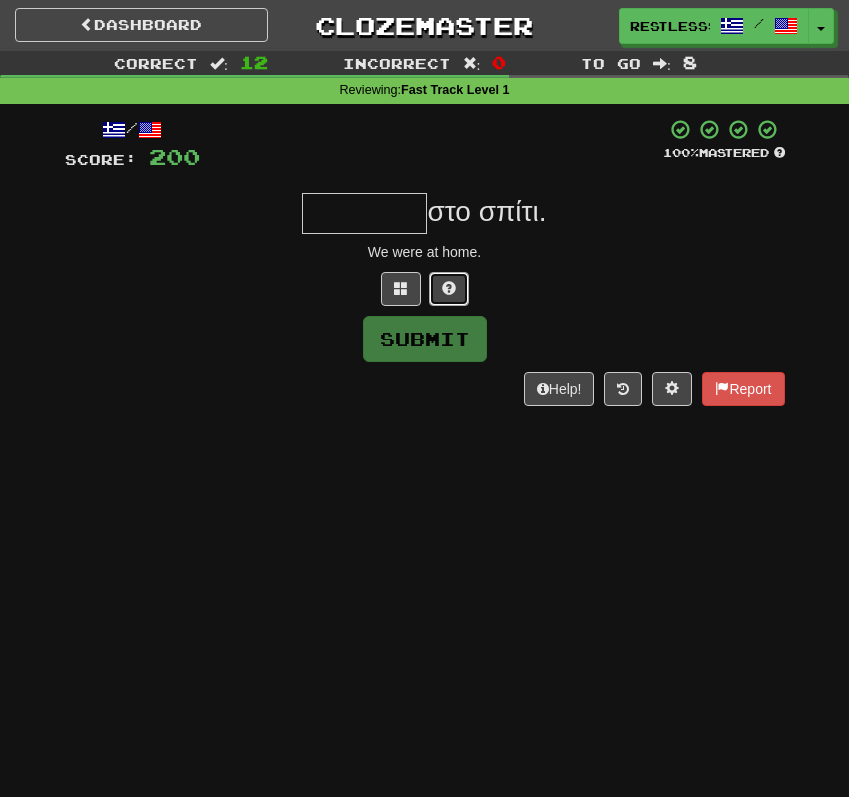 click at bounding box center [449, 288] 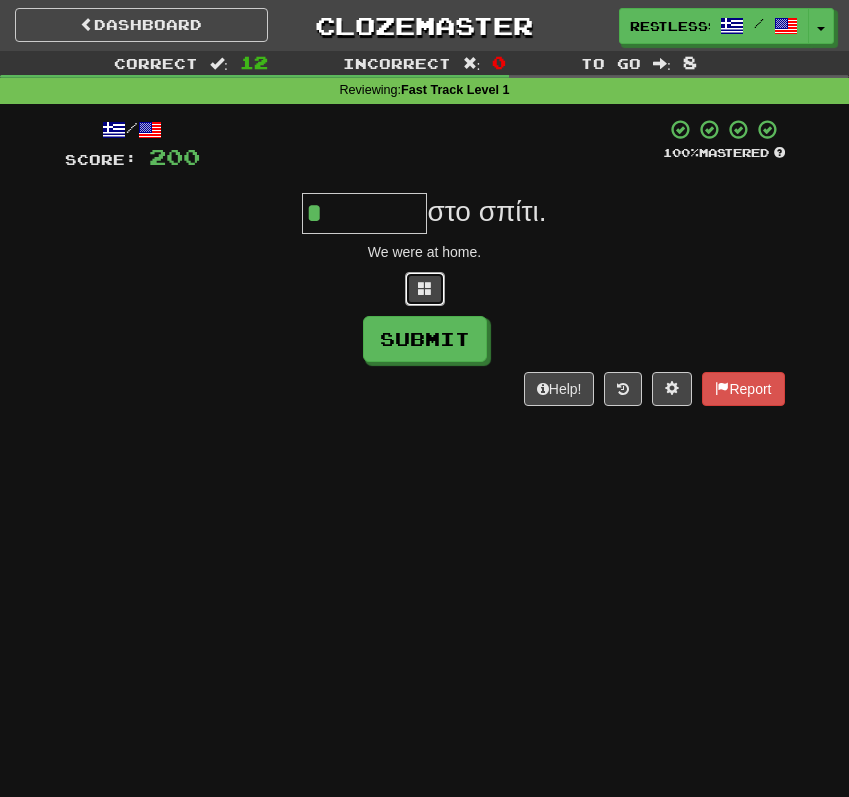 click at bounding box center (425, 289) 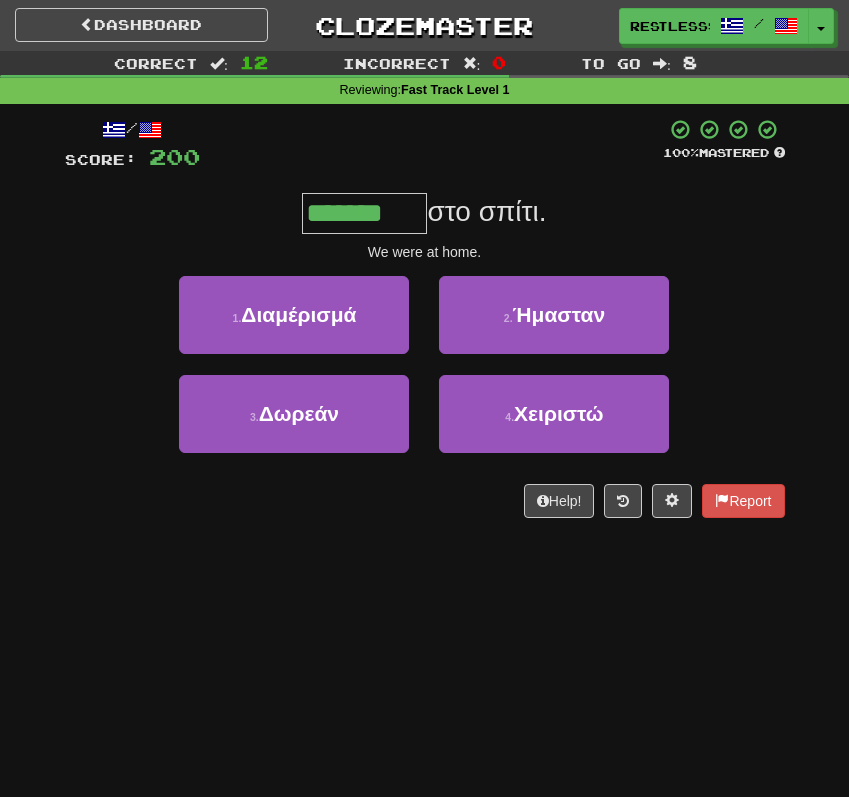 type on "*******" 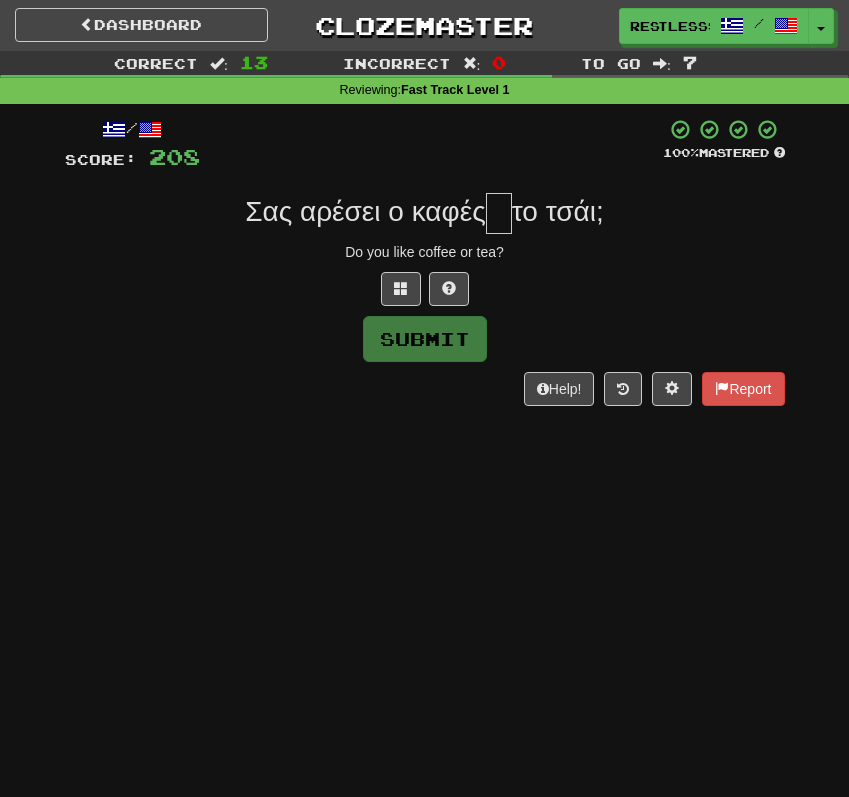 type on "*" 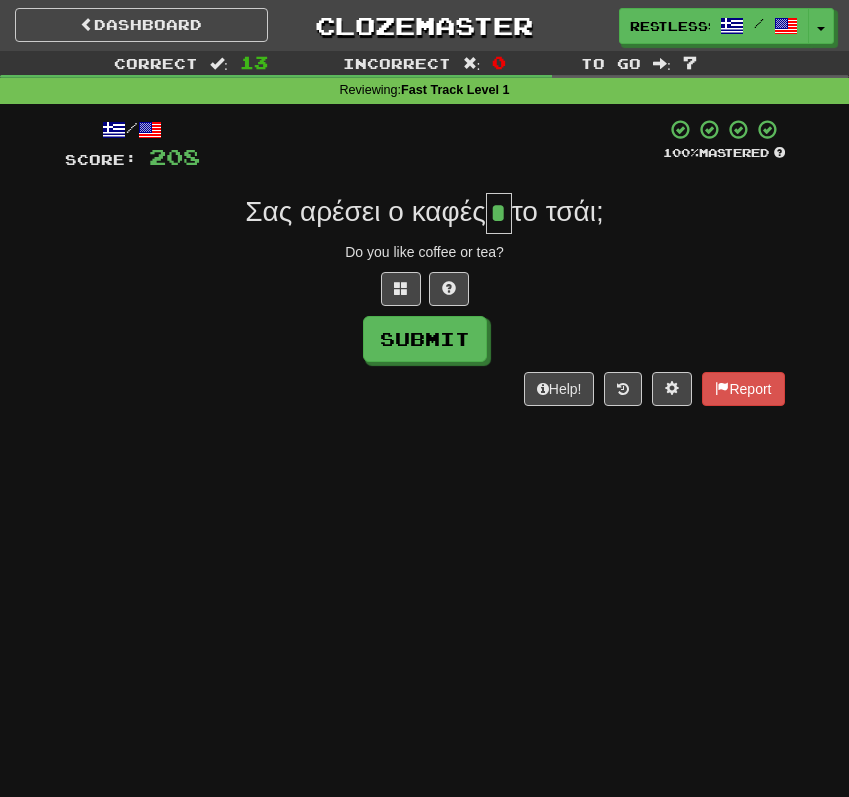 type on "*" 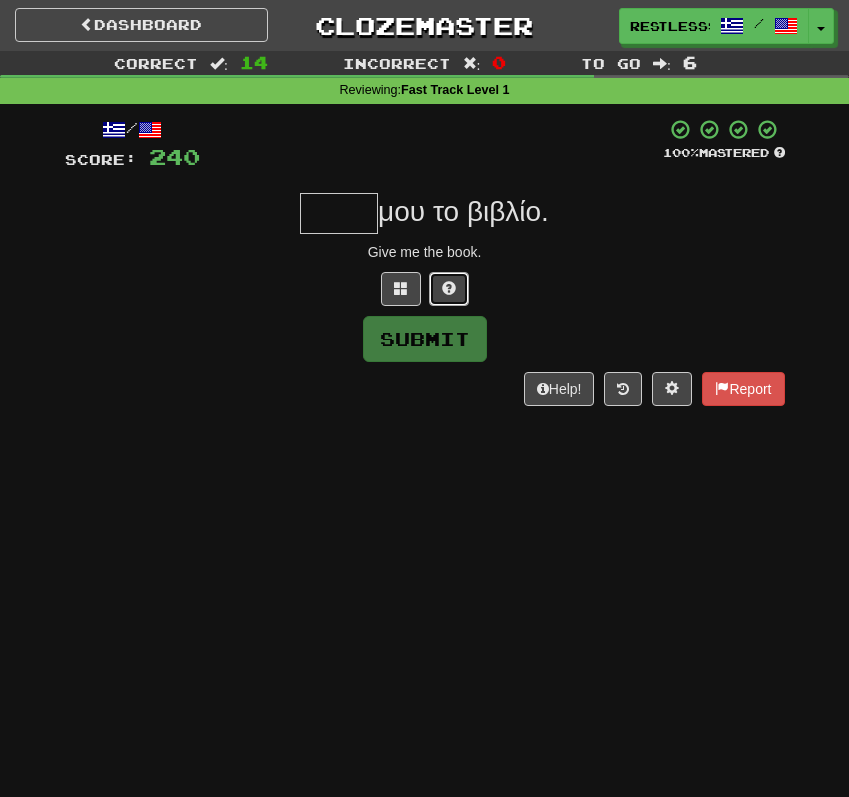 click at bounding box center (449, 288) 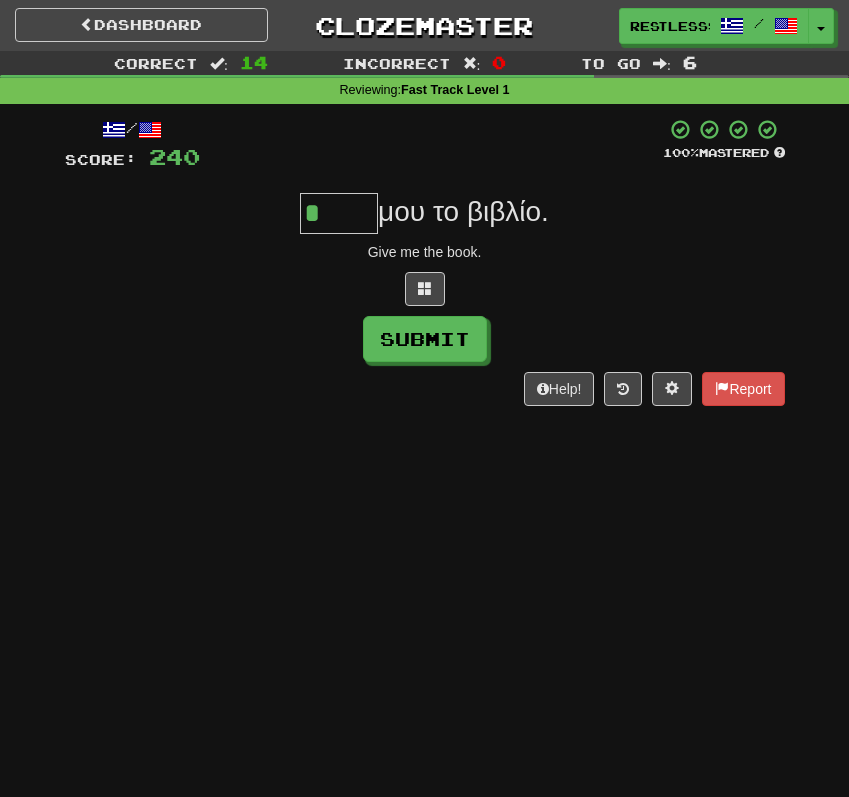 click at bounding box center (425, 289) 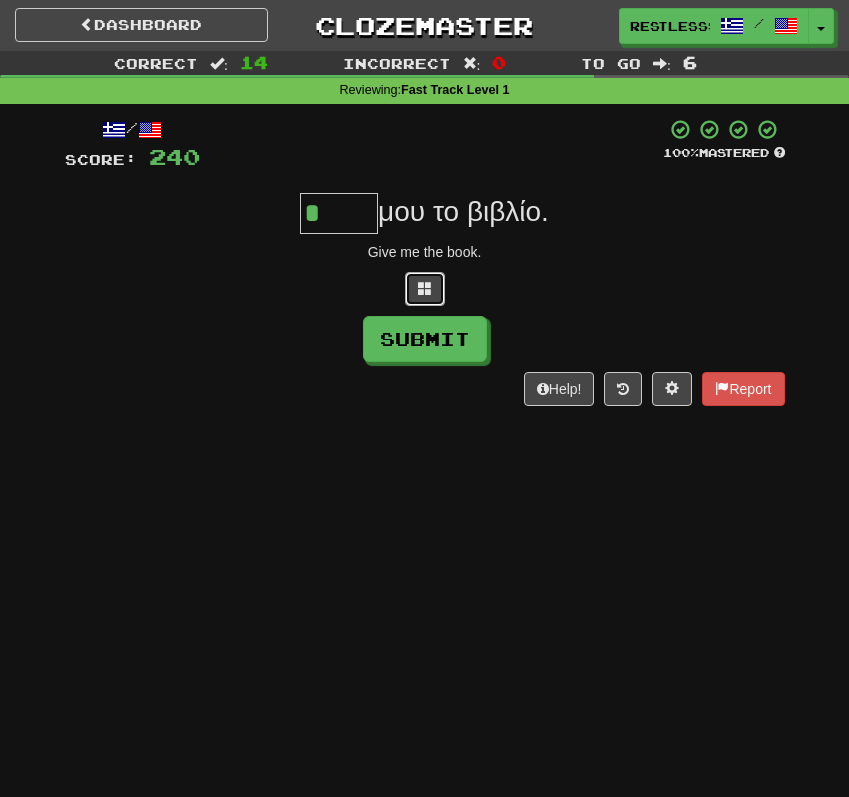 click at bounding box center (425, 289) 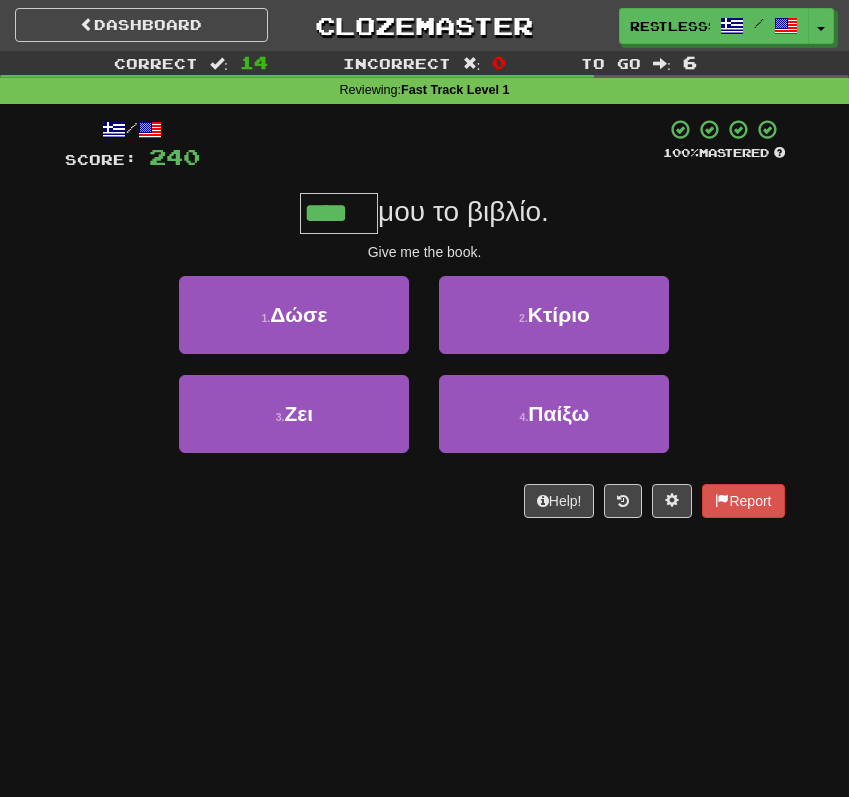 type on "****" 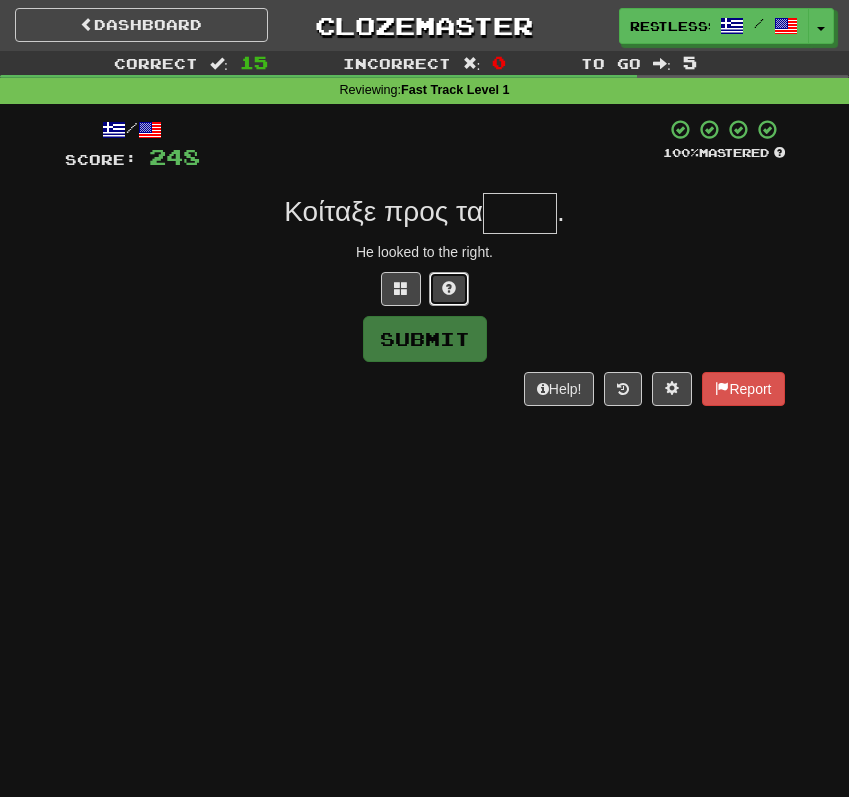 click at bounding box center (449, 289) 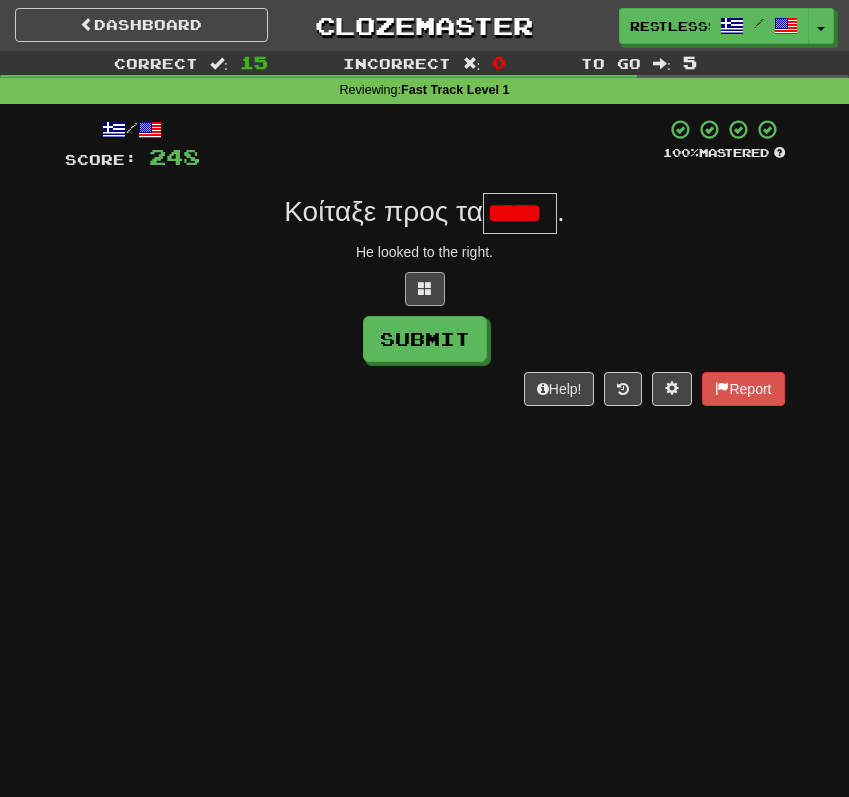 scroll, scrollTop: 0, scrollLeft: 0, axis: both 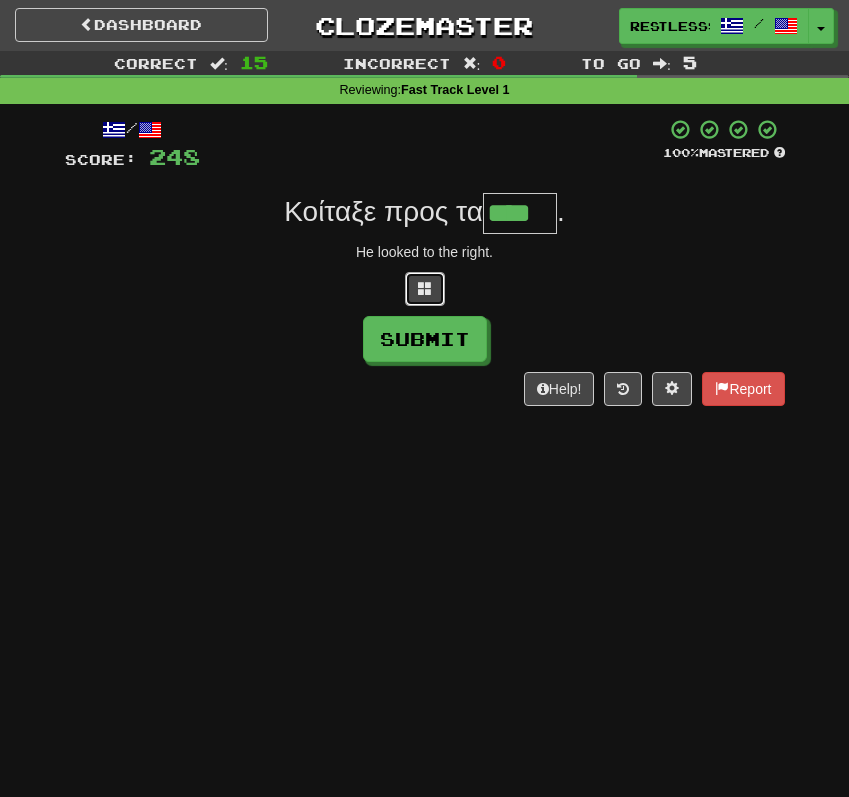 click at bounding box center [425, 288] 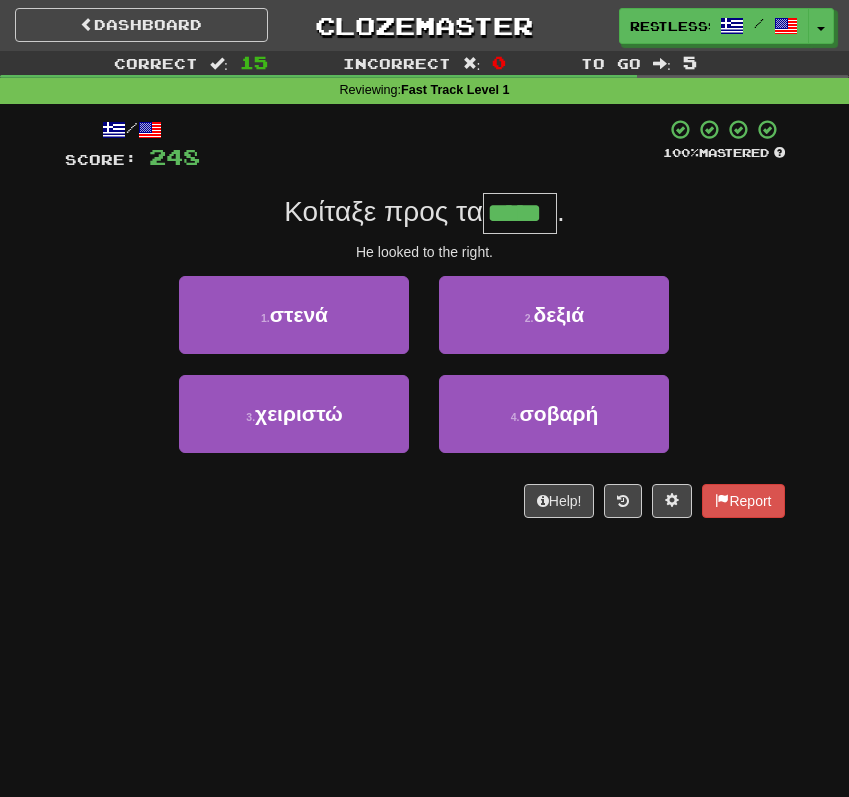 type on "*****" 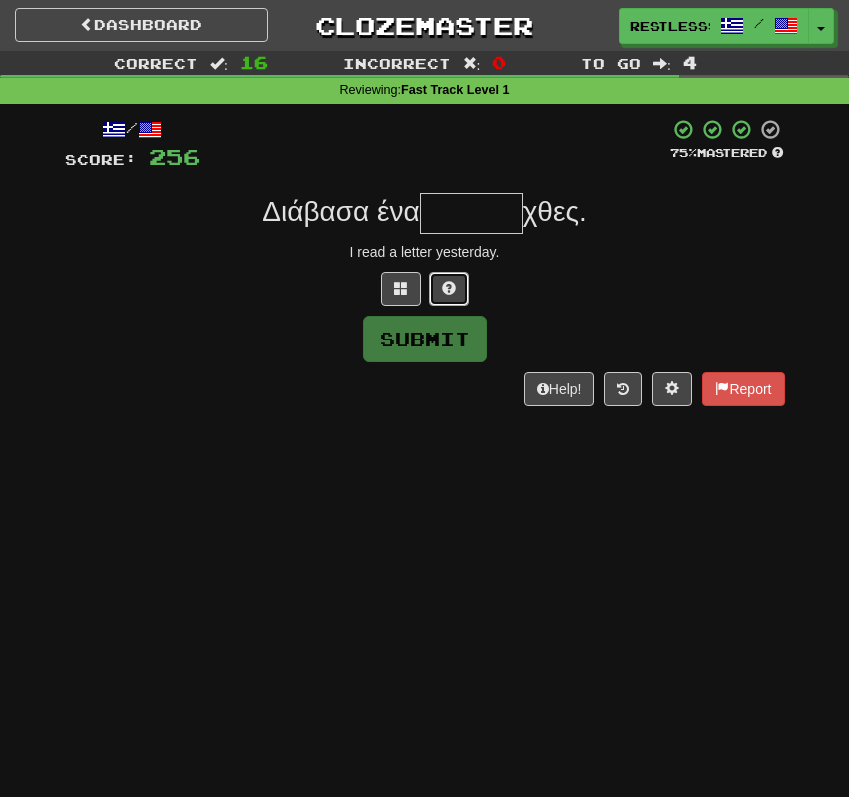 click at bounding box center (449, 289) 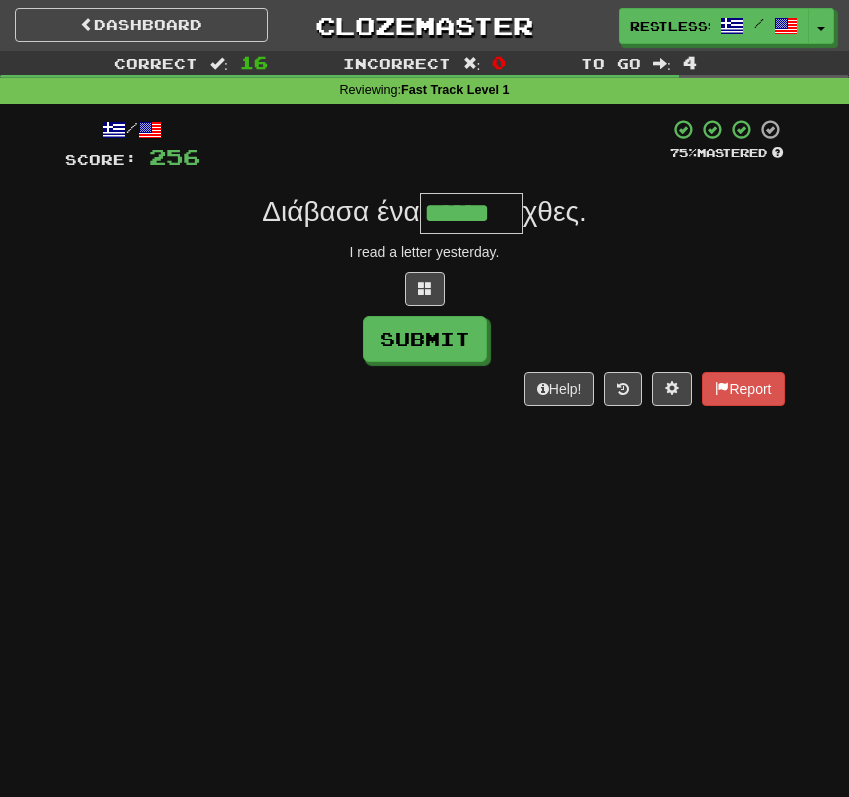 type on "******" 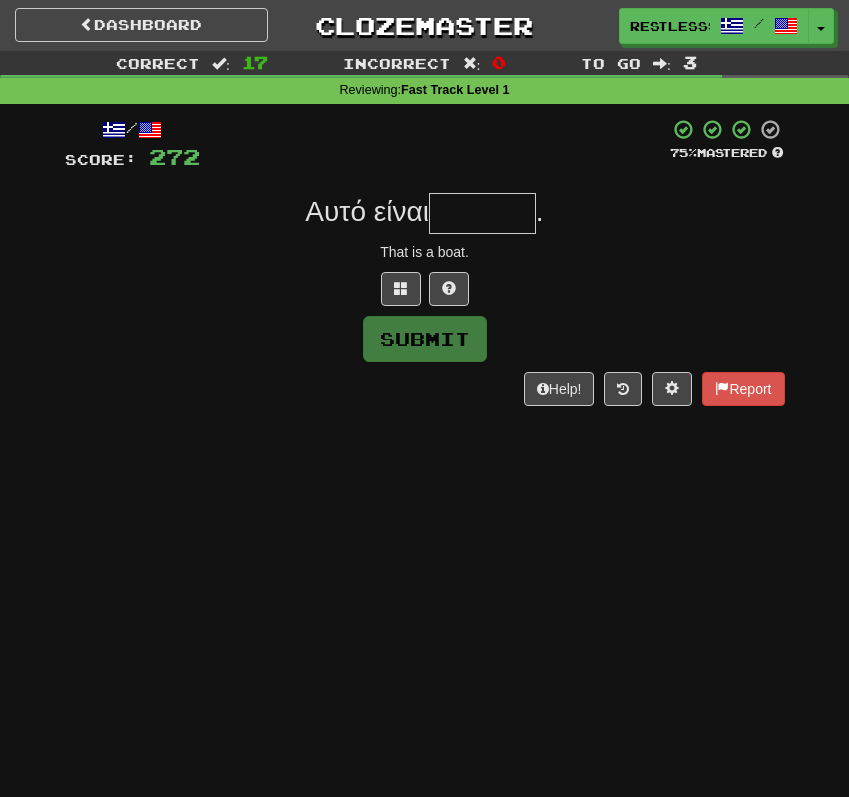 click on "/  Score:   272 75 %  Mastered Αυτό είναι  . That is a boat. Submit  Help!  Report" at bounding box center (425, 262) 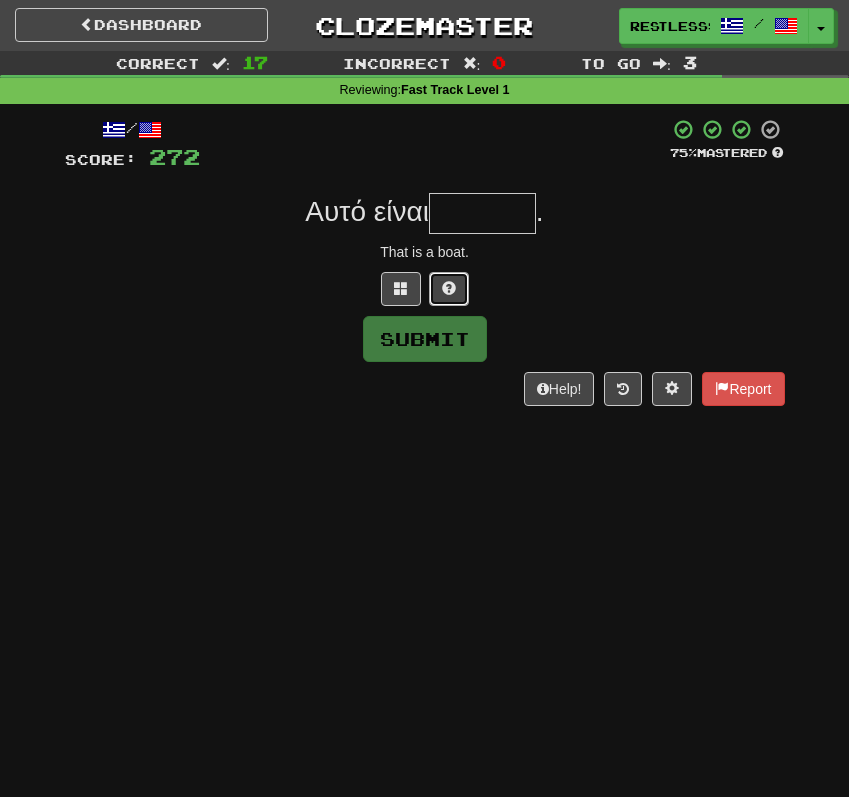 click at bounding box center [449, 289] 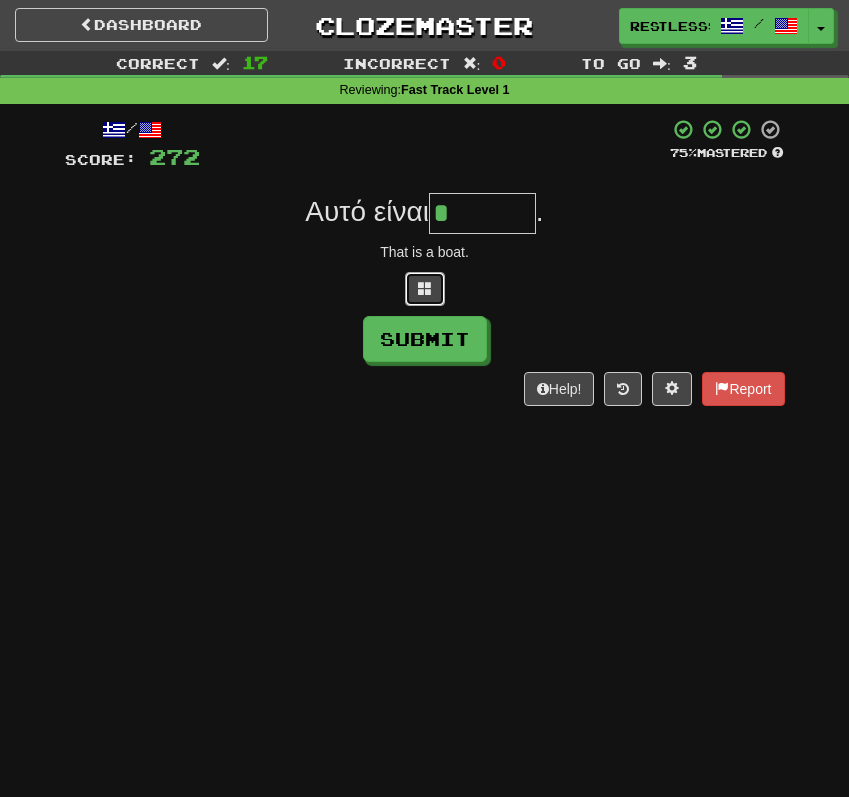 click at bounding box center (425, 288) 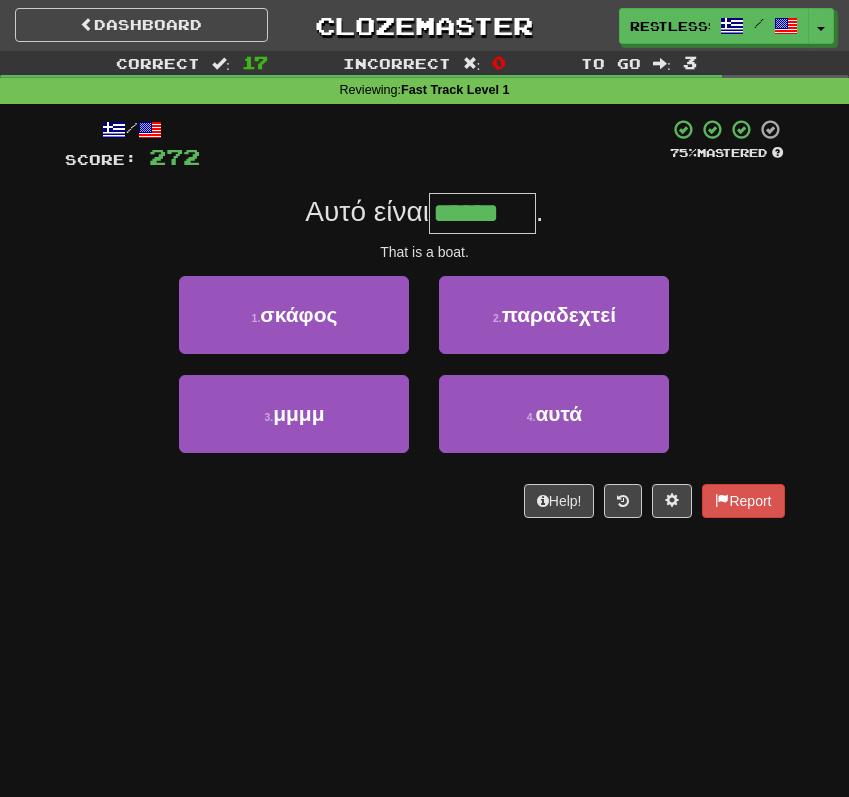type on "******" 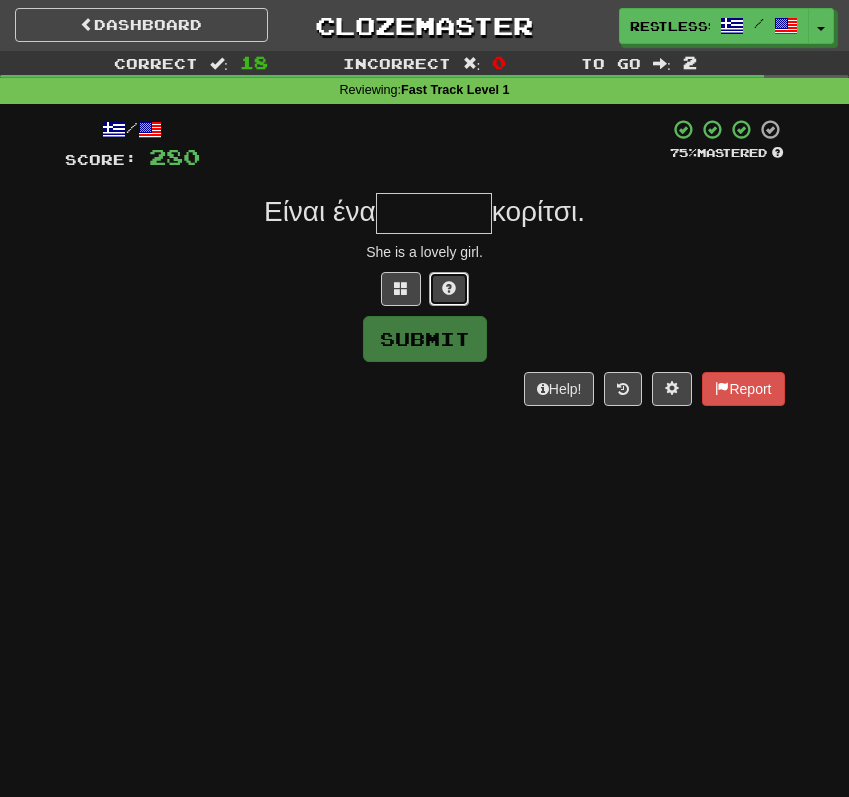 click at bounding box center (449, 289) 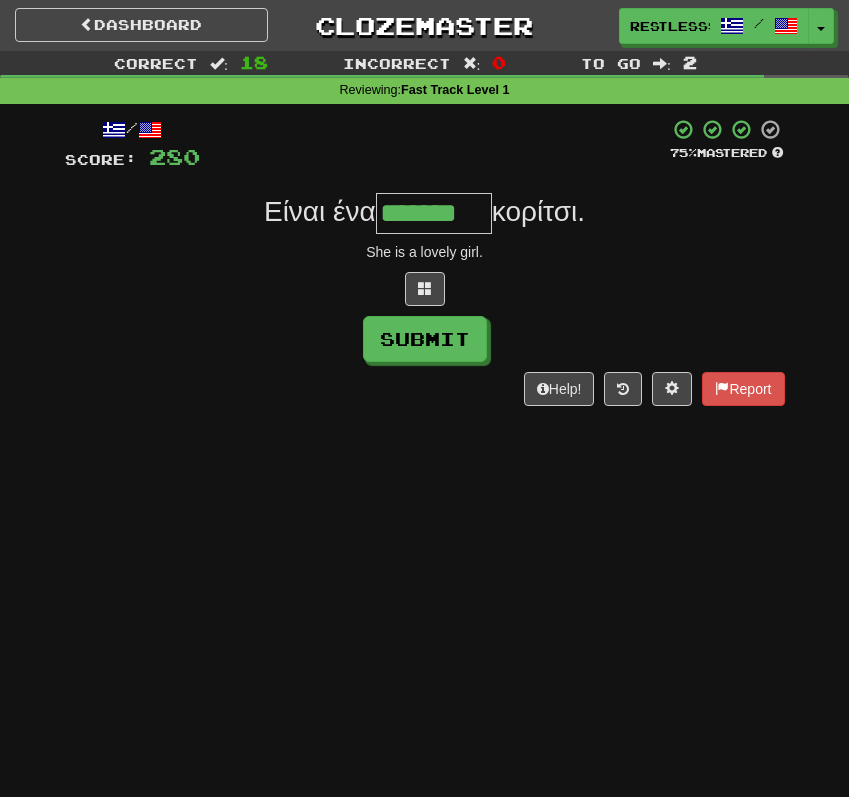 type on "*******" 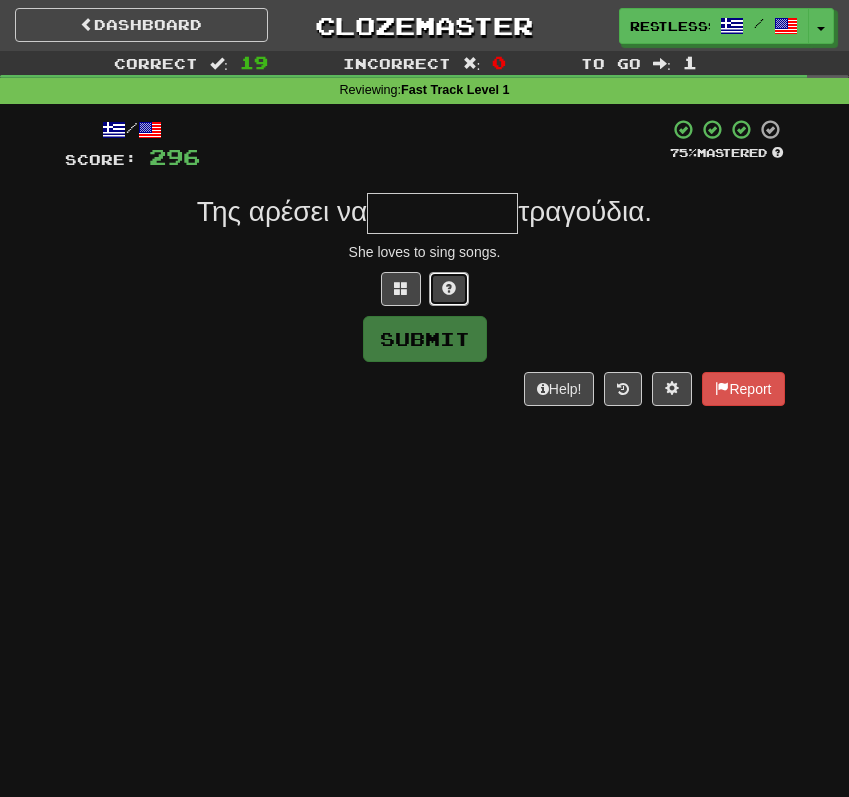 click at bounding box center (449, 288) 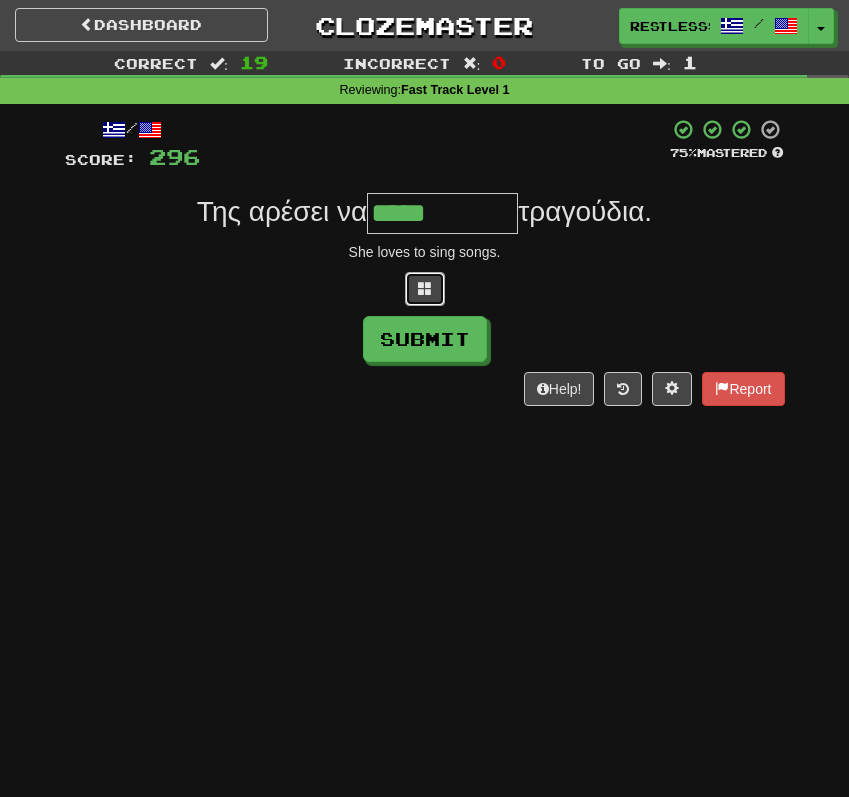 click at bounding box center (425, 289) 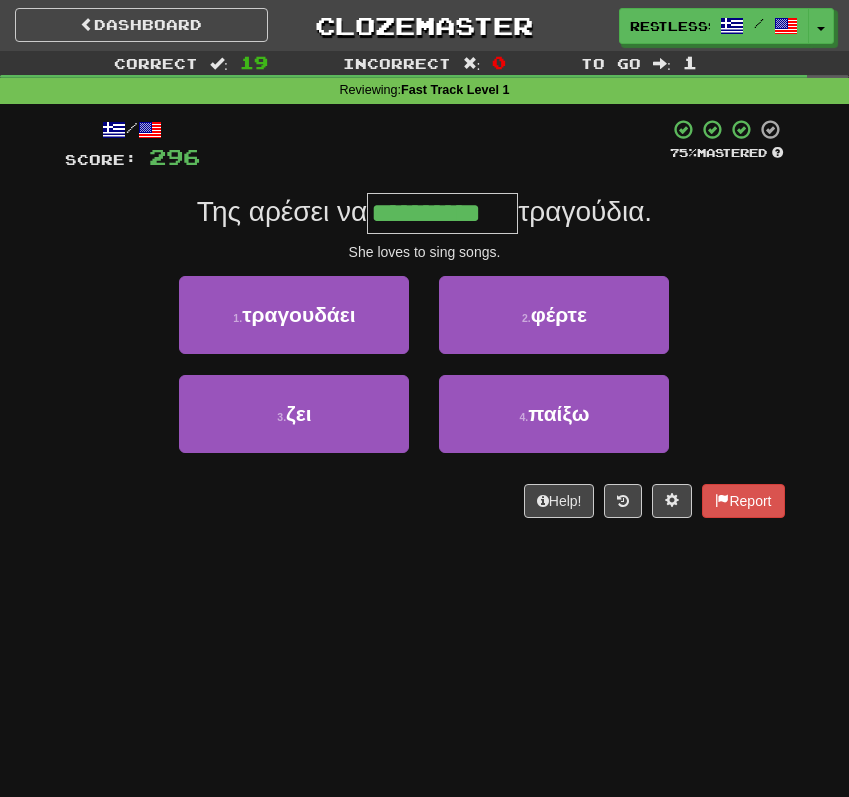 type on "**********" 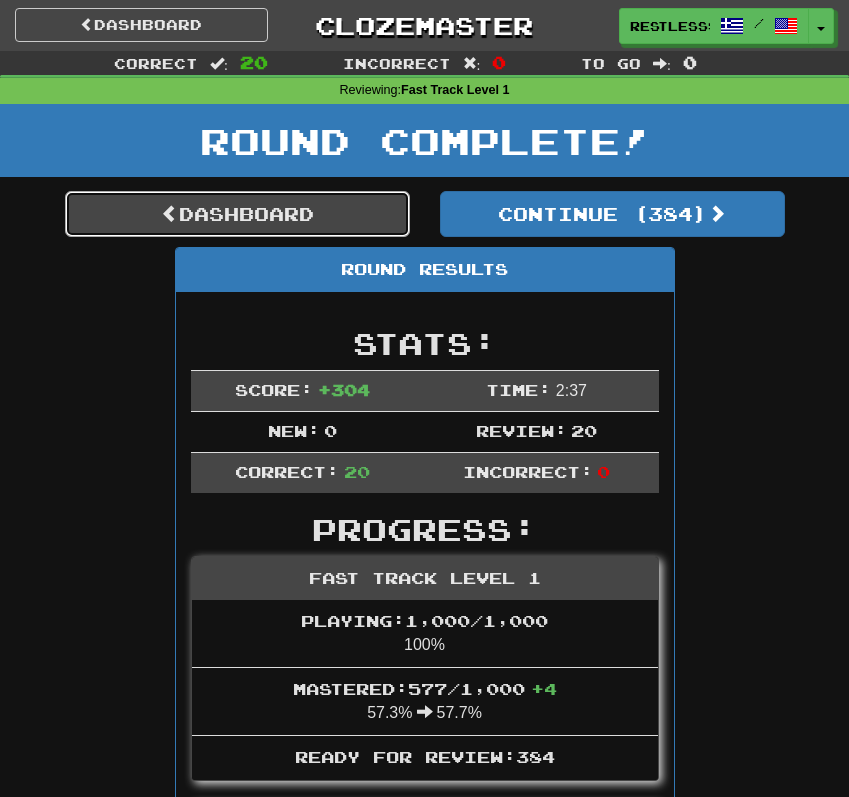 click on "Dashboard" at bounding box center (237, 214) 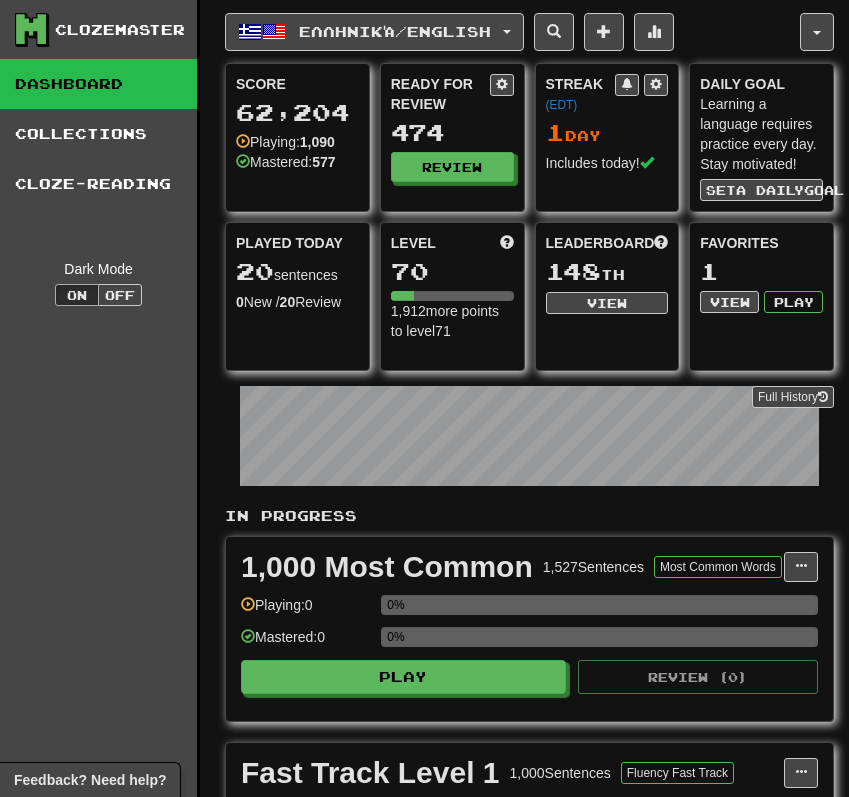 scroll, scrollTop: 0, scrollLeft: 0, axis: both 